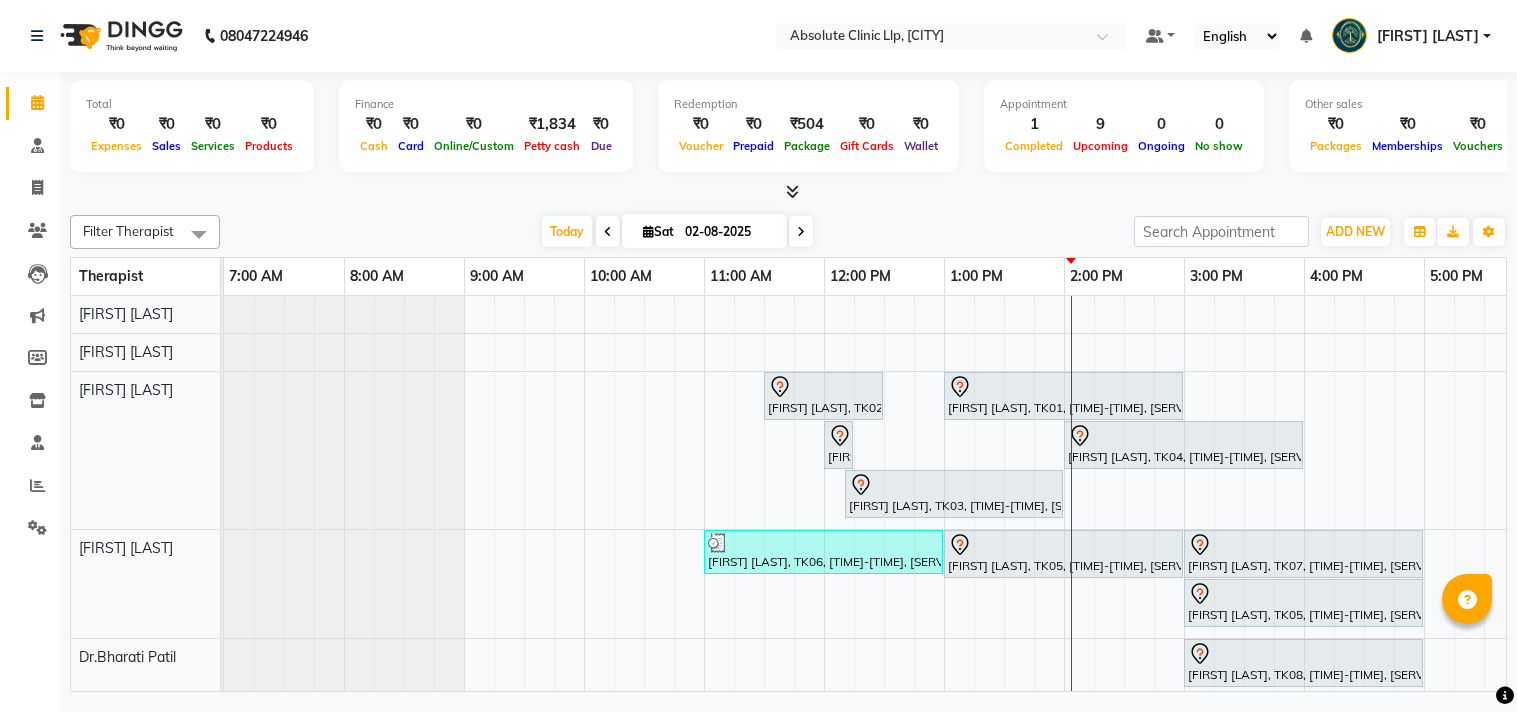 scroll, scrollTop: 0, scrollLeft: 0, axis: both 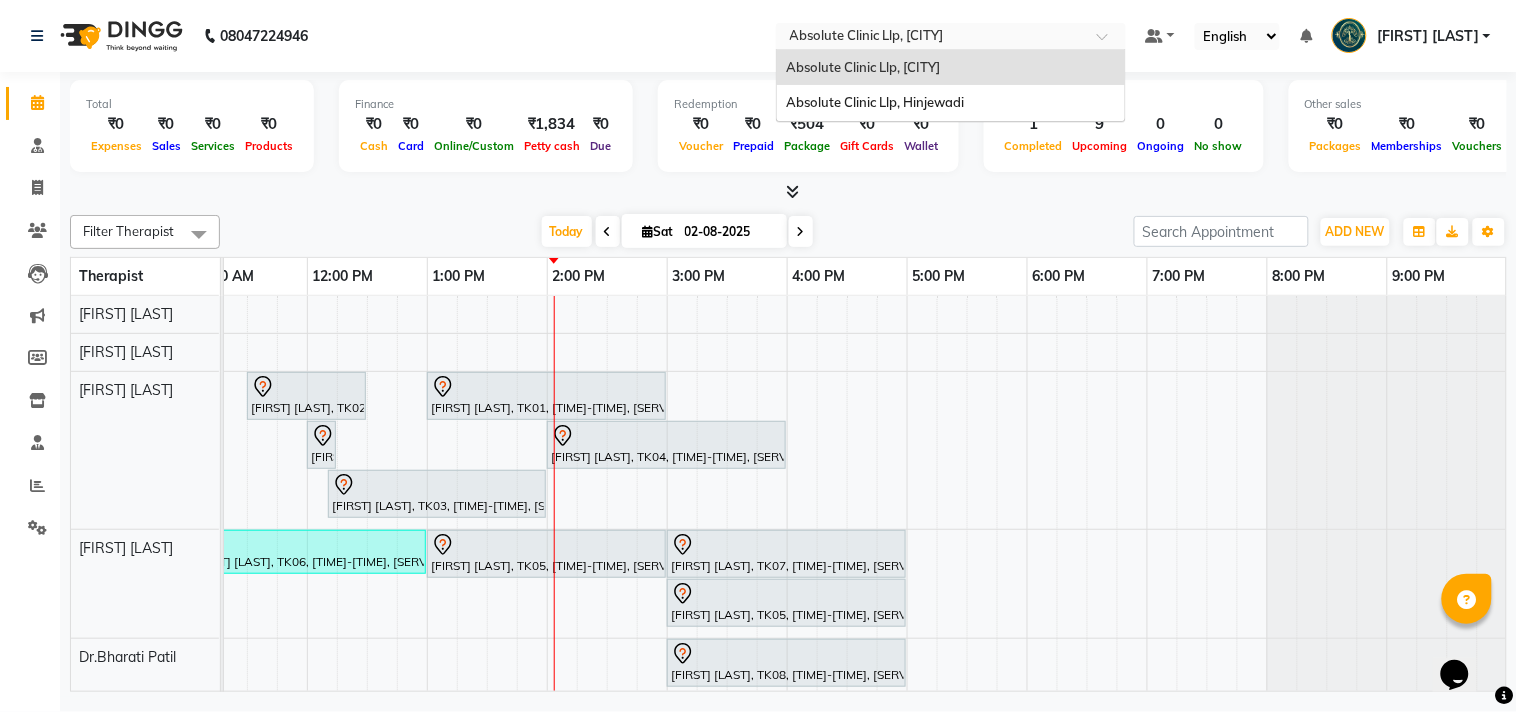 click at bounding box center (931, 38) 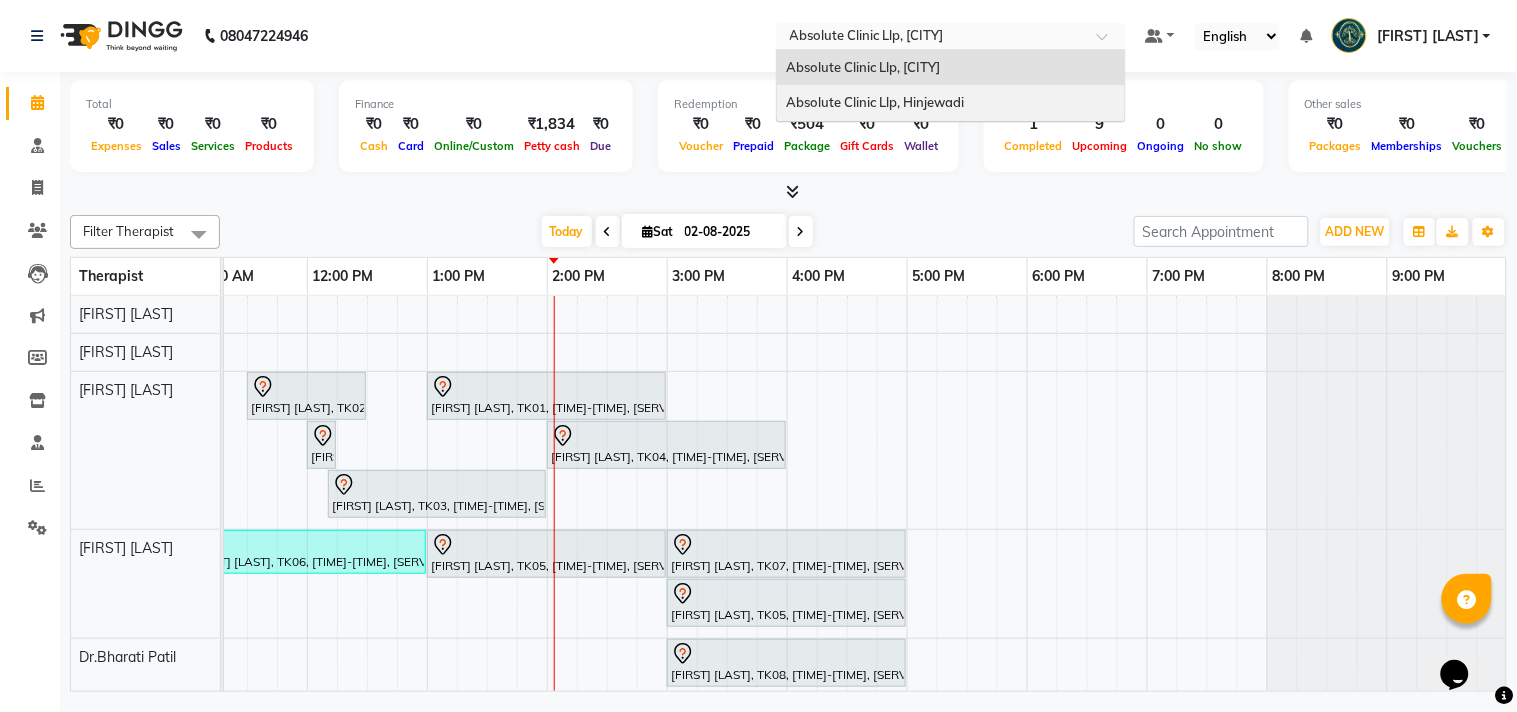 click on "Absolute Clinic Llp, Hinjewadi" at bounding box center (876, 102) 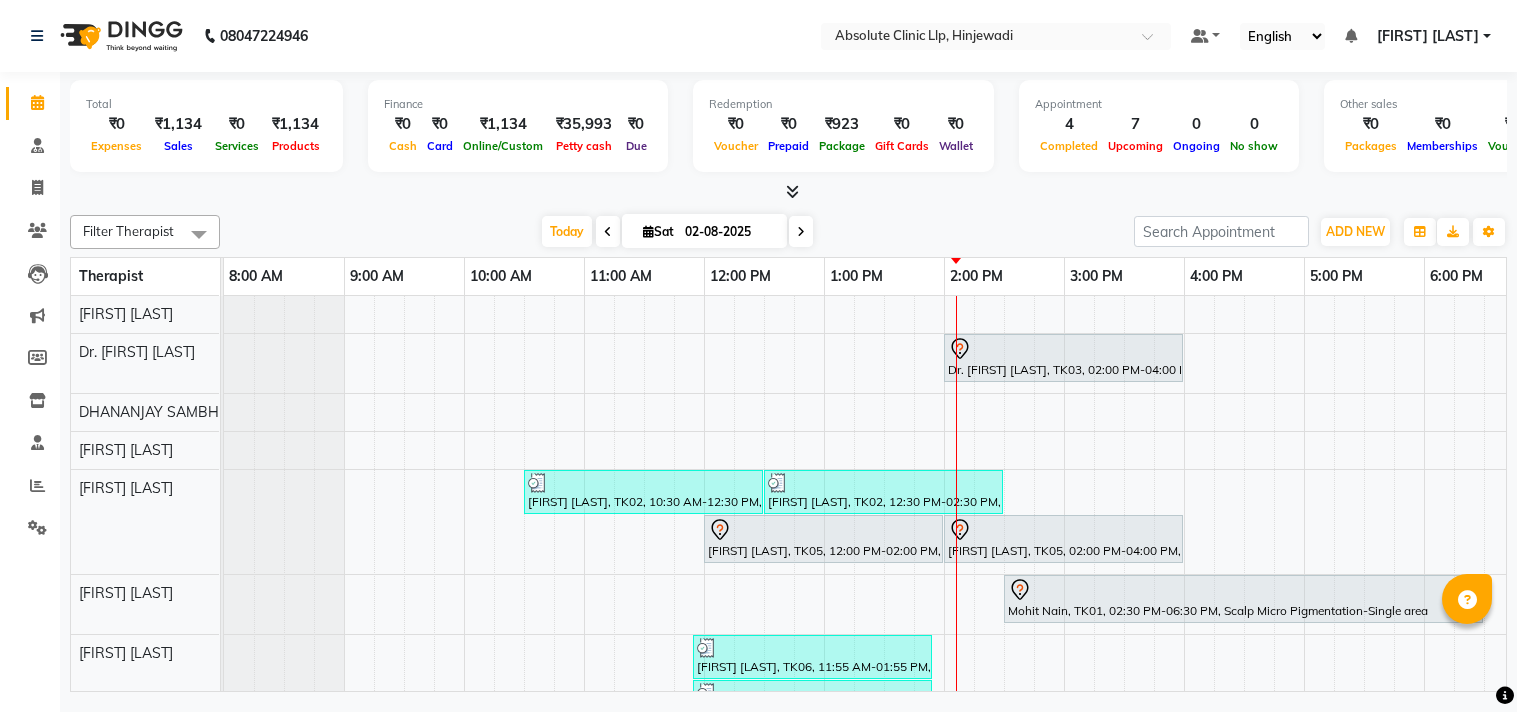 scroll, scrollTop: 0, scrollLeft: 0, axis: both 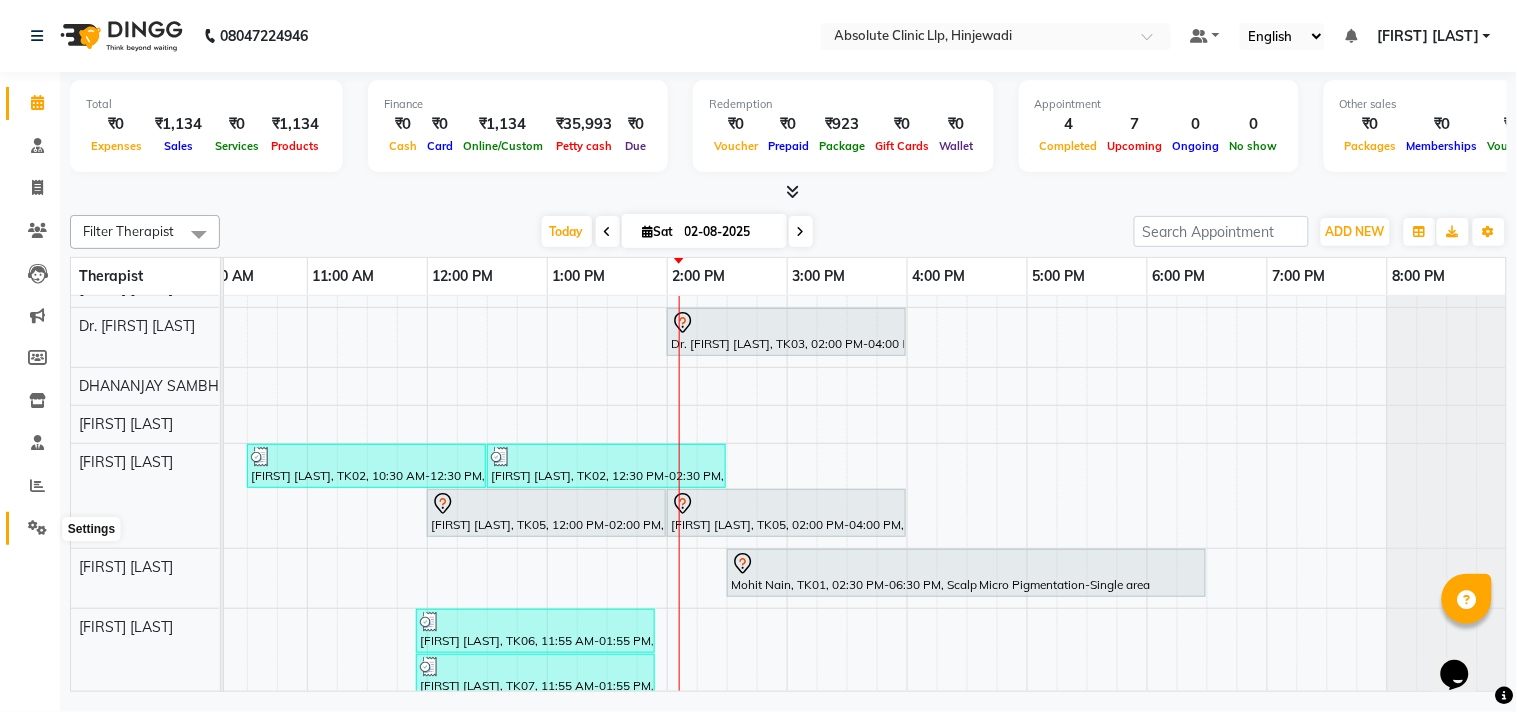 click 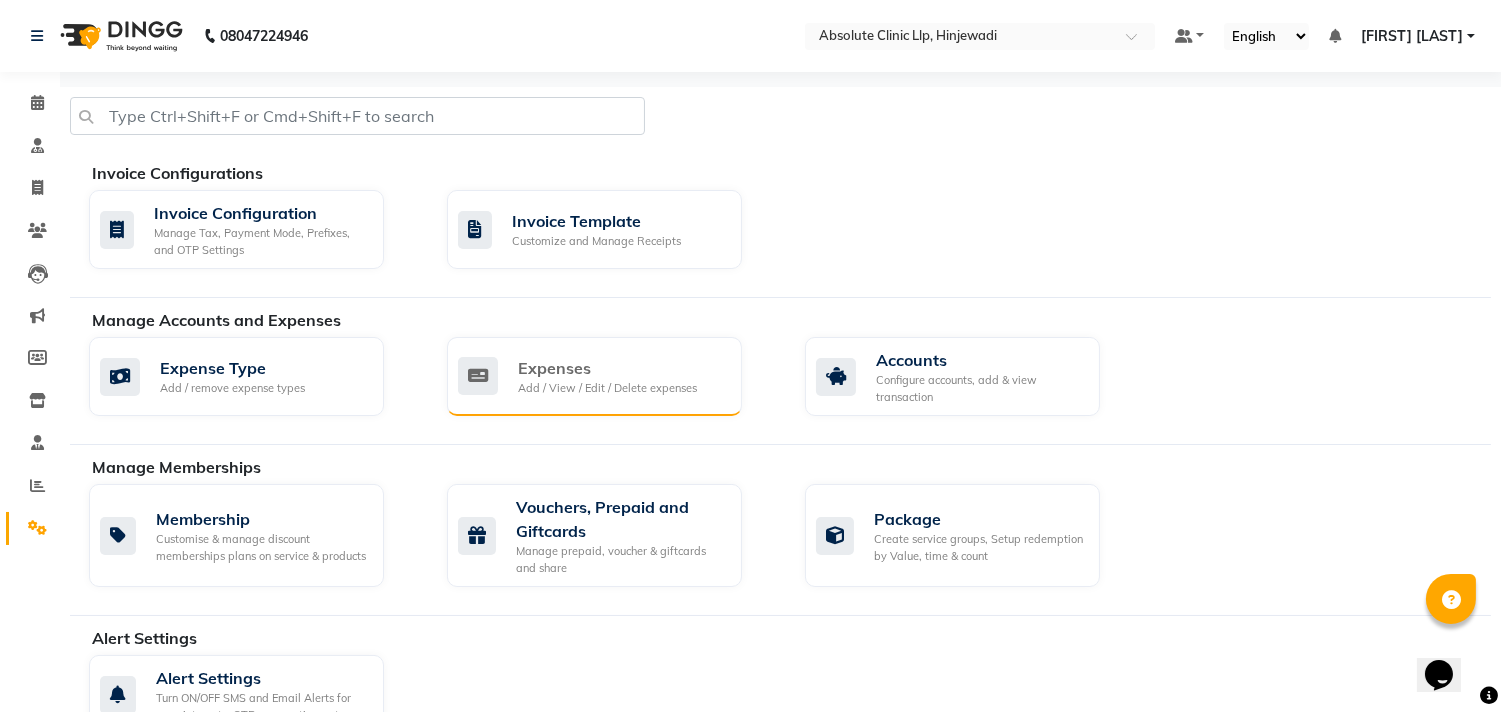 click on "Expenses" 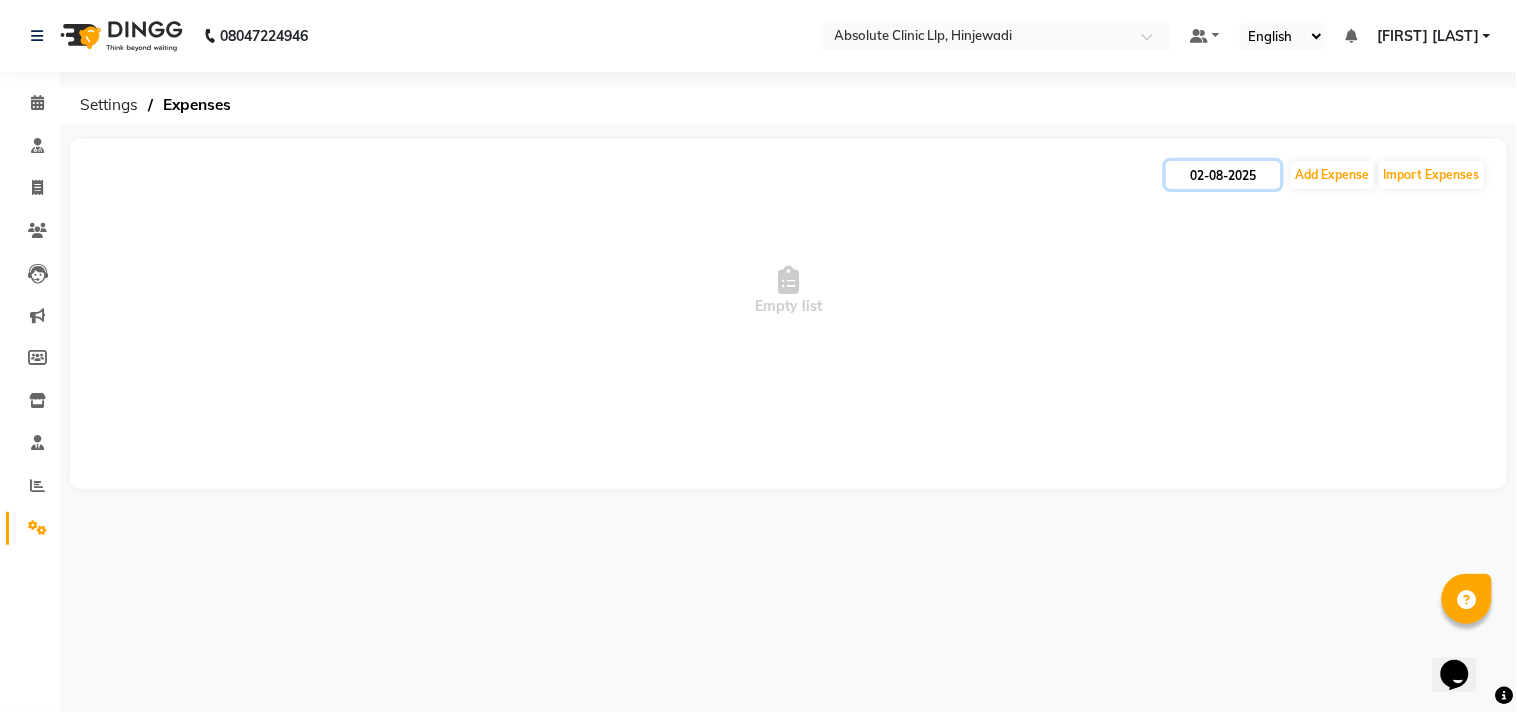 click on "02-08-2025" 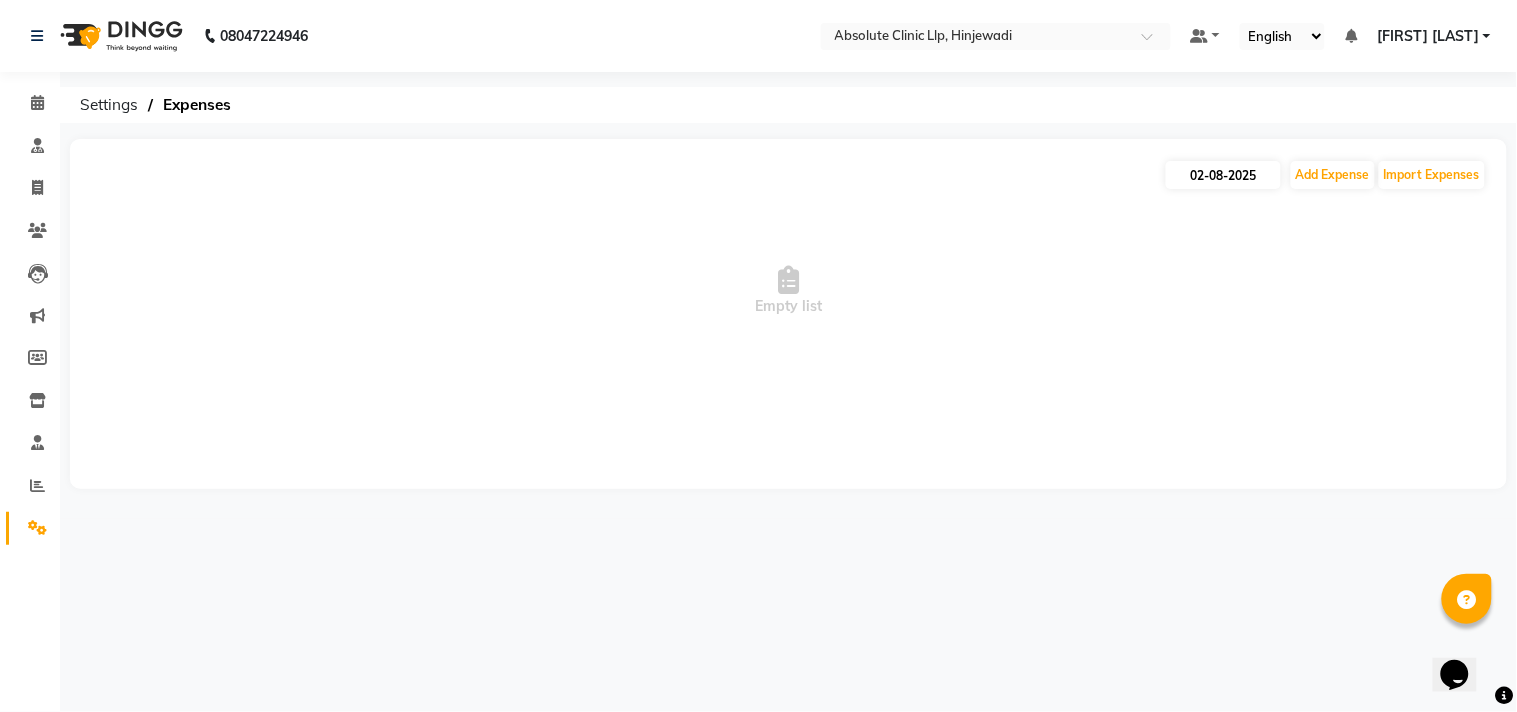select on "8" 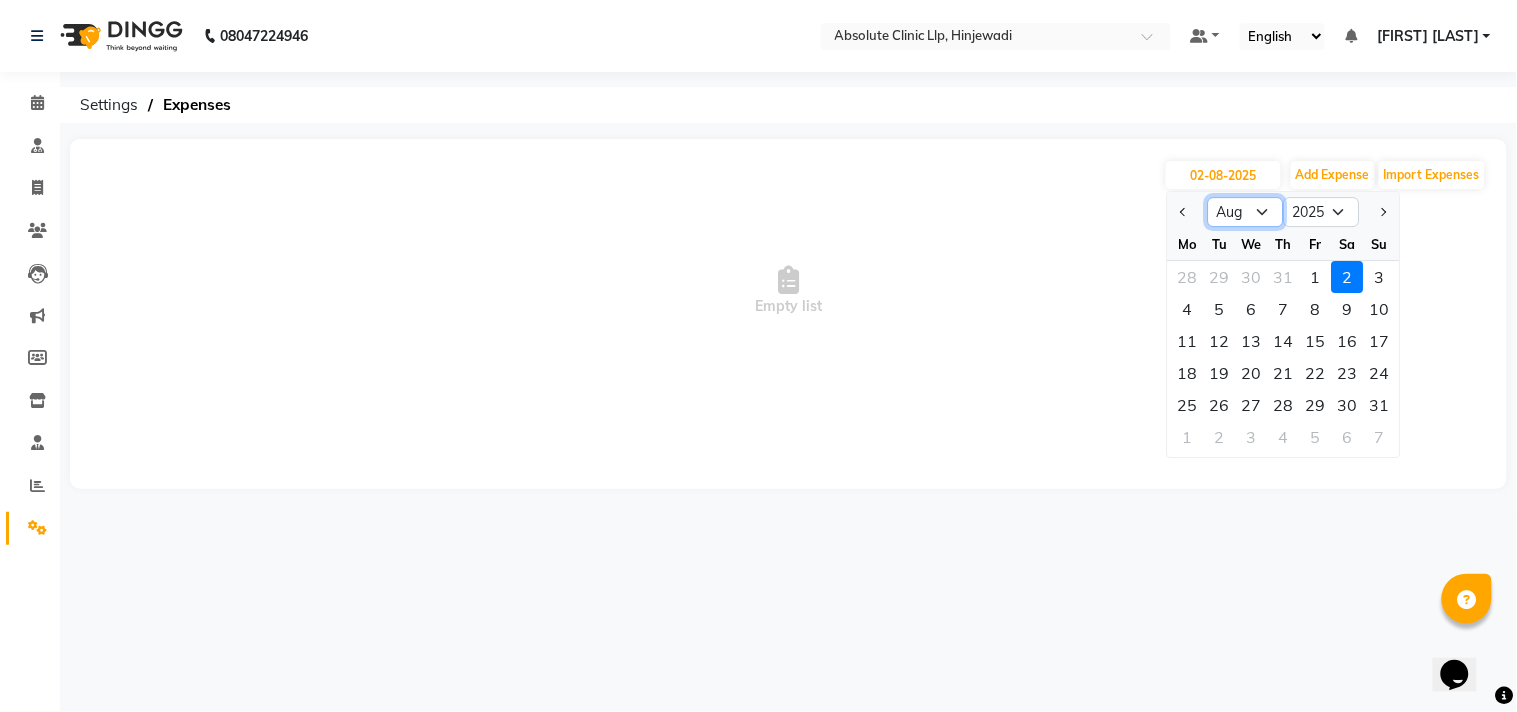 click on "Jan Feb Mar Apr May Jun Jul Aug Sep Oct Nov Dec" 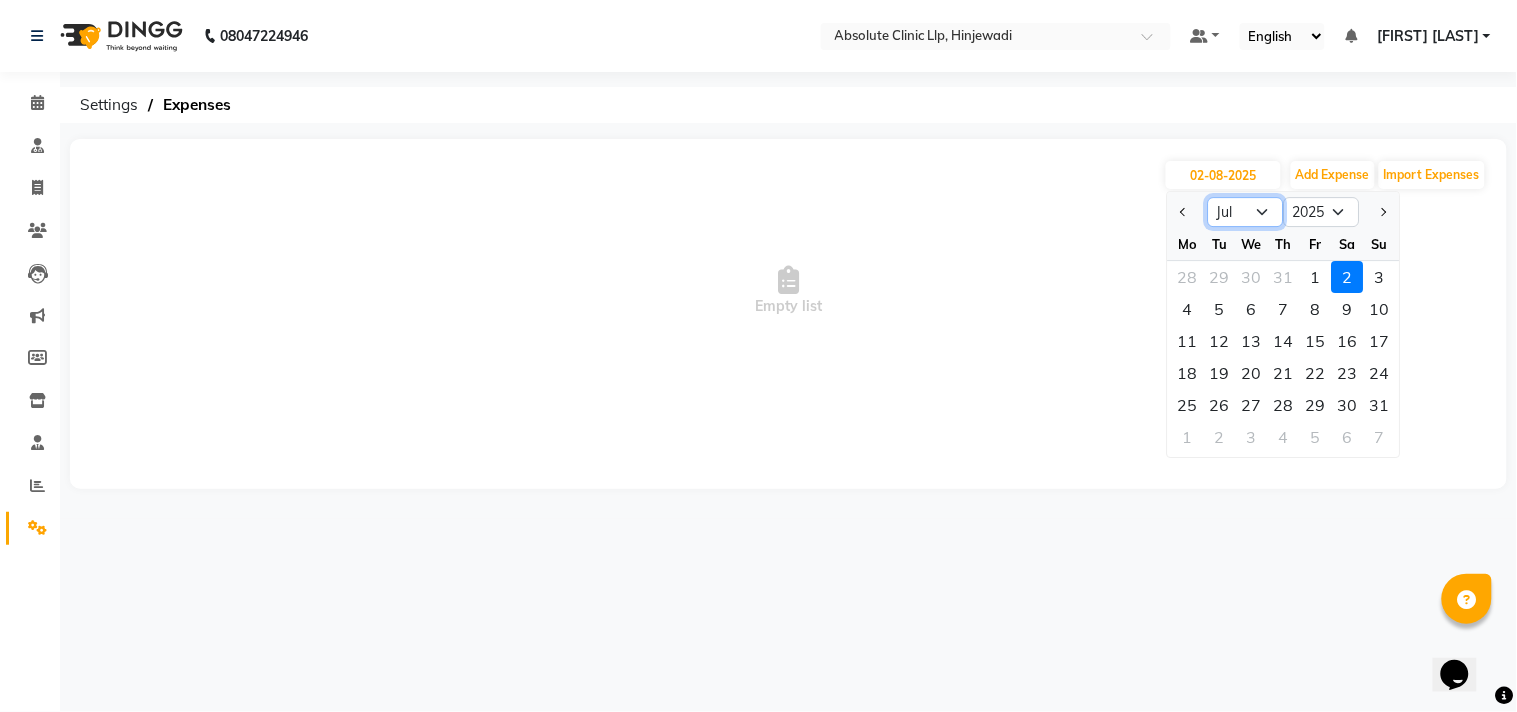 click on "Jan Feb Mar Apr May Jun Jul Aug Sep Oct Nov Dec" 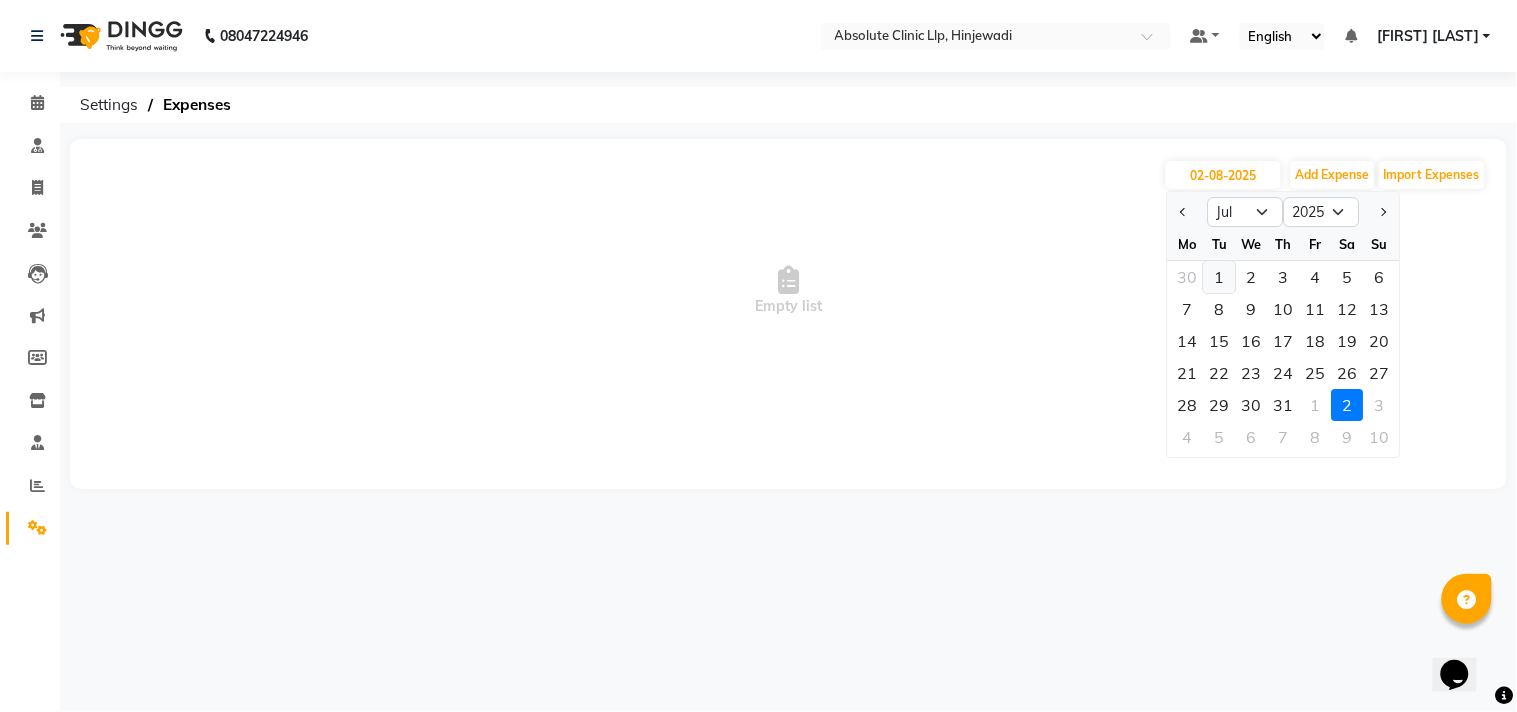 click on "1" 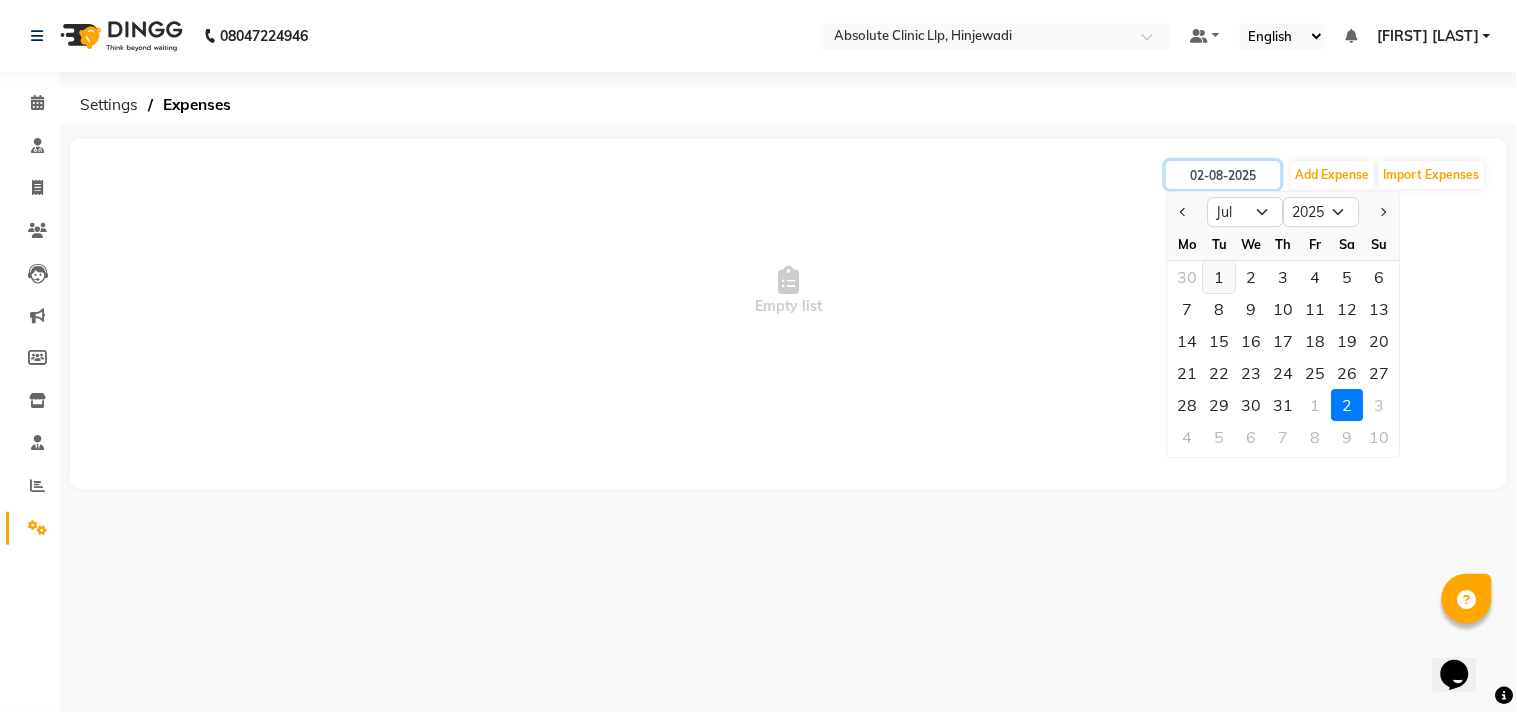 type on "01-07-2025" 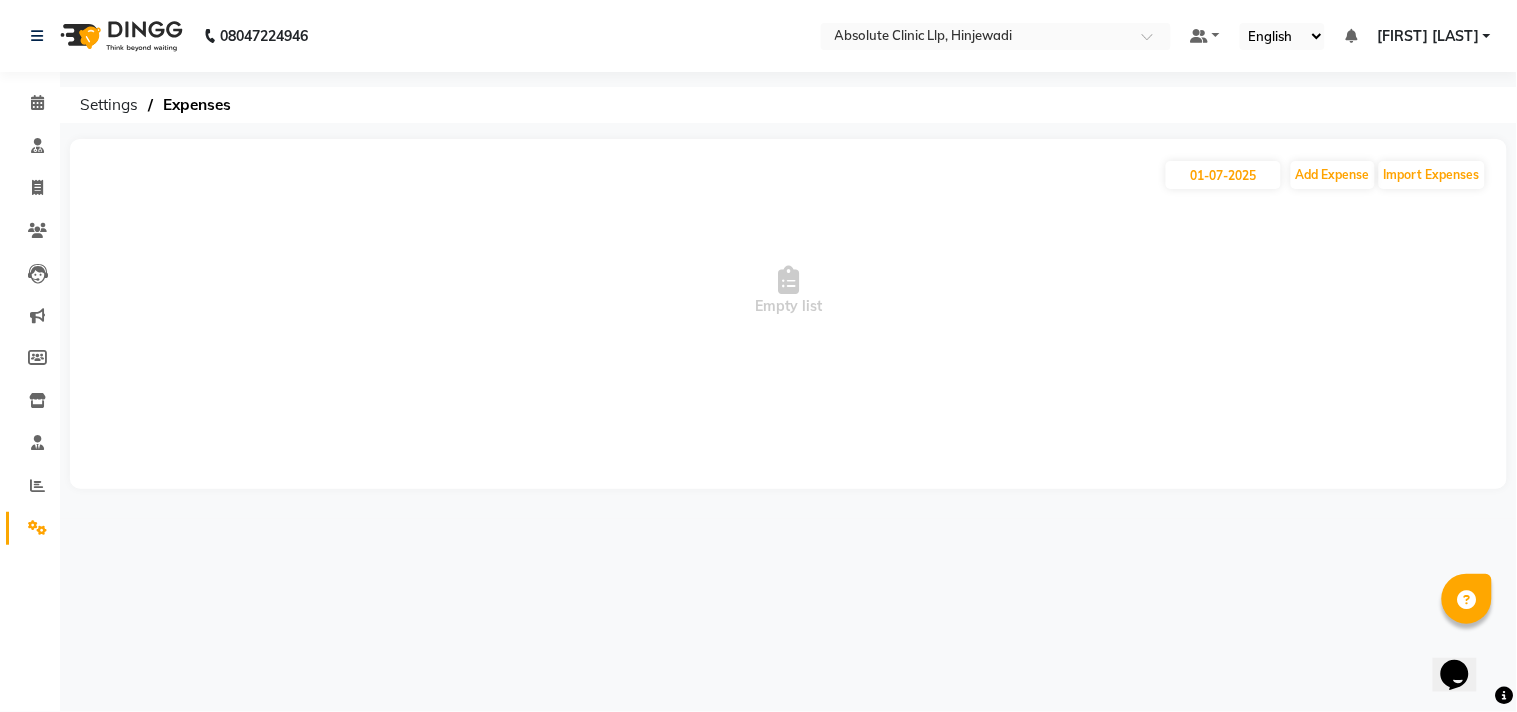 click on "Empty list" at bounding box center (788, 291) 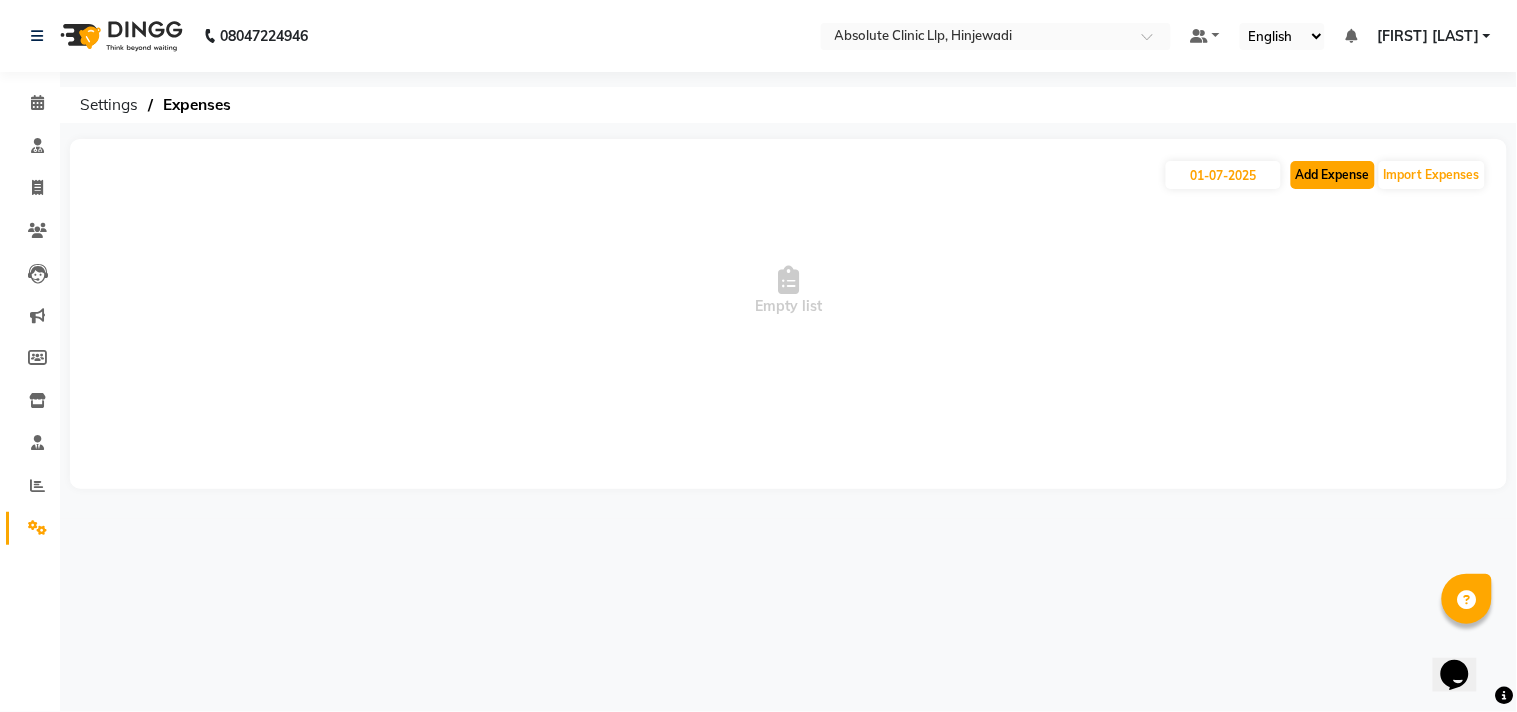click on "Add Expense" 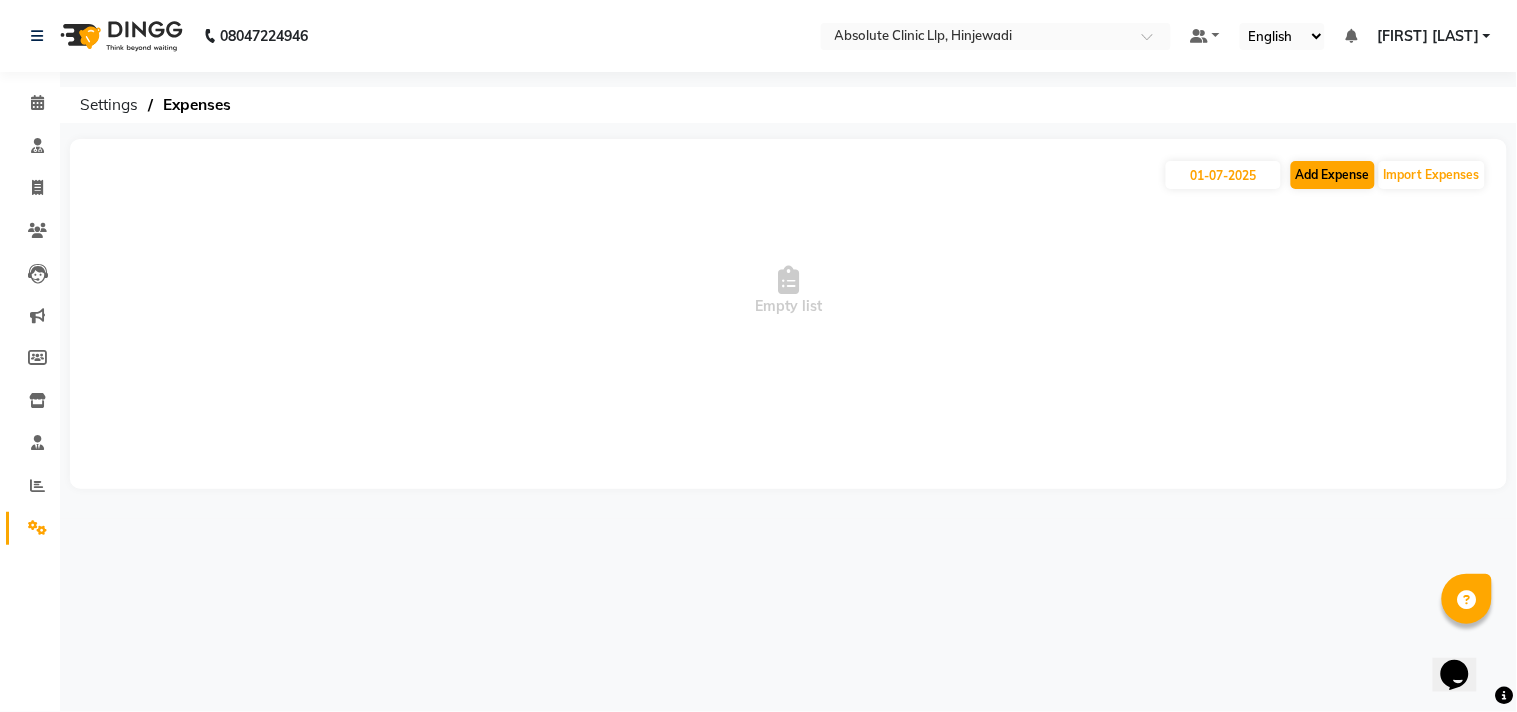 select on "1" 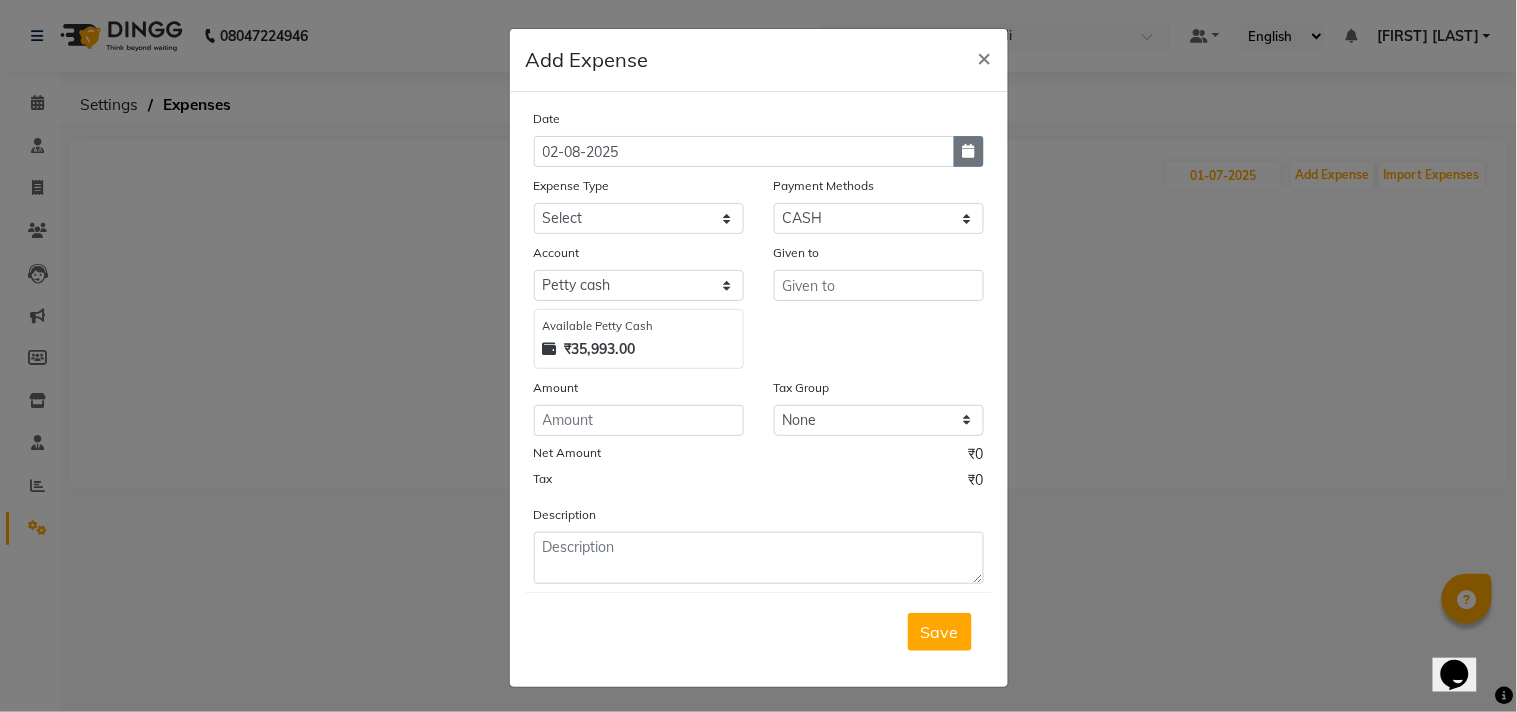 click 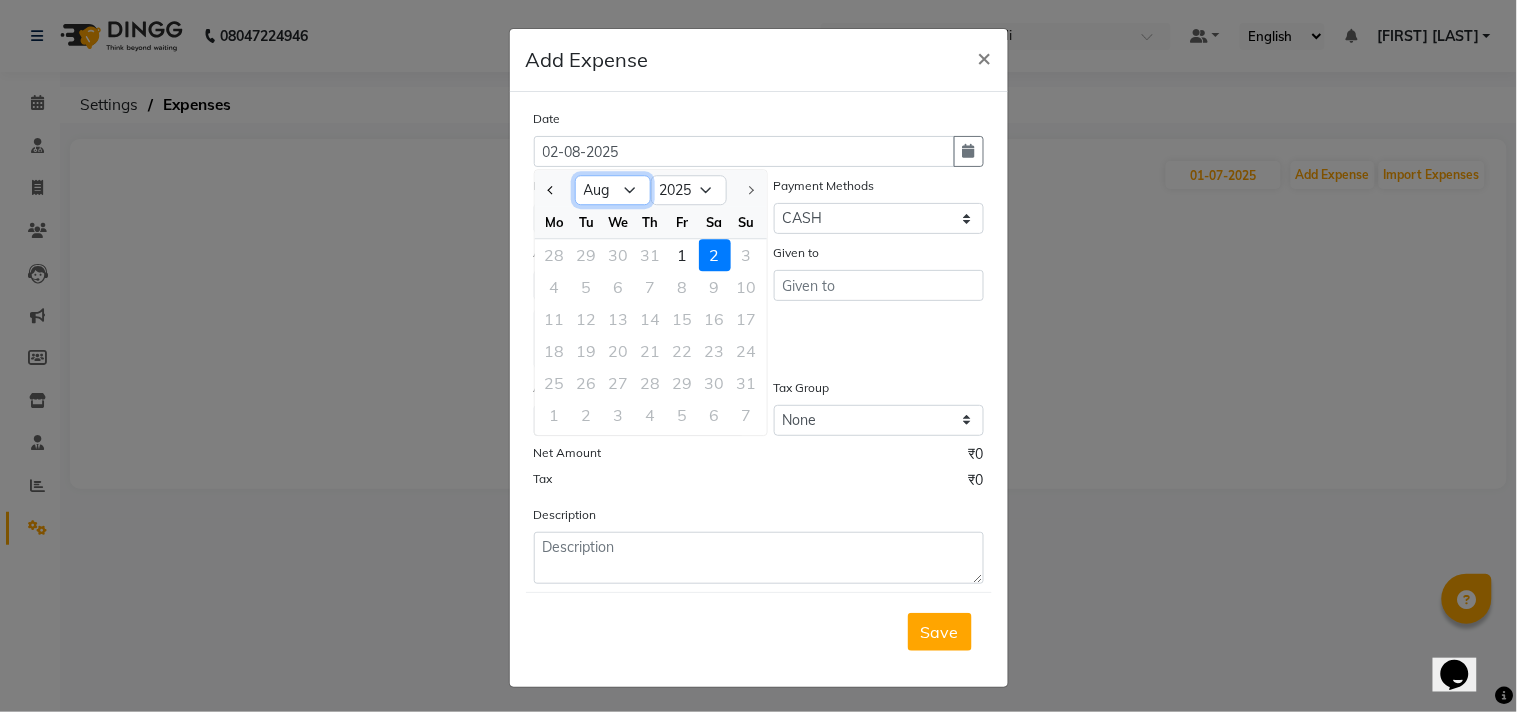click on "Jan Feb Mar Apr May Jun Jul Aug" 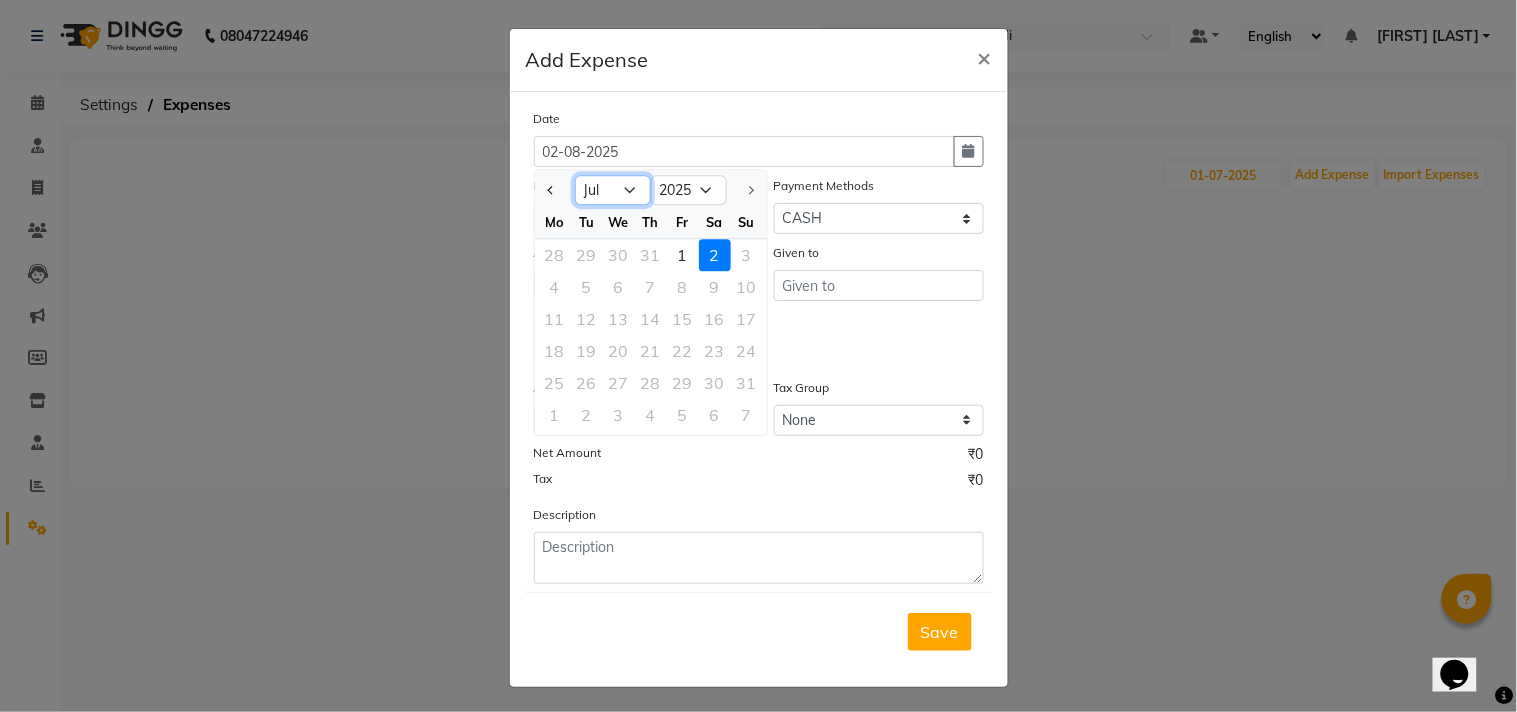 click on "Jan Feb Mar Apr May Jun Jul Aug" 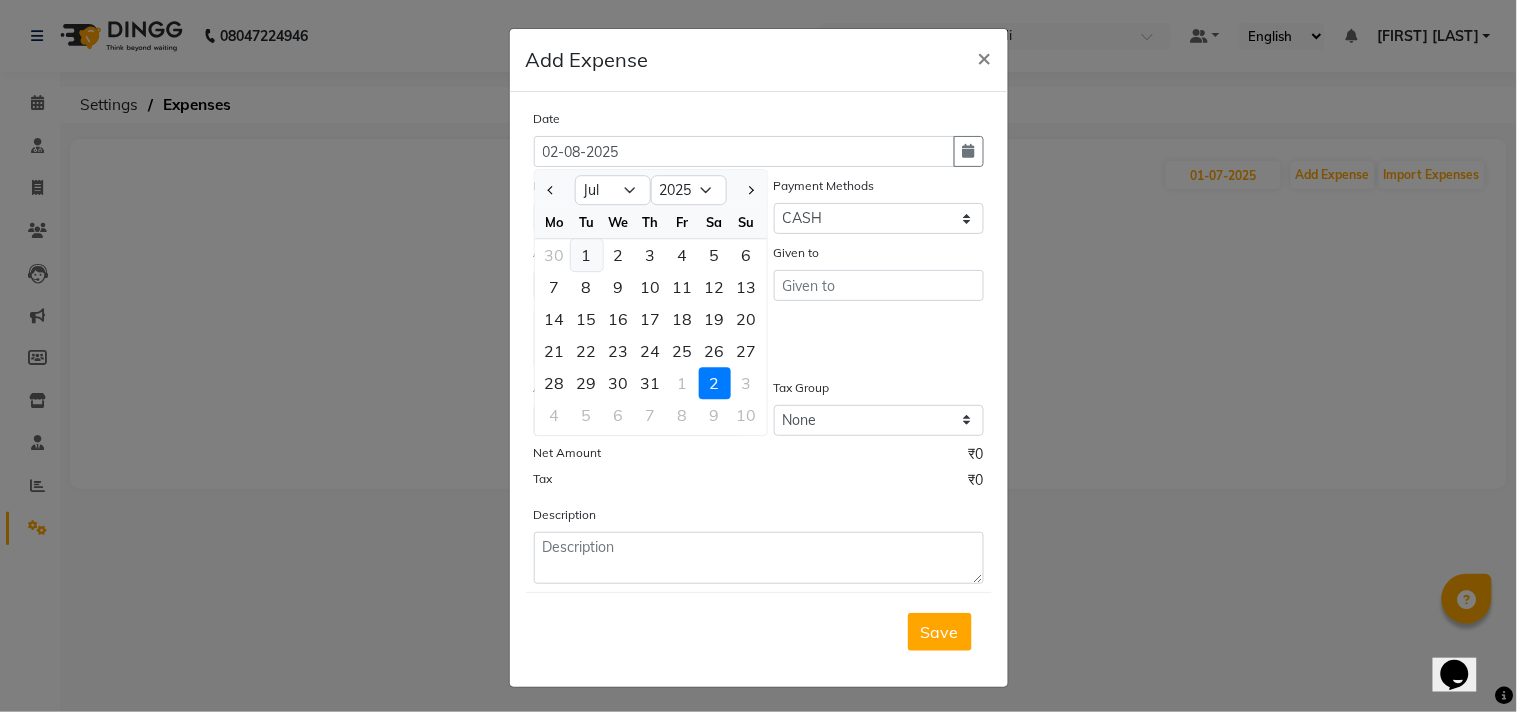 click on "1" 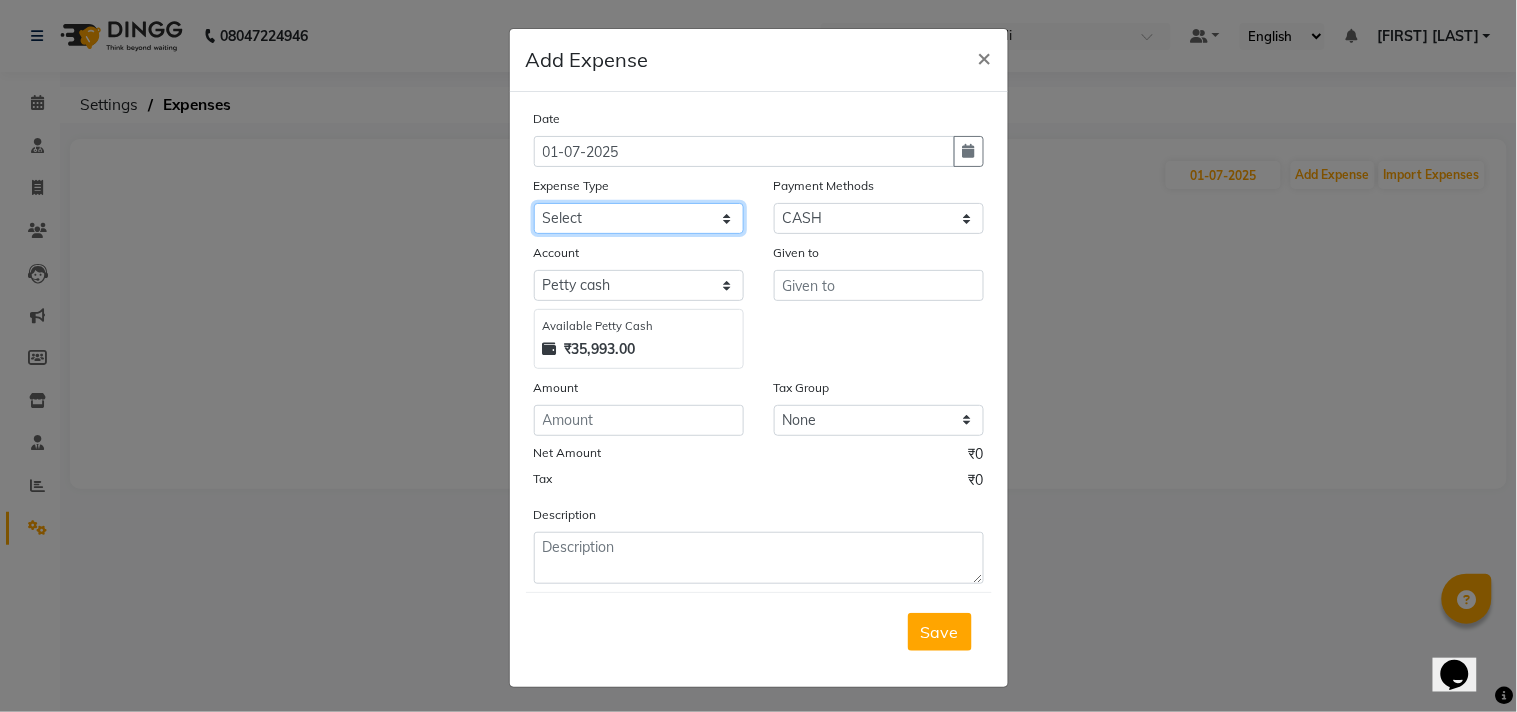 click on "Select Advance Salary Bank charges Car maintenance  Cash transfer to bank Cash transfer to hub Client Snacks Clinical charges Consultant Fees Courier Charges Electricity Exp Equipment Fuel Govt fee Housekeeping Charges Labour Housekeeping Material Incentive Insurance International purchase Lab Charges LAUNDRY Loan Repayment Local consumables Local Conveyance Maintenance Marketing Miscellaneous MRA Other Pantry Pantry Expenses Pooja Printing Stationery Local Product Rent Repairs Salary Staff Snacks Staff Welfare Tax Tea & Refreshment Telephone Transport Travelling Exp Utilities" 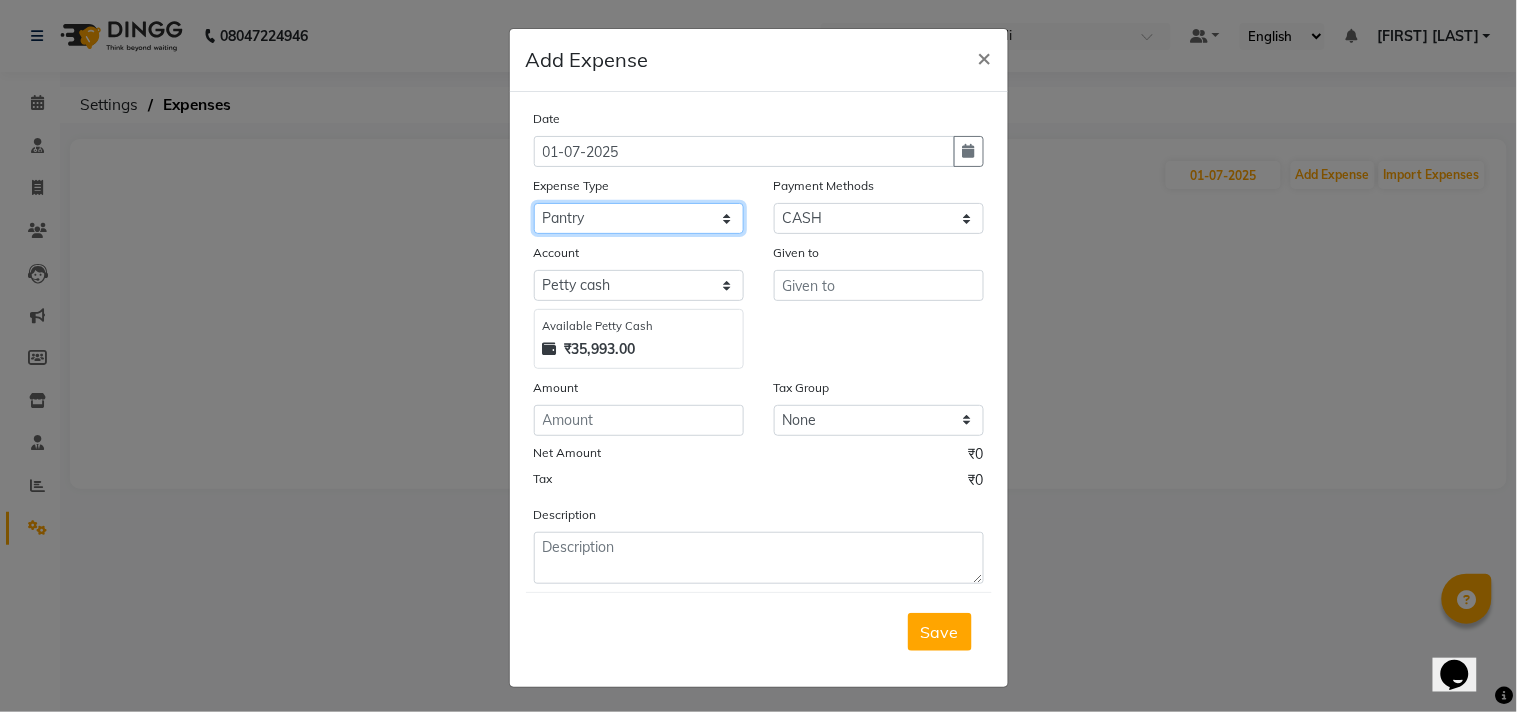 click on "Select Advance Salary Bank charges Car maintenance  Cash transfer to bank Cash transfer to hub Client Snacks Clinical charges Consultant Fees Courier Charges Electricity Exp Equipment Fuel Govt fee Housekeeping Charges Labour Housekeeping Material Incentive Insurance International purchase Lab Charges LAUNDRY Loan Repayment Local consumables Local Conveyance Maintenance Marketing Miscellaneous MRA Other Pantry Pantry Expenses Pooja Printing Stationery Local Product Rent Repairs Salary Staff Snacks Staff Welfare Tax Tea & Refreshment Telephone Transport Travelling Exp Utilities" 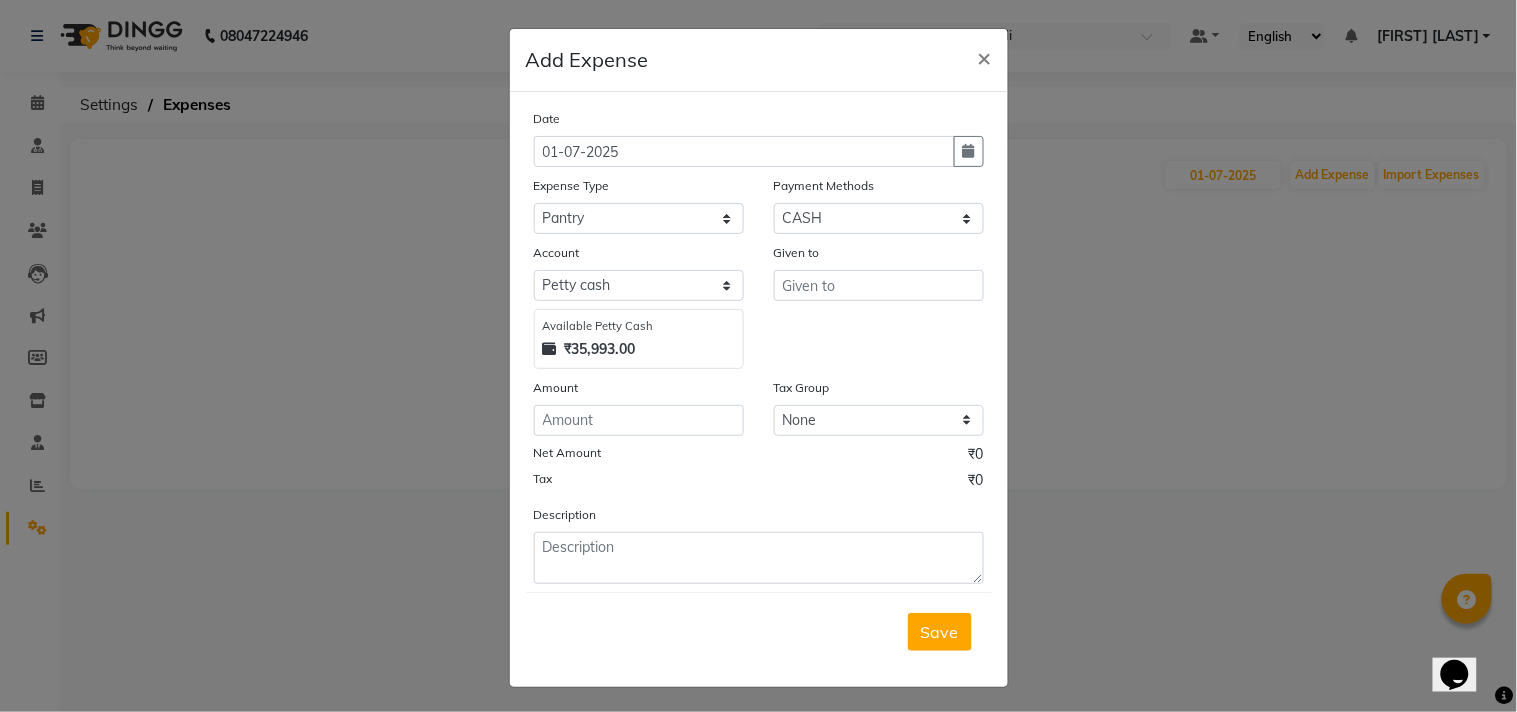 click on "Amount" 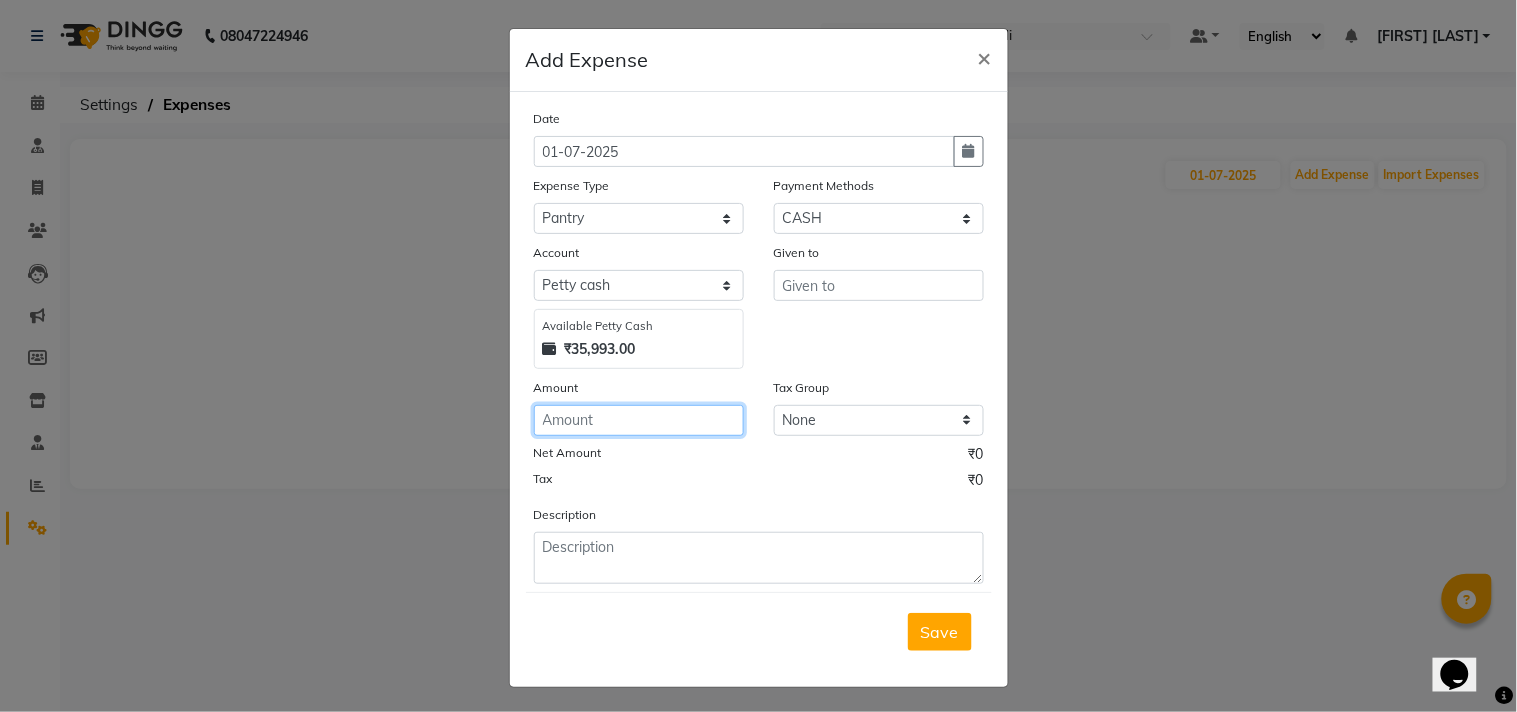 click 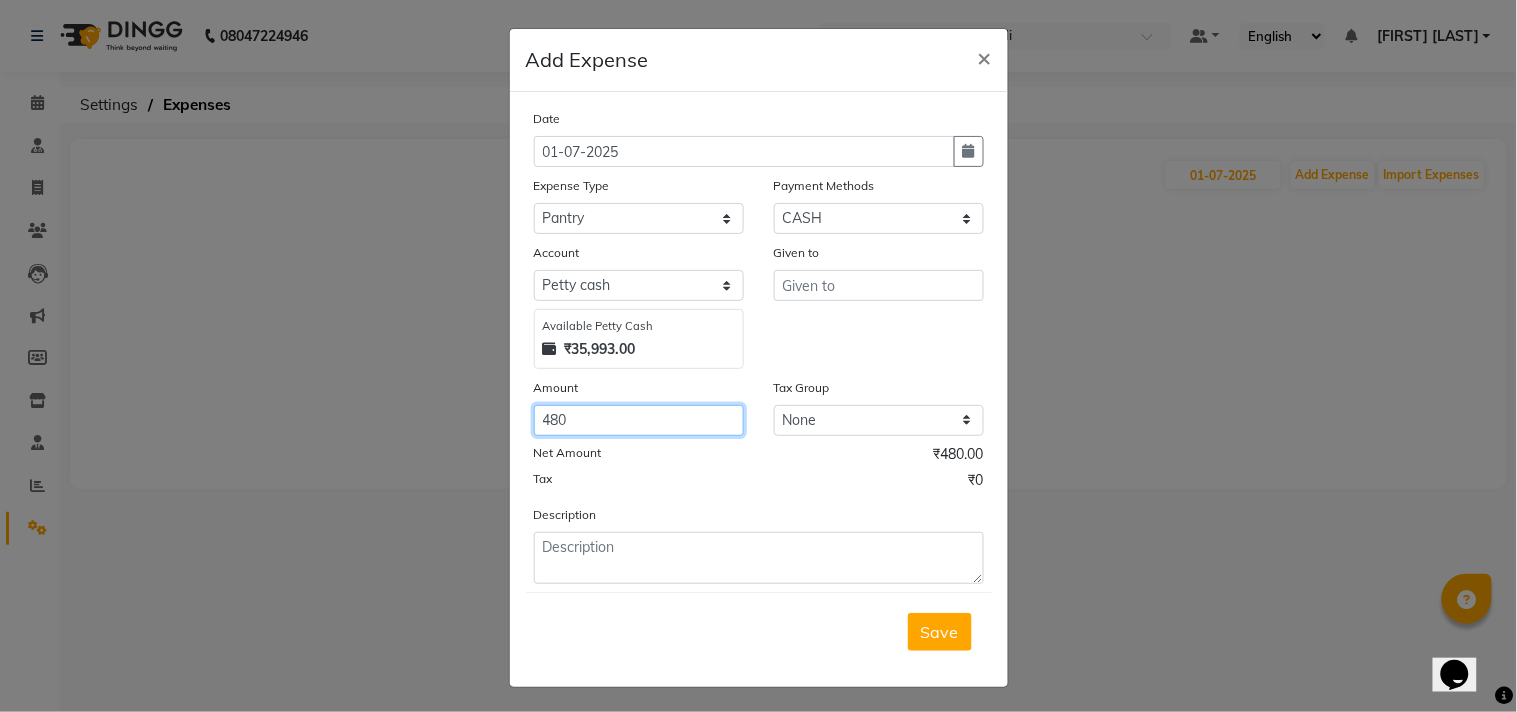 type on "480" 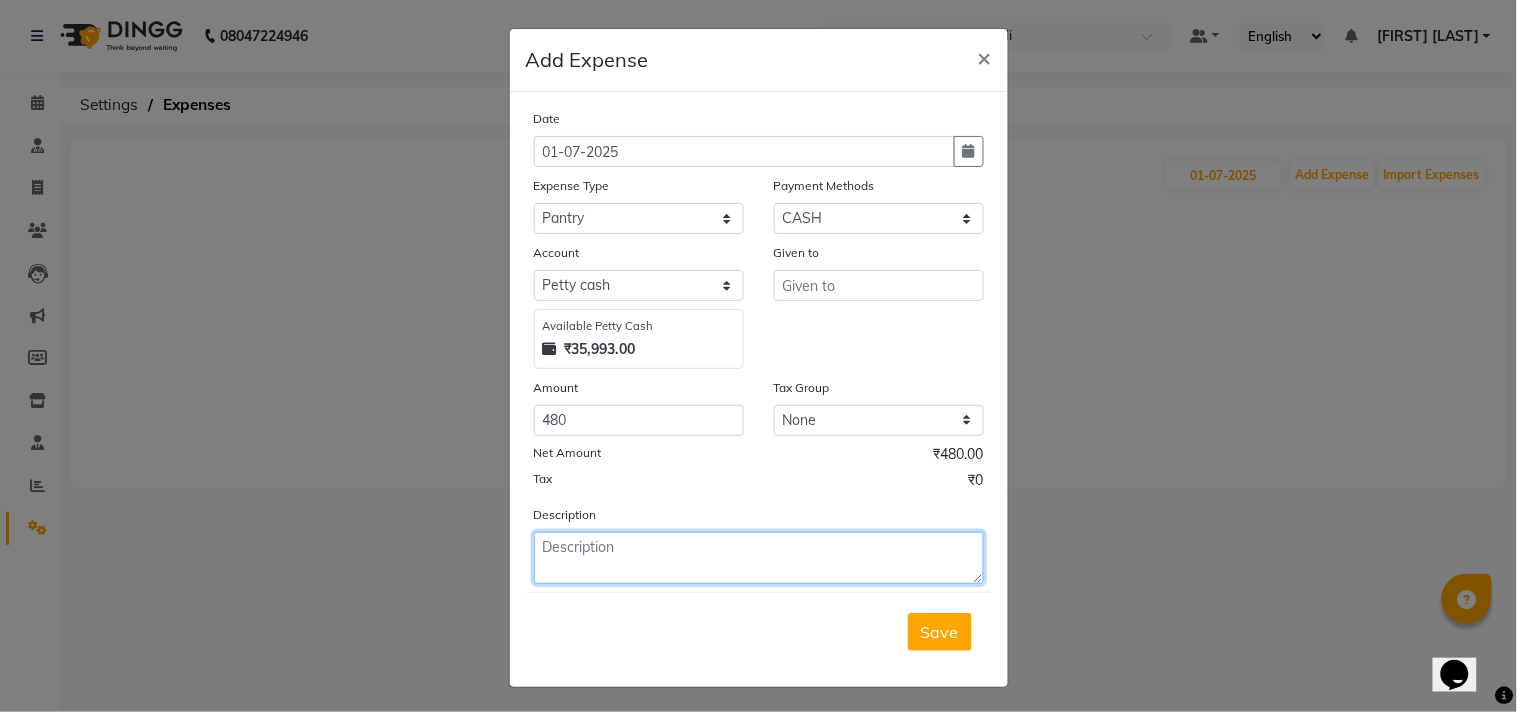 click 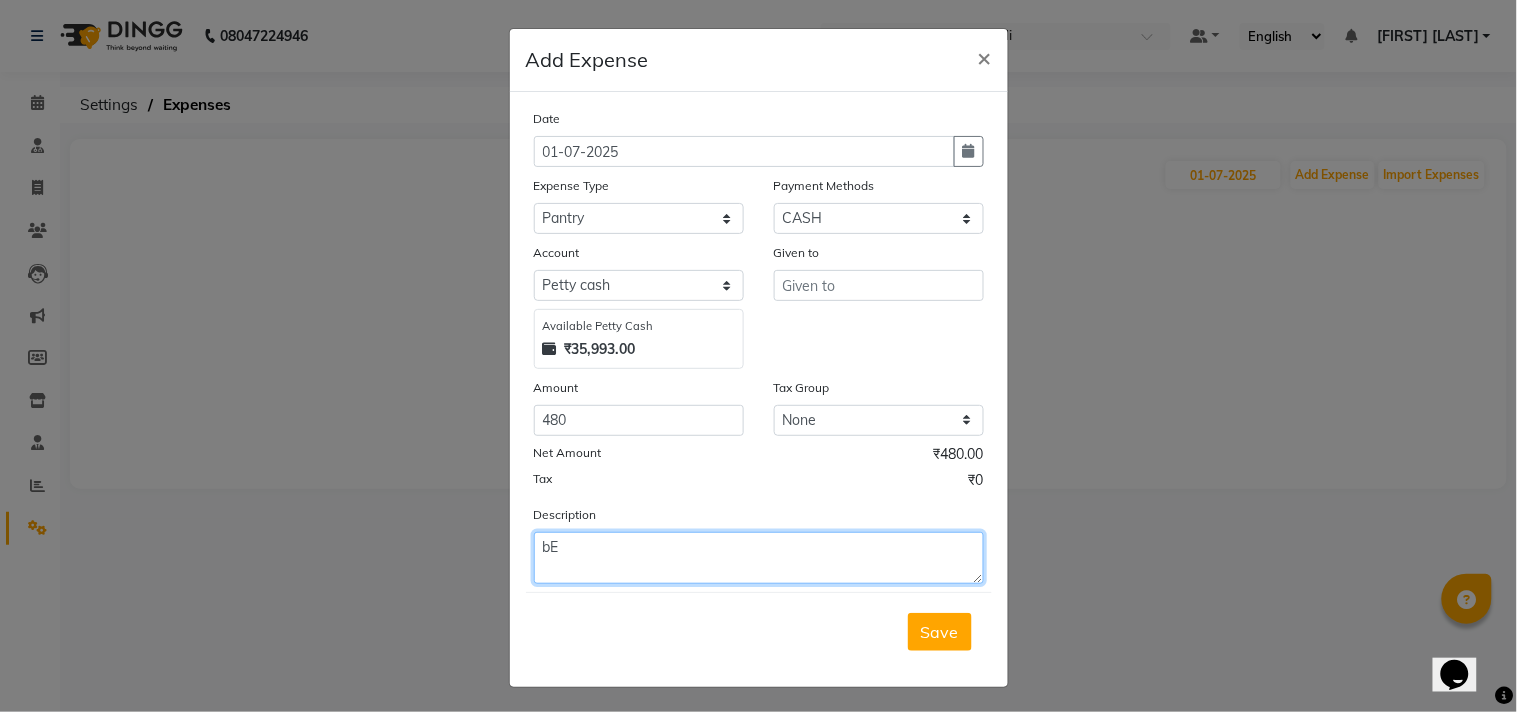 type on "b" 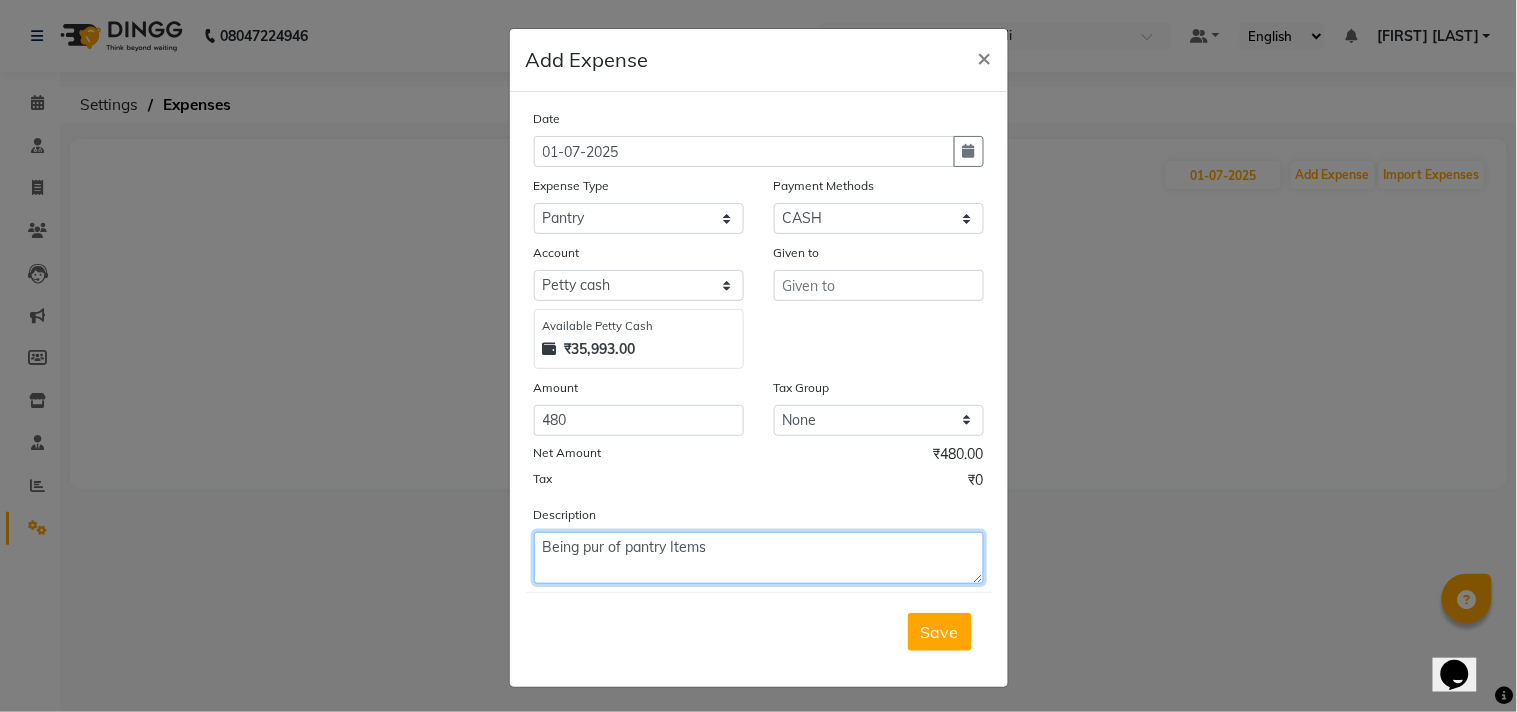 type on "Being pur of pantry Items" 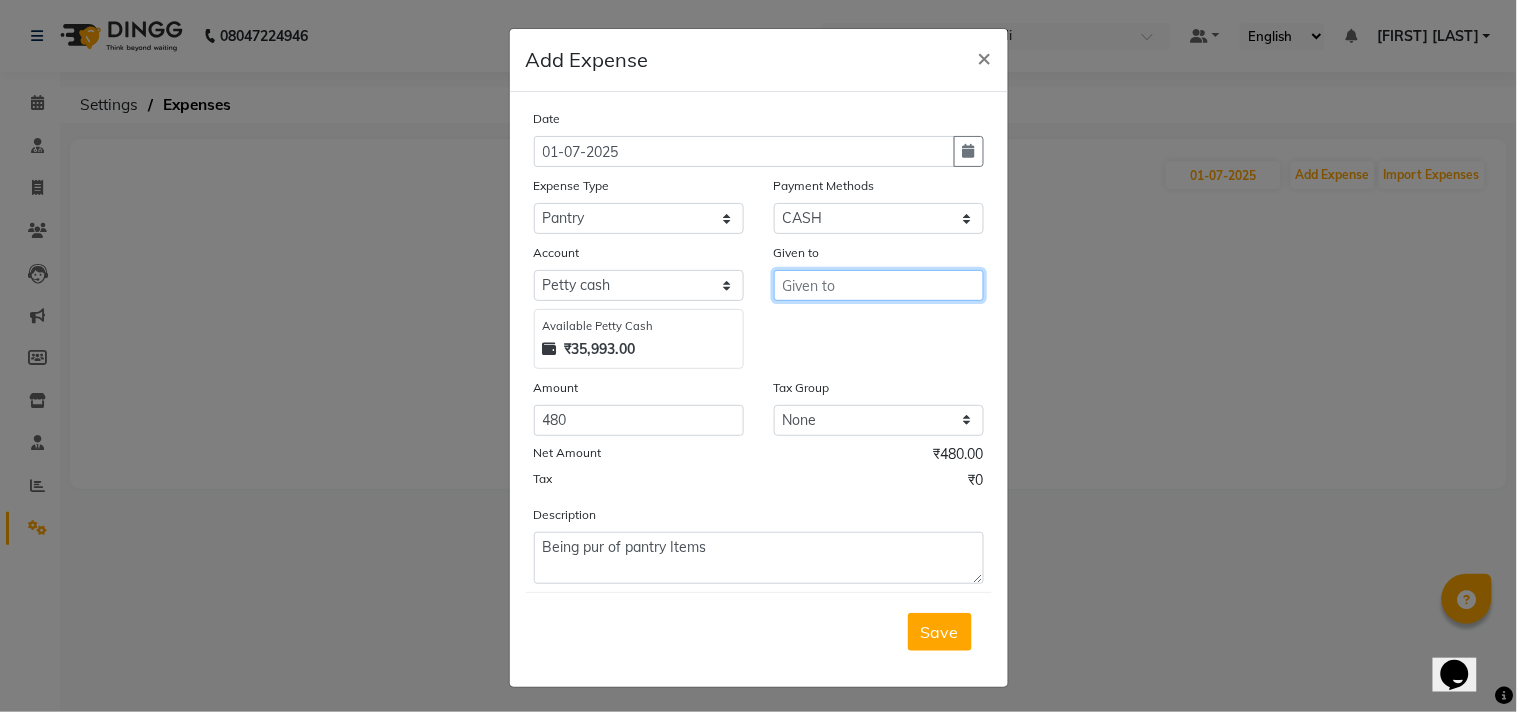 click at bounding box center [879, 285] 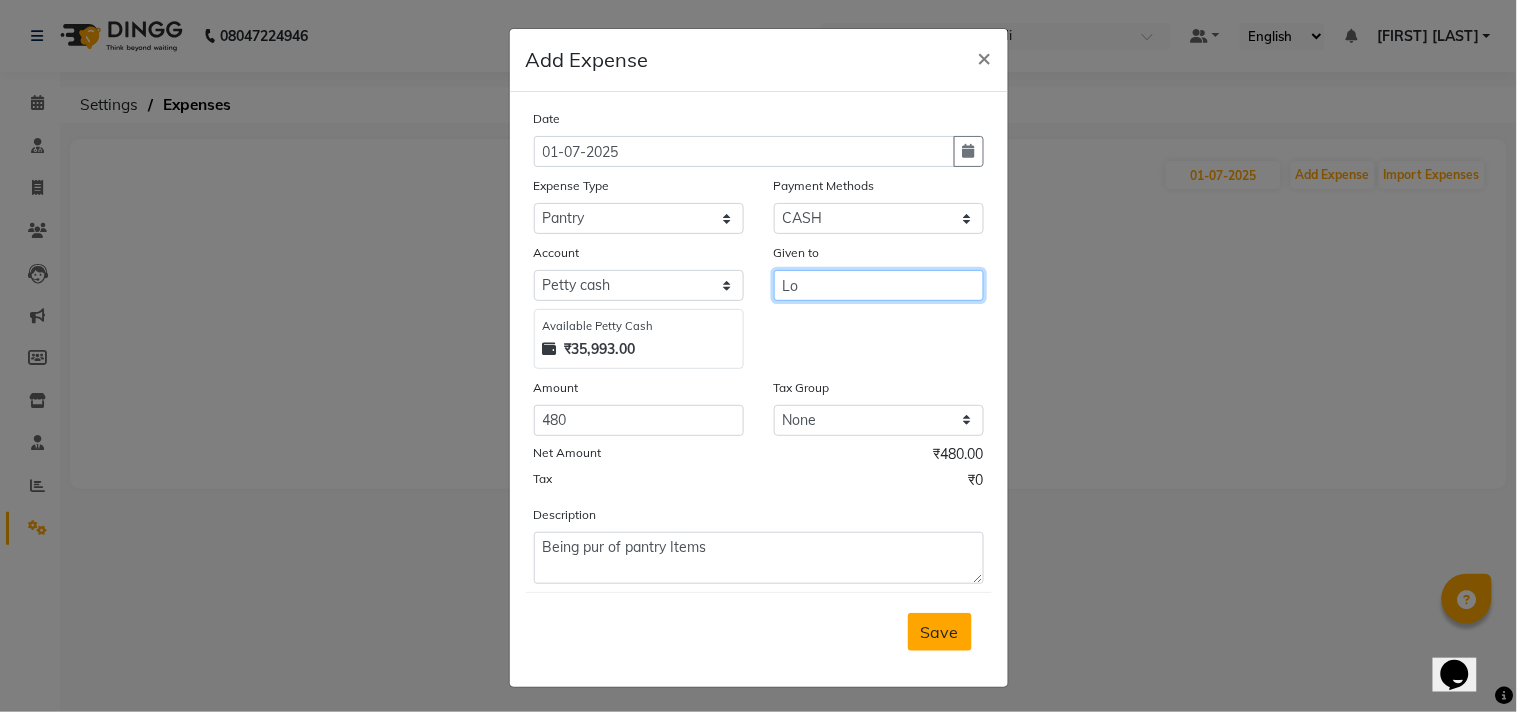 type on "L" 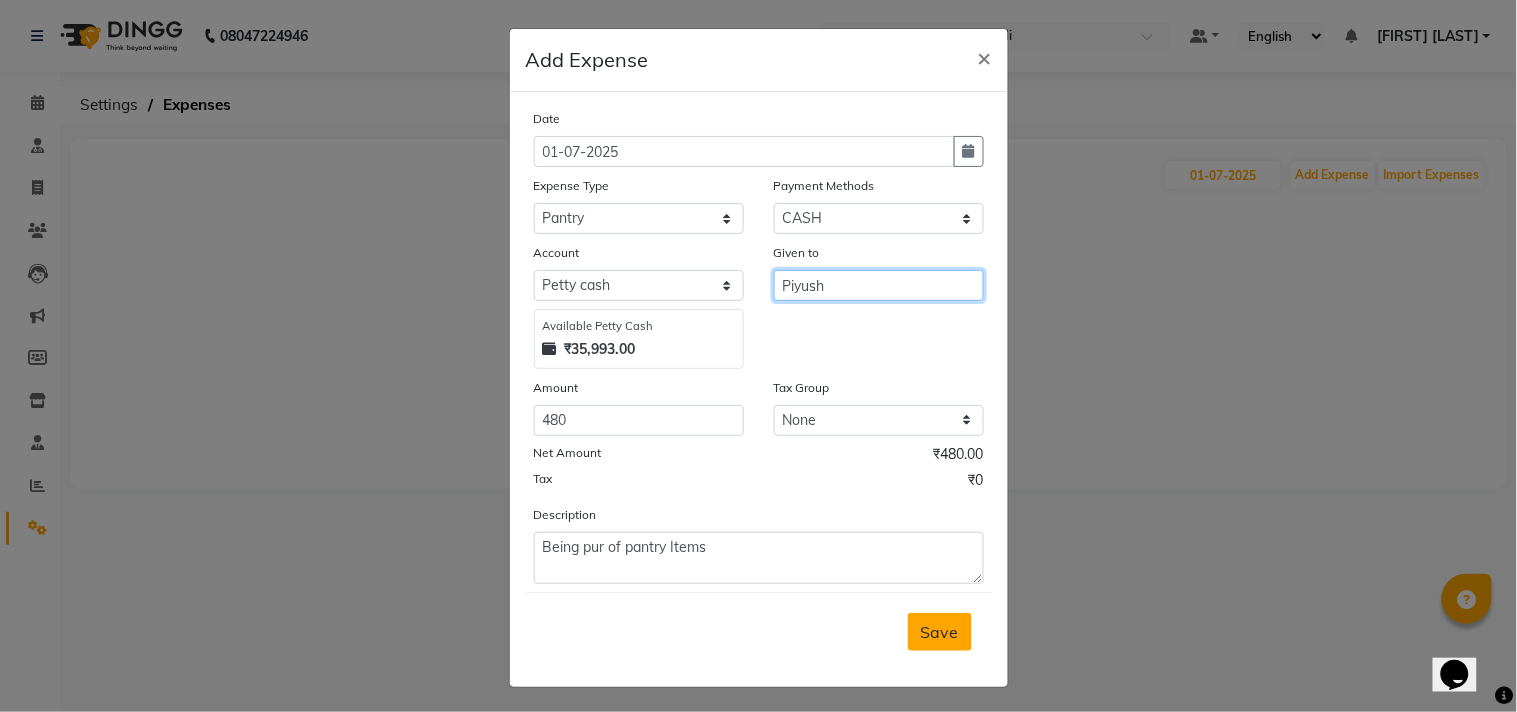 type on "Piyush" 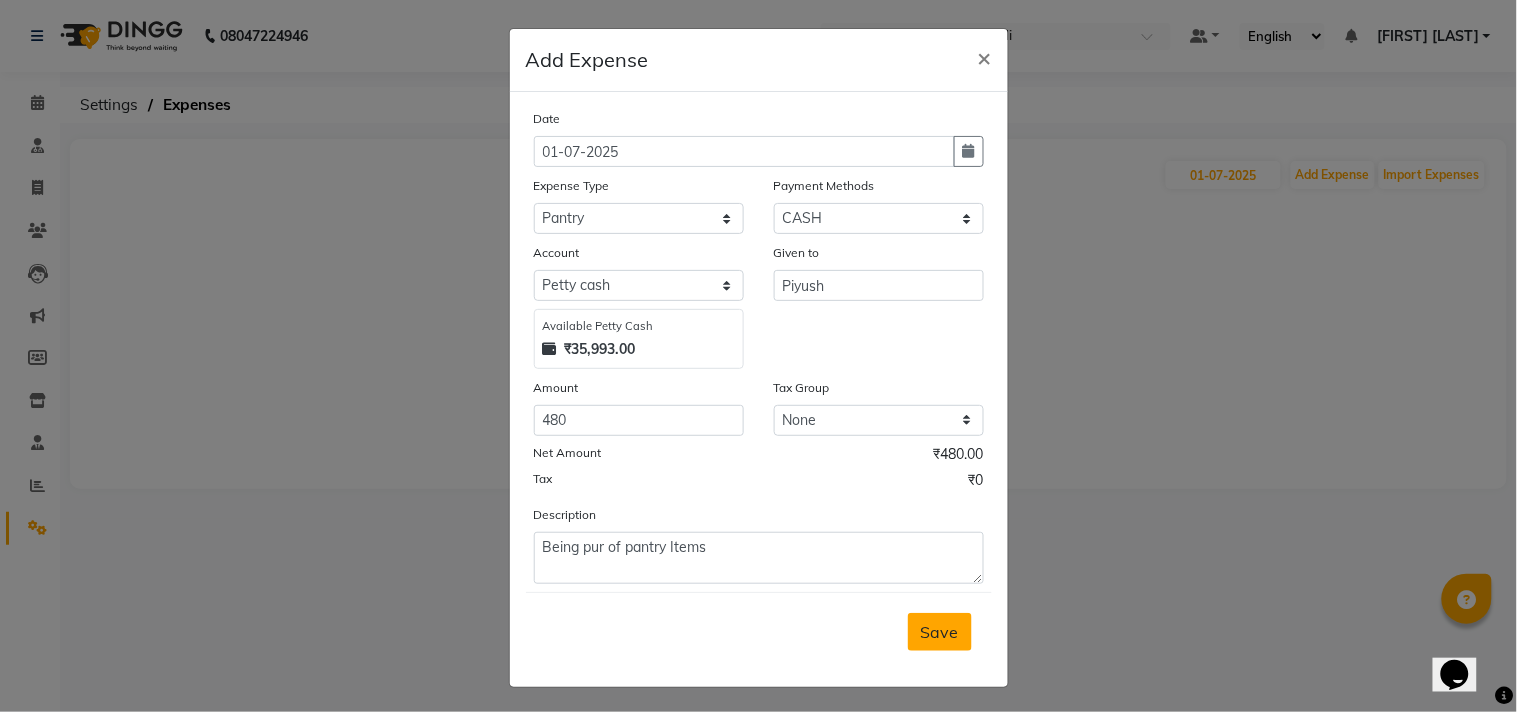click on "Save" at bounding box center [940, 632] 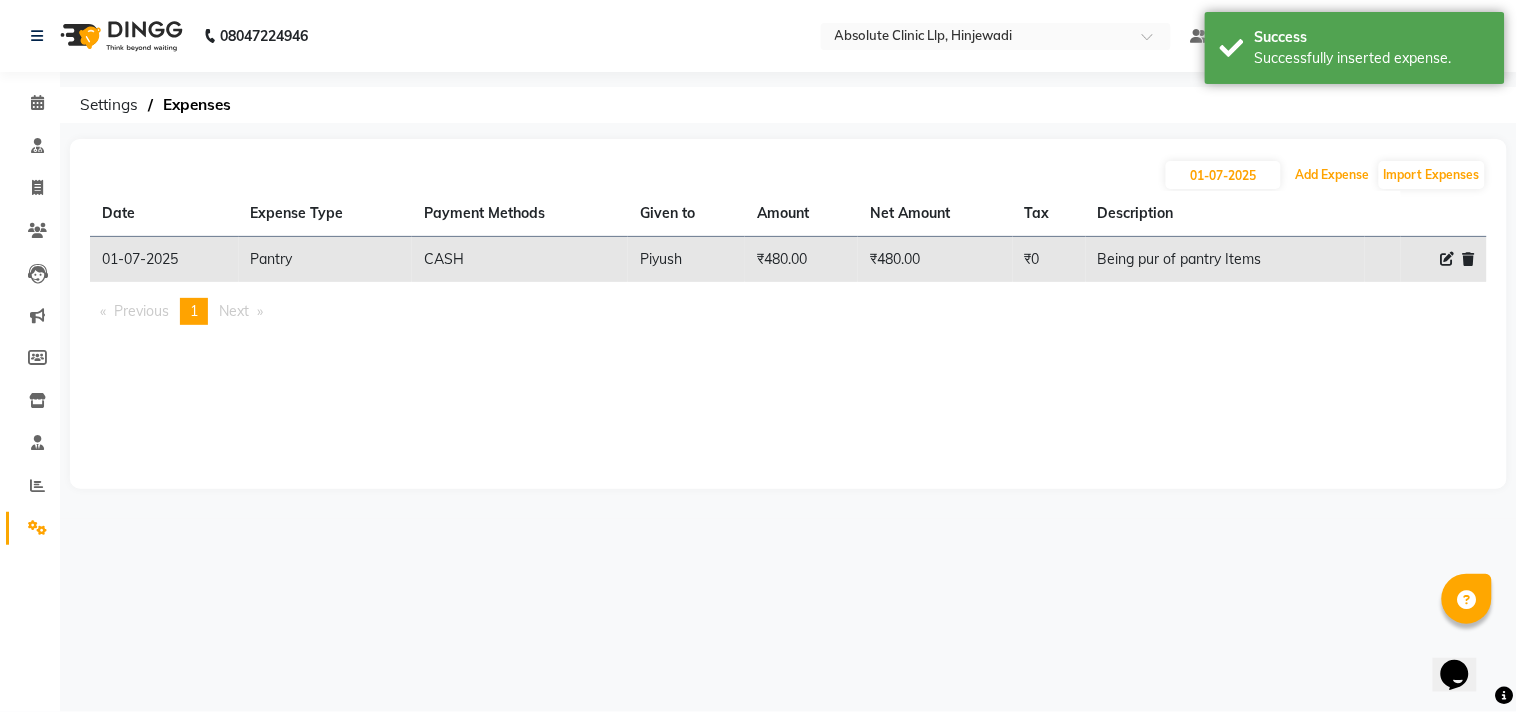 type 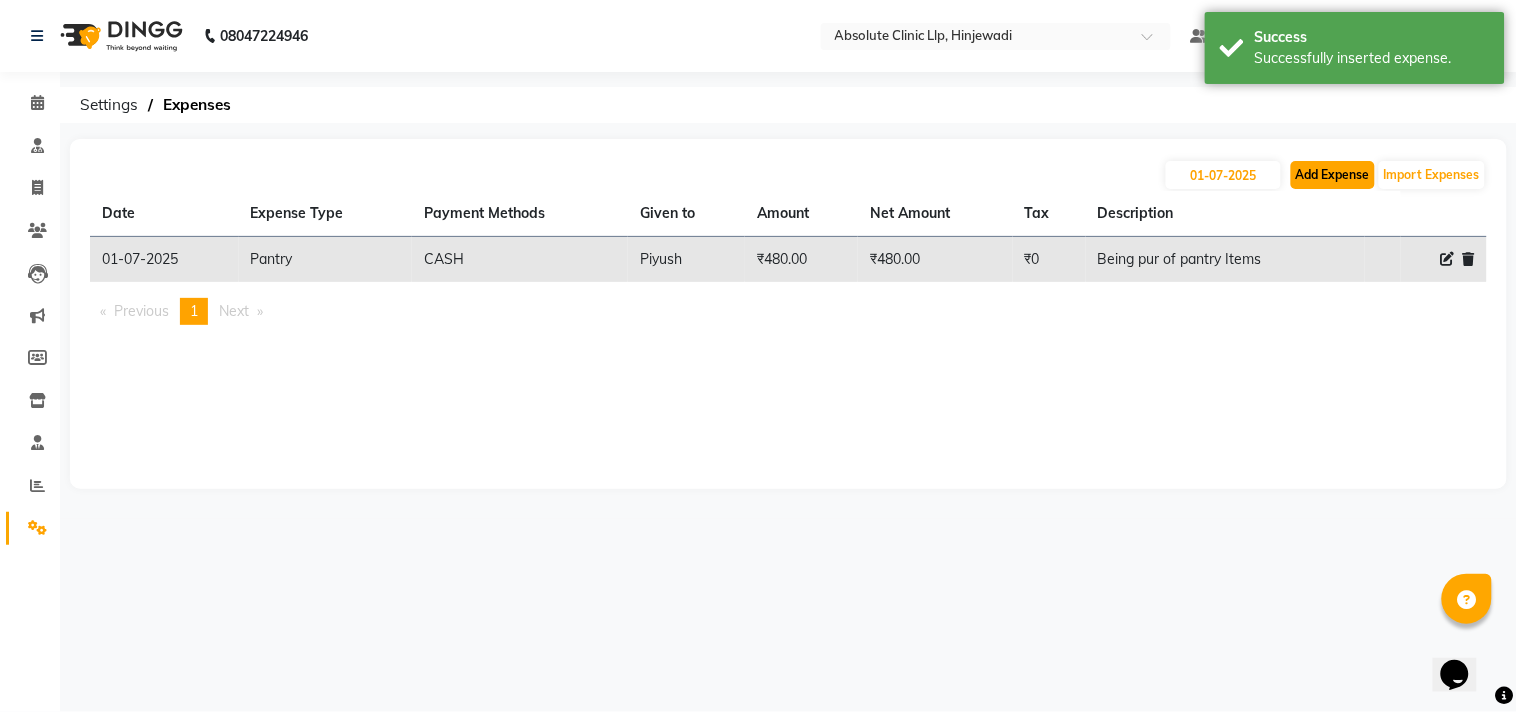 click on "Add Expense" 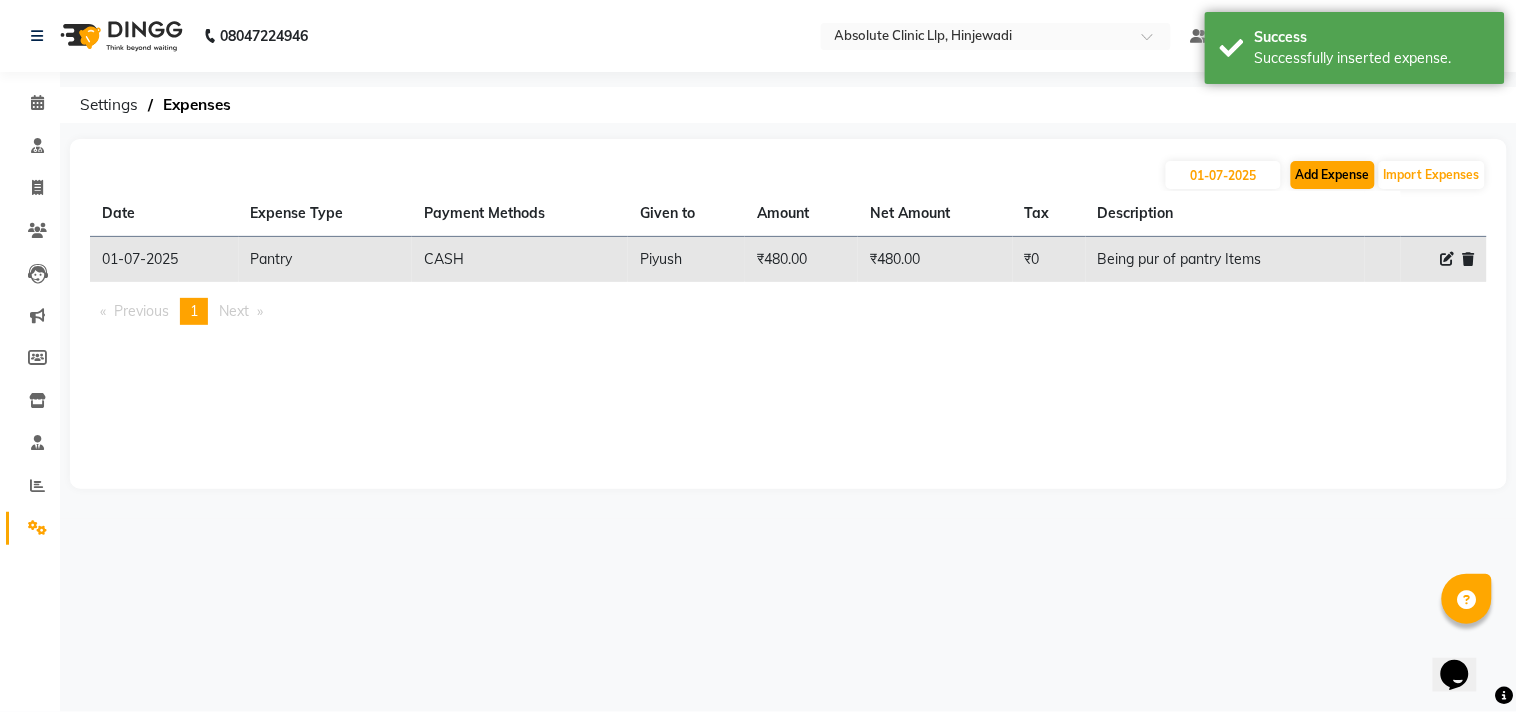 select on "1" 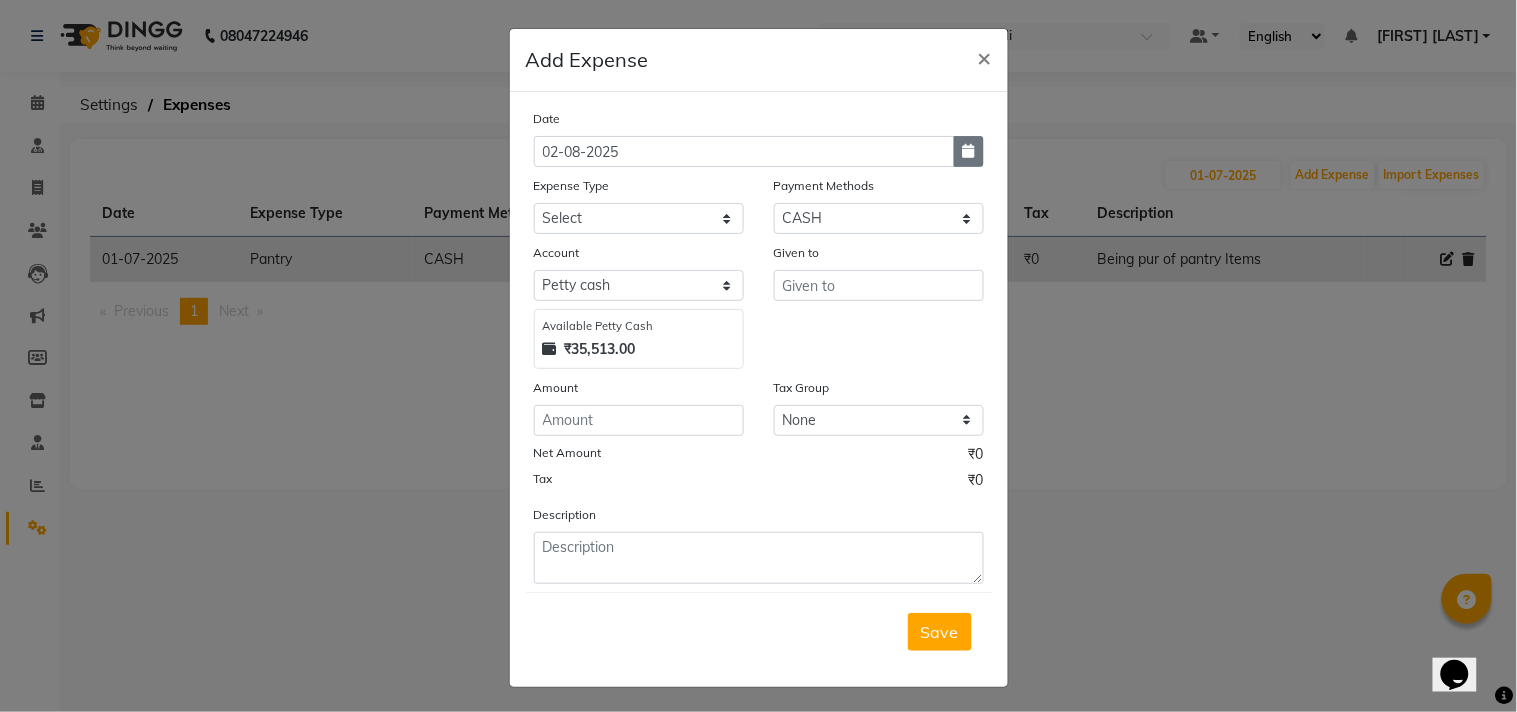 click 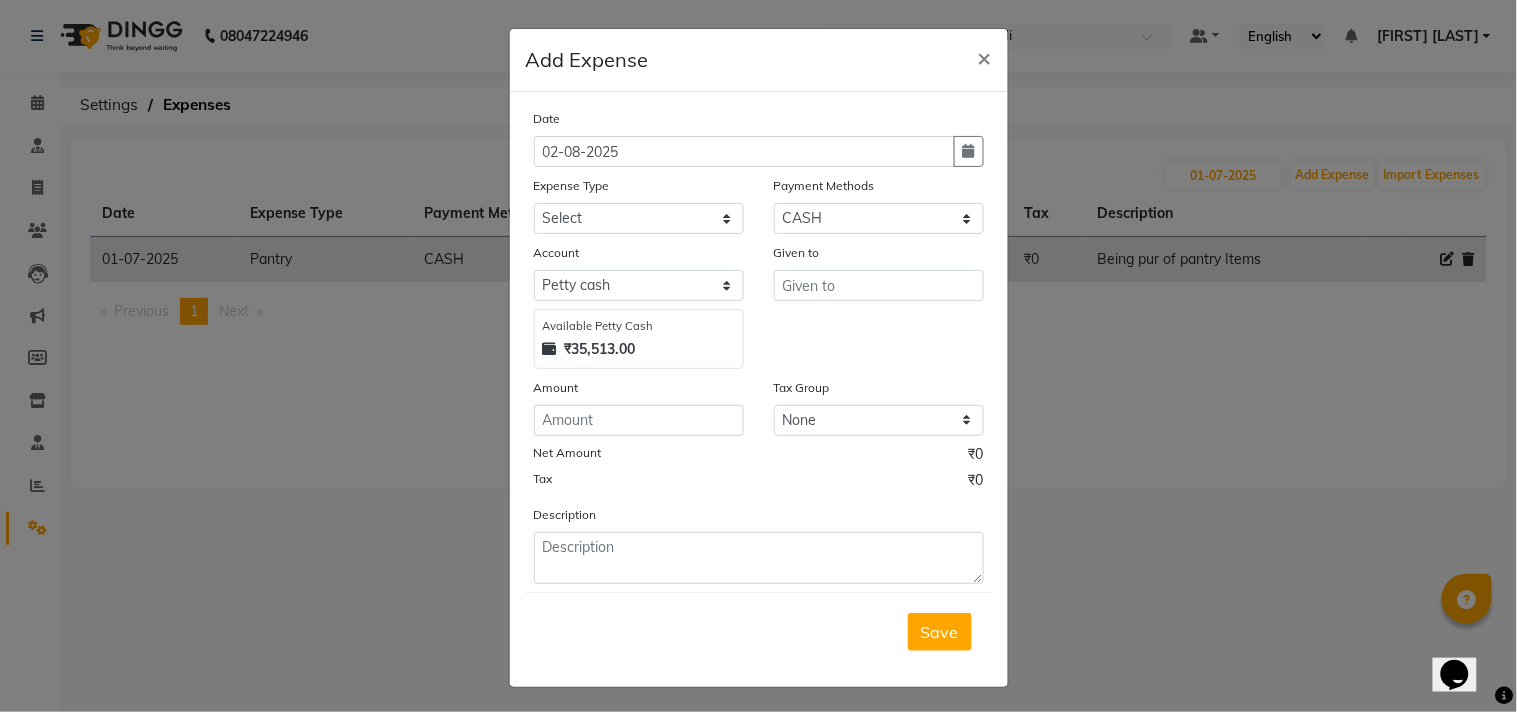 select on "8" 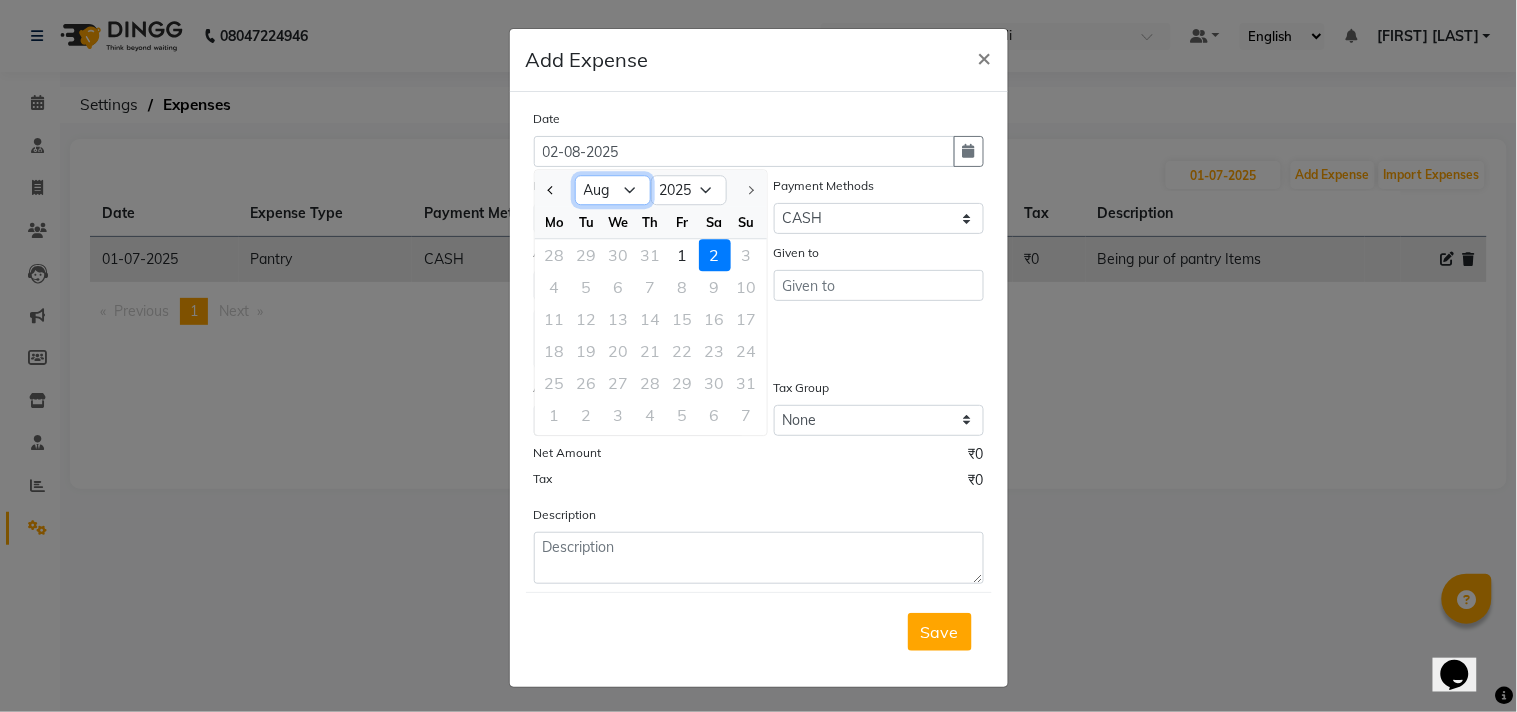 click on "Jan Feb Mar Apr May Jun Jul Aug" 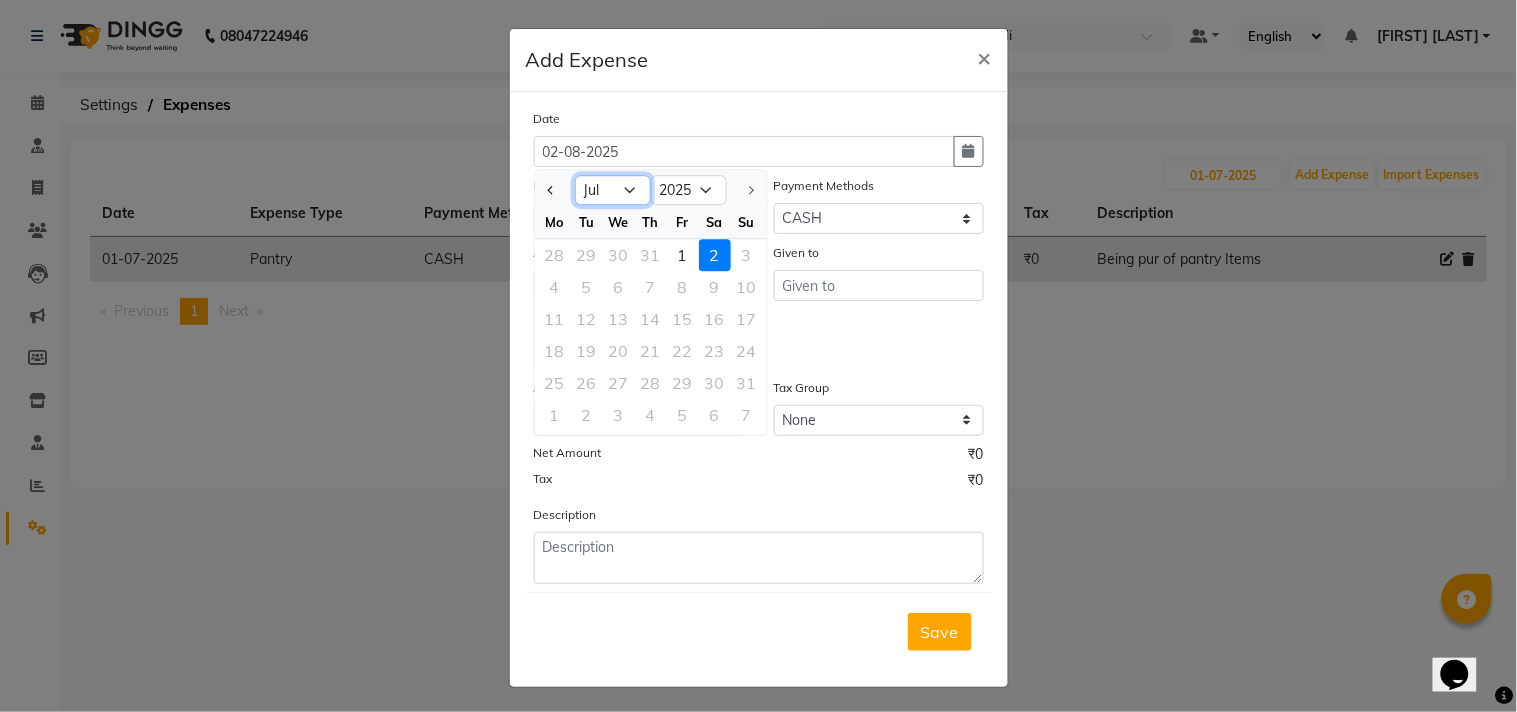 click on "Jan Feb Mar Apr May Jun Jul Aug" 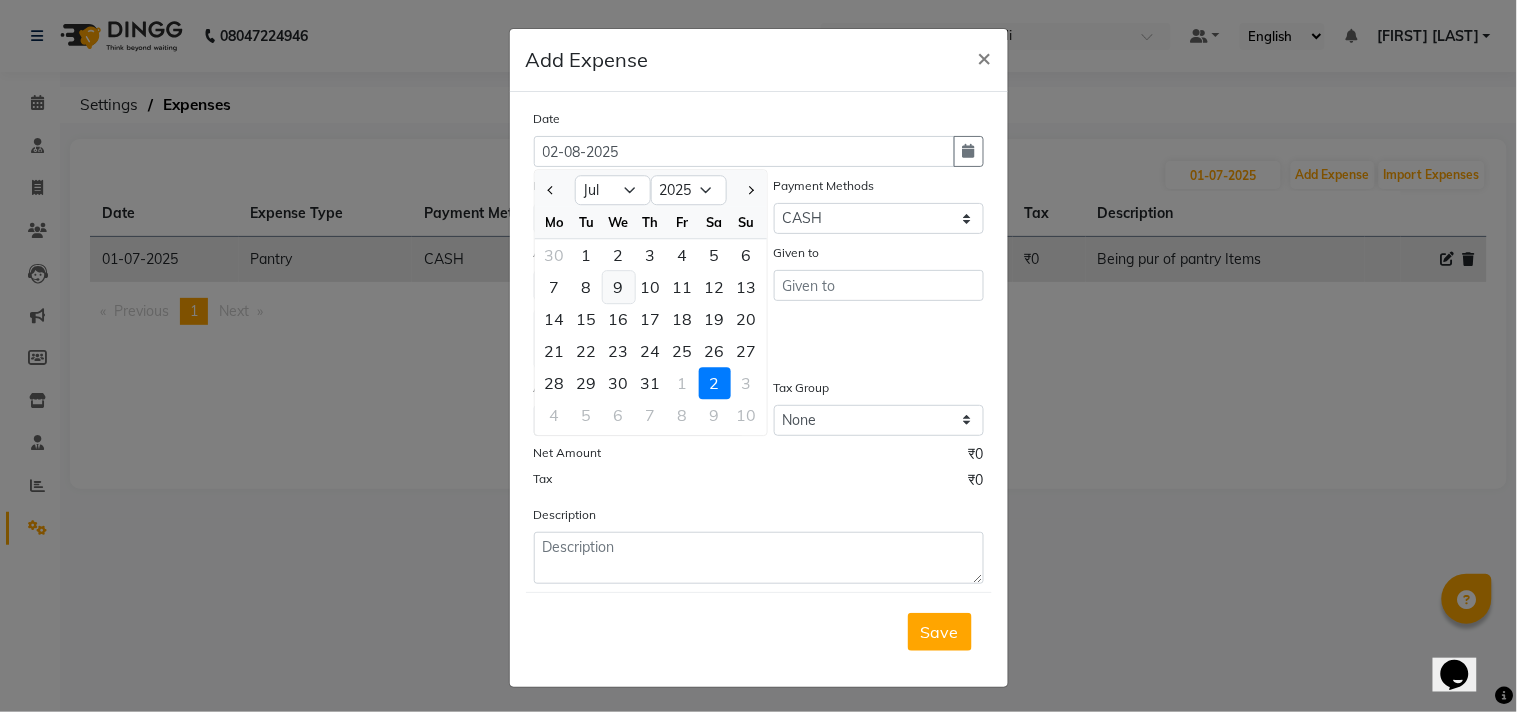 click on "9" 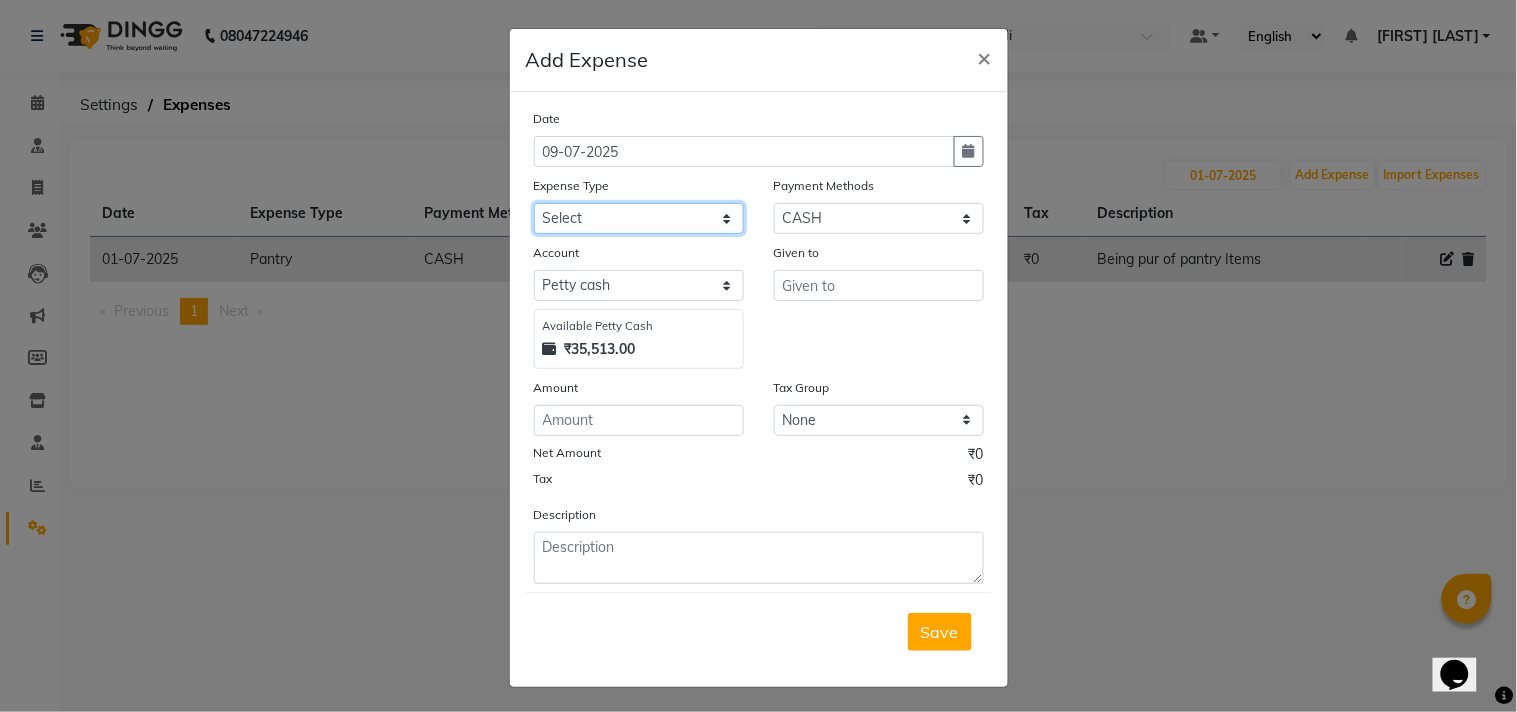 click on "Select Advance Salary Bank charges Car maintenance  Cash transfer to bank Cash transfer to hub Client Snacks Clinical charges Consultant Fees Courier Charges Electricity Exp Equipment Fuel Govt fee Housekeeping Charges Labour Housekeeping Material Incentive Insurance International purchase Lab Charges LAUNDRY Loan Repayment Local consumables Local Conveyance Maintenance Marketing Miscellaneous MRA Other Pantry Pantry Expenses Pooja Printing Stationery Local Product Rent Repairs Salary Staff Snacks Staff Welfare Tax Tea & Refreshment Telephone Transport Travelling Exp Utilities" 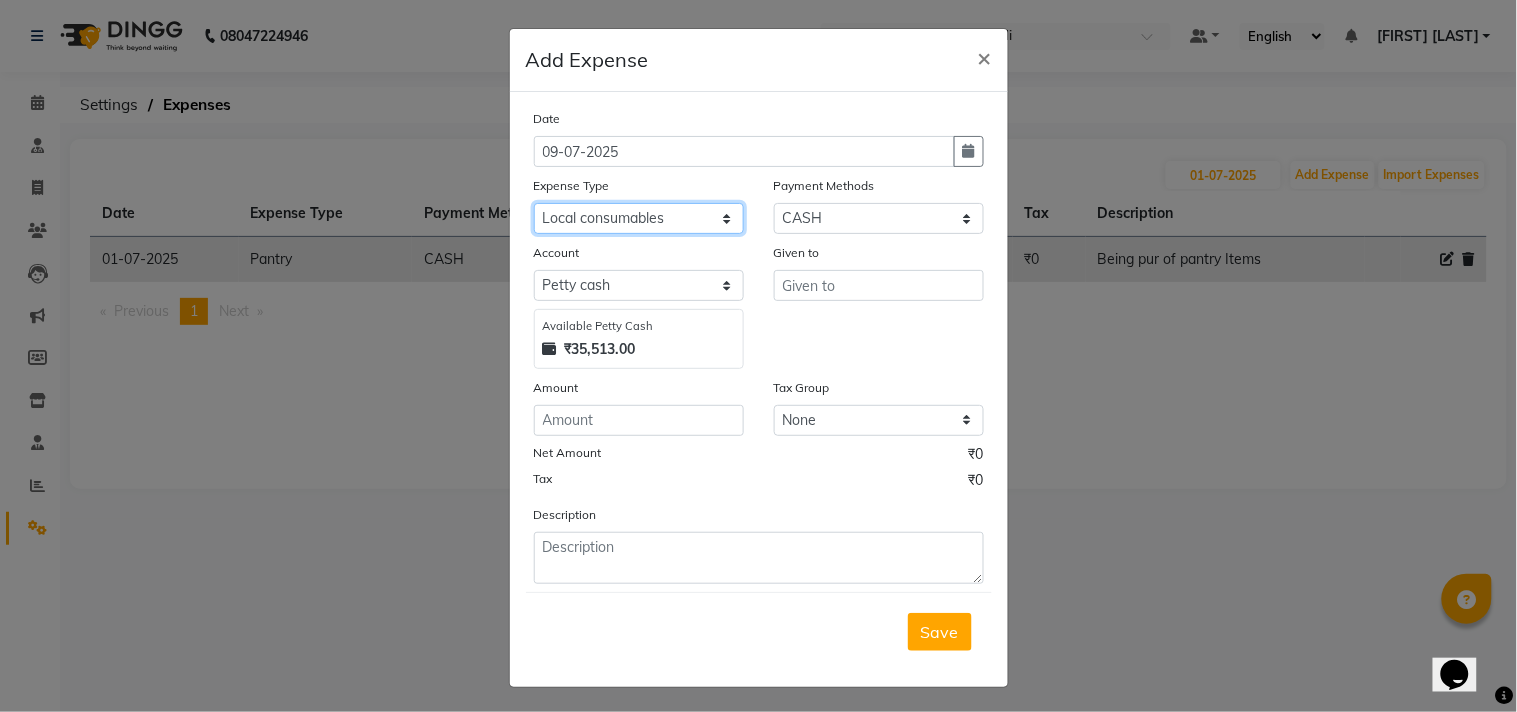 click on "Select Advance Salary Bank charges Car maintenance  Cash transfer to bank Cash transfer to hub Client Snacks Clinical charges Consultant Fees Courier Charges Electricity Exp Equipment Fuel Govt fee Housekeeping Charges Labour Housekeeping Material Incentive Insurance International purchase Lab Charges LAUNDRY Loan Repayment Local consumables Local Conveyance Maintenance Marketing Miscellaneous MRA Other Pantry Pantry Expenses Pooja Printing Stationery Local Product Rent Repairs Salary Staff Snacks Staff Welfare Tax Tea & Refreshment Telephone Transport Travelling Exp Utilities" 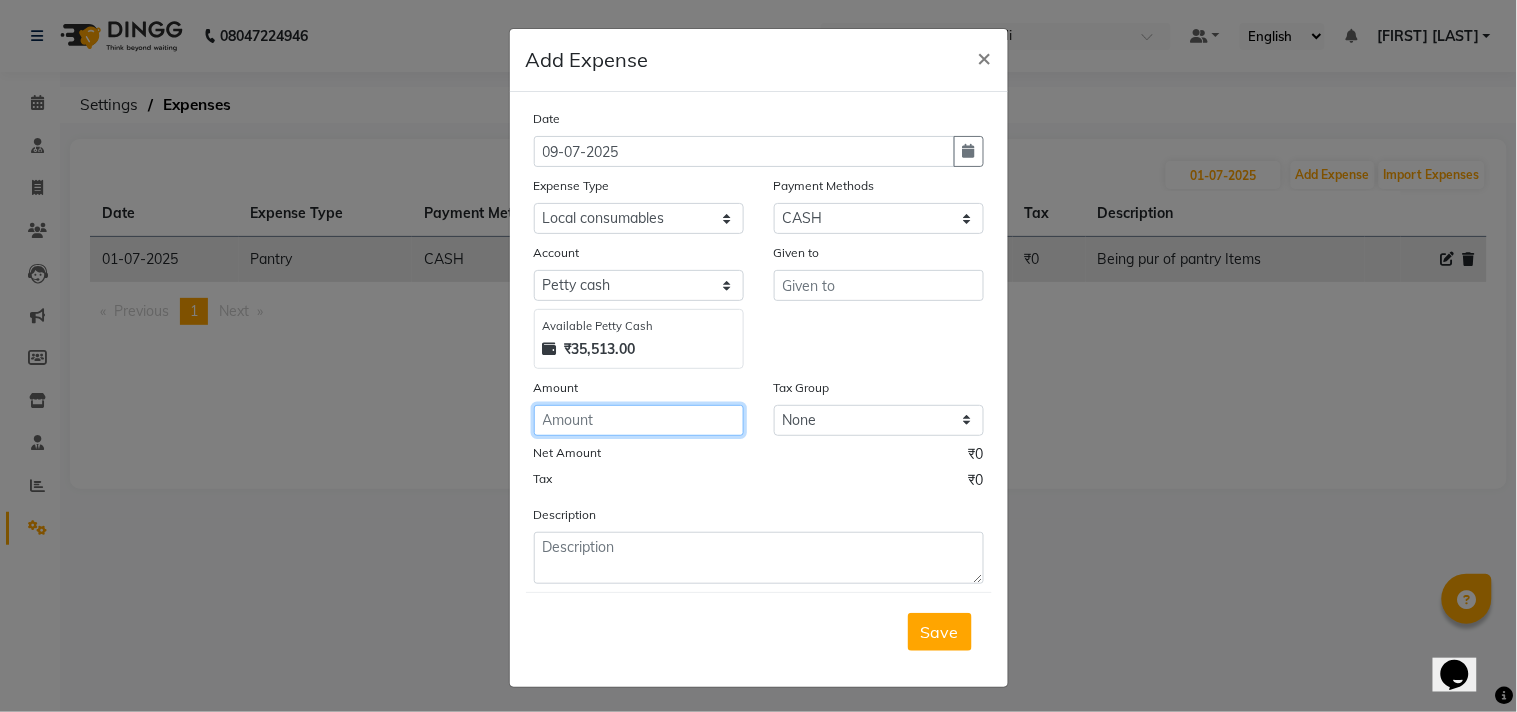 click 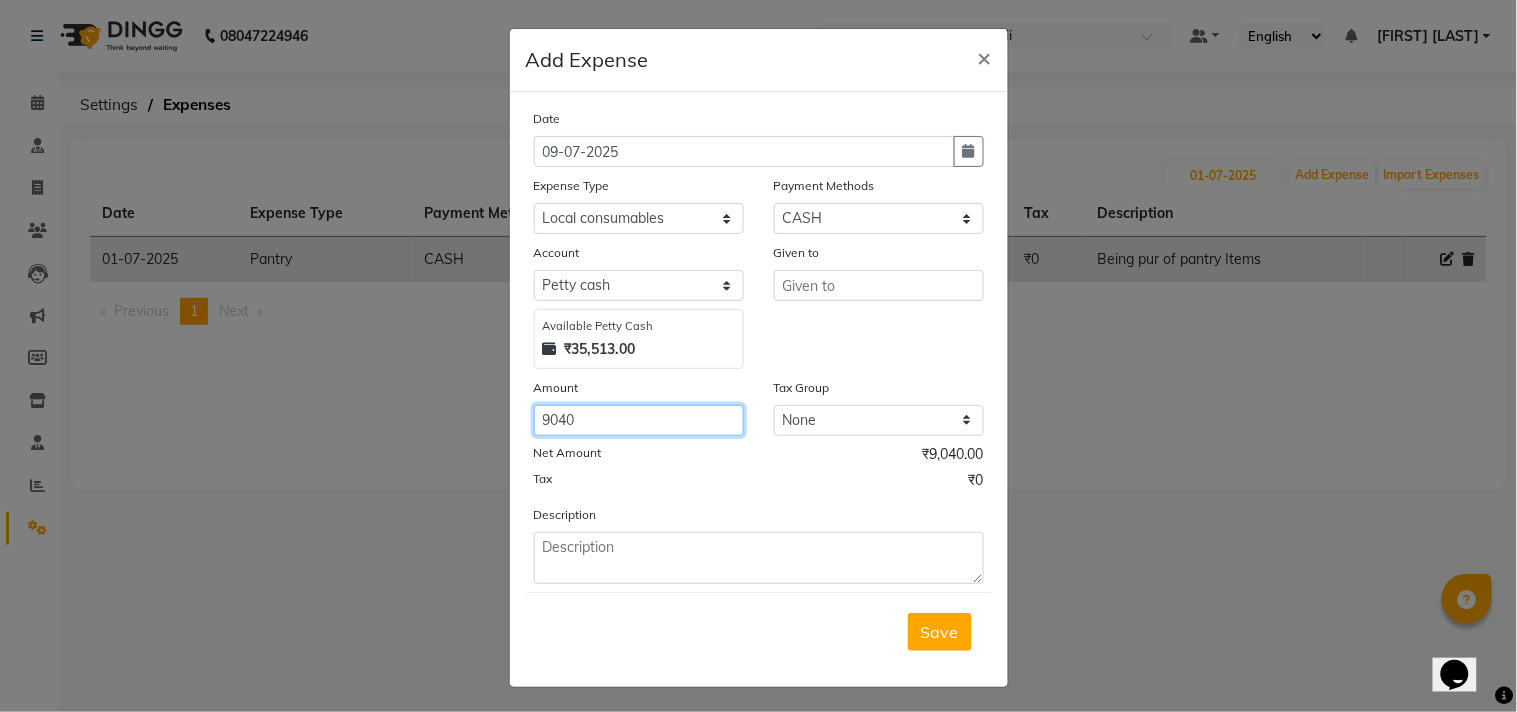 type on "9040" 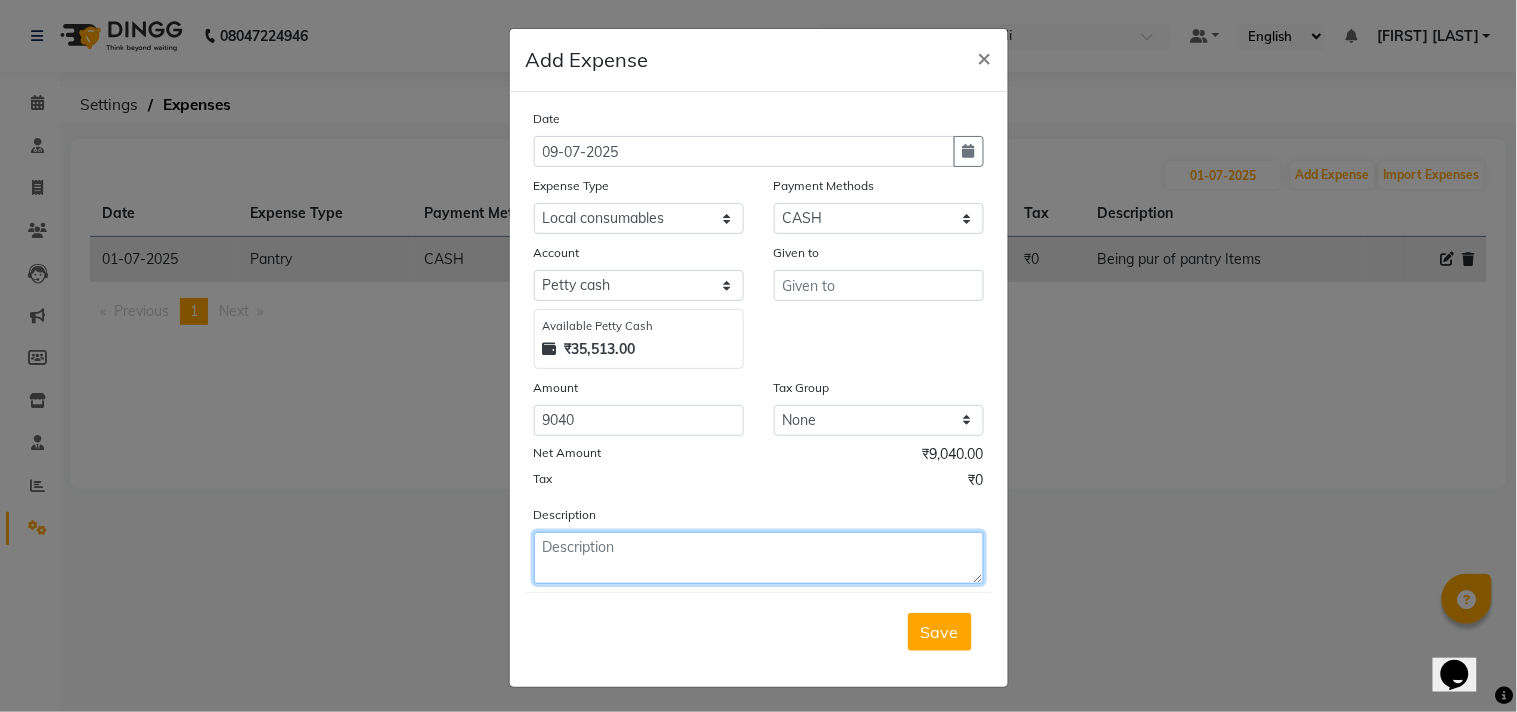 click 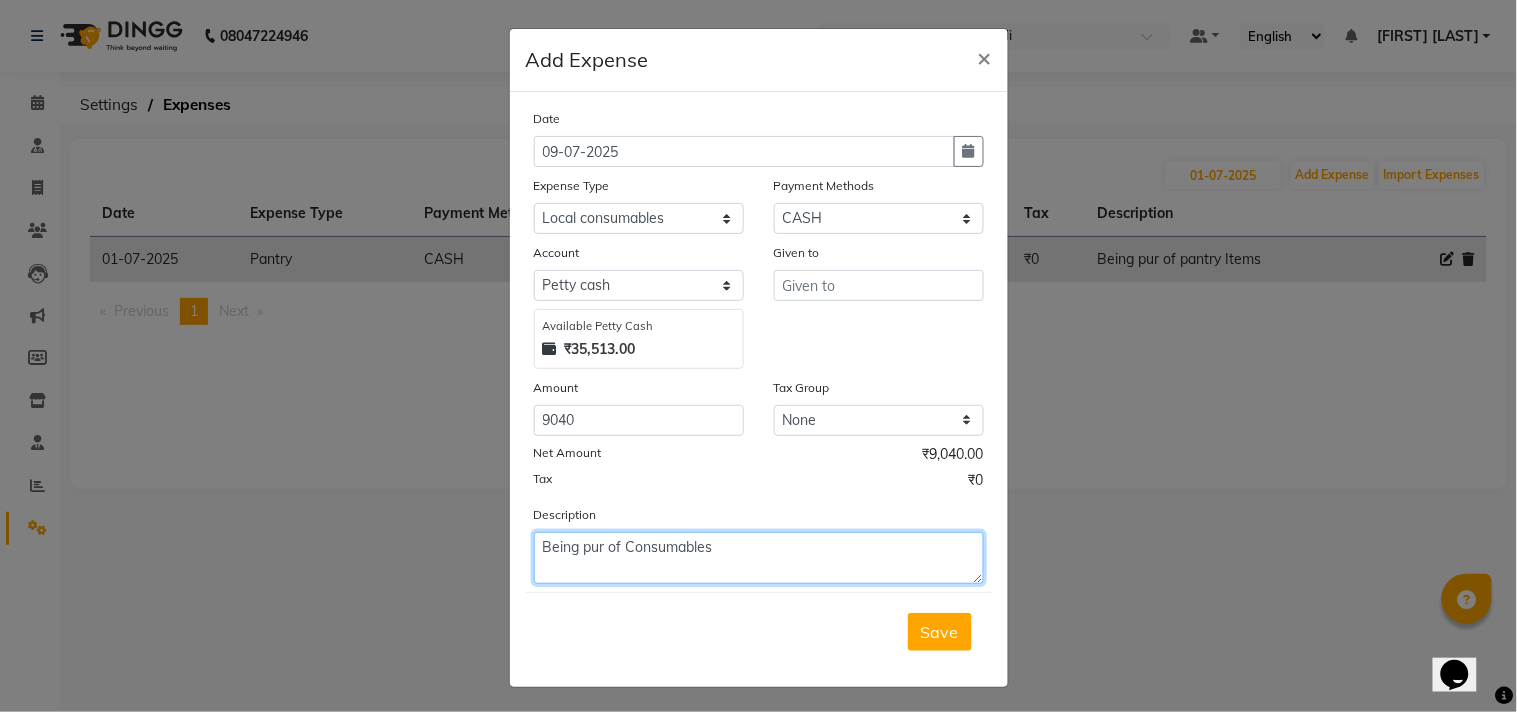 type on "Being pur of Consumables" 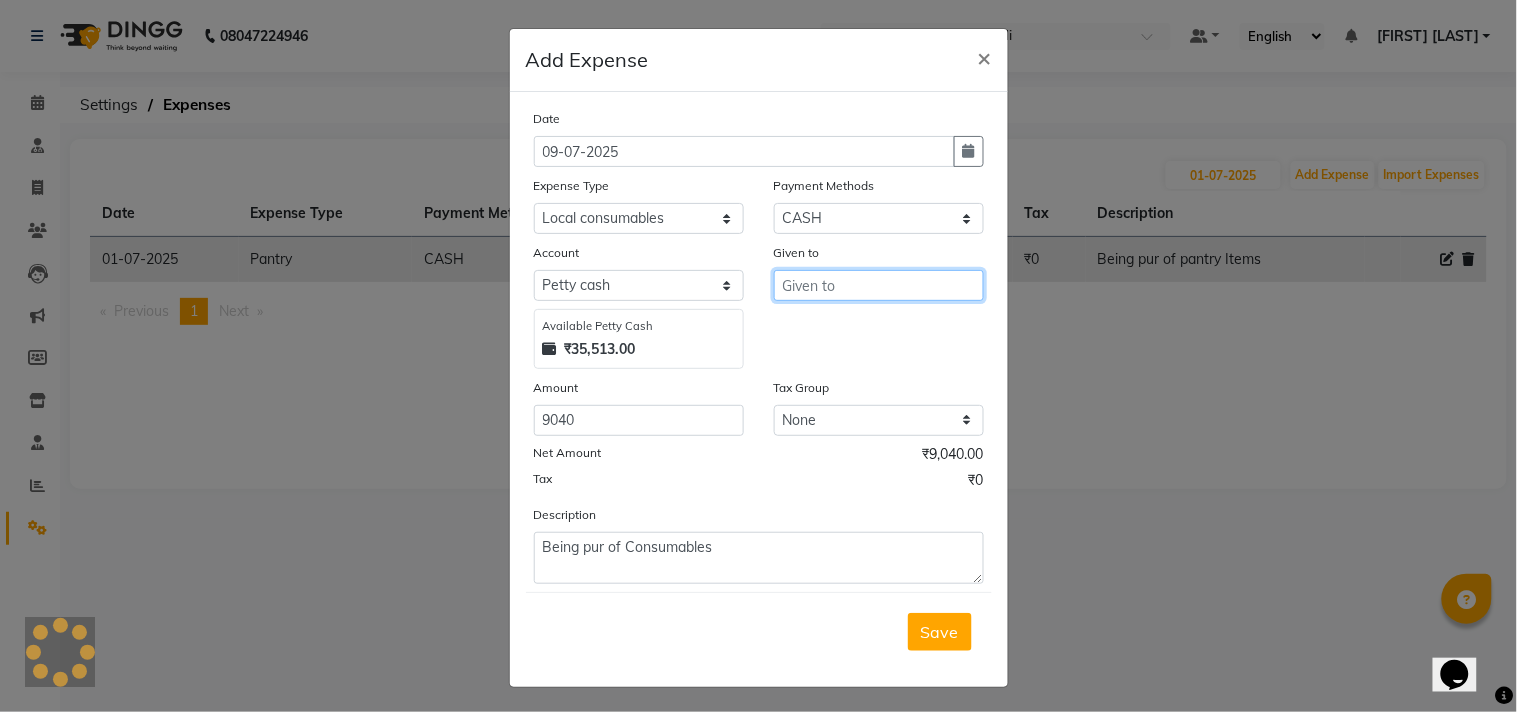 click at bounding box center [879, 285] 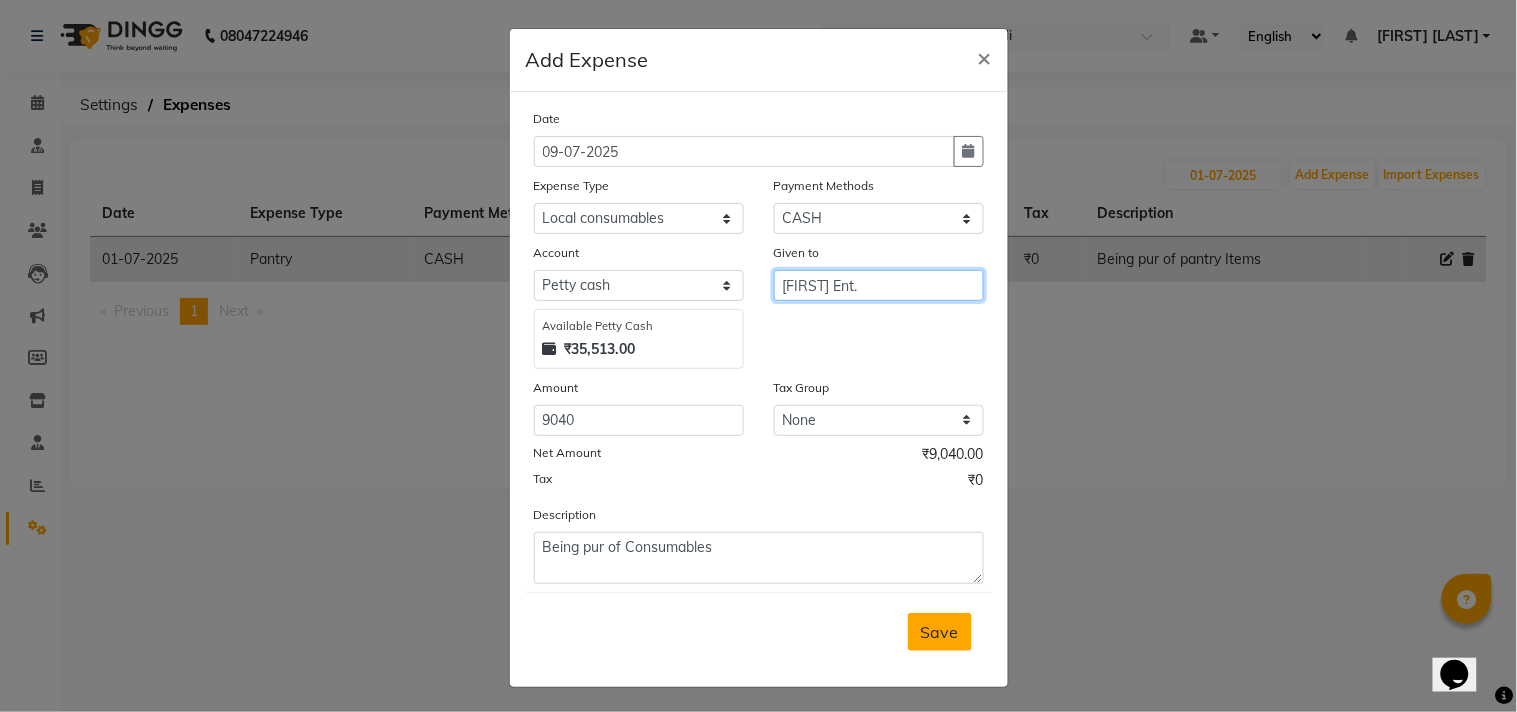 type on "[FIRST] Ent." 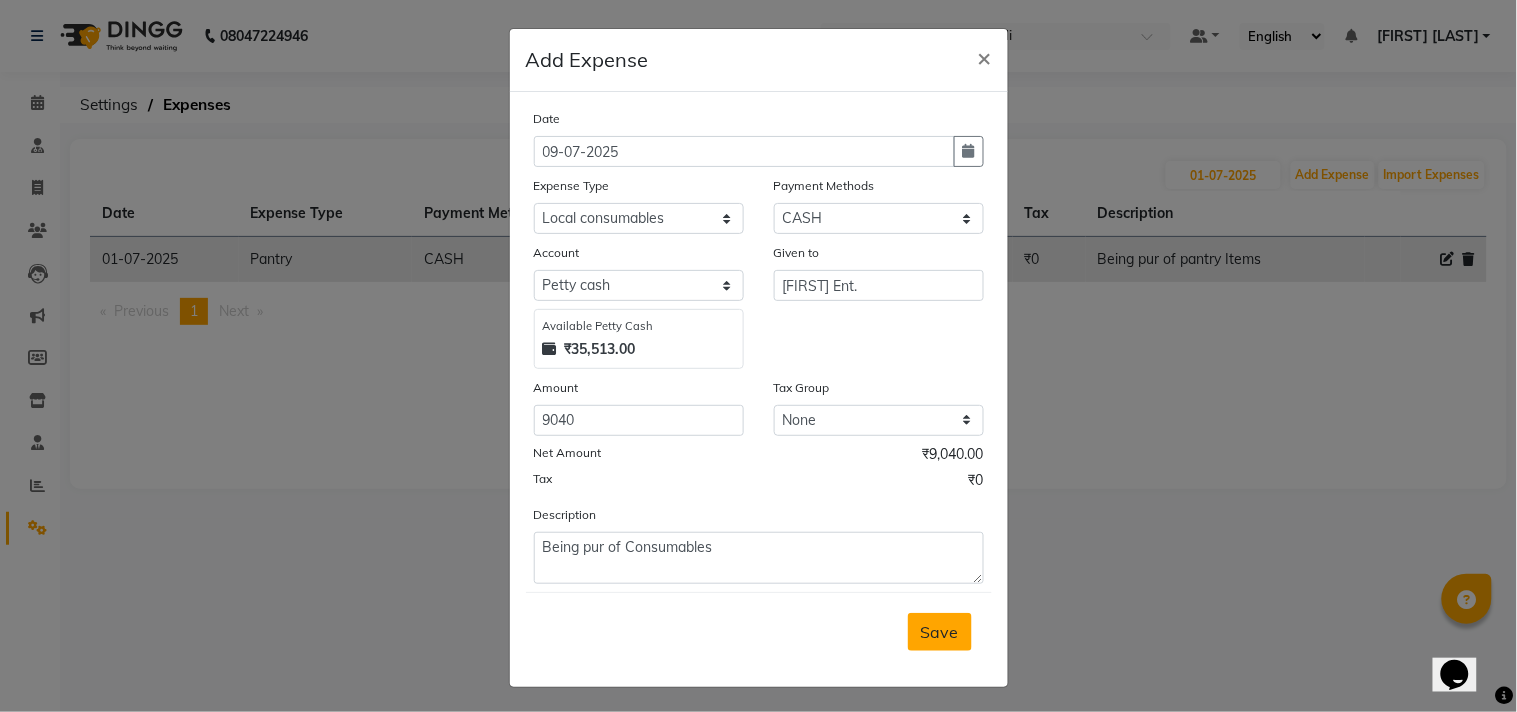 click on "Save" at bounding box center [940, 632] 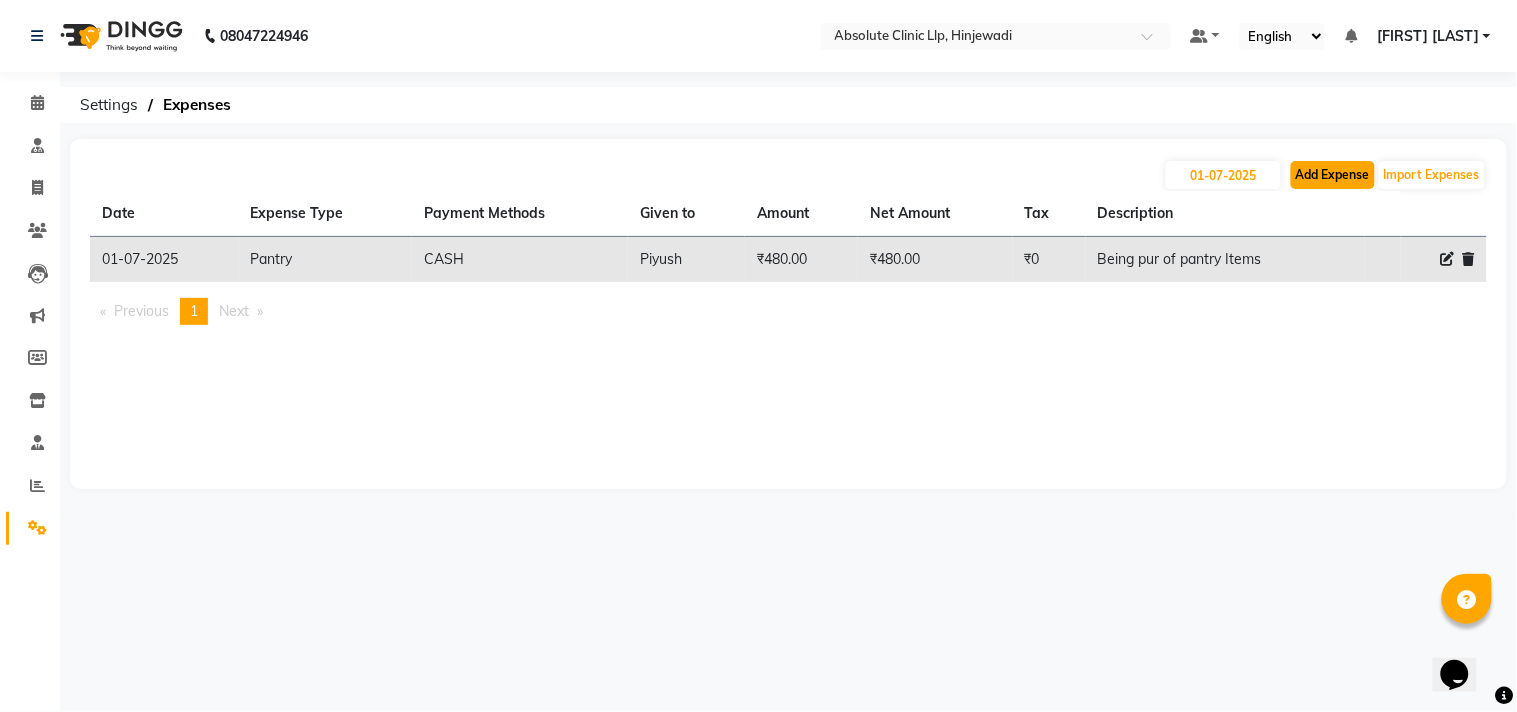 click on "Add Expense" 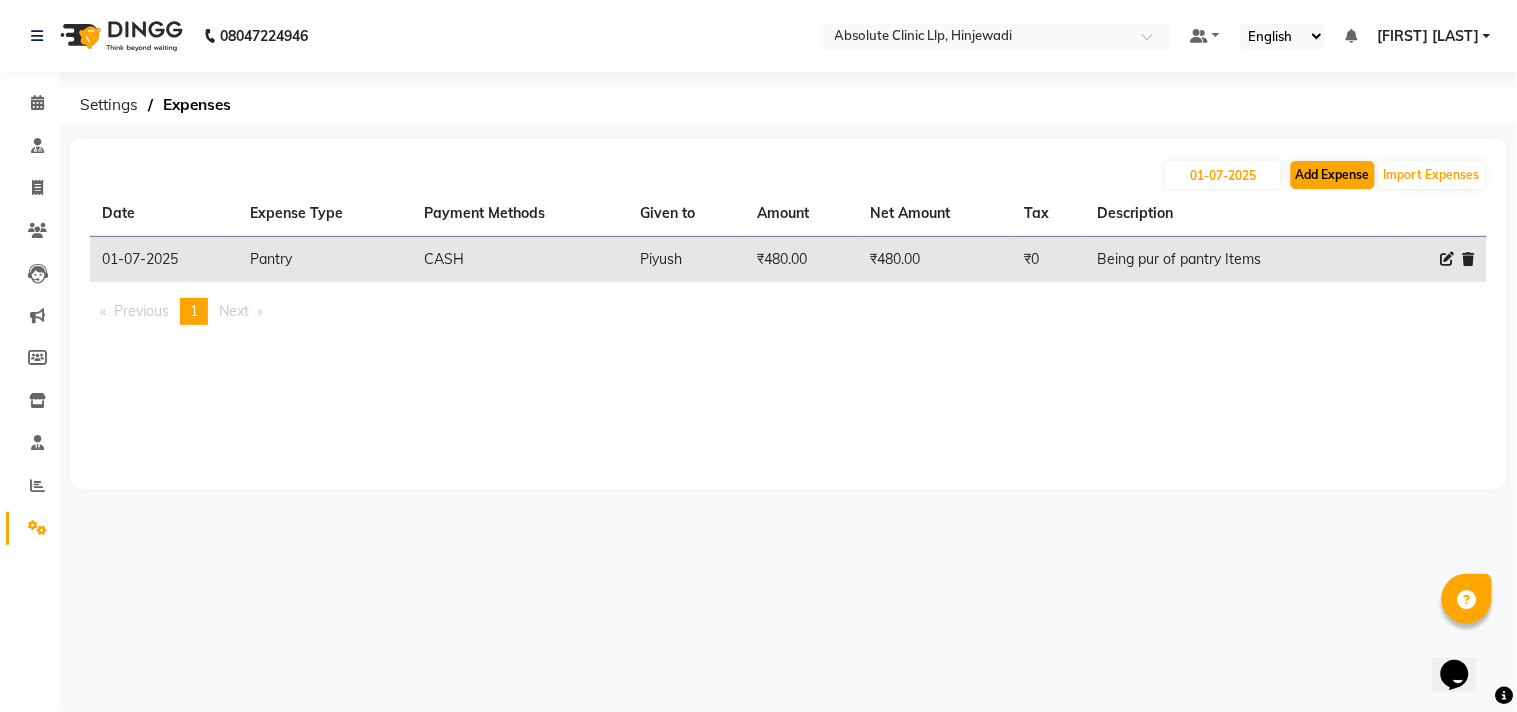 select on "1" 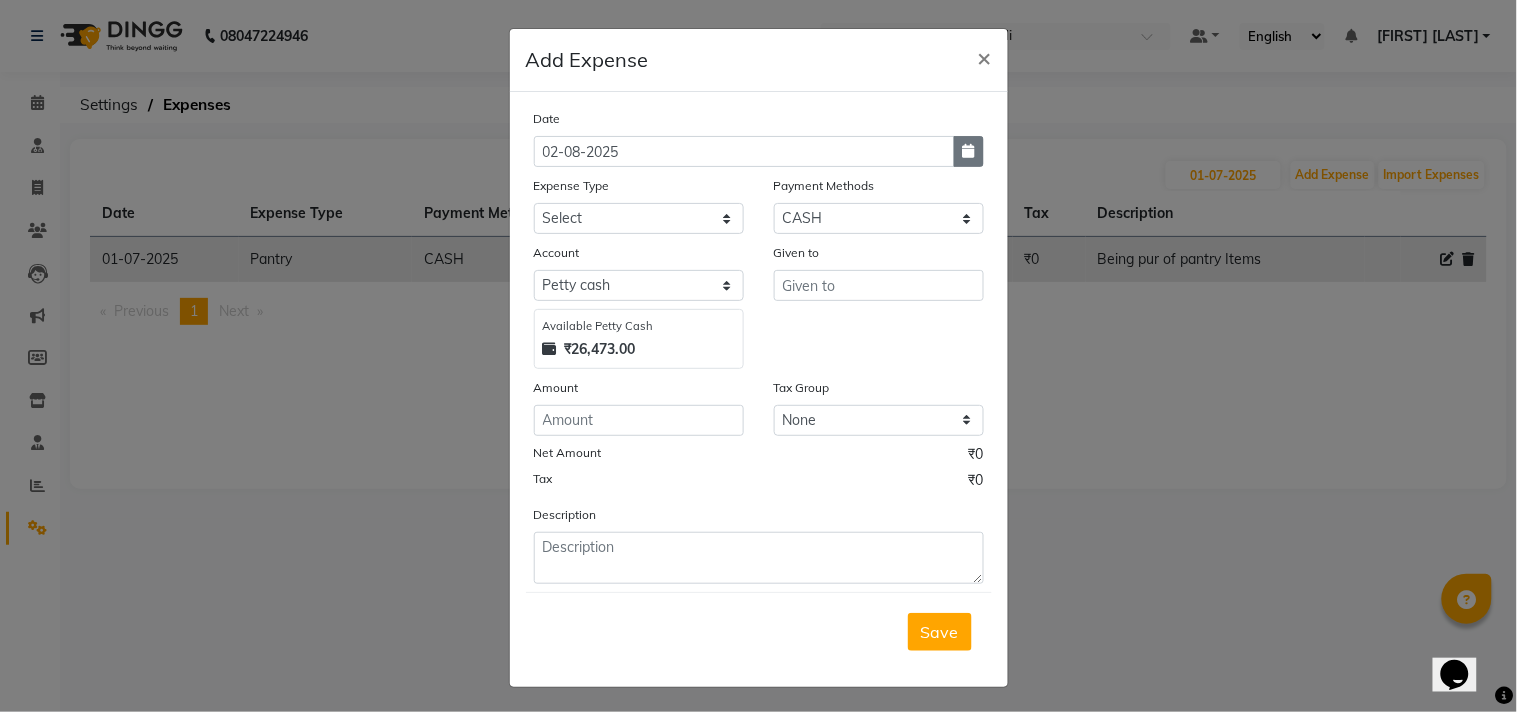 click 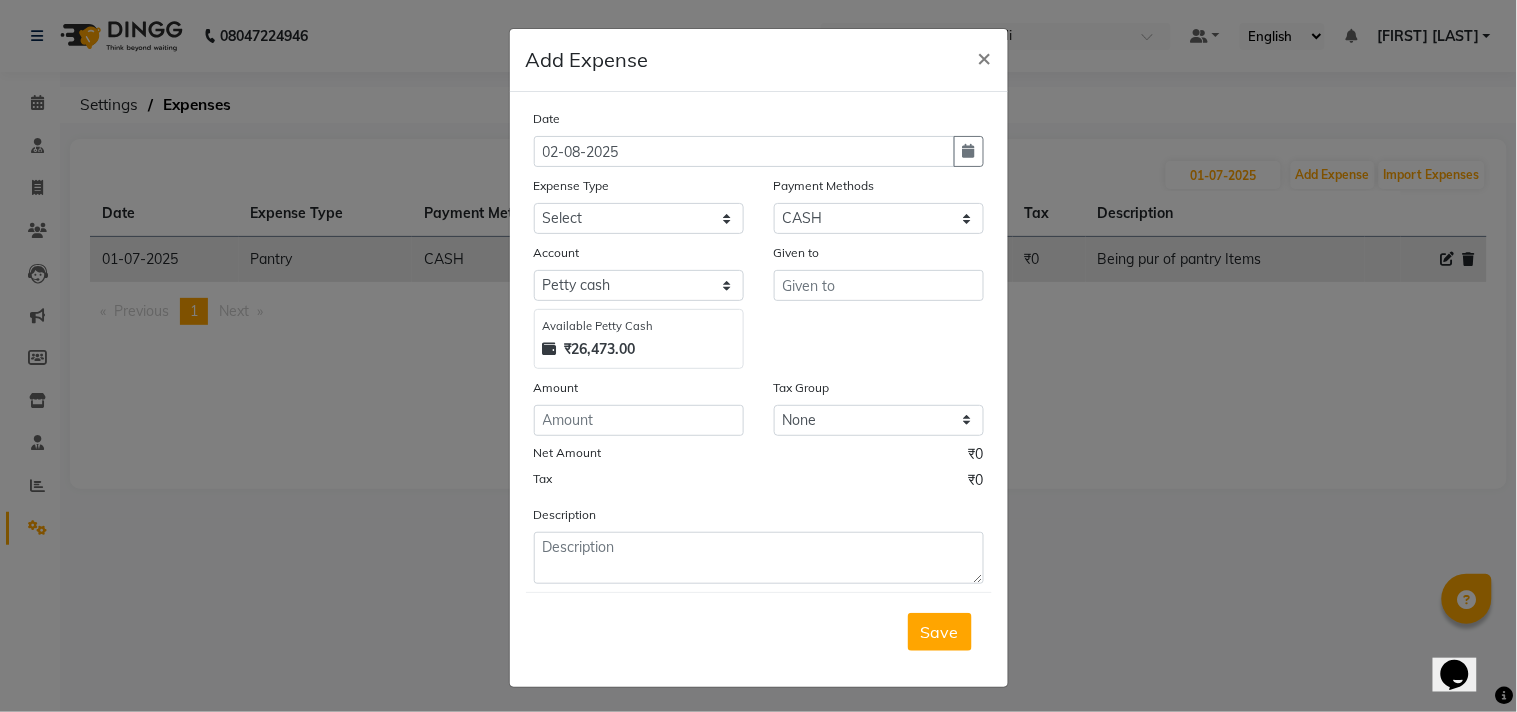 select on "8" 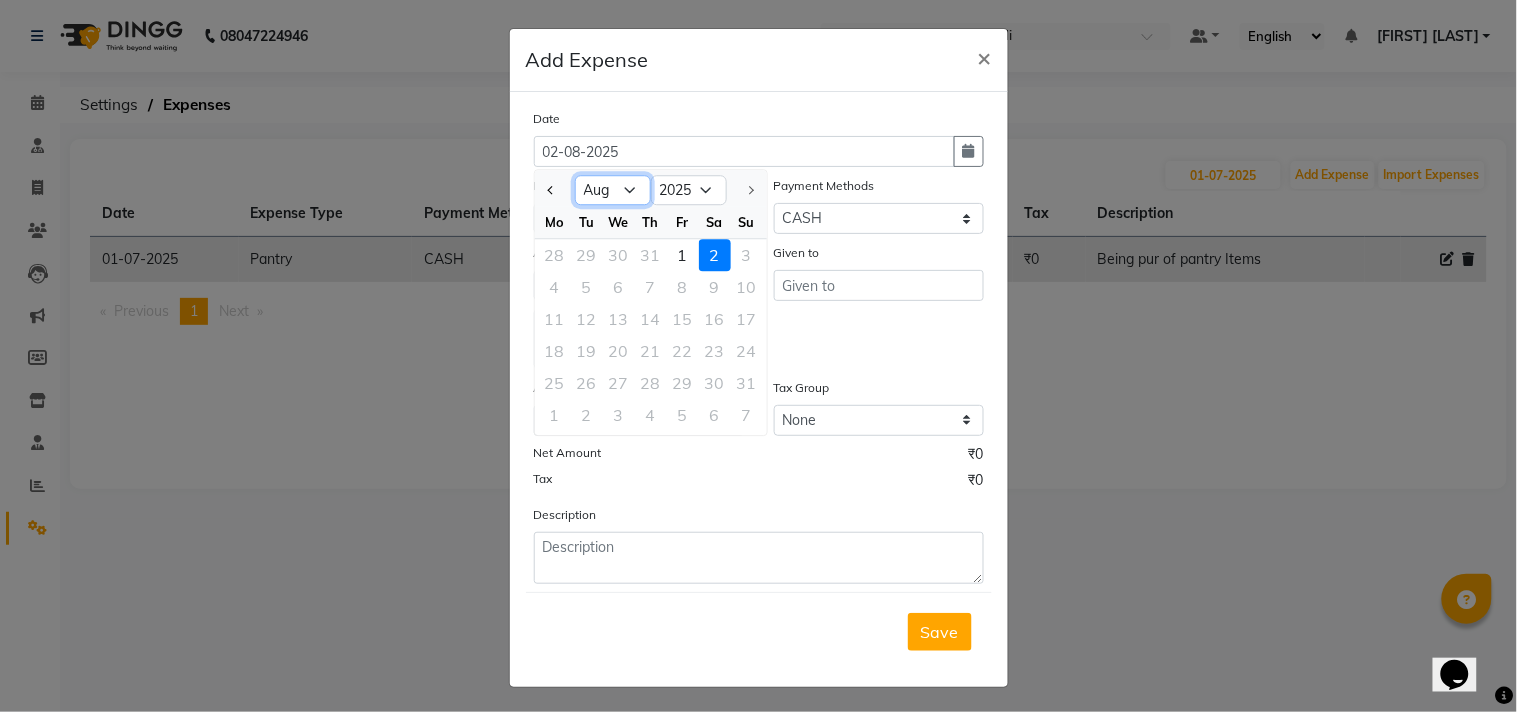 click on "Jan Feb Mar Apr May Jun Jul Aug" 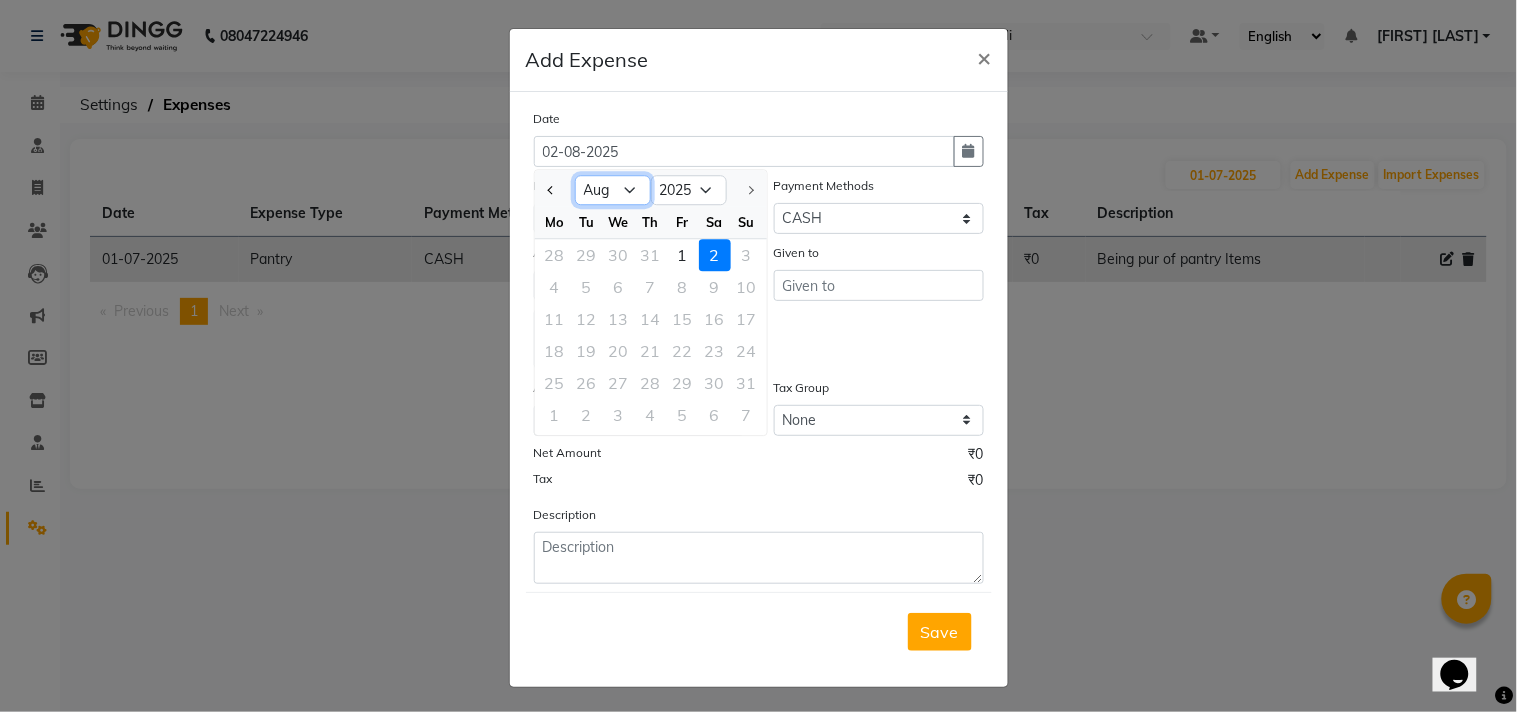 select on "7" 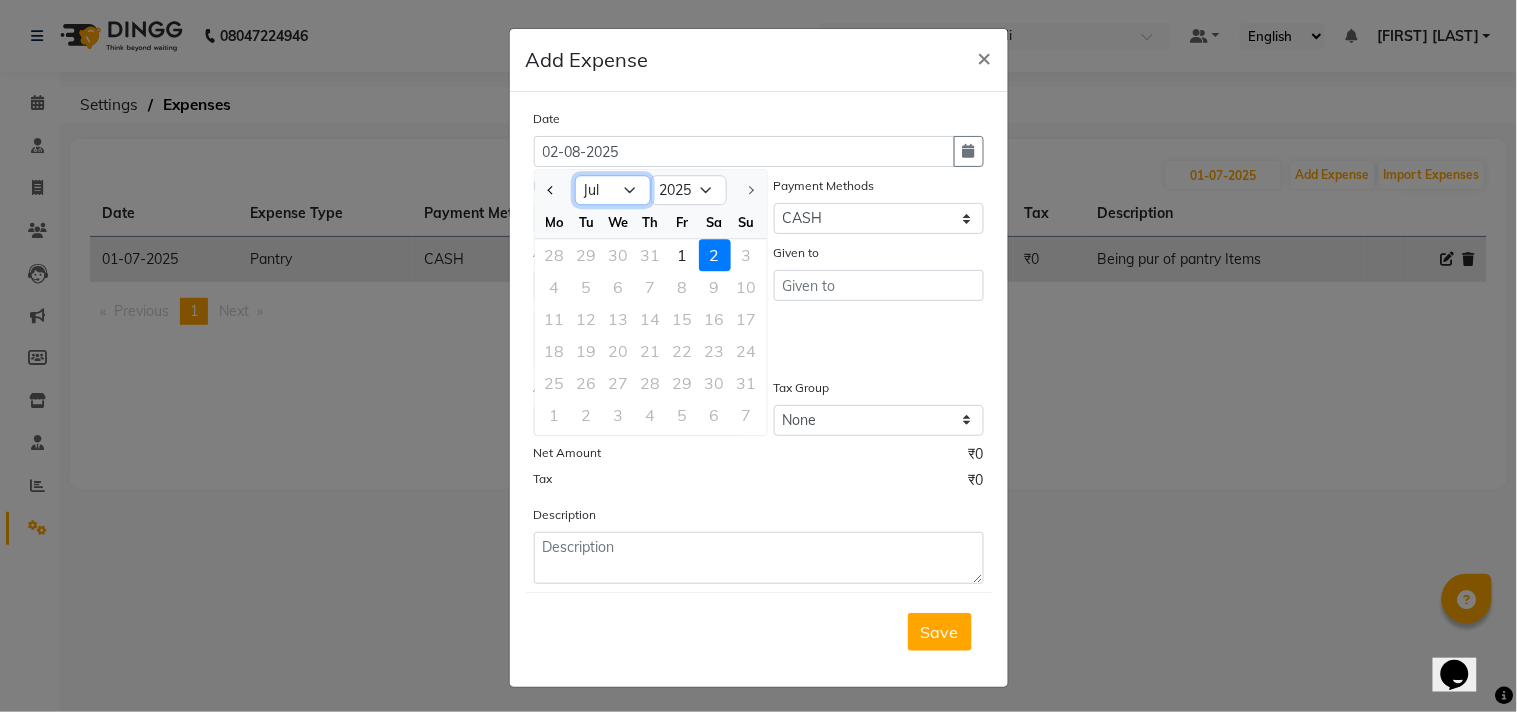 click on "Jan Feb Mar Apr May Jun Jul Aug" 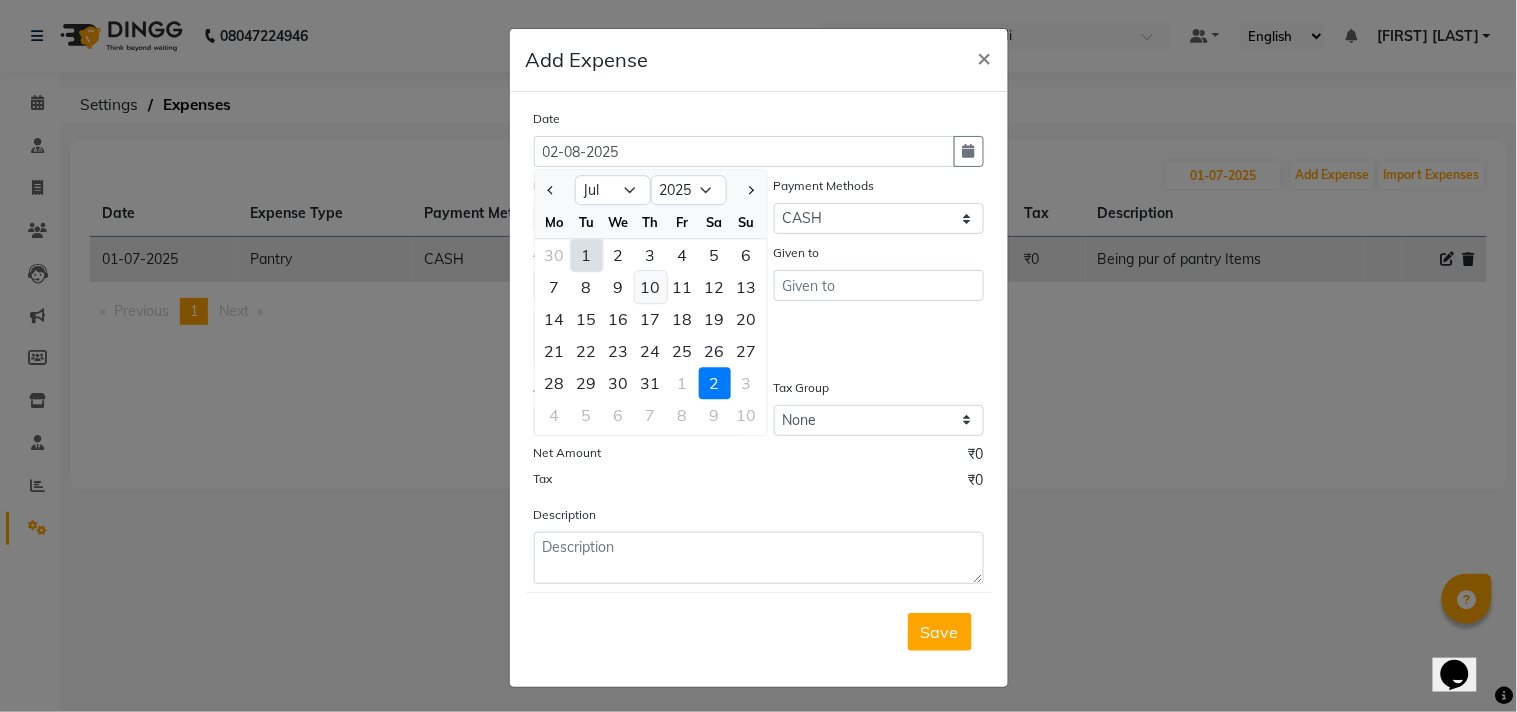 click on "10" 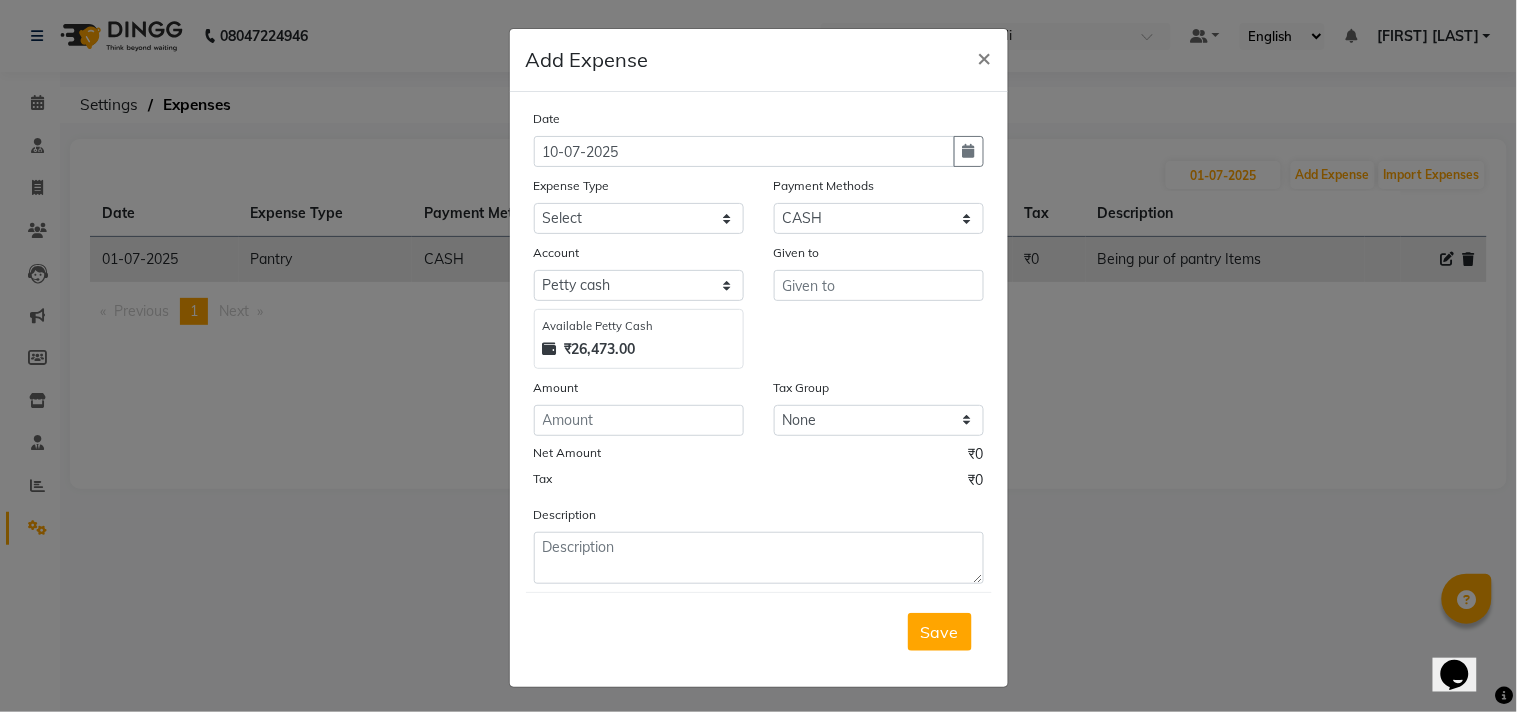 type 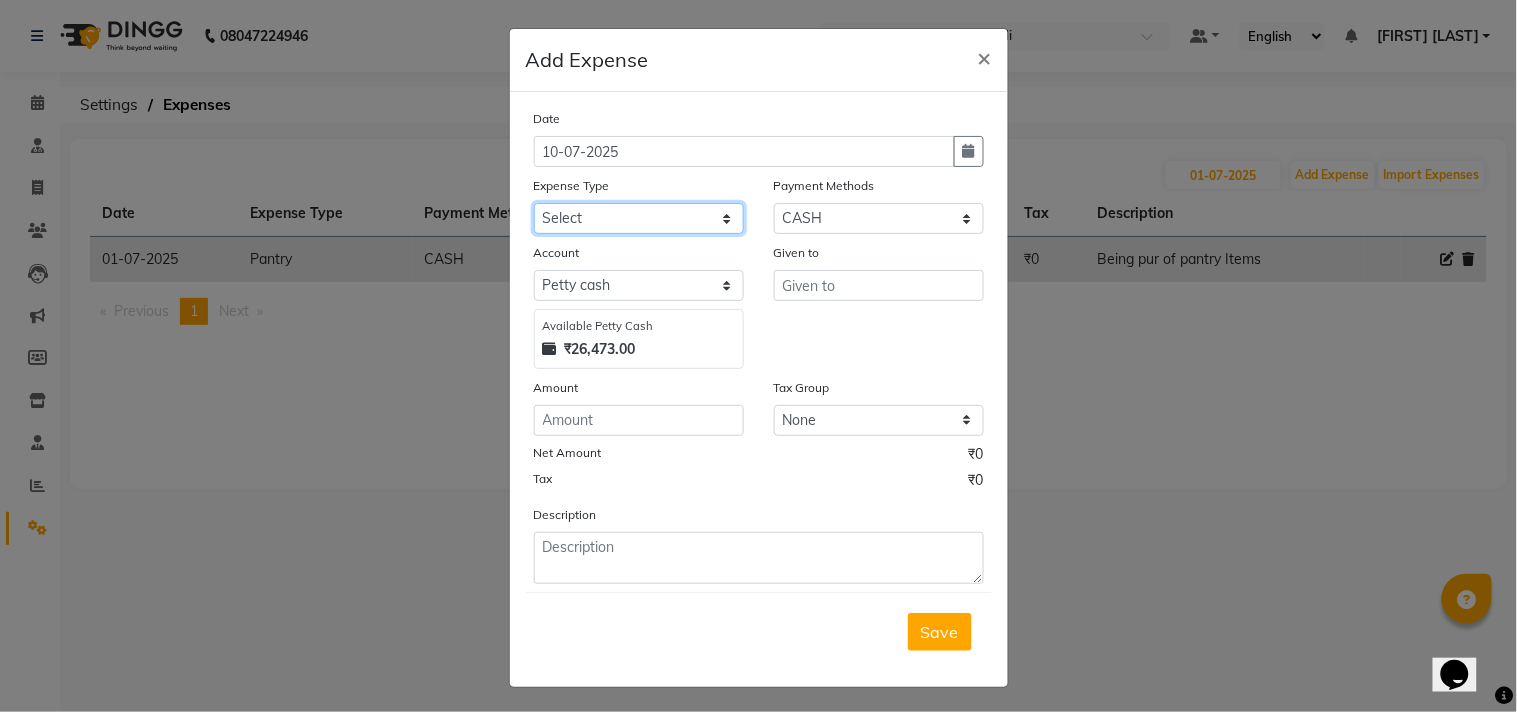 click on "Select Advance Salary Bank charges Car maintenance  Cash transfer to bank Cash transfer to hub Client Snacks Clinical charges Consultant Fees Courier Charges Electricity Exp Equipment Fuel Govt fee Housekeeping Charges Labour Housekeeping Material Incentive Insurance International purchase Lab Charges LAUNDRY Loan Repayment Local consumables Local Conveyance Maintenance Marketing Miscellaneous MRA Other Pantry Pantry Expenses Pooja Printing Stationery Local Product Rent Repairs Salary Staff Snacks Staff Welfare Tax Tea & Refreshment Telephone Transport Travelling Exp Utilities" 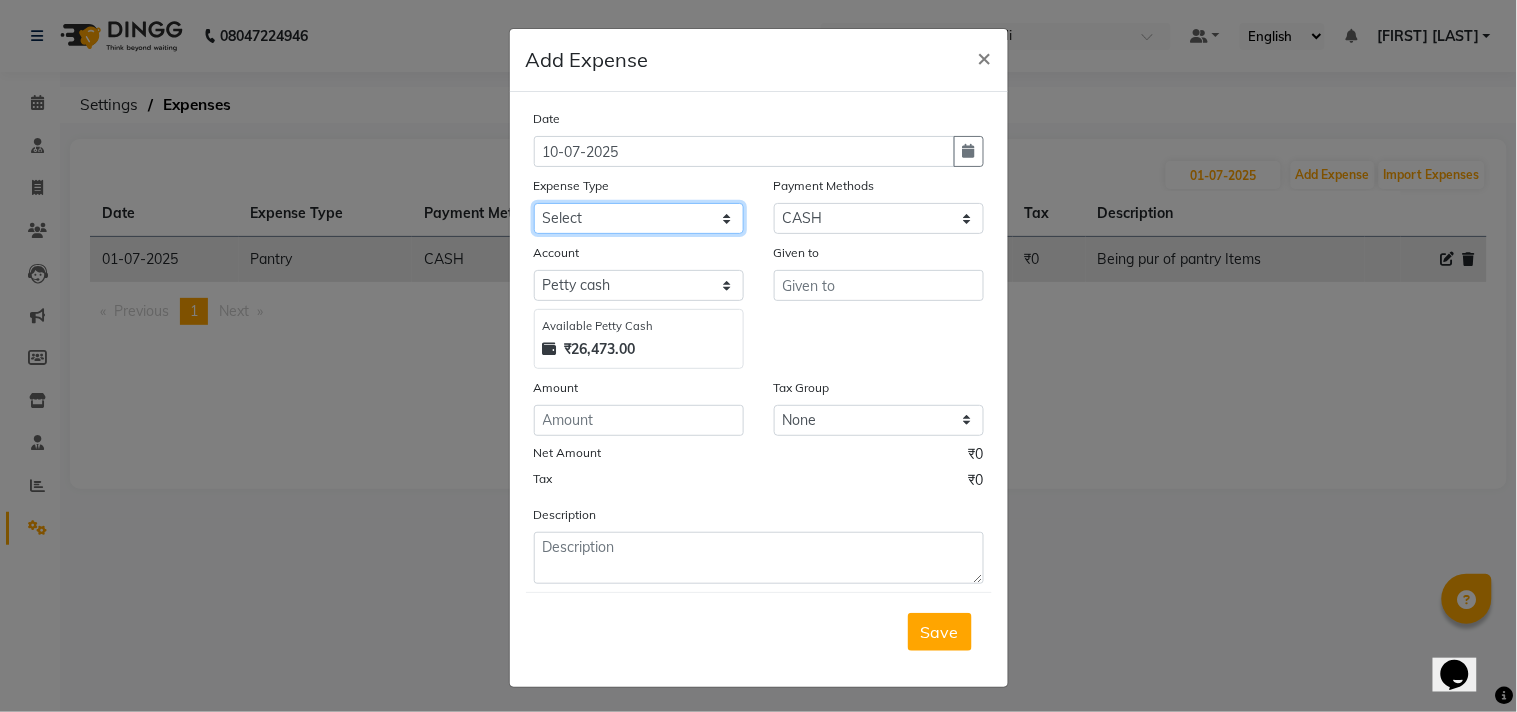 select on "7347" 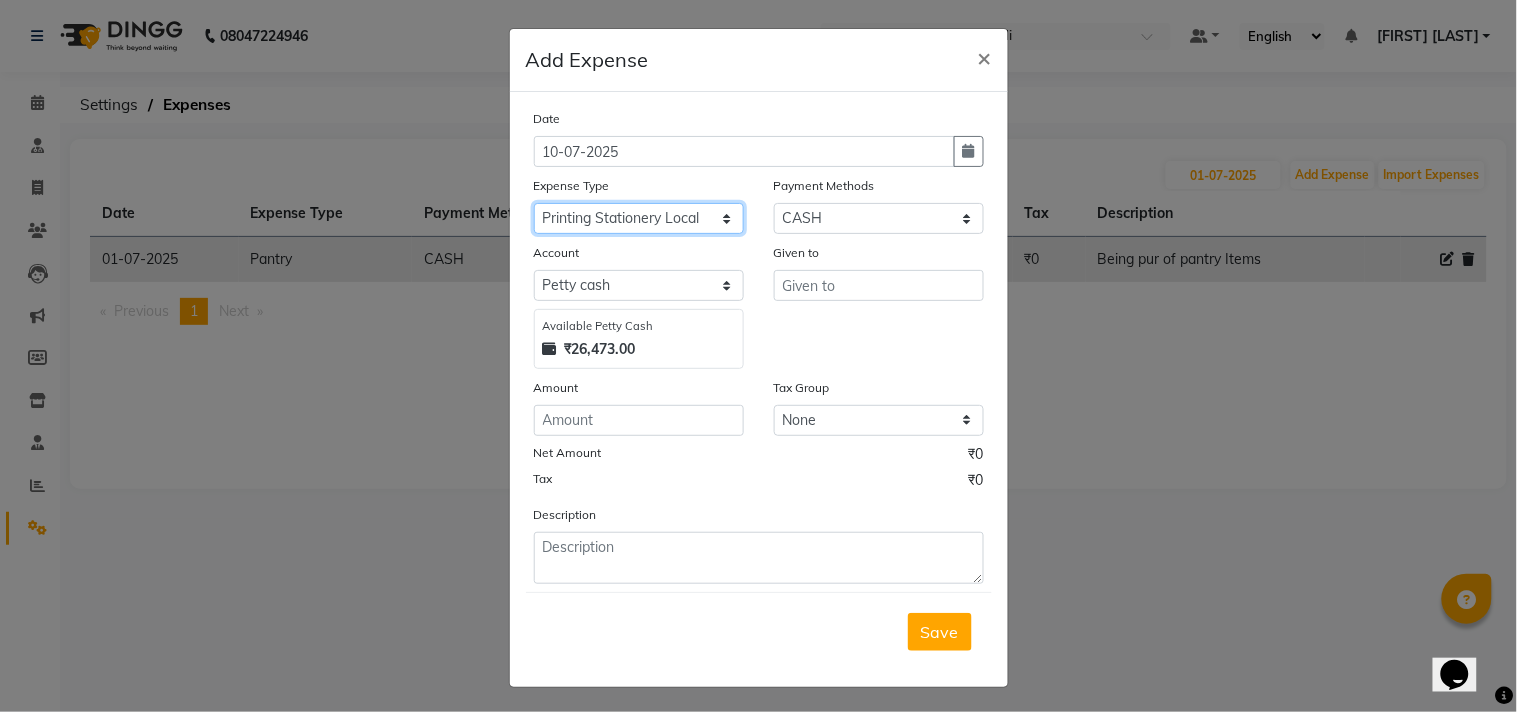 click on "Select Advance Salary Bank charges Car maintenance  Cash transfer to bank Cash transfer to hub Client Snacks Clinical charges Consultant Fees Courier Charges Electricity Exp Equipment Fuel Govt fee Housekeeping Charges Labour Housekeeping Material Incentive Insurance International purchase Lab Charges LAUNDRY Loan Repayment Local consumables Local Conveyance Maintenance Marketing Miscellaneous MRA Other Pantry Pantry Expenses Pooja Printing Stationery Local Product Rent Repairs Salary Staff Snacks Staff Welfare Tax Tea & Refreshment Telephone Transport Travelling Exp Utilities" 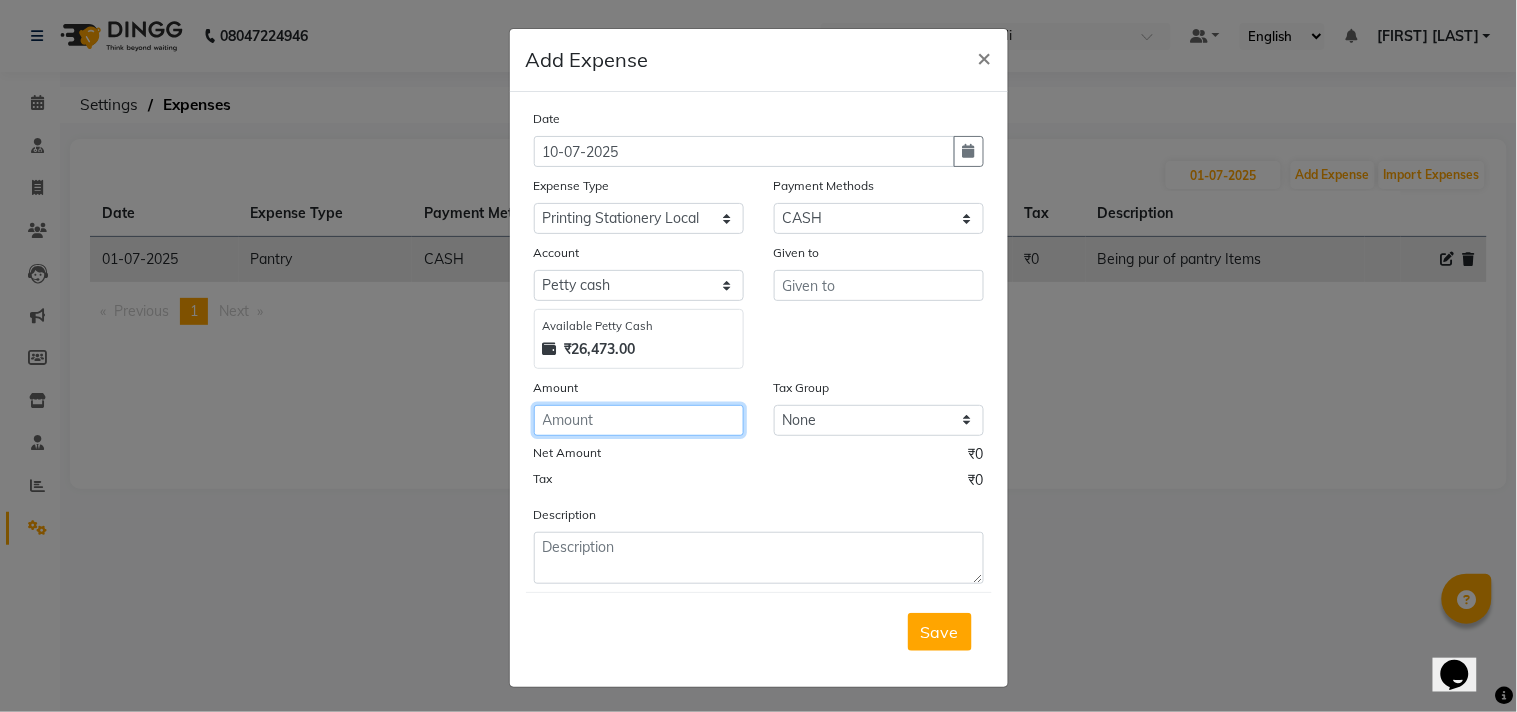 click 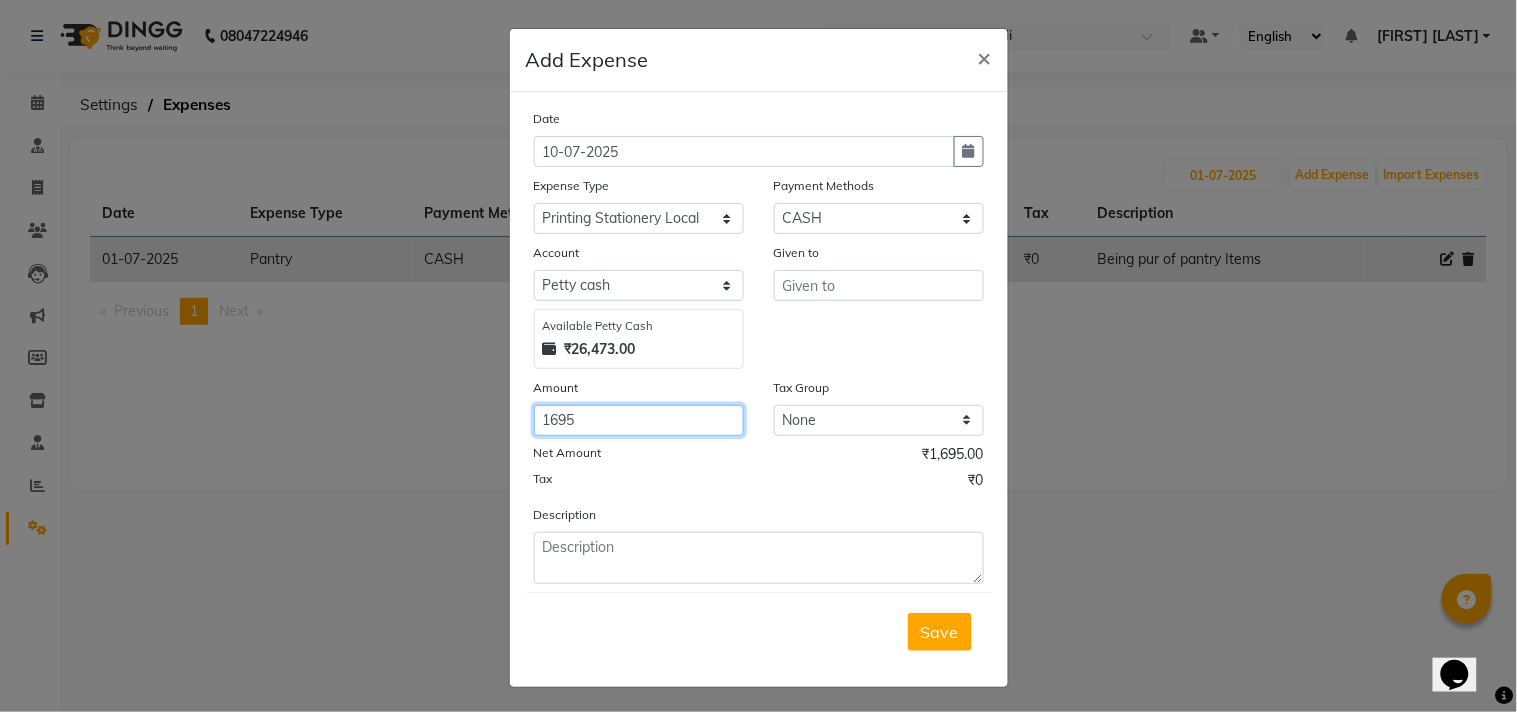 type on "1695" 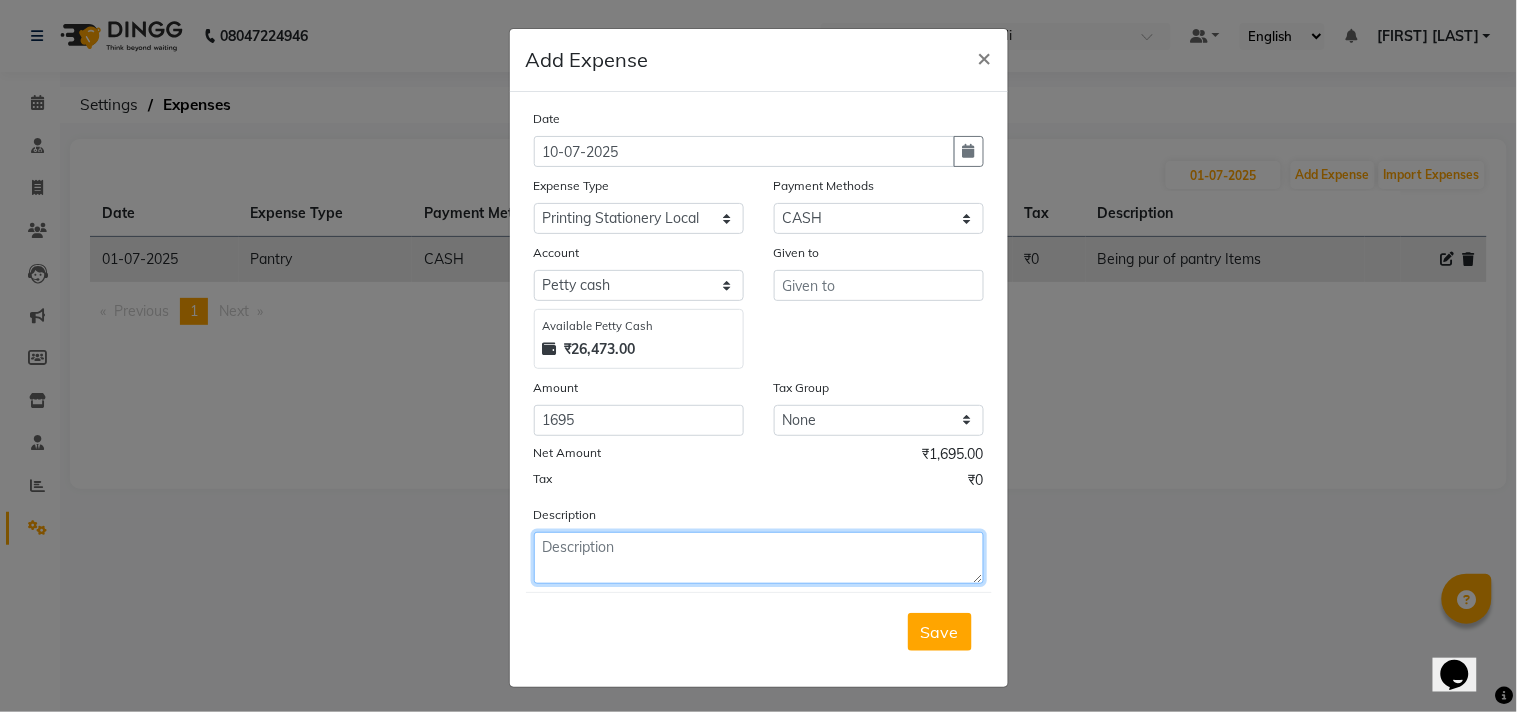click 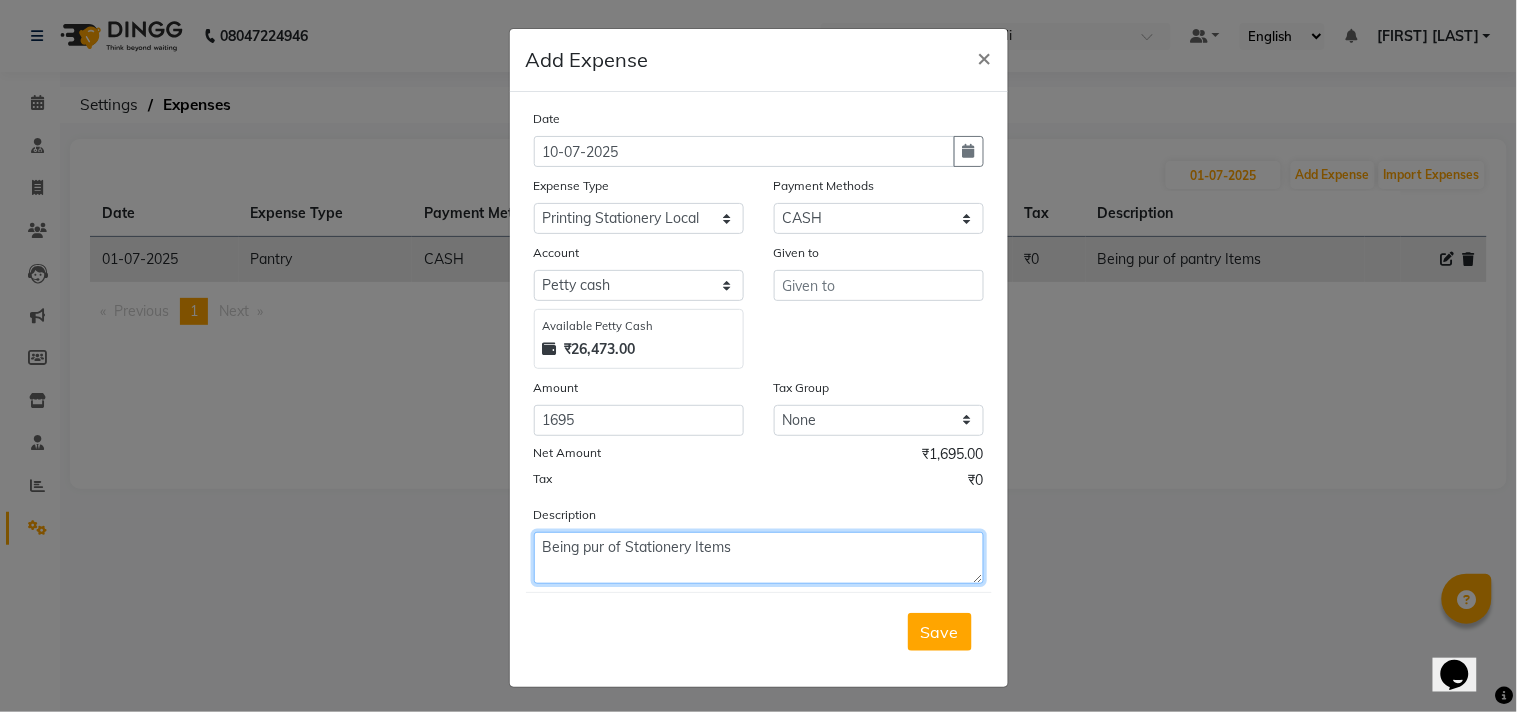 type on "Being pur of Stationery Items" 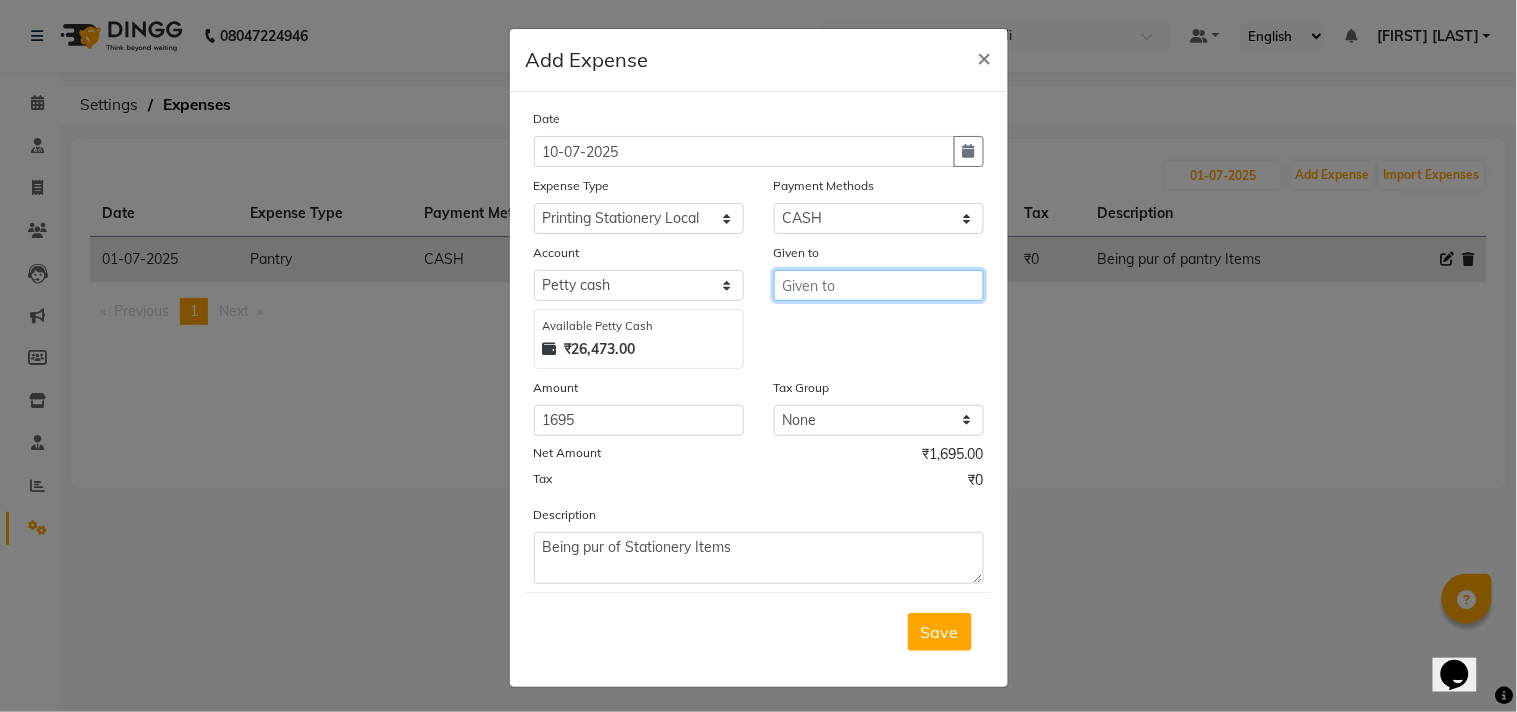 click at bounding box center [879, 285] 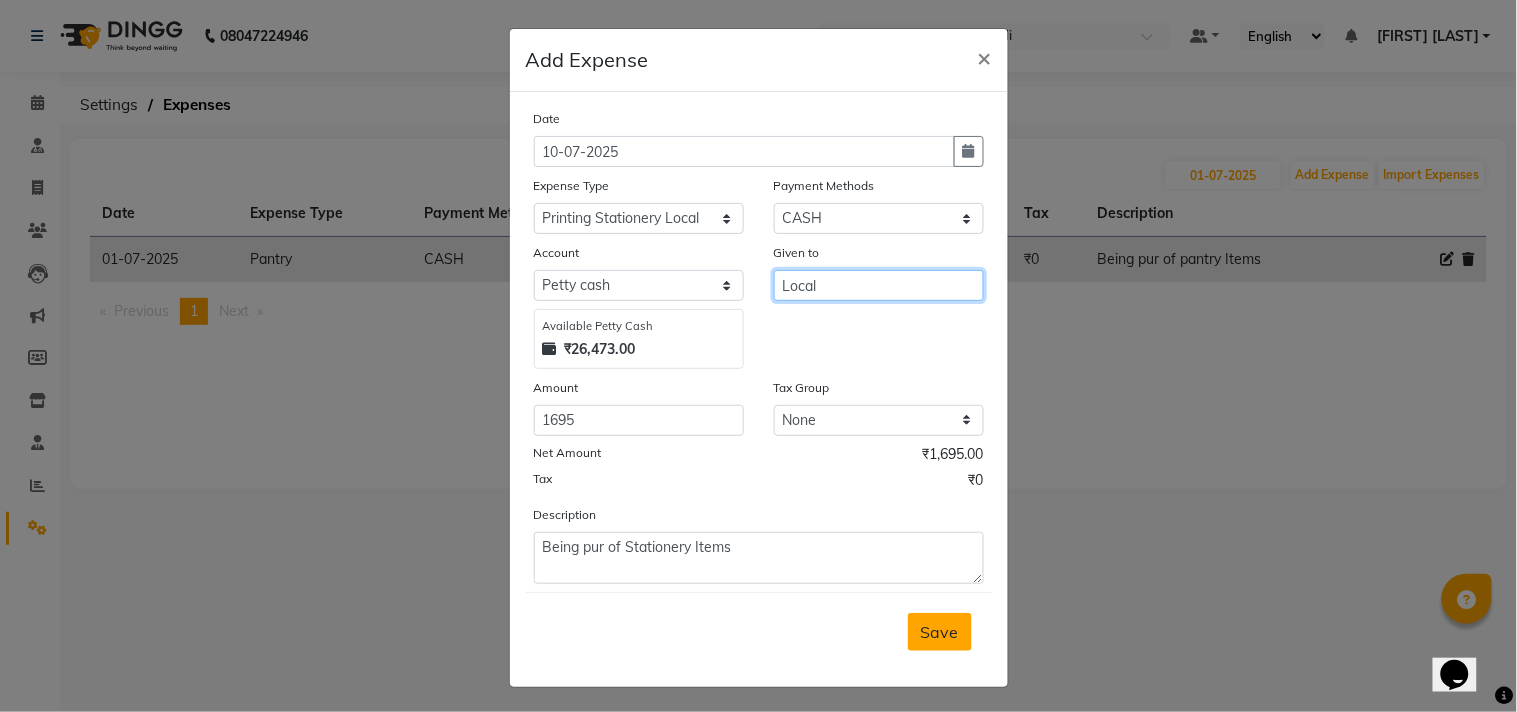 type on "Local" 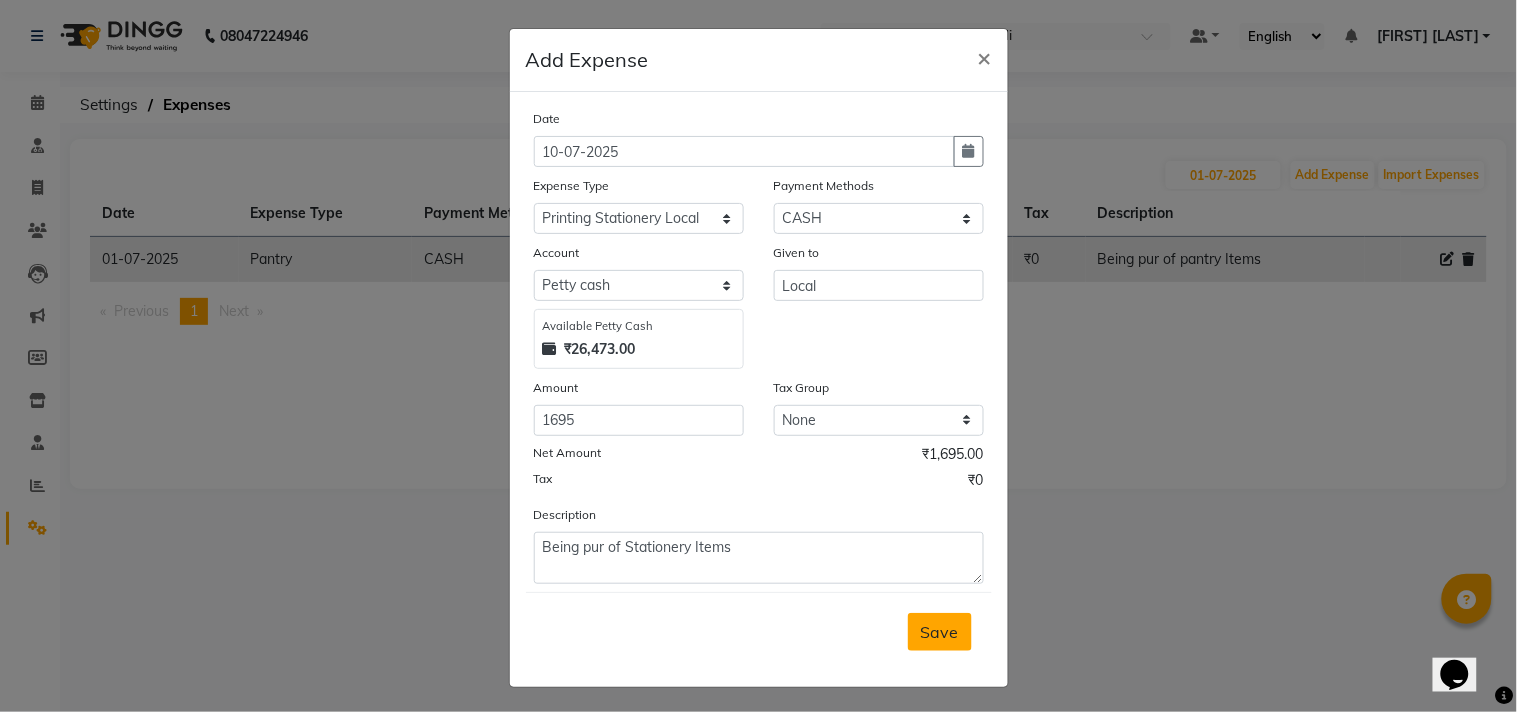 click on "Save" at bounding box center (940, 632) 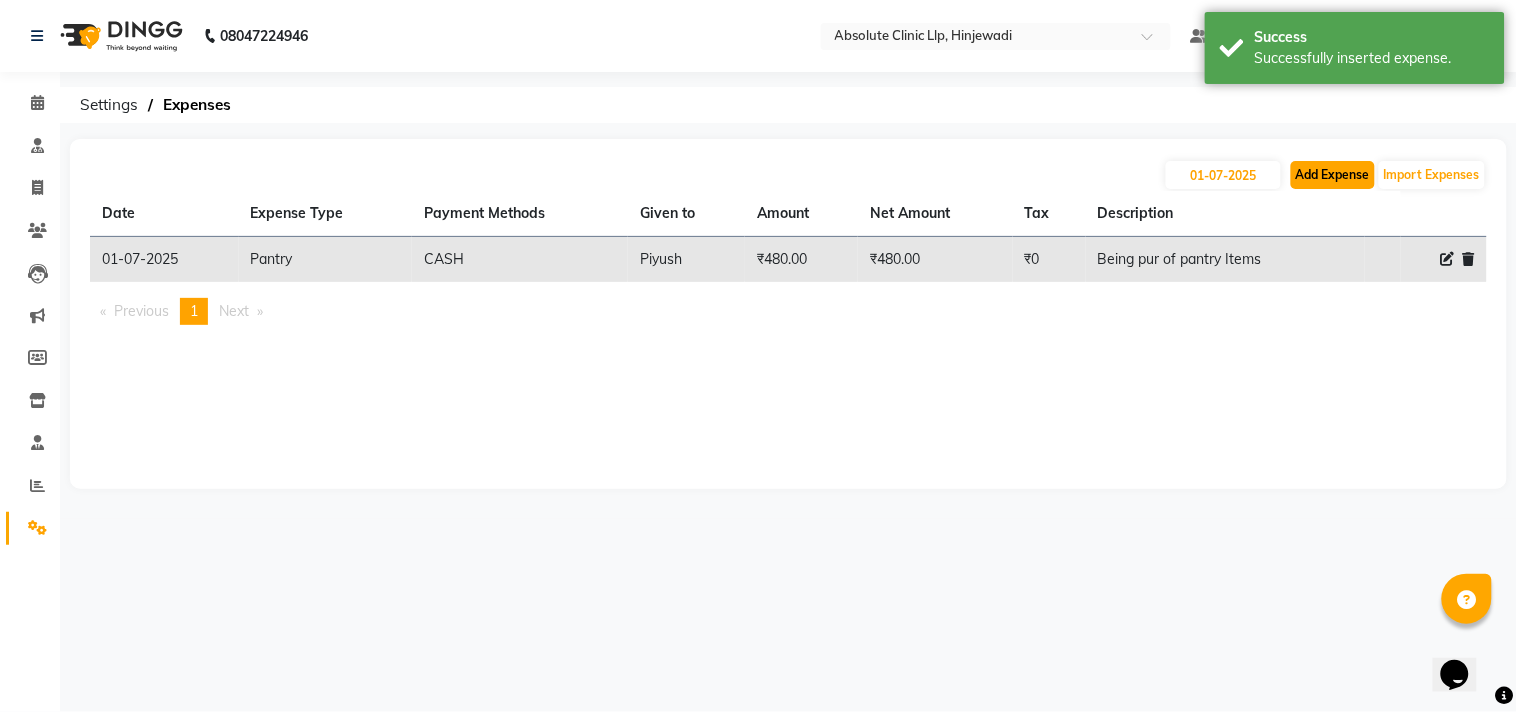 click on "Add Expense" 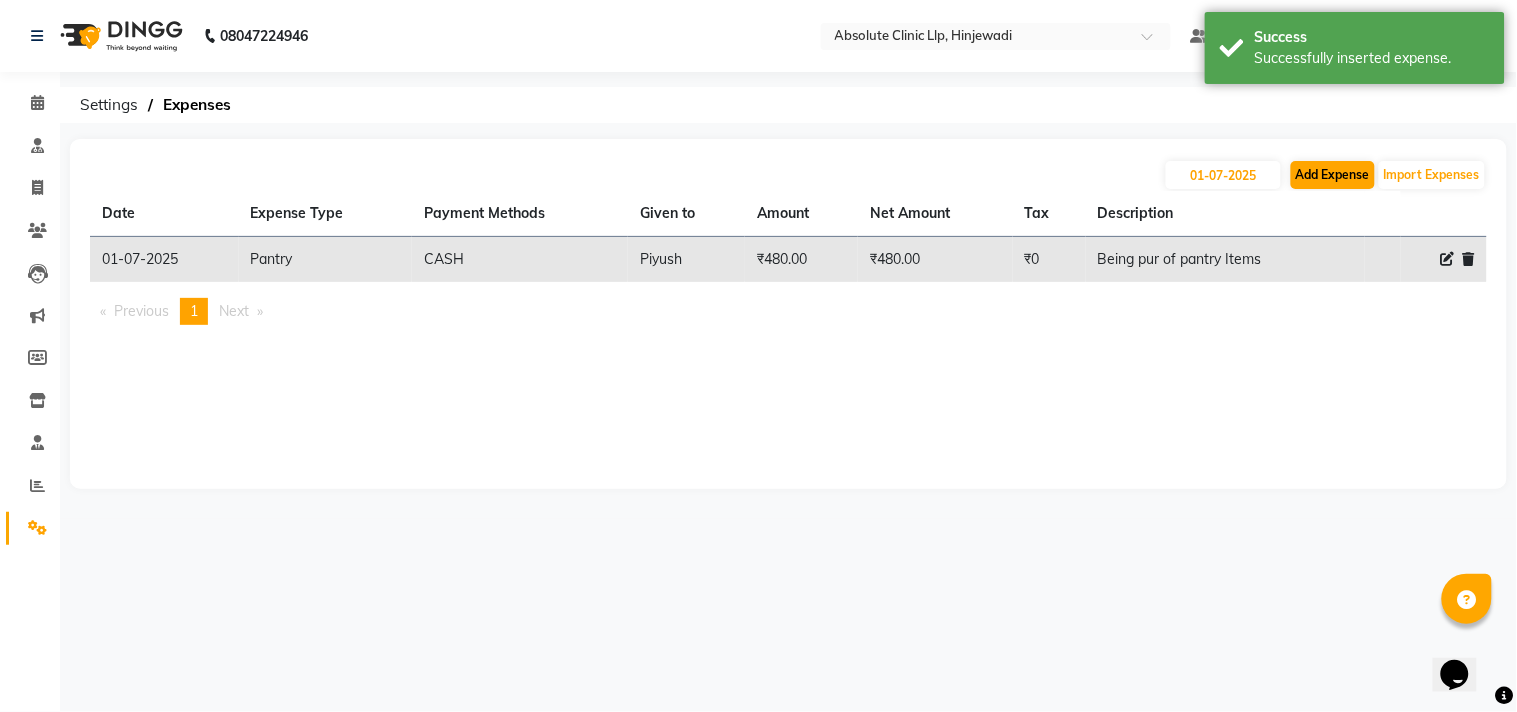 select on "1" 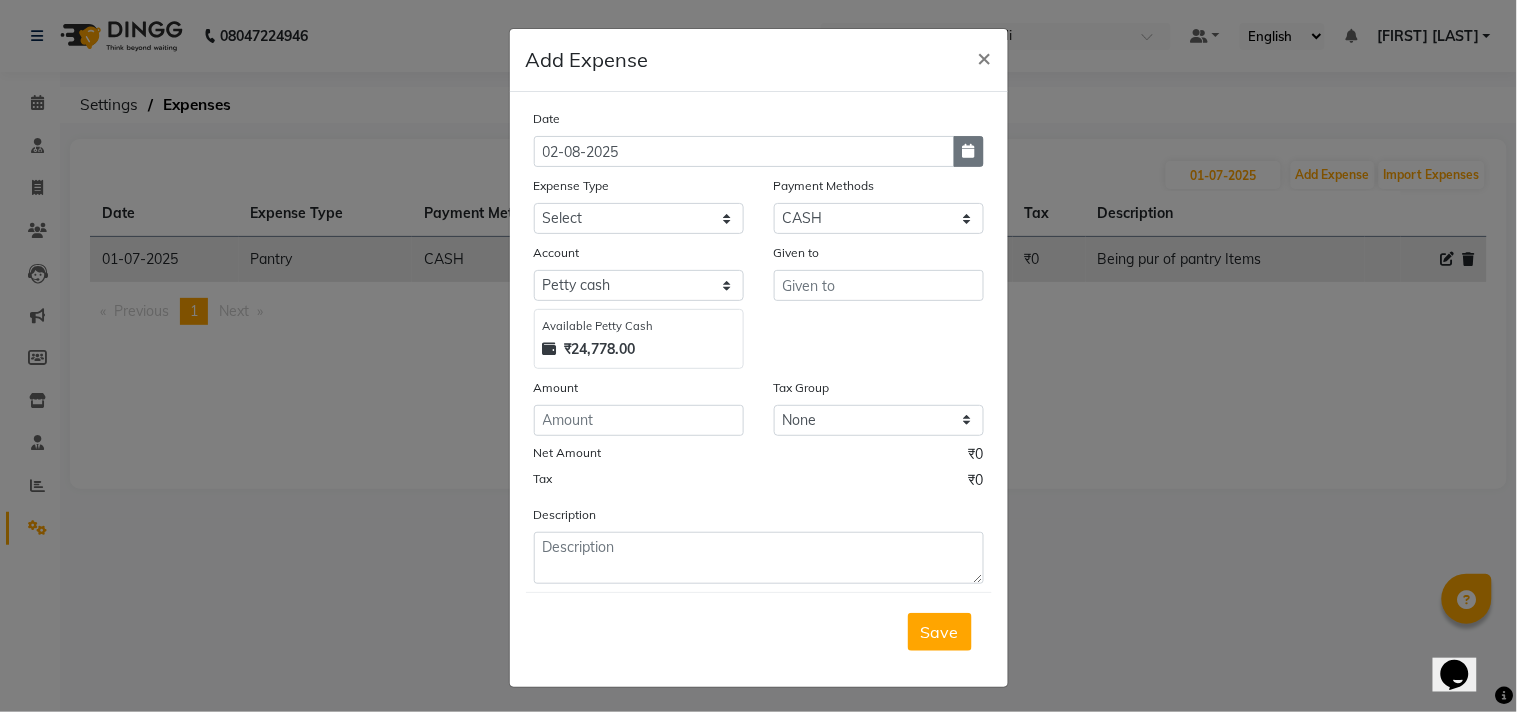 drag, startPoint x: 962, startPoint y: 148, endPoint x: 973, endPoint y: 151, distance: 11.401754 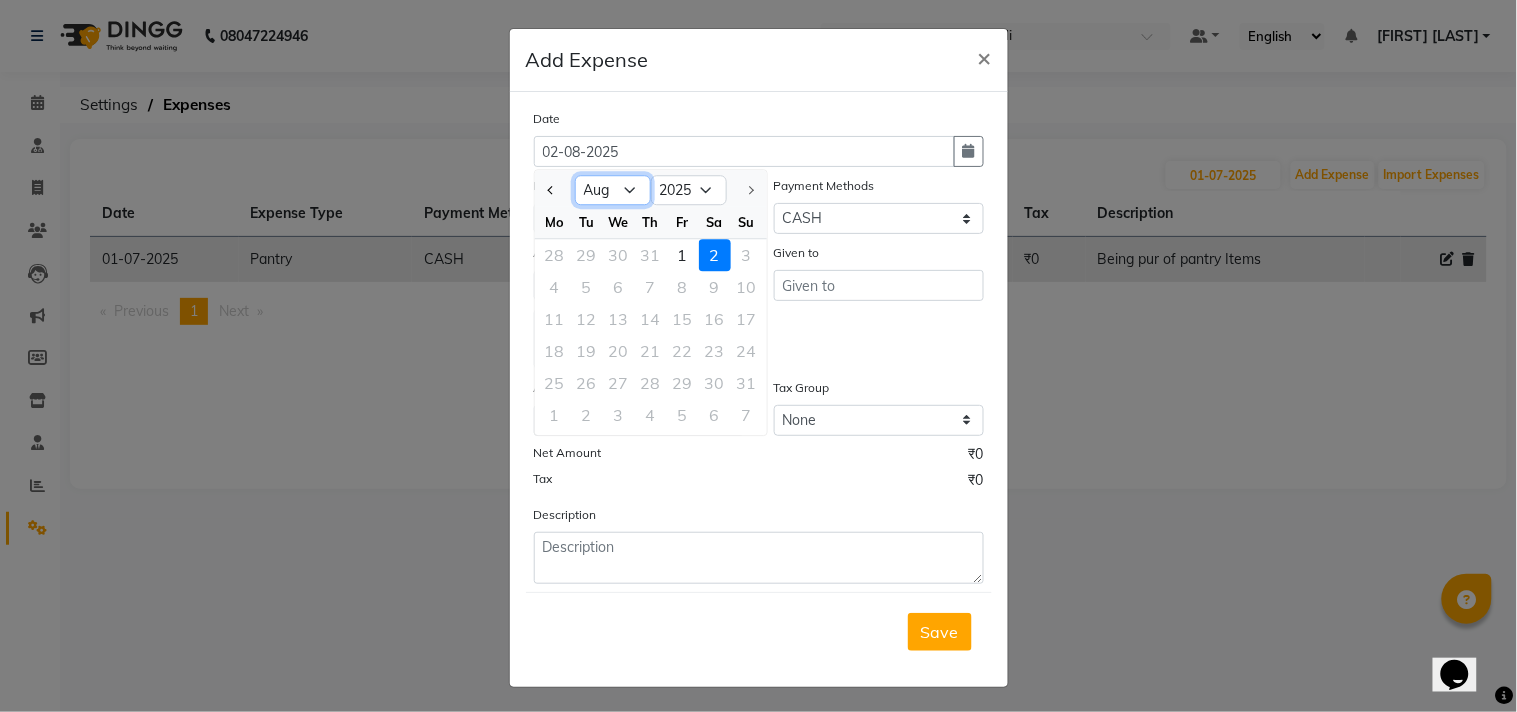 click on "Jan Feb Mar Apr May Jun Jul Aug" 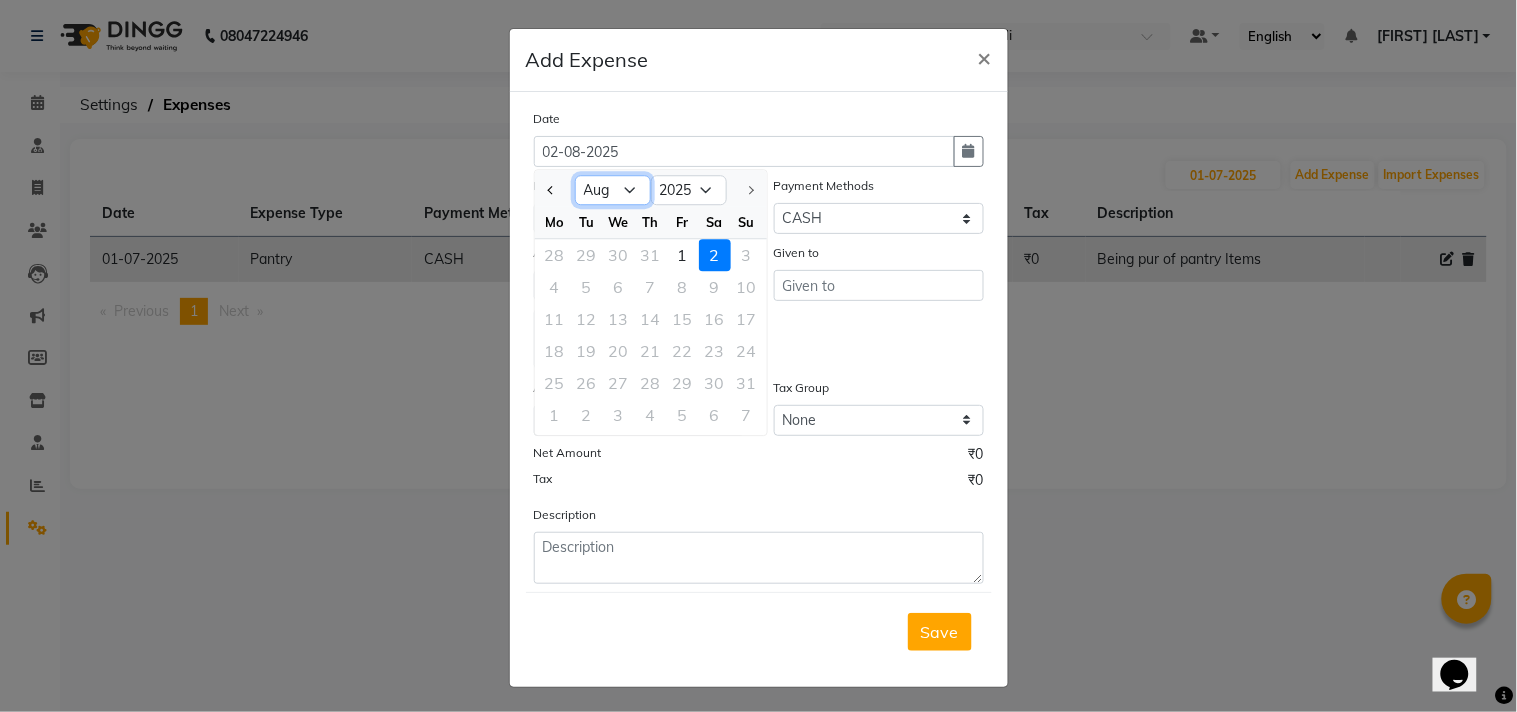 select on "7" 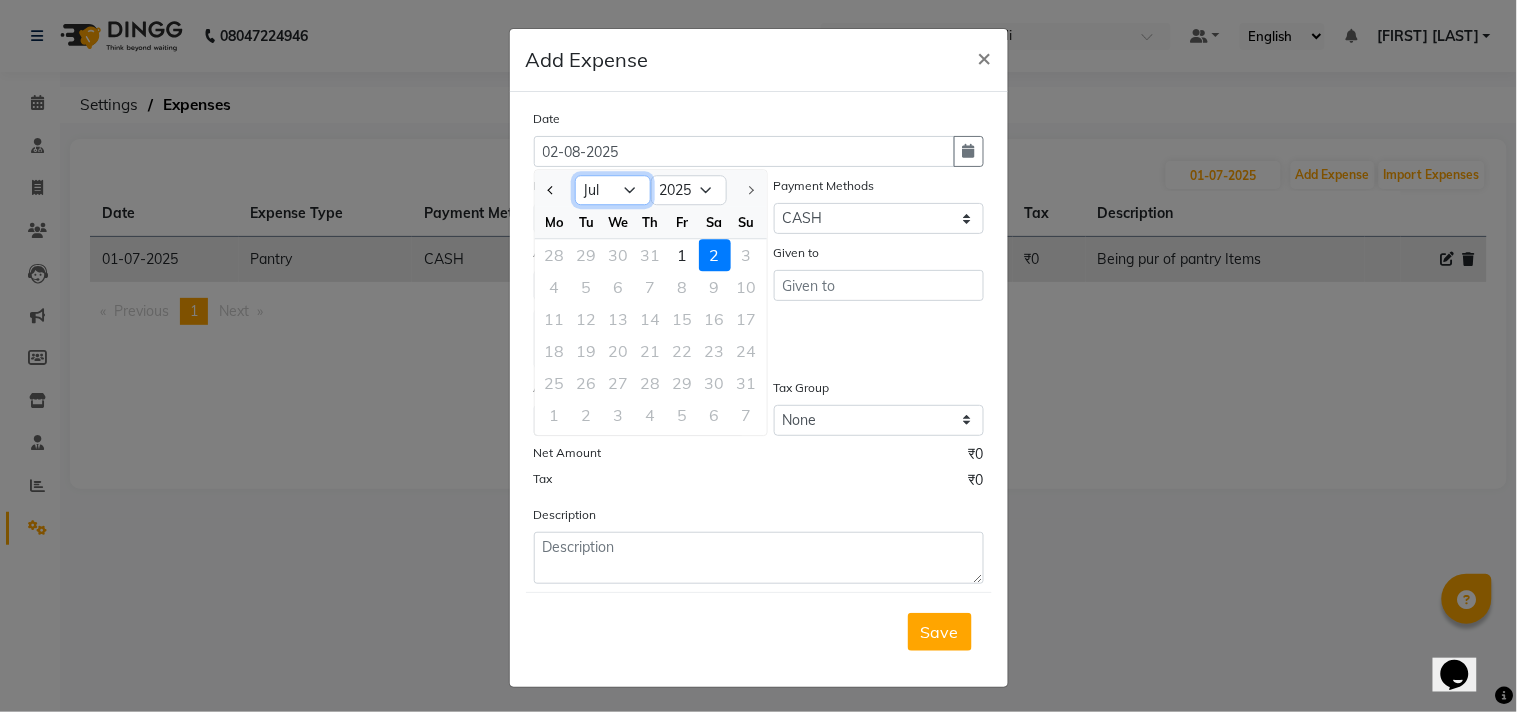 click on "Jan Feb Mar Apr May Jun Jul Aug" 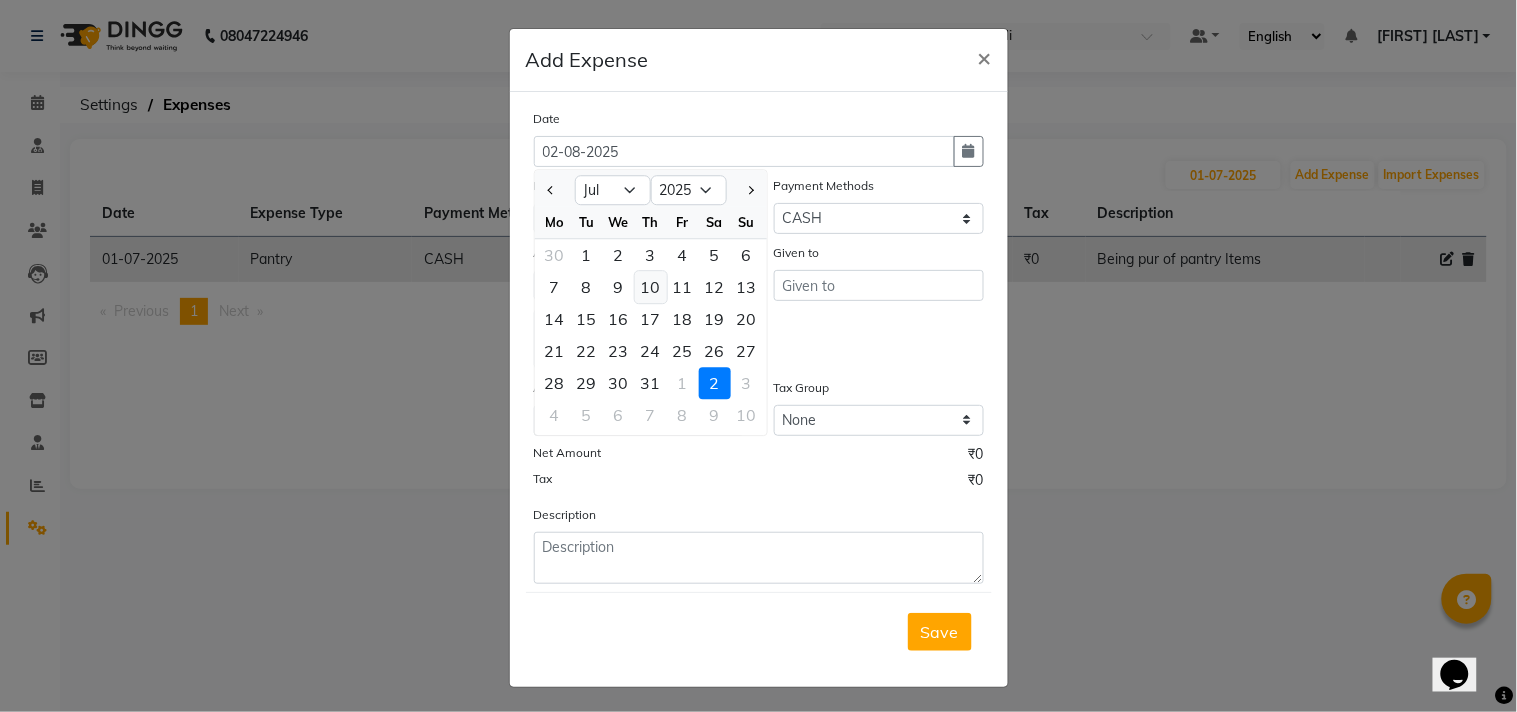 click on "10" 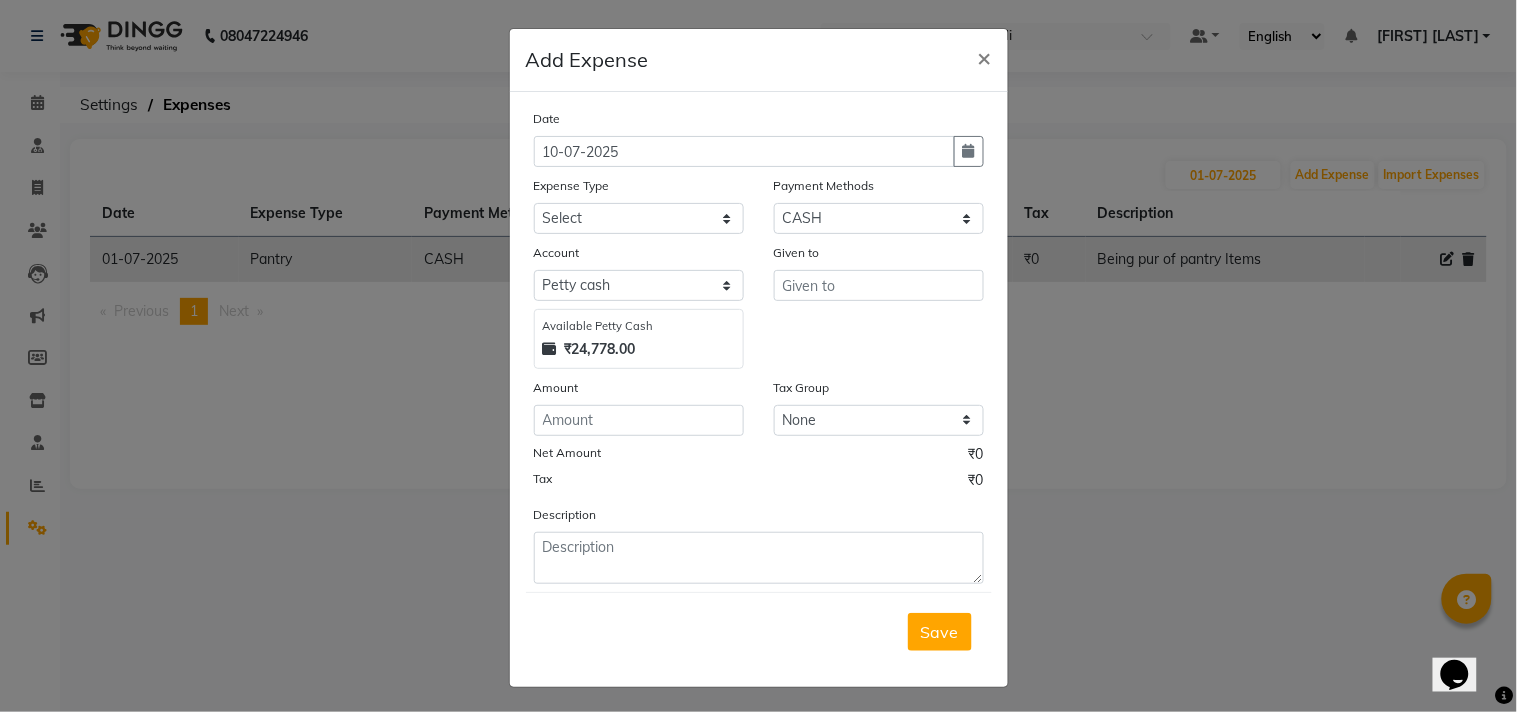 type 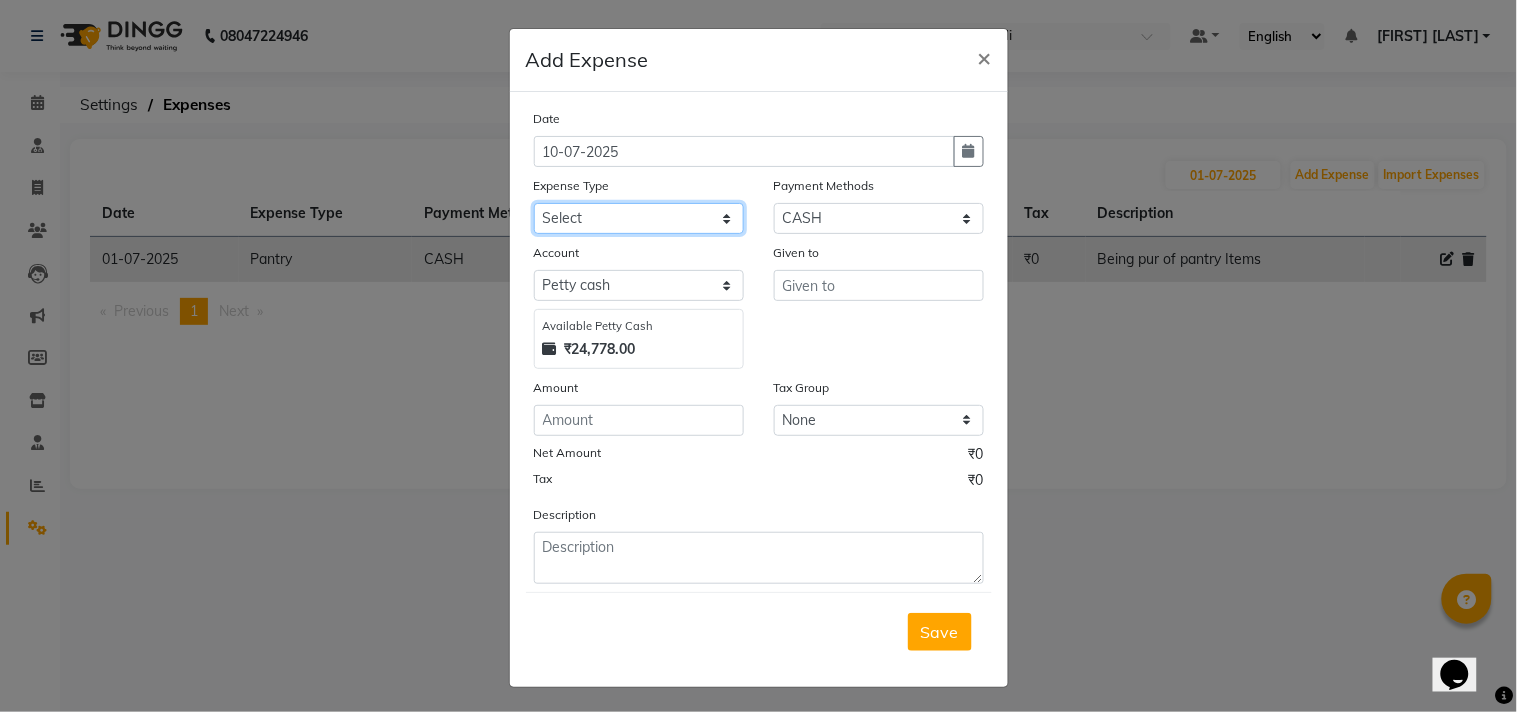 click on "Select Advance Salary Bank charges Car maintenance  Cash transfer to bank Cash transfer to hub Client Snacks Clinical charges Consultant Fees Courier Charges Electricity Exp Equipment Fuel Govt fee Housekeeping Charges Labour Housekeeping Material Incentive Insurance International purchase Lab Charges LAUNDRY Loan Repayment Local consumables Local Conveyance Maintenance Marketing Miscellaneous MRA Other Pantry Pantry Expenses Pooja Printing Stationery Local Product Rent Repairs Salary Staff Snacks Staff Welfare Tax Tea & Refreshment Telephone Transport Travelling Exp Utilities" 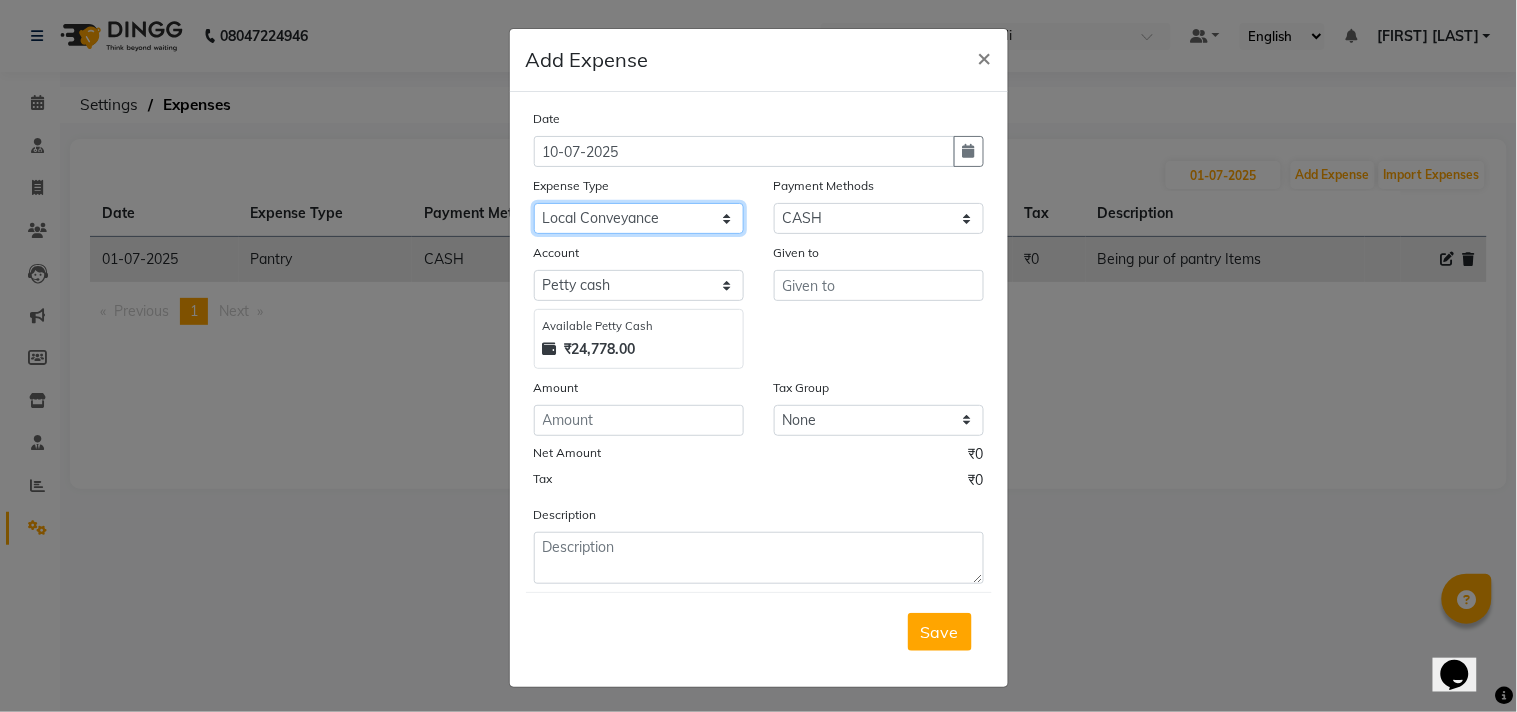 click on "Select Advance Salary Bank charges Car maintenance  Cash transfer to bank Cash transfer to hub Client Snacks Clinical charges Consultant Fees Courier Charges Electricity Exp Equipment Fuel Govt fee Housekeeping Charges Labour Housekeeping Material Incentive Insurance International purchase Lab Charges LAUNDRY Loan Repayment Local consumables Local Conveyance Maintenance Marketing Miscellaneous MRA Other Pantry Pantry Expenses Pooja Printing Stationery Local Product Rent Repairs Salary Staff Snacks Staff Welfare Tax Tea & Refreshment Telephone Transport Travelling Exp Utilities" 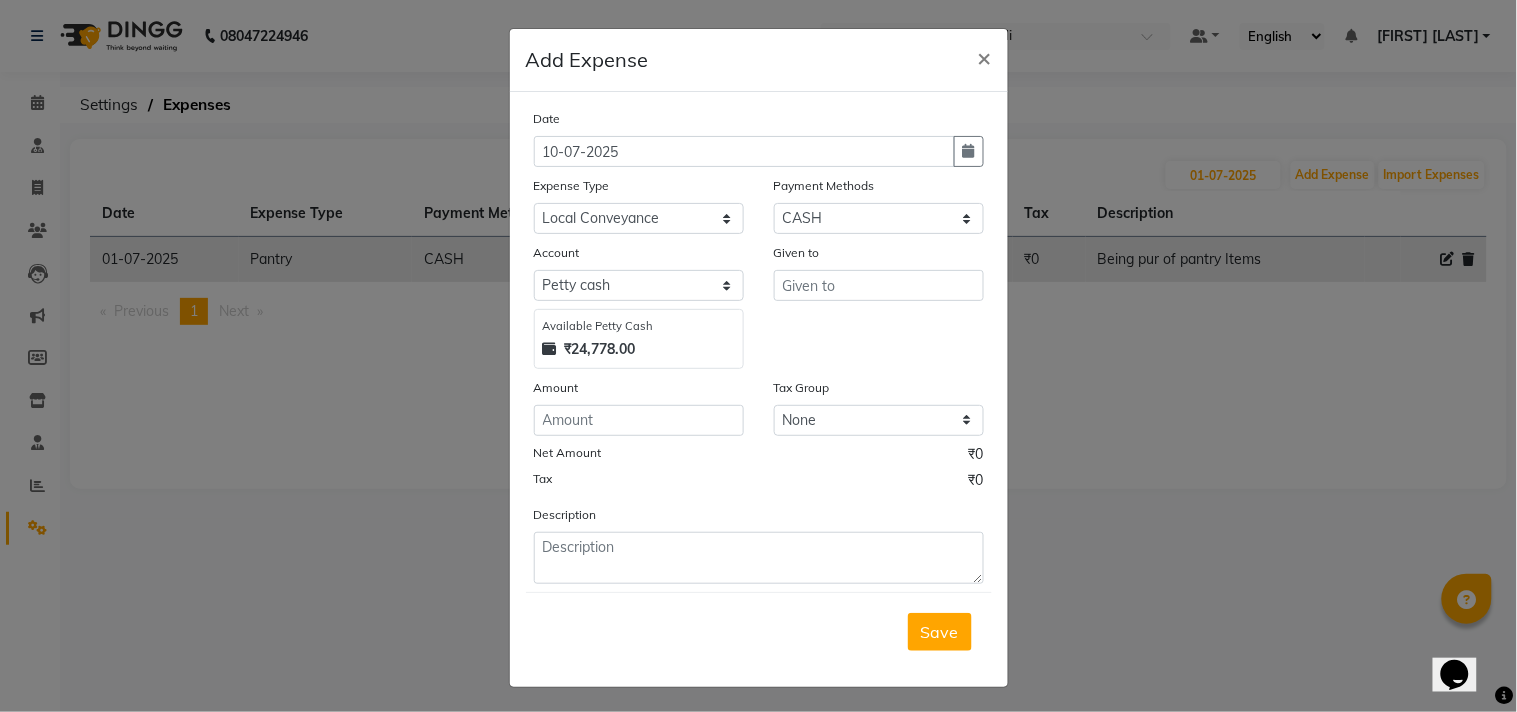 click on "Date 10-07-2025 Expense Type Select Advance Salary Bank charges Car maintenance  Cash transfer to bank Cash transfer to hub Client Snacks Clinical charges Consultant Fees Courier Charges Electricity Exp Equipment Fuel Govt fee Housekeeping Charges Labour Housekeeping Material Incentive Insurance International purchase Lab Charges LAUNDRY Loan Repayment Local consumables Local Conveyance Maintenance Marketing Miscellaneous MRA Other Pantry Pantry Expenses Pooja Printing Stationery Local Product Rent Repairs Salary Staff Snacks Staff Welfare Tax Tea & Refreshment Telephone Transport Travelling Exp Utilities Payment Methods Select CASH Package Gift Card Cheque Complimentary BFL GMoney LoanTap SaveIN CARD GPay Wallet Account Select Petty cash Default account Available Petty Cash ₹24,778.00 Given to Amount Tax Group None GST 6 GST 12 GST Net Amount ₹0 Tax ₹0 Description" 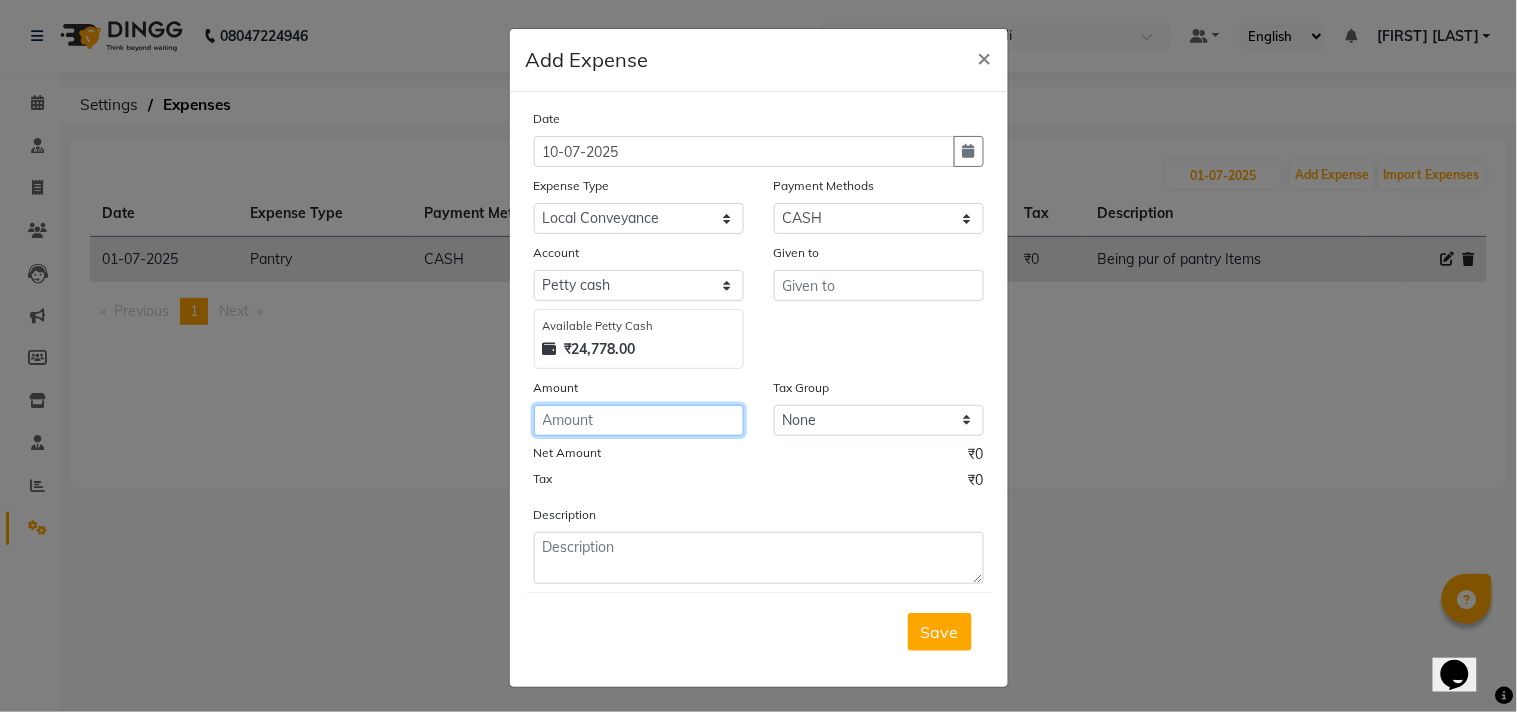 click 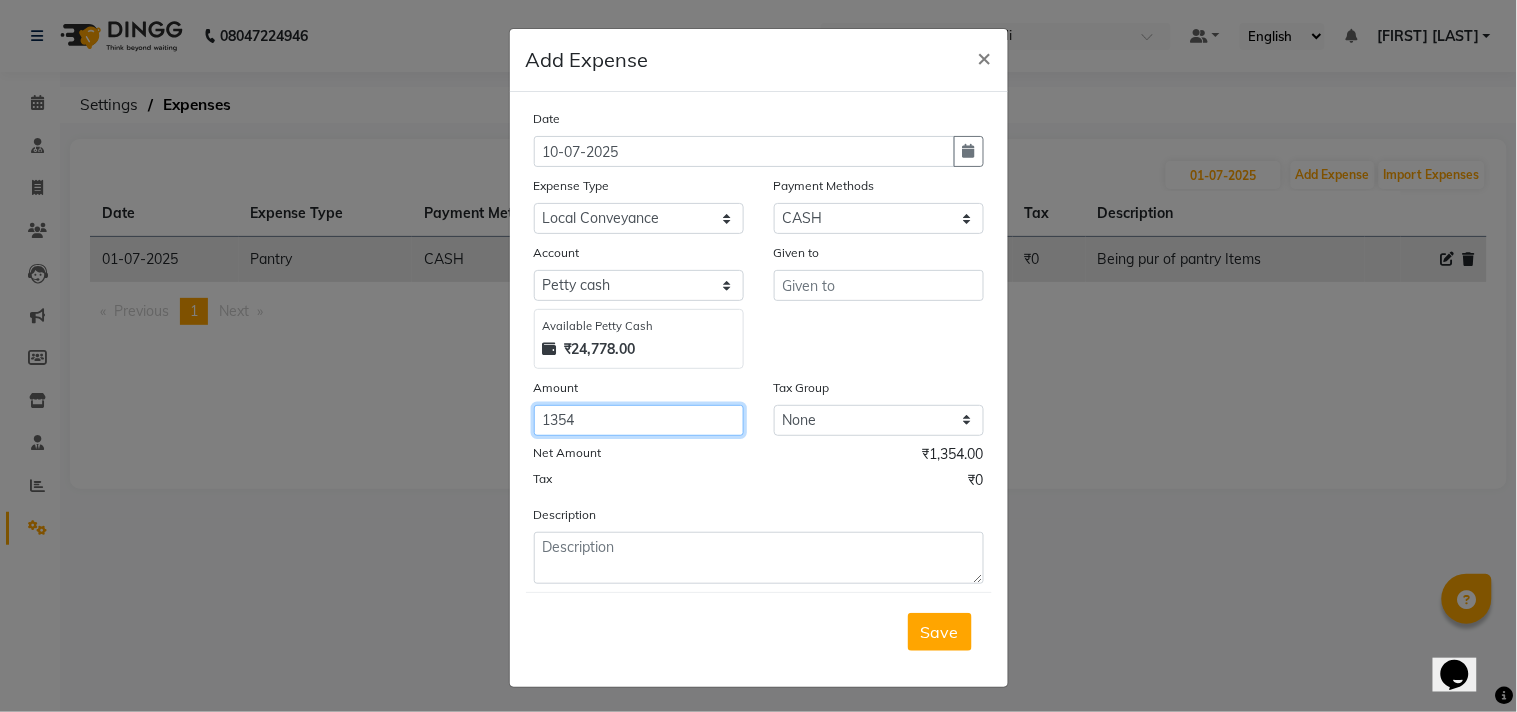 type on "1354" 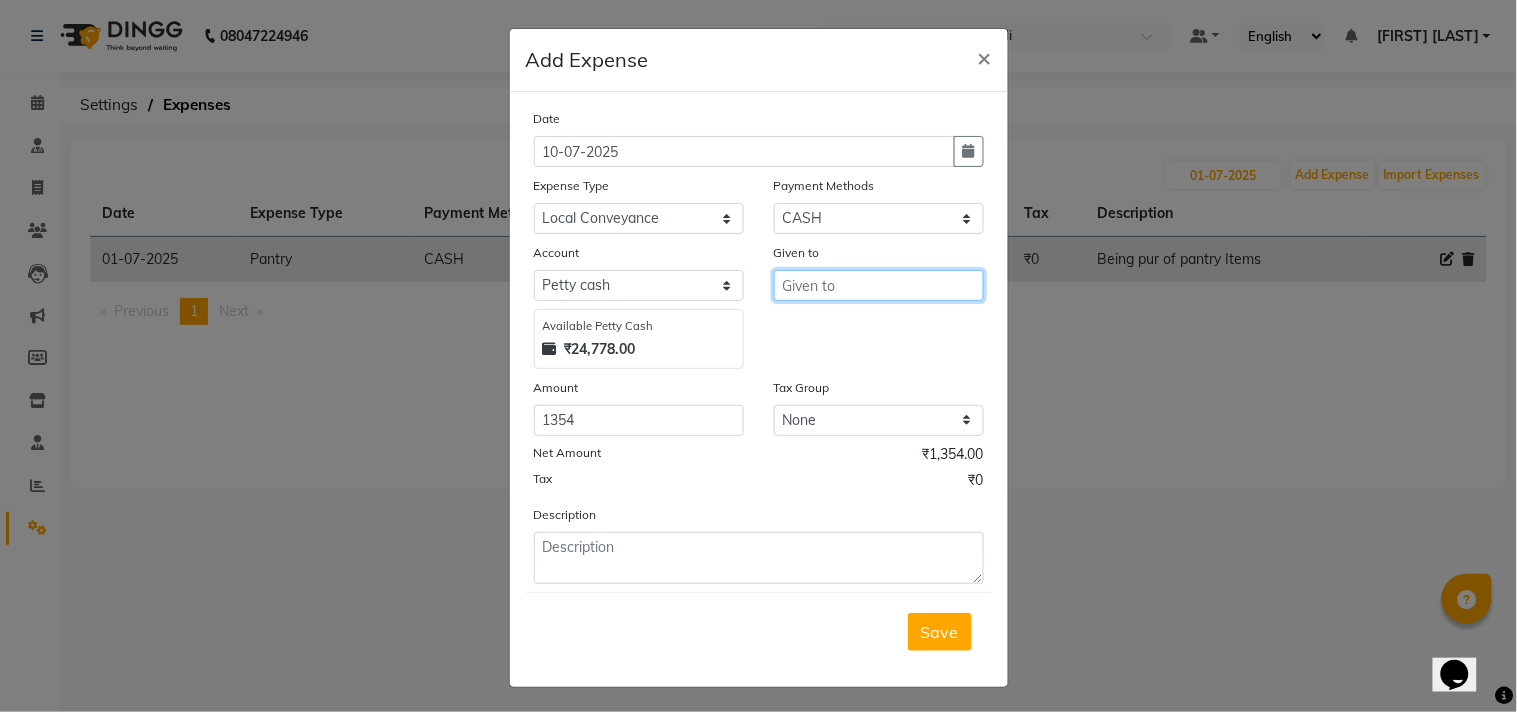 click at bounding box center (879, 285) 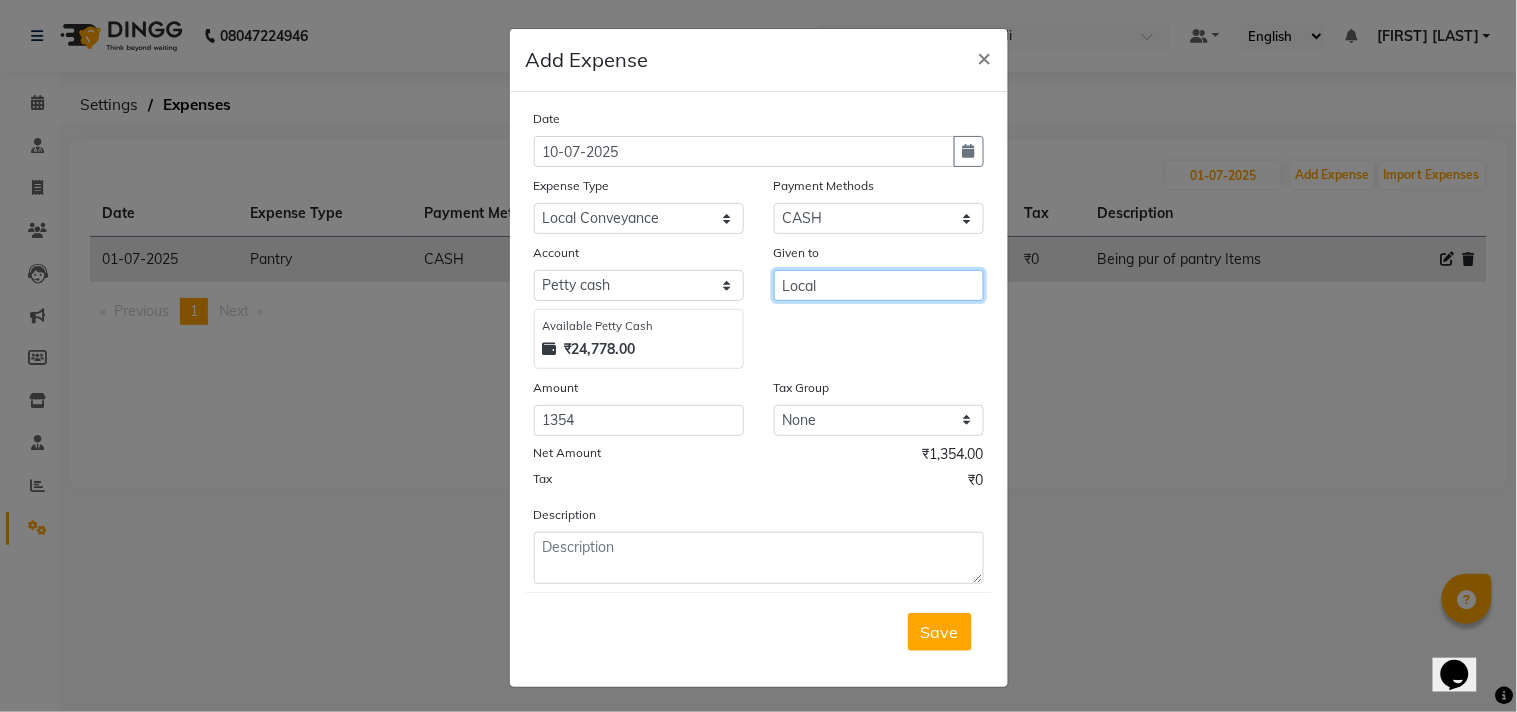 type on "Local" 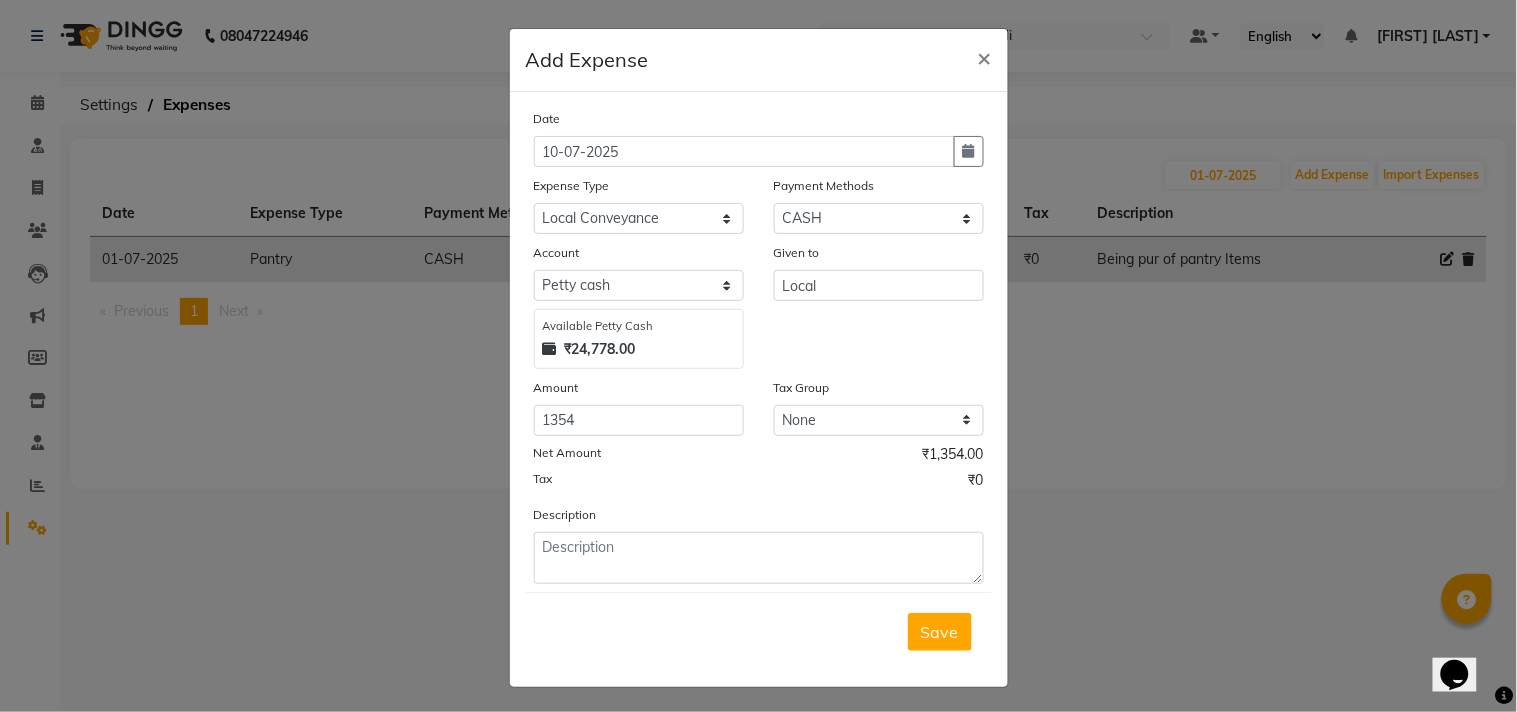 click on "Description" 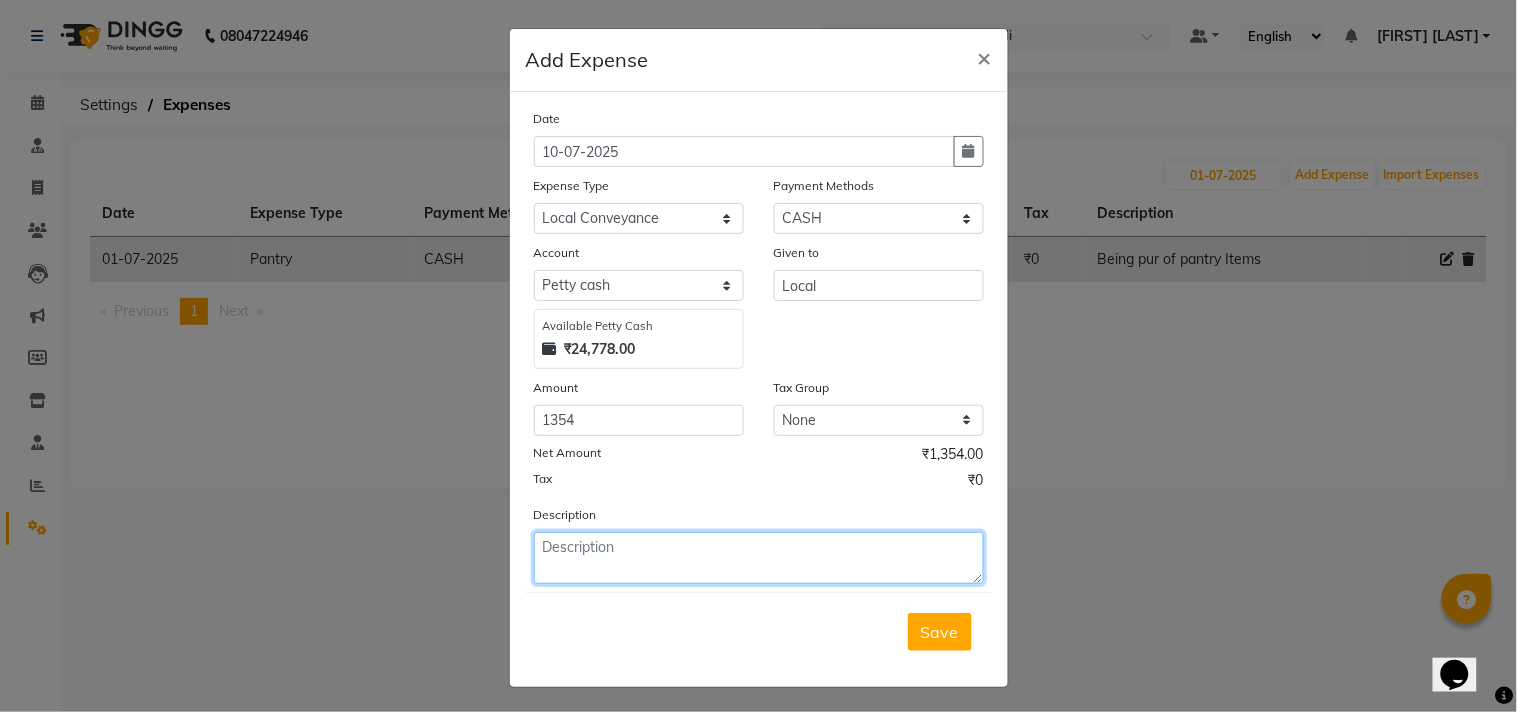 click 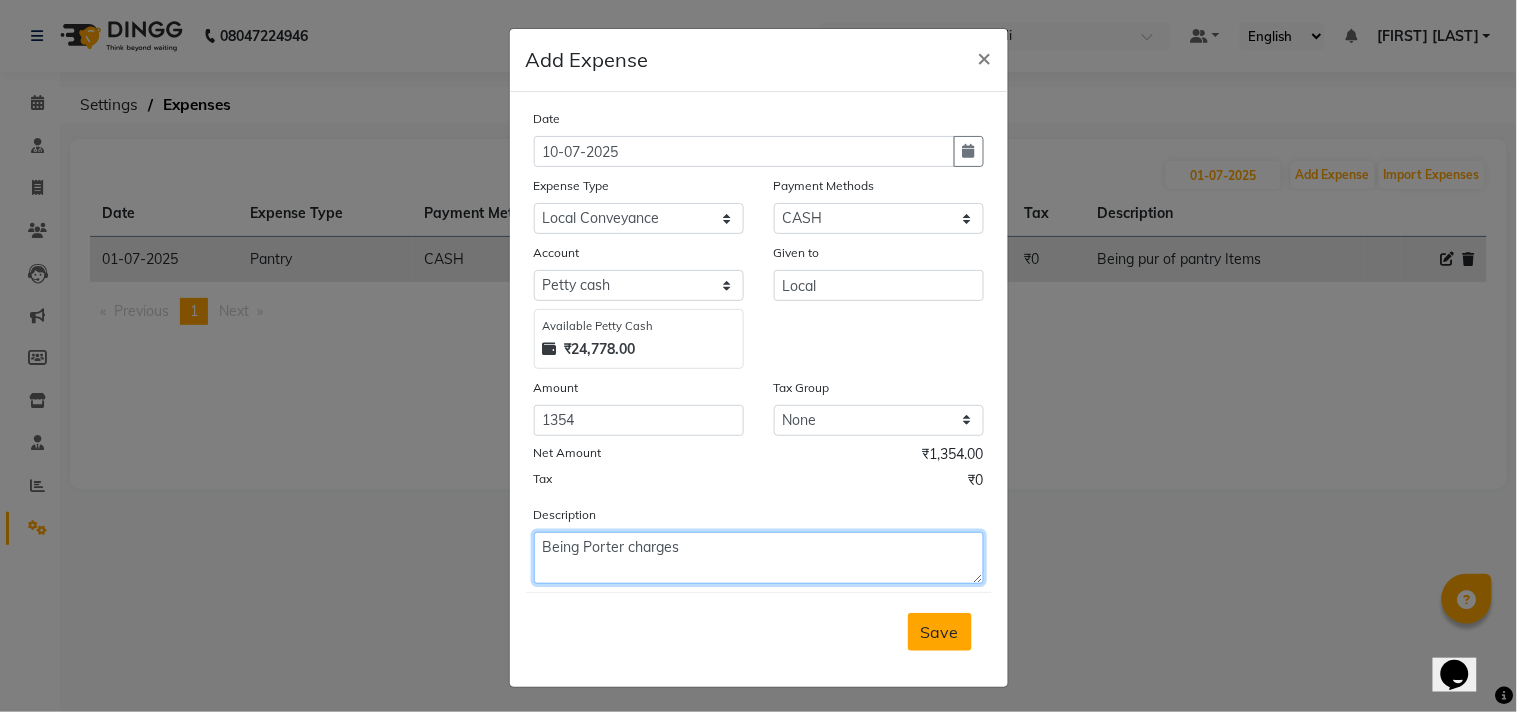 type on "Being Porter charges" 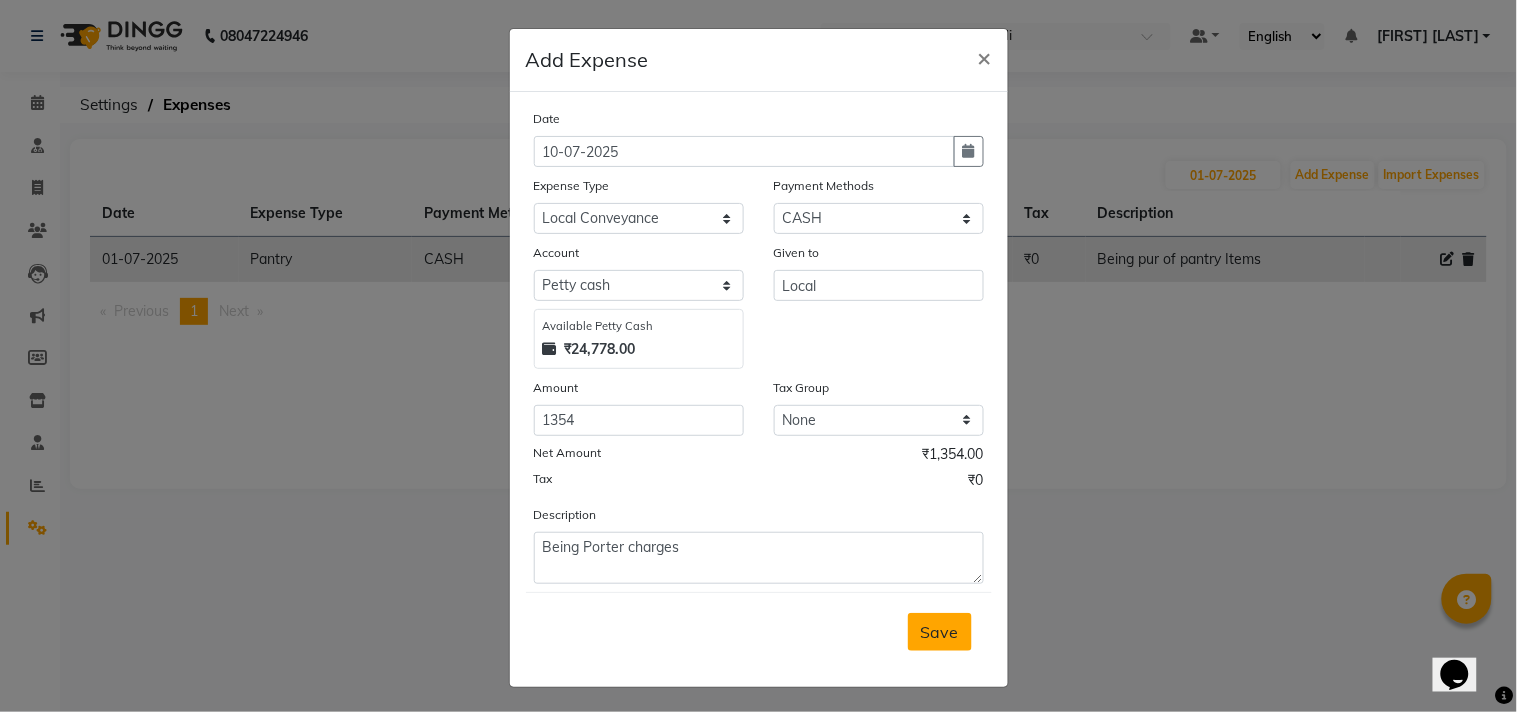 click on "Save" at bounding box center [940, 632] 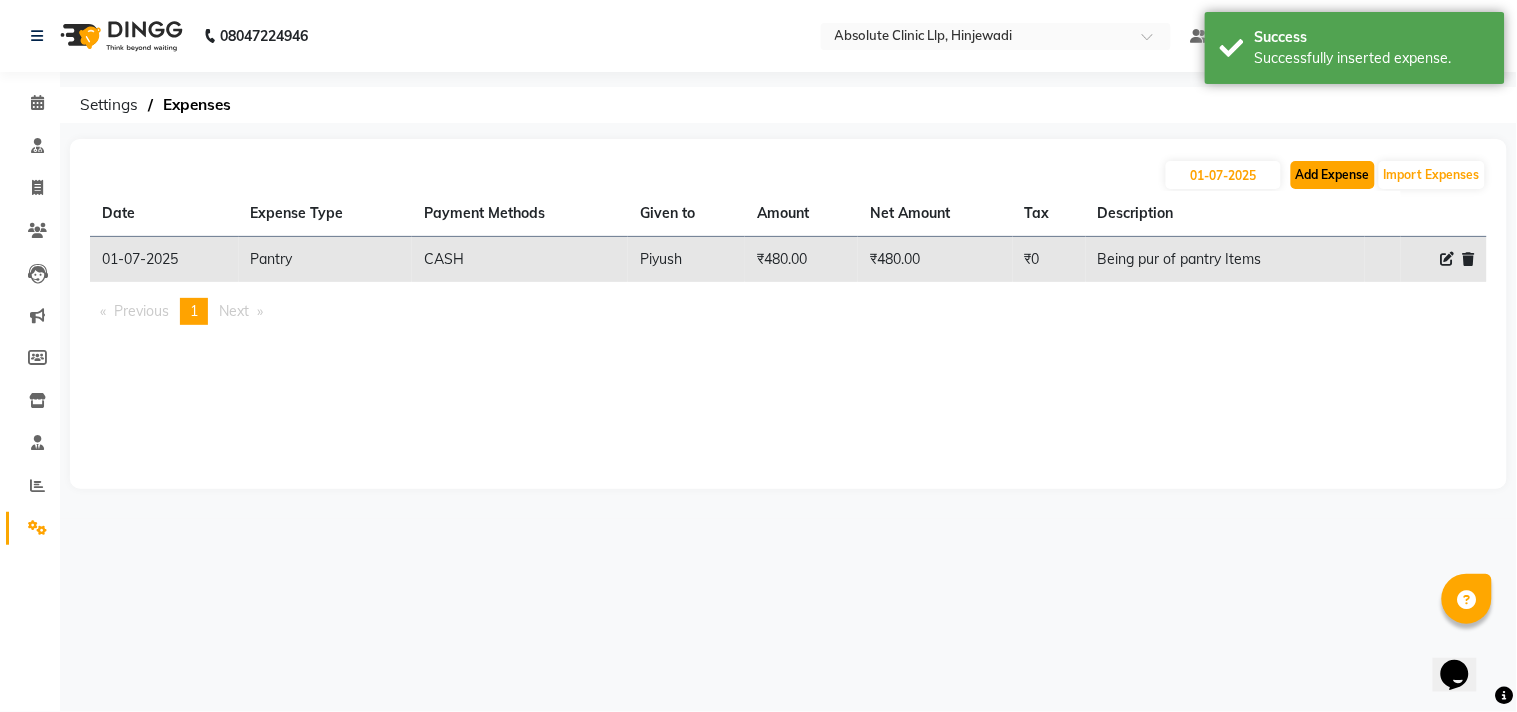 click on "Add Expense" 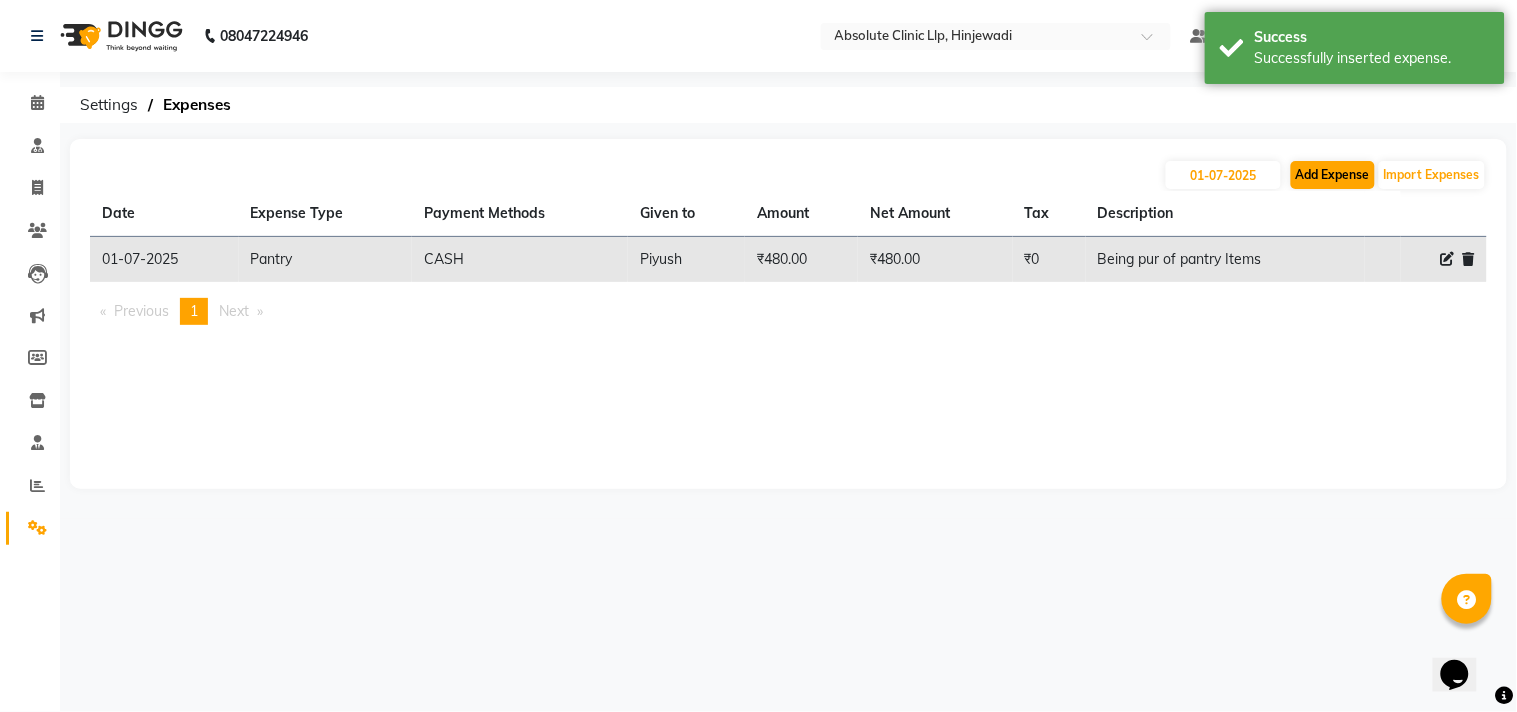 select on "1" 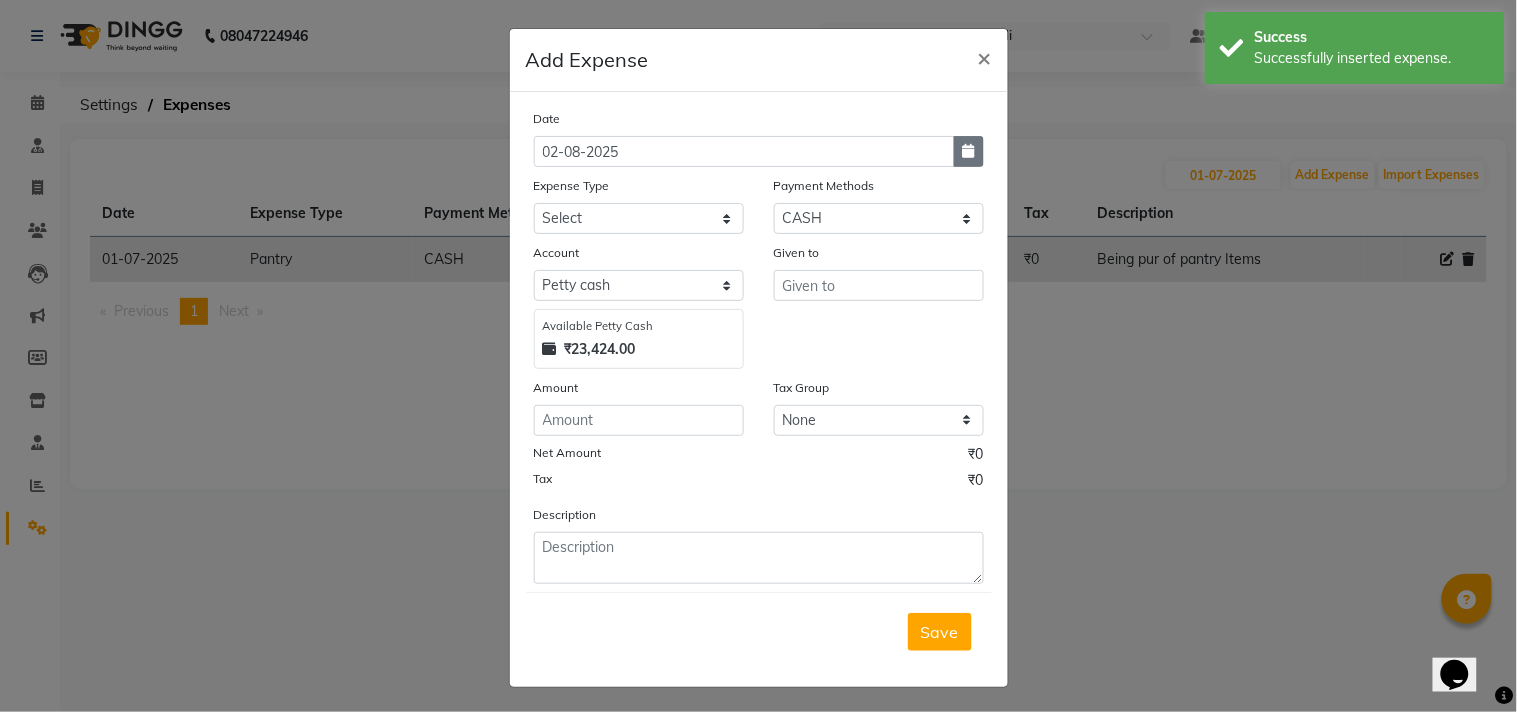 type 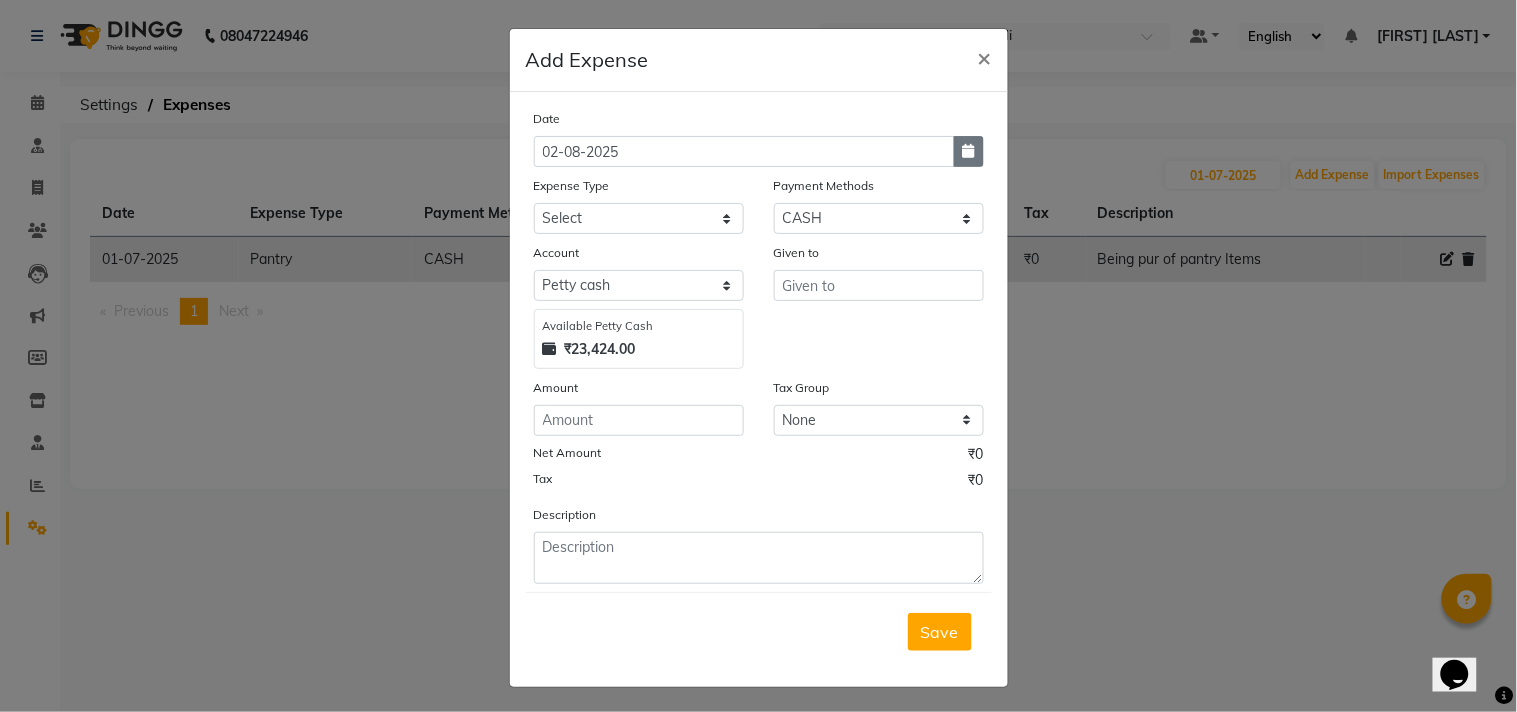 click 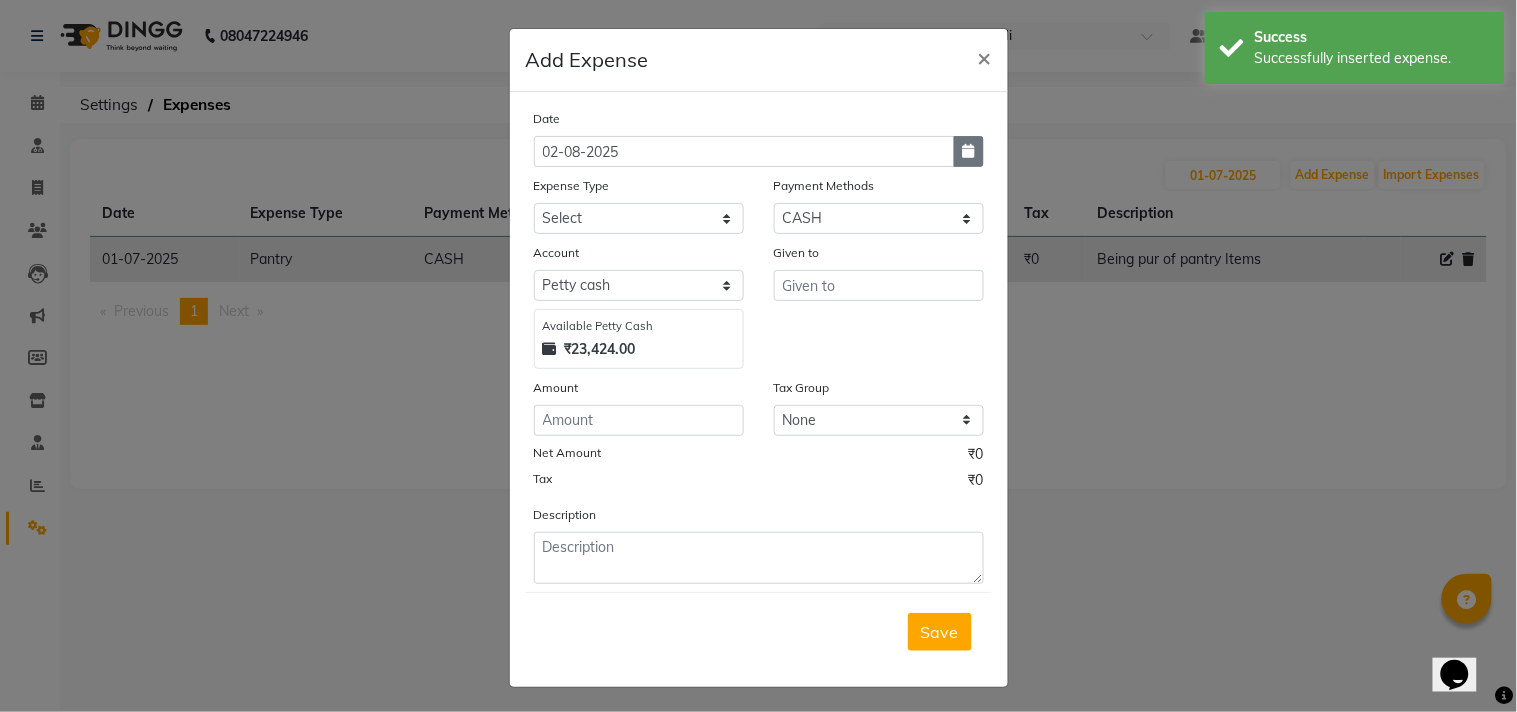 select on "8" 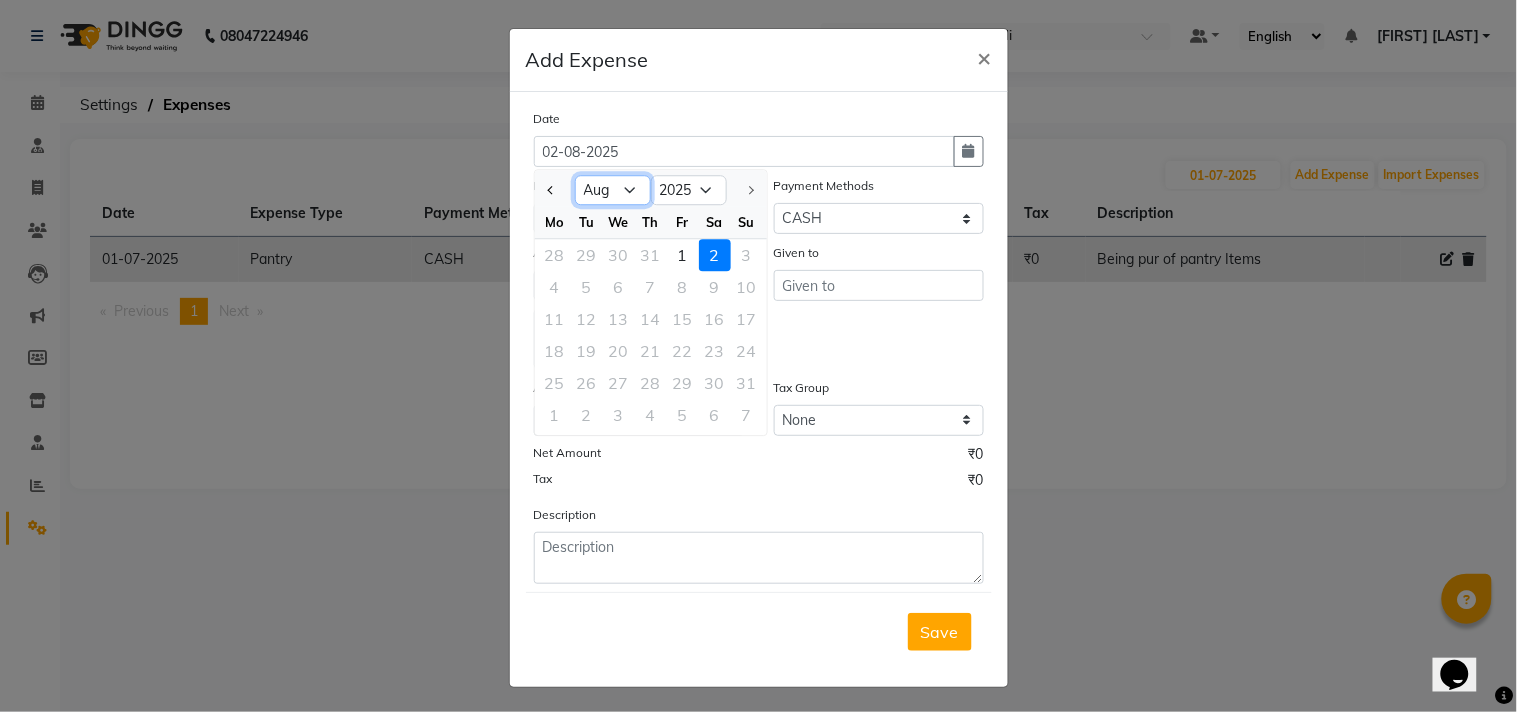click on "Jan Feb Mar Apr May Jun Jul Aug" 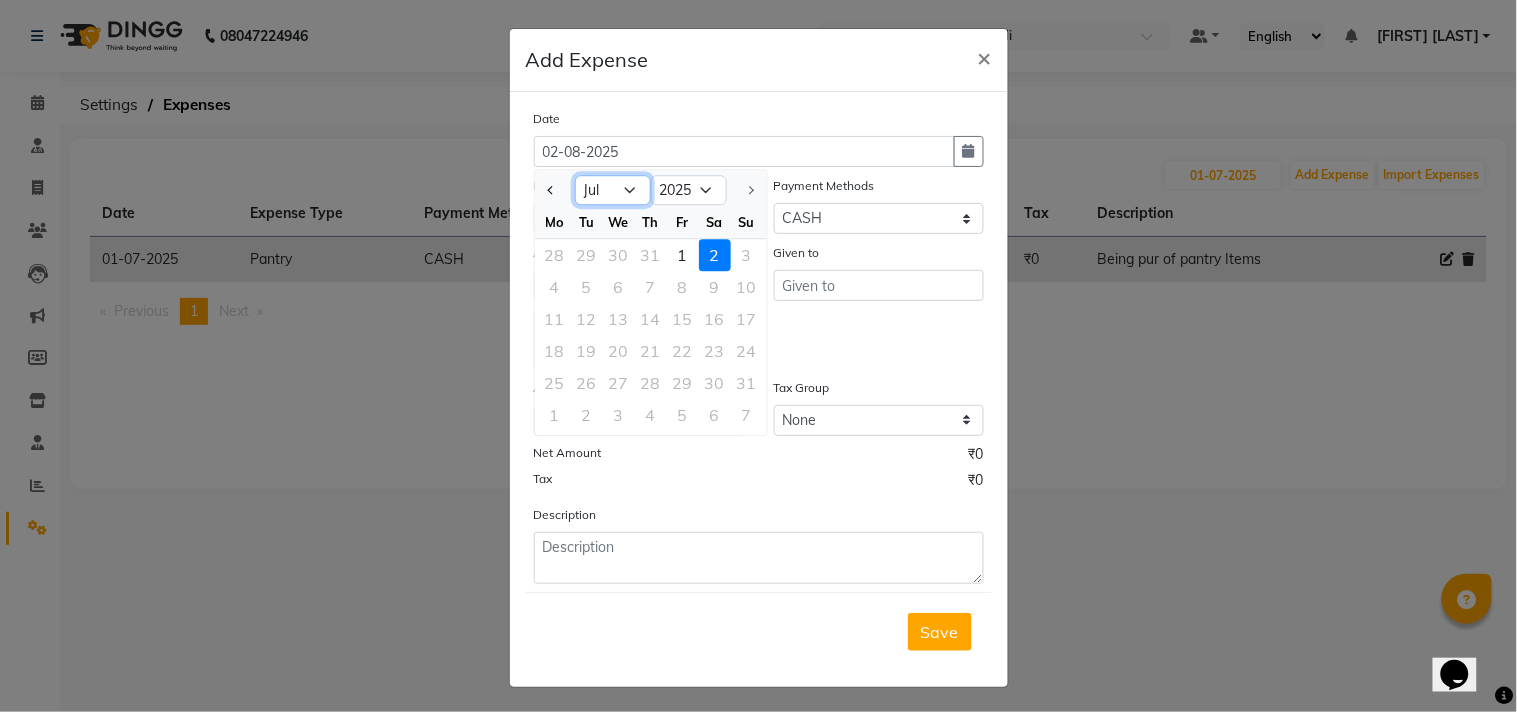 click on "Jan Feb Mar Apr May Jun Jul Aug" 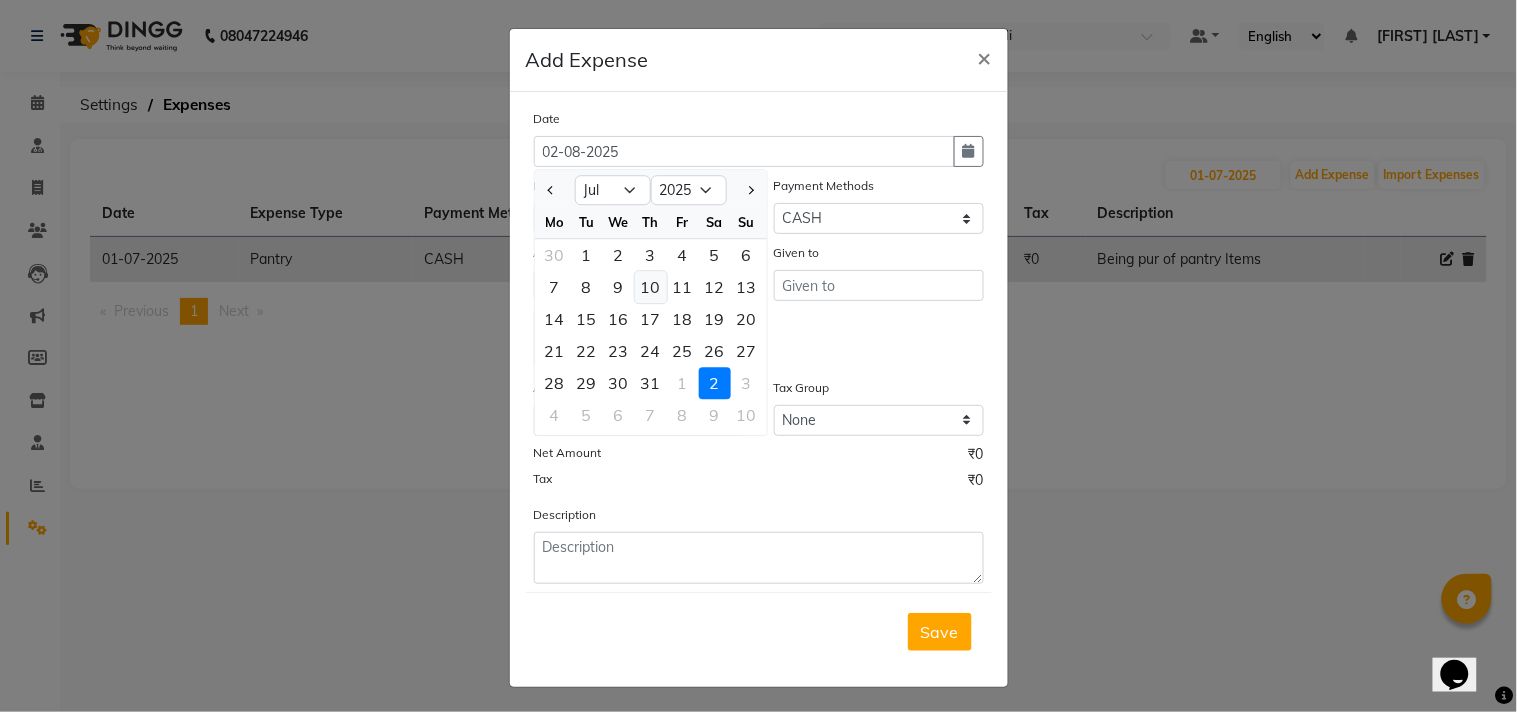 click on "10" 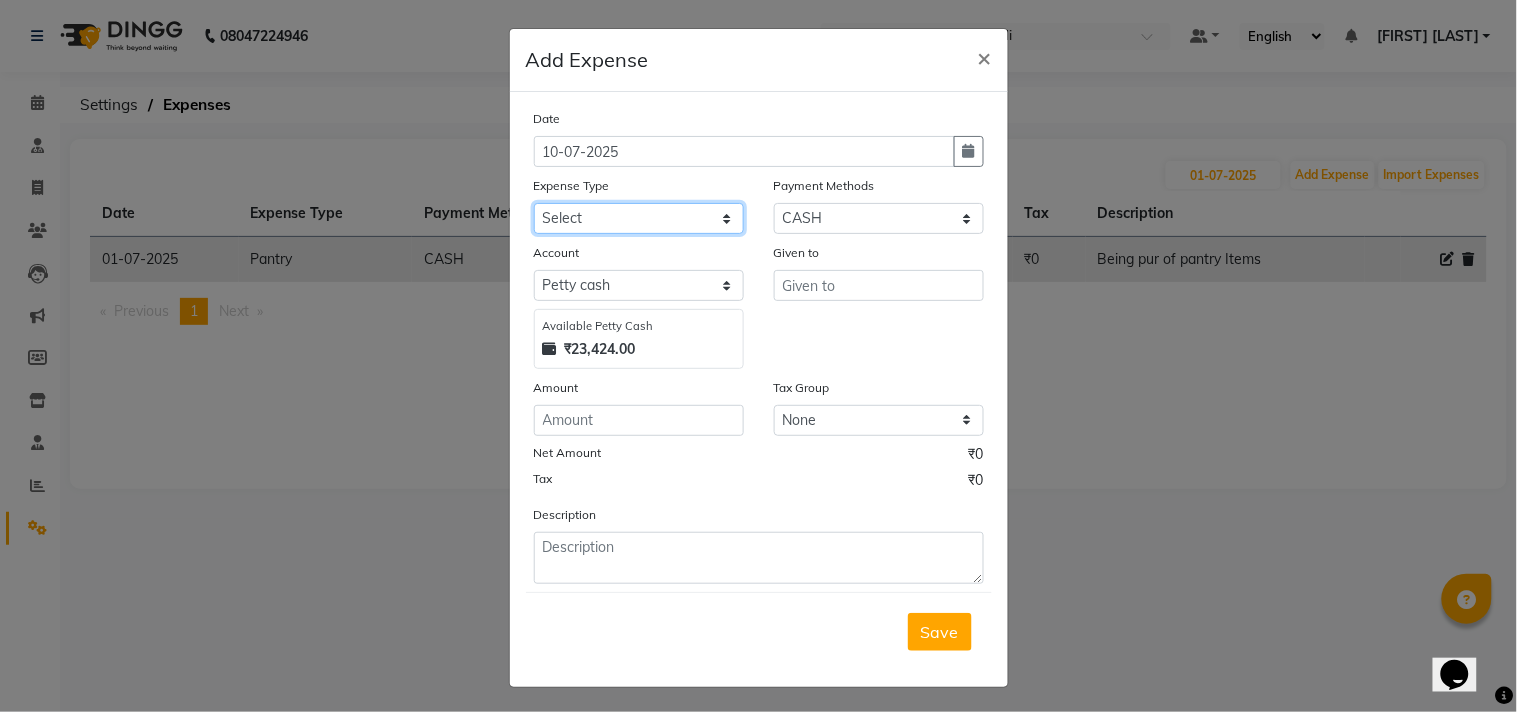 click on "Select Advance Salary Bank charges Car maintenance  Cash transfer to bank Cash transfer to hub Client Snacks Clinical charges Consultant Fees Courier Charges Electricity Exp Equipment Fuel Govt fee Housekeeping Charges Labour Housekeeping Material Incentive Insurance International purchase Lab Charges LAUNDRY Loan Repayment Local consumables Local Conveyance Maintenance Marketing Miscellaneous MRA Other Pantry Pantry Expenses Pooja Printing Stationery Local Product Rent Repairs Salary Staff Snacks Staff Welfare Tax Tea & Refreshment Telephone Transport Travelling Exp Utilities" 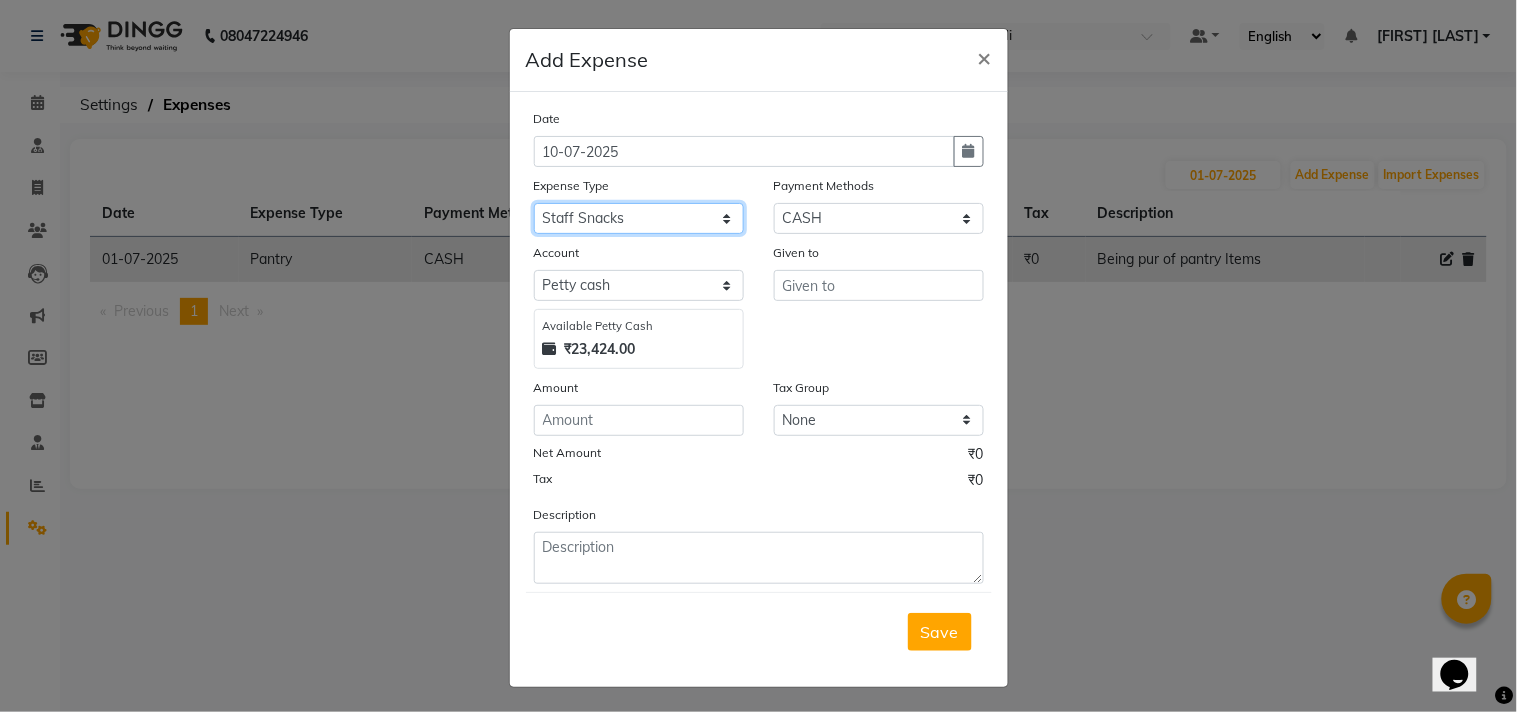 click on "Select Advance Salary Bank charges Car maintenance  Cash transfer to bank Cash transfer to hub Client Snacks Clinical charges Consultant Fees Courier Charges Electricity Exp Equipment Fuel Govt fee Housekeeping Charges Labour Housekeeping Material Incentive Insurance International purchase Lab Charges LAUNDRY Loan Repayment Local consumables Local Conveyance Maintenance Marketing Miscellaneous MRA Other Pantry Pantry Expenses Pooja Printing Stationery Local Product Rent Repairs Salary Staff Snacks Staff Welfare Tax Tea & Refreshment Telephone Transport Travelling Exp Utilities" 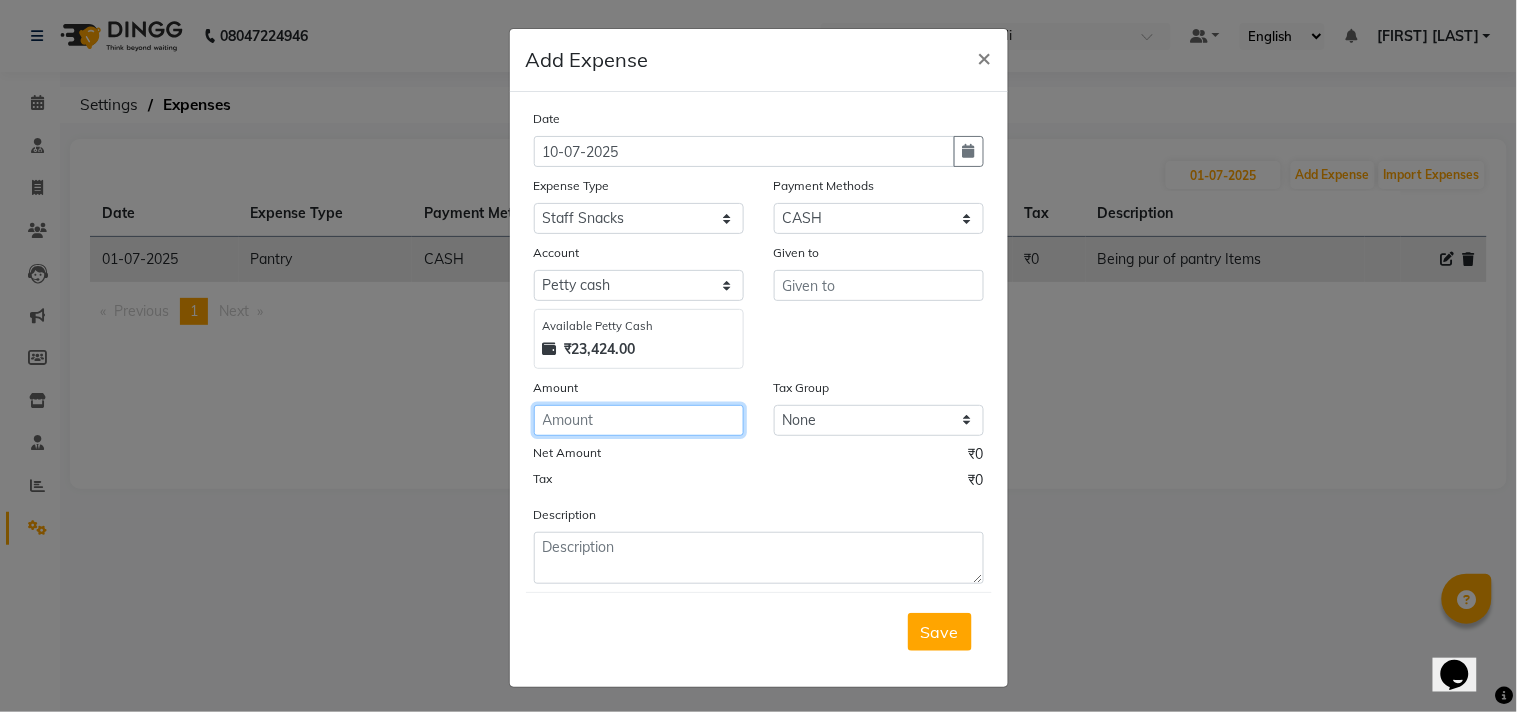 click 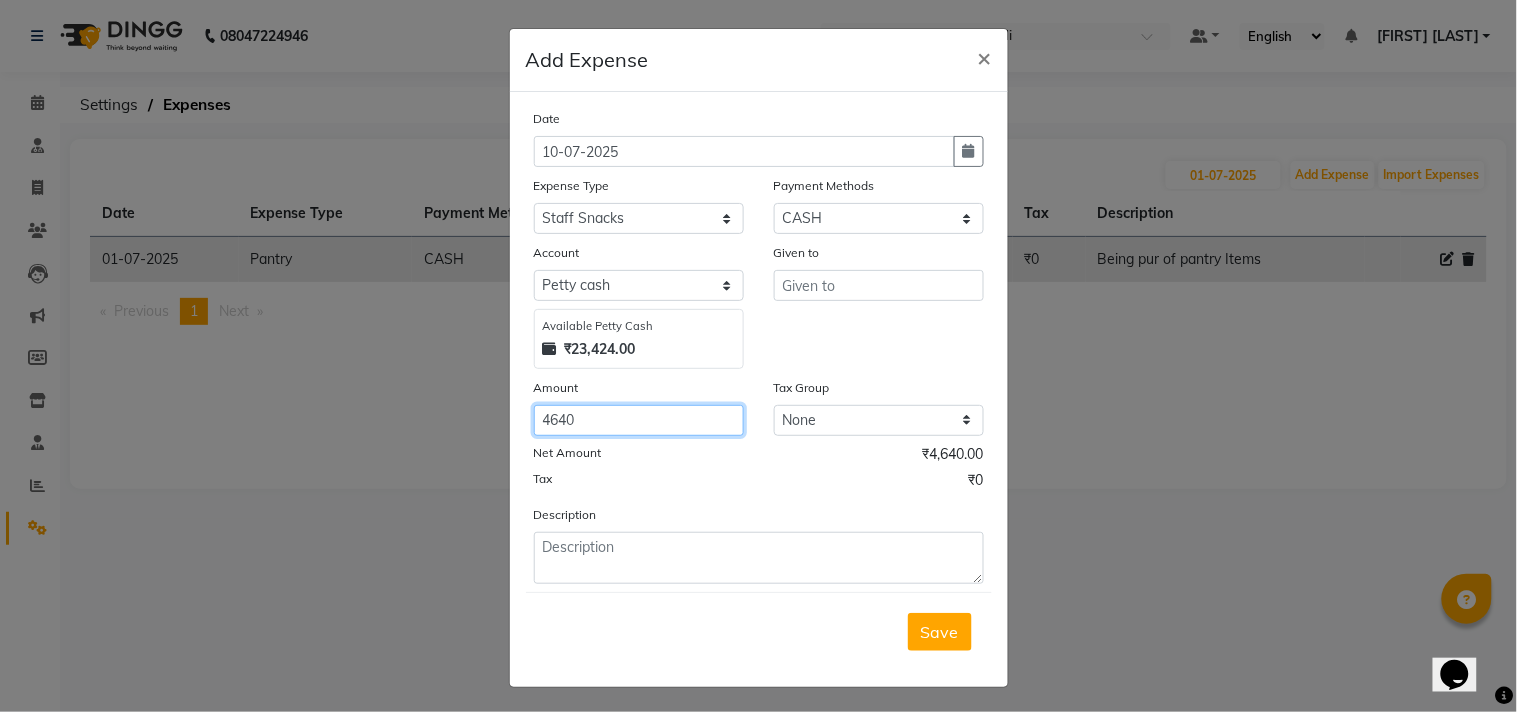 type on "4640" 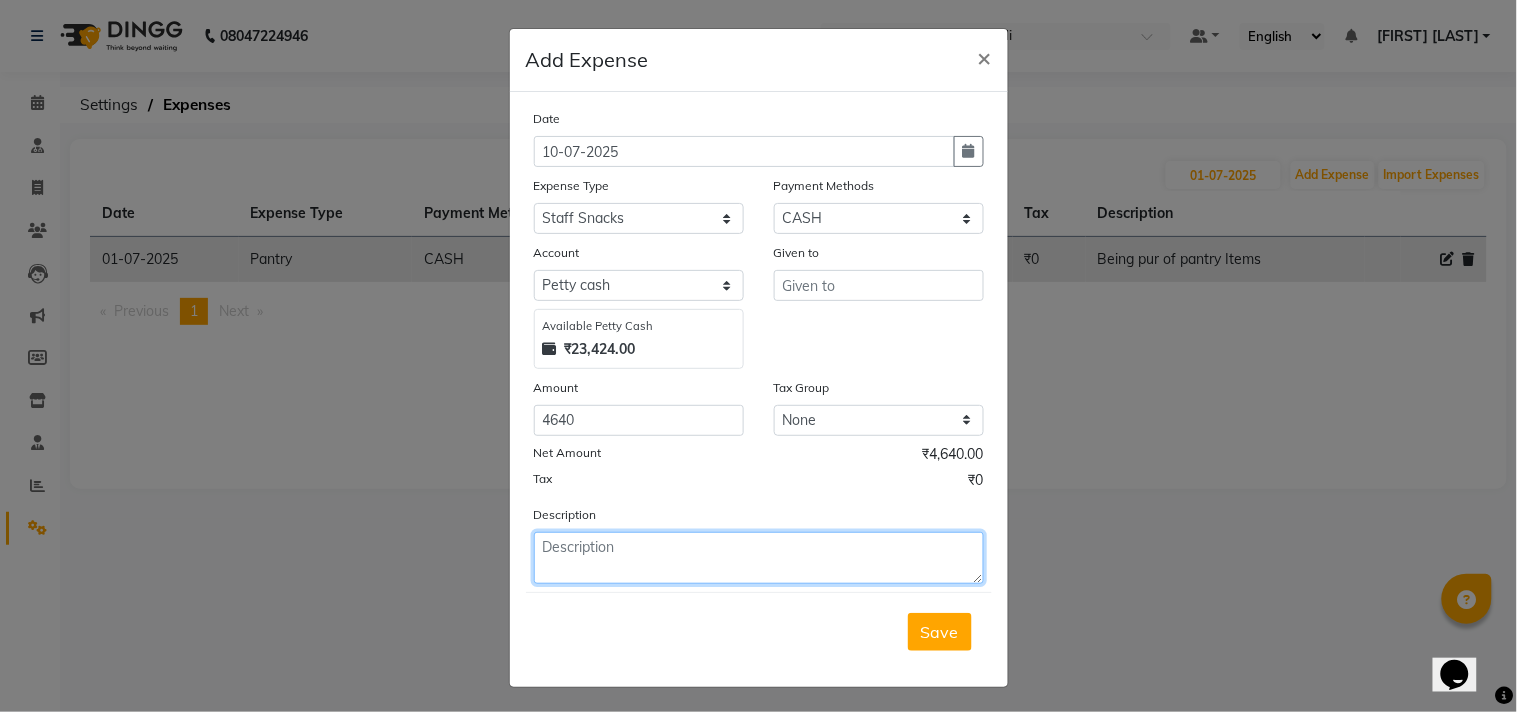 click 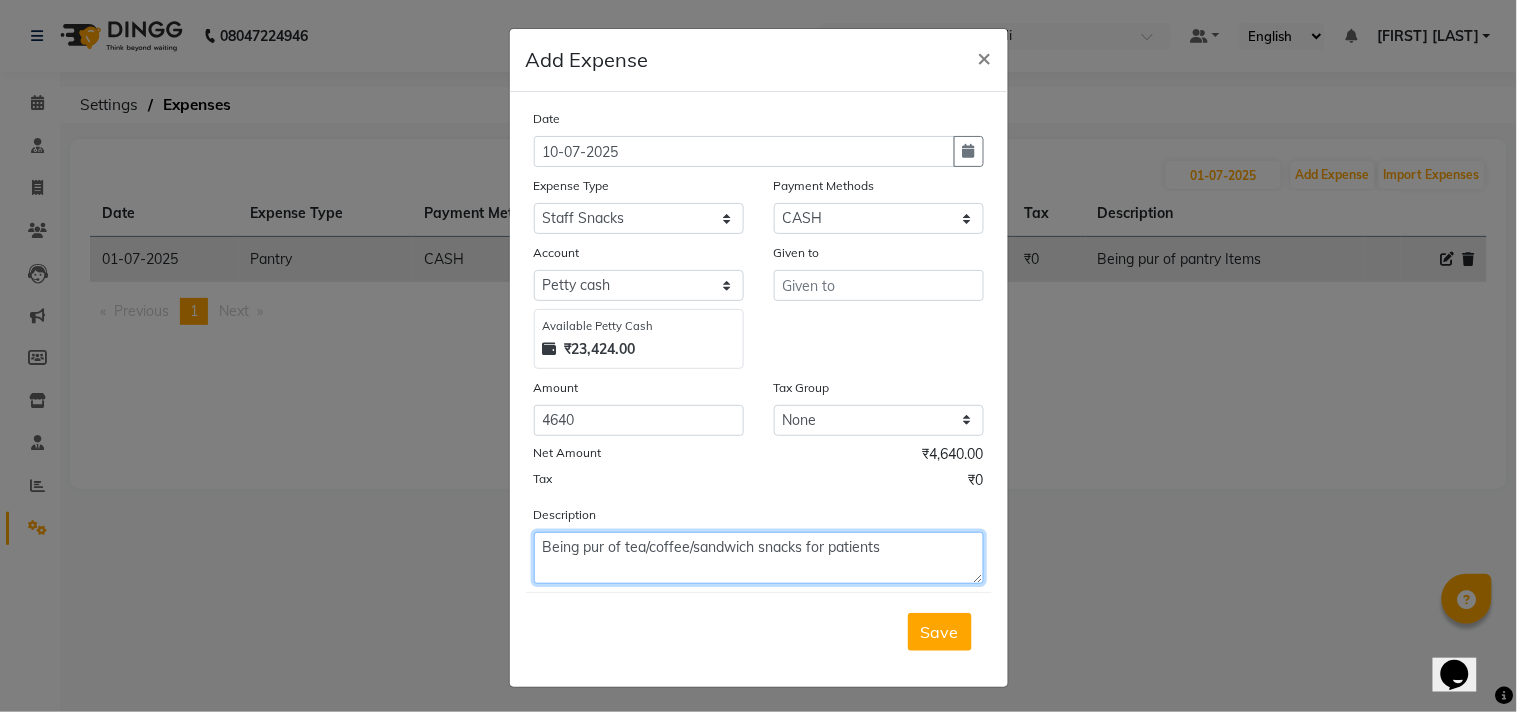 type on "Being pur of tea/coffee/sandwich snacks for patients" 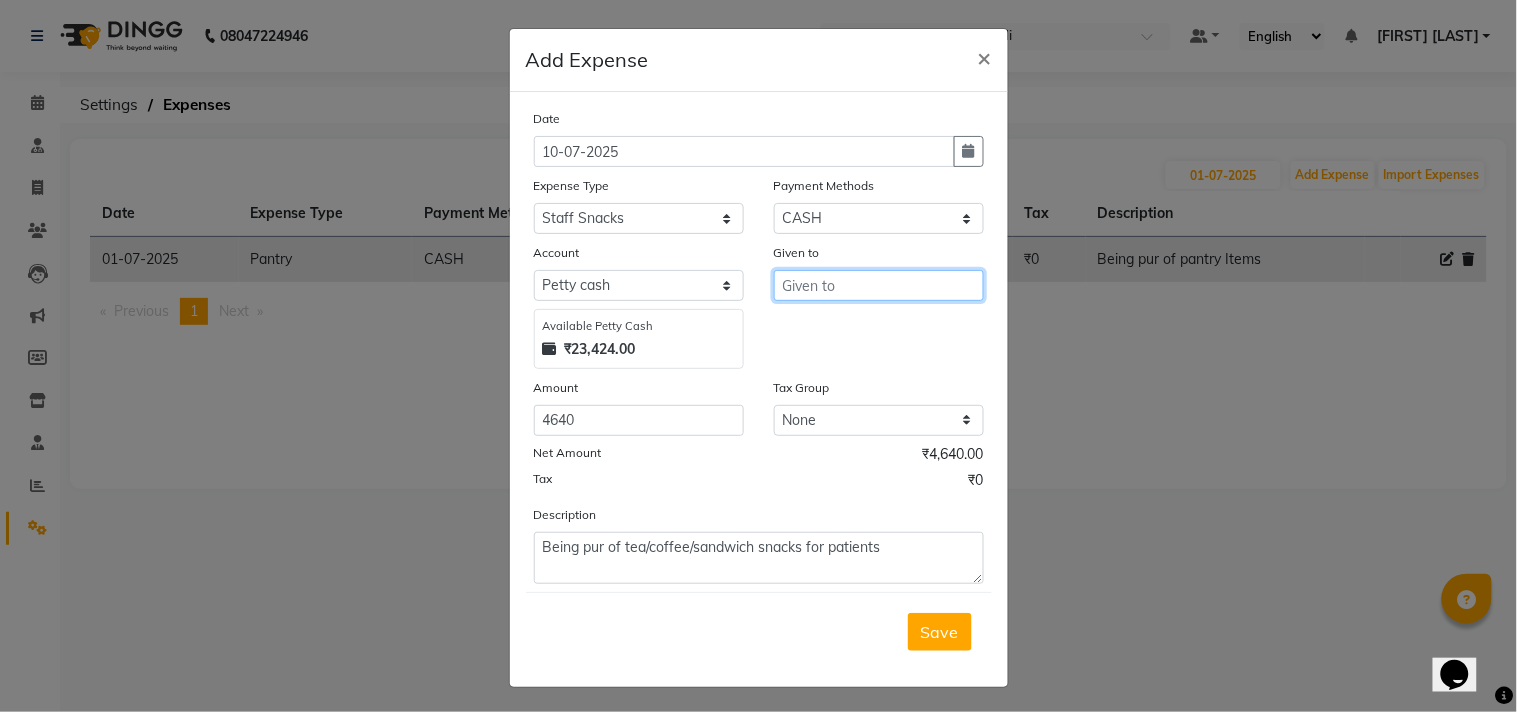 click at bounding box center (879, 285) 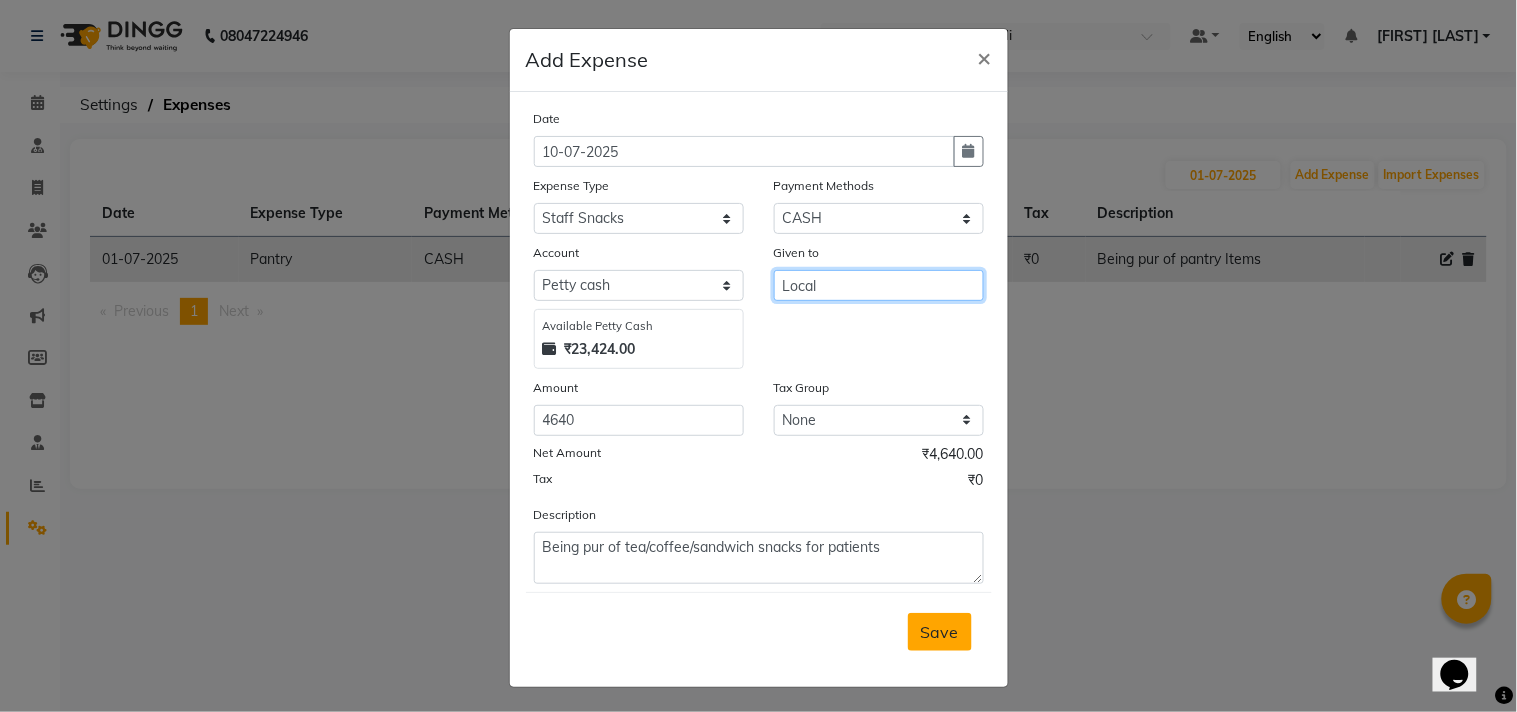 type on "Local" 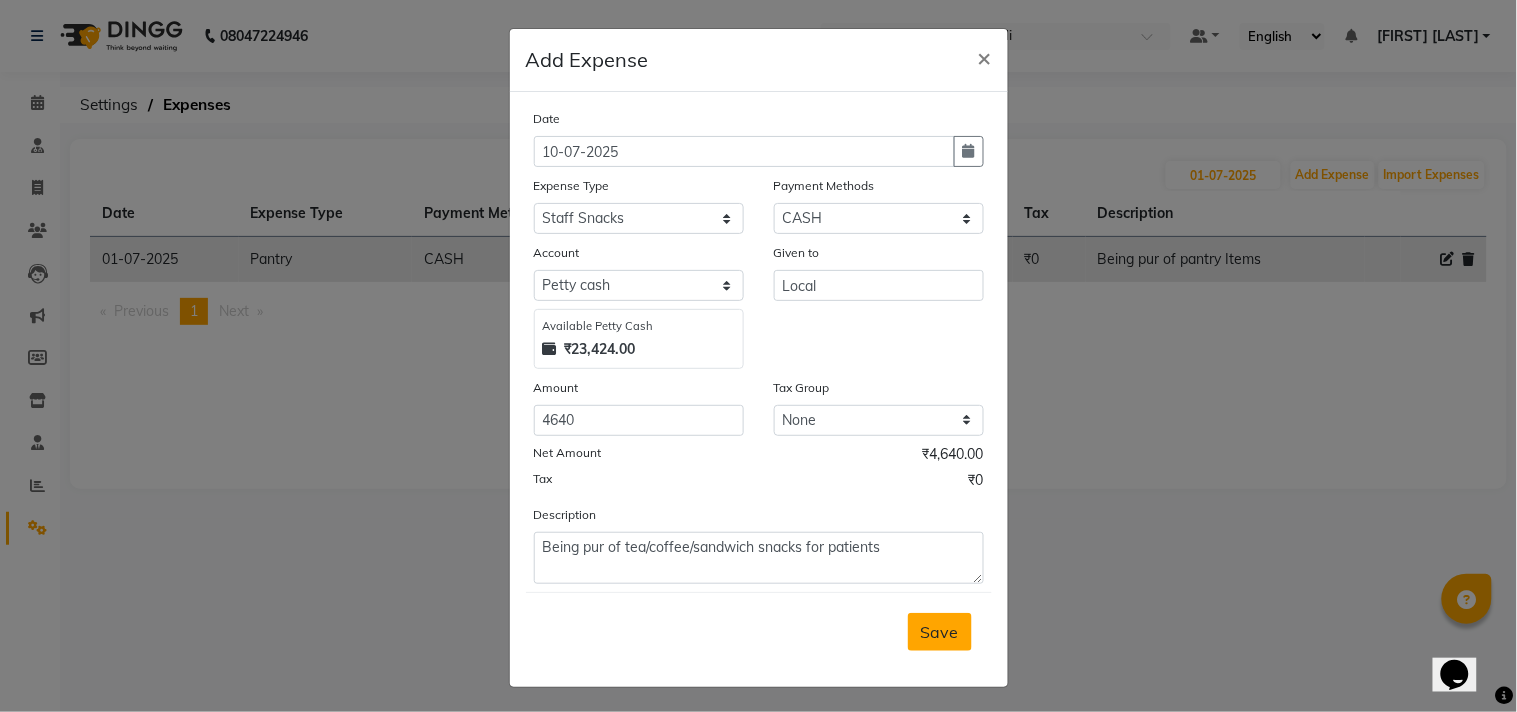 click on "Save" at bounding box center (940, 632) 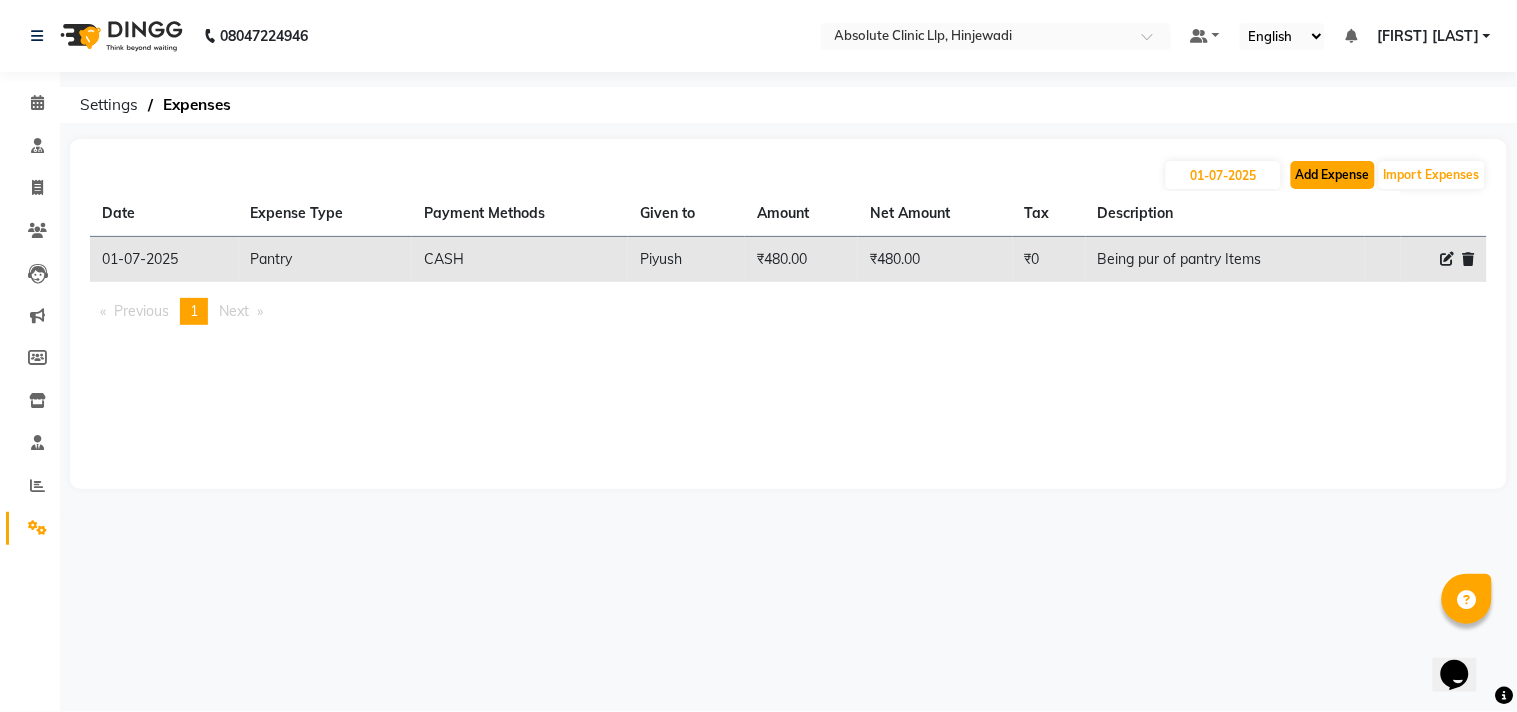 click on "Add Expense" 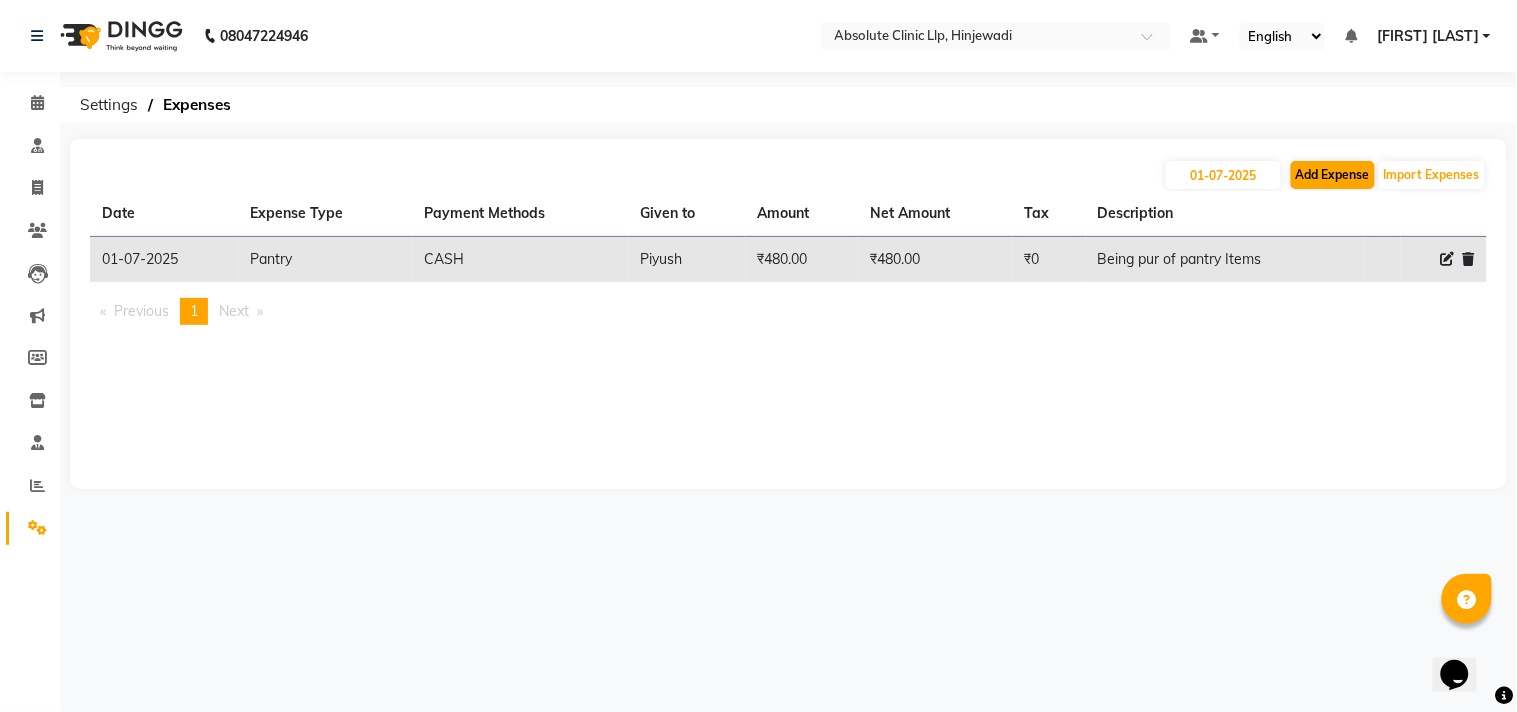 select on "1" 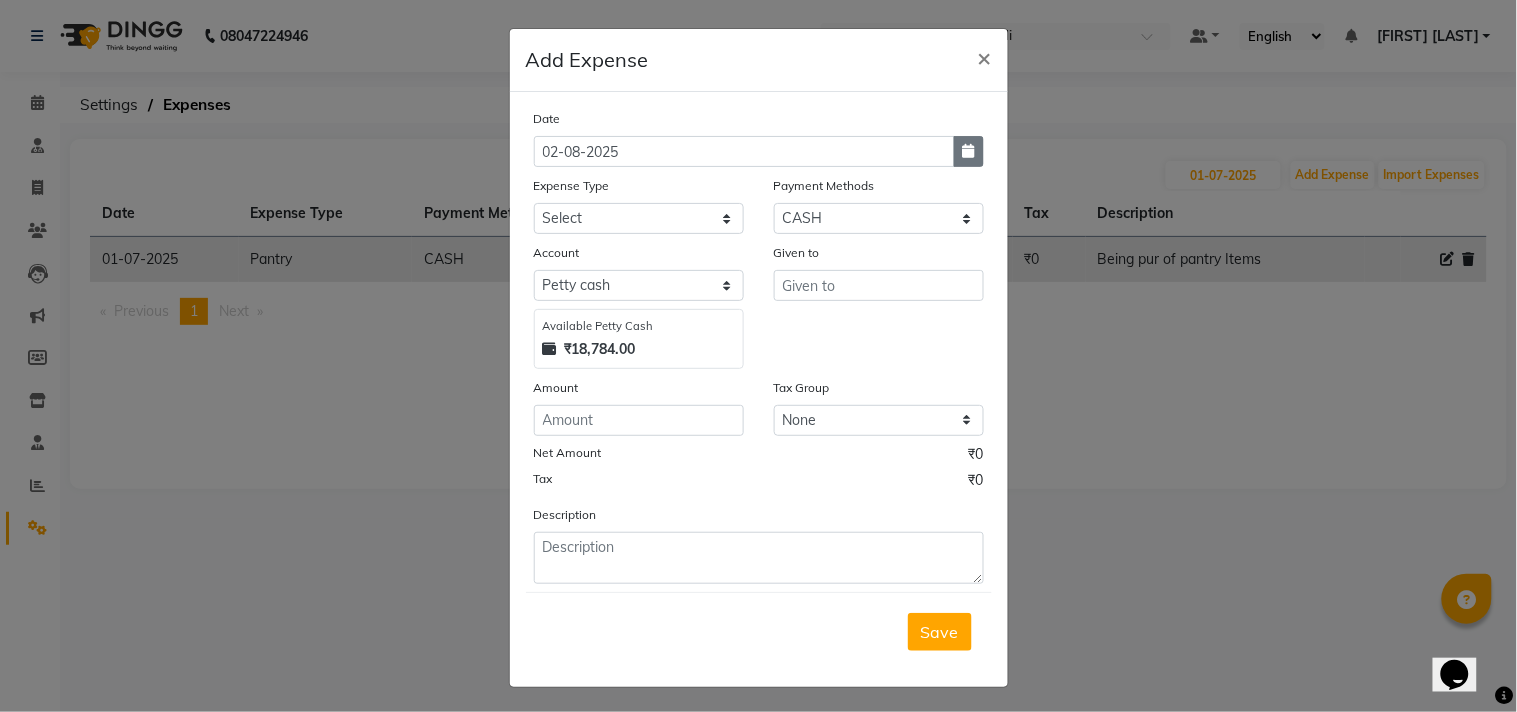 click 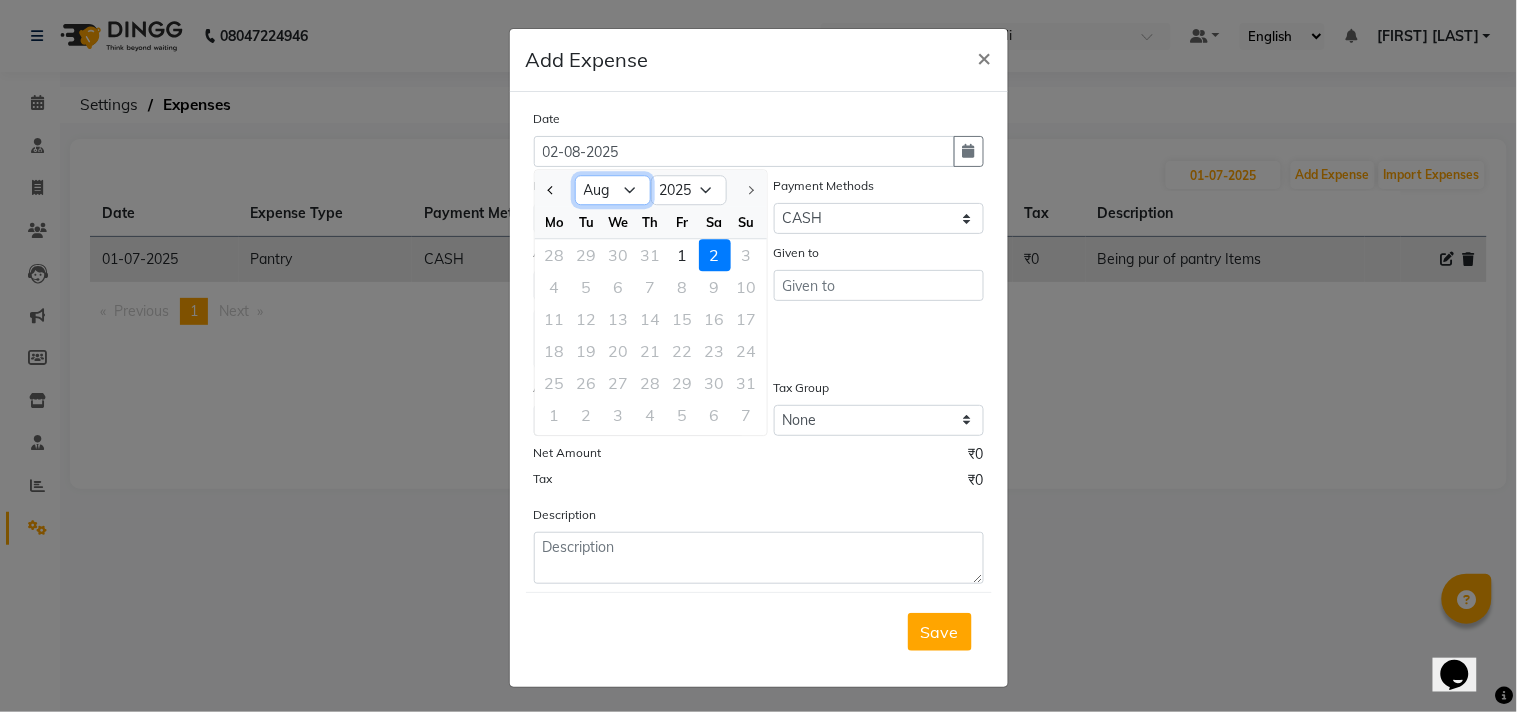 click on "Jan Feb Mar Apr May Jun Jul Aug" 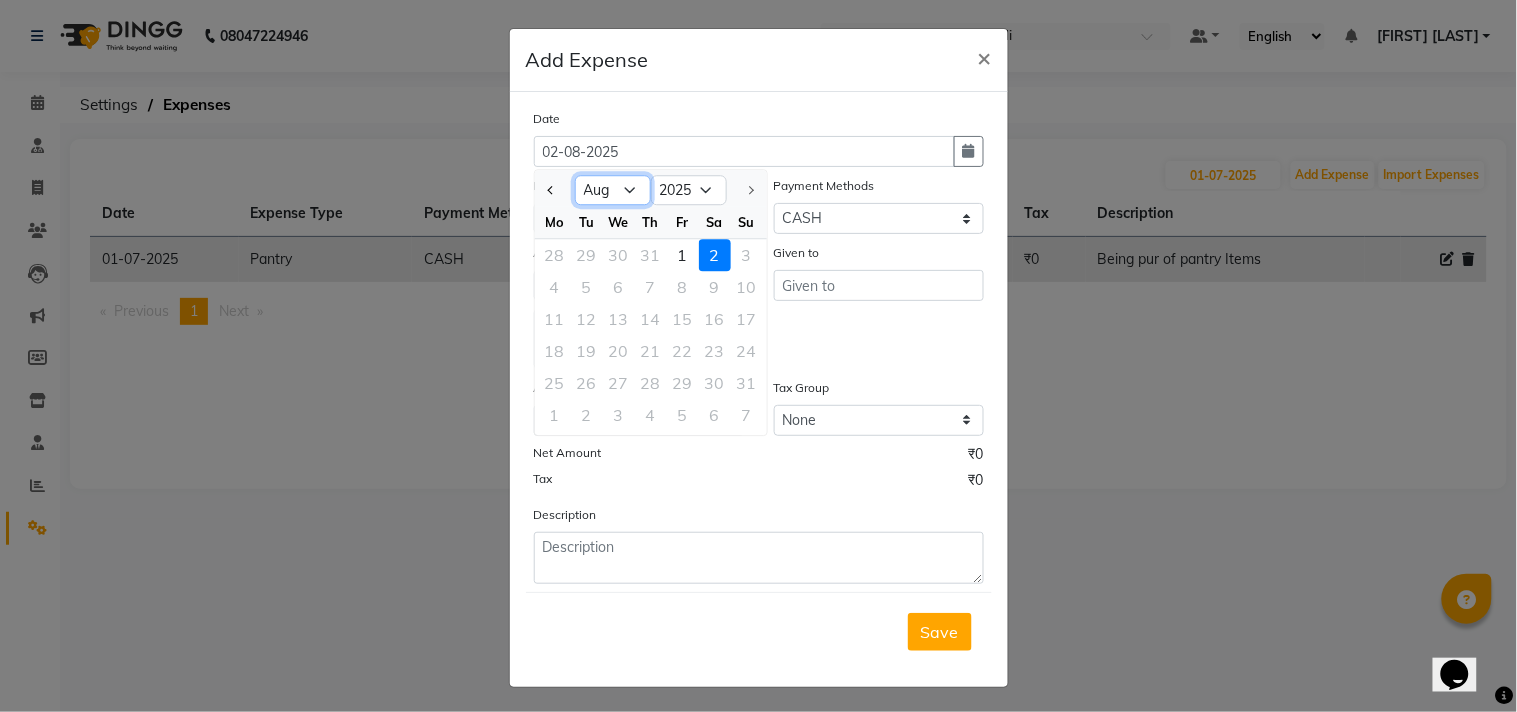 select on "7" 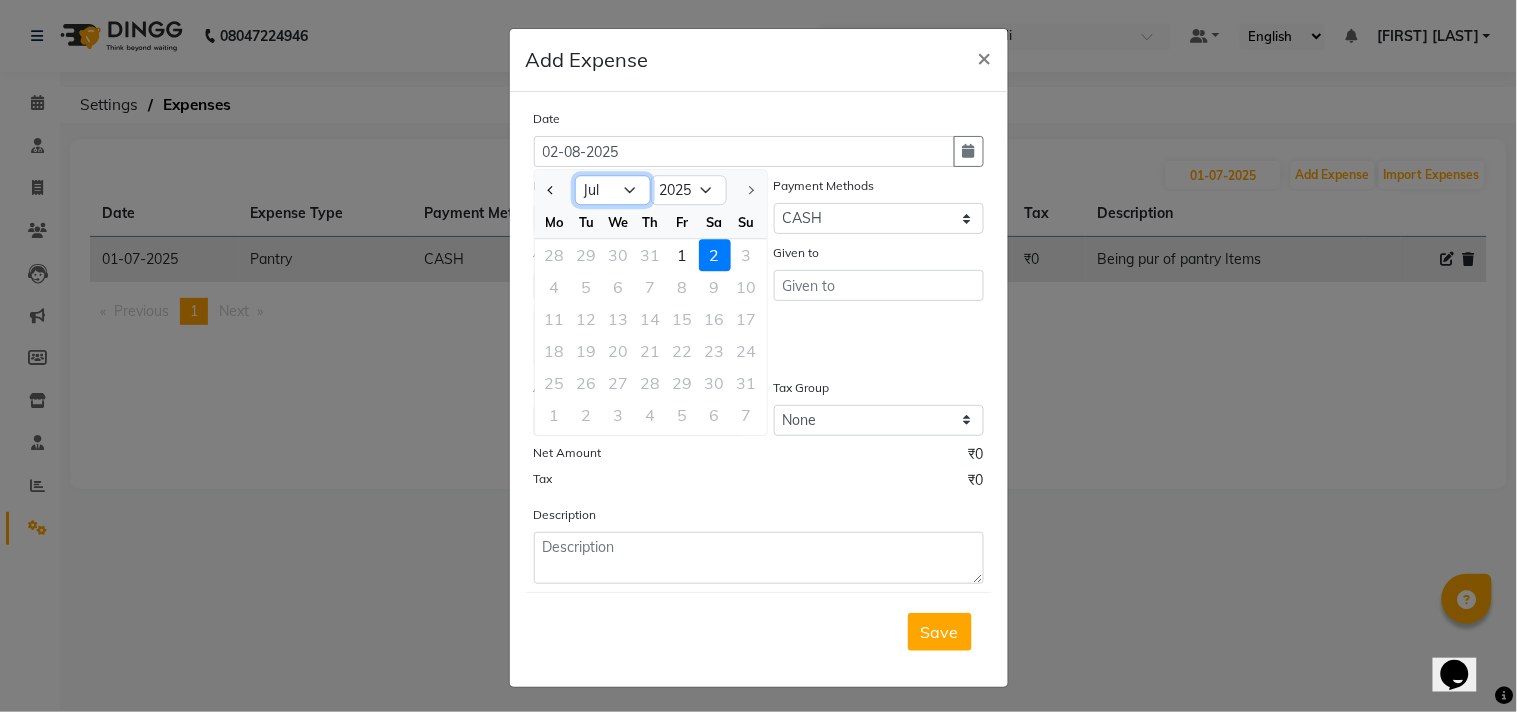 click on "Jan Feb Mar Apr May Jun Jul Aug" 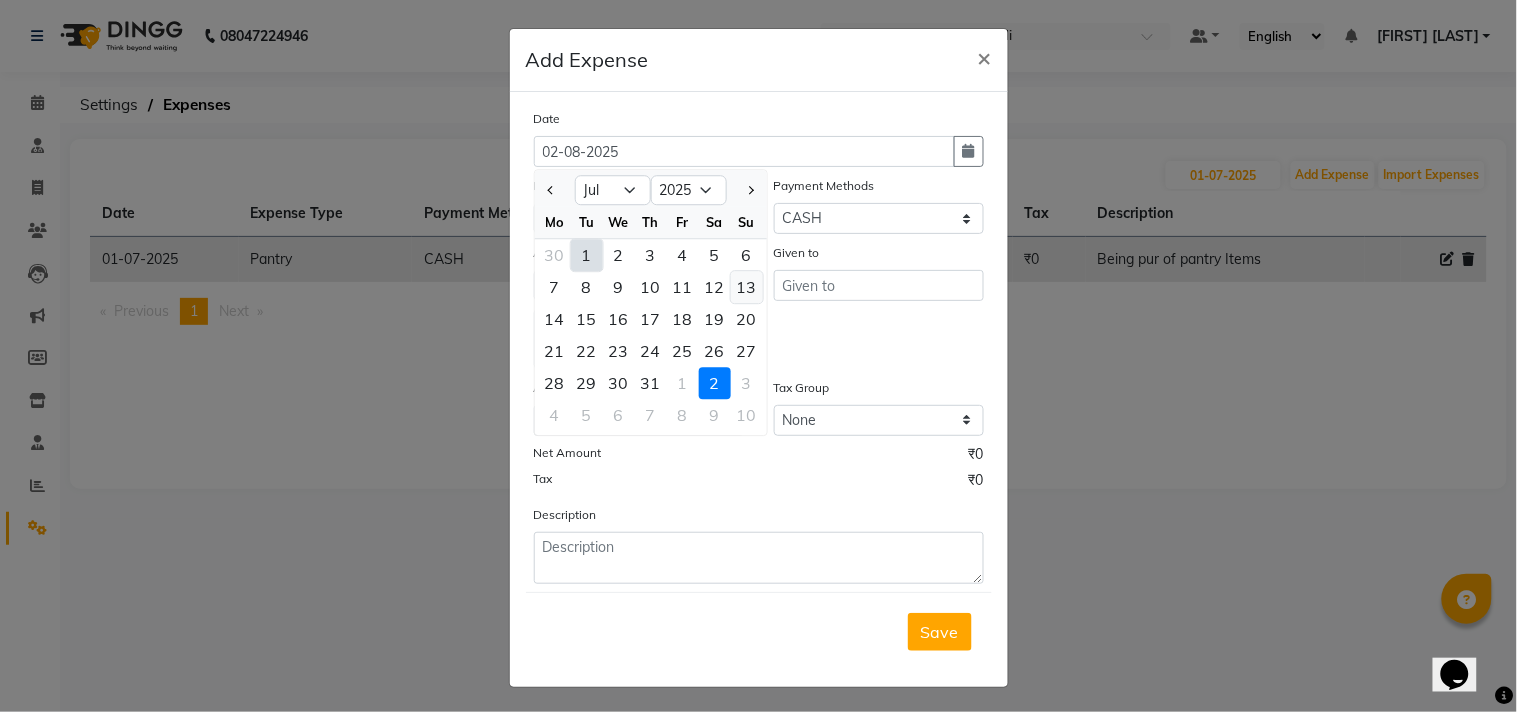 click on "13" 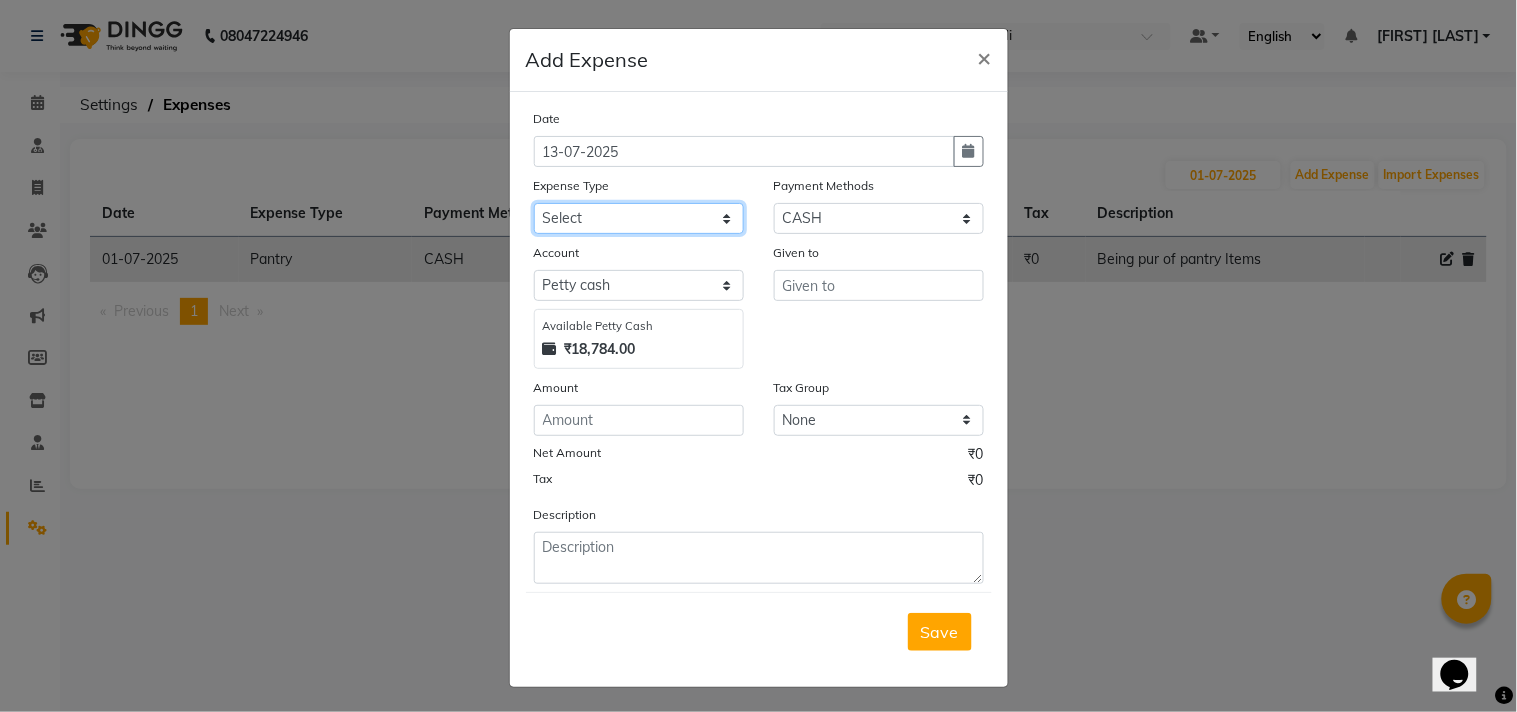 click on "Select Advance Salary Bank charges Car maintenance  Cash transfer to bank Cash transfer to hub Client Snacks Clinical charges Consultant Fees Courier Charges Electricity Exp Equipment Fuel Govt fee Housekeeping Charges Labour Housekeeping Material Incentive Insurance International purchase Lab Charges LAUNDRY Loan Repayment Local consumables Local Conveyance Maintenance Marketing Miscellaneous MRA Other Pantry Pantry Expenses Pooja Printing Stationery Local Product Rent Repairs Salary Staff Snacks Staff Welfare Tax Tea & Refreshment Telephone Transport Travelling Exp Utilities" 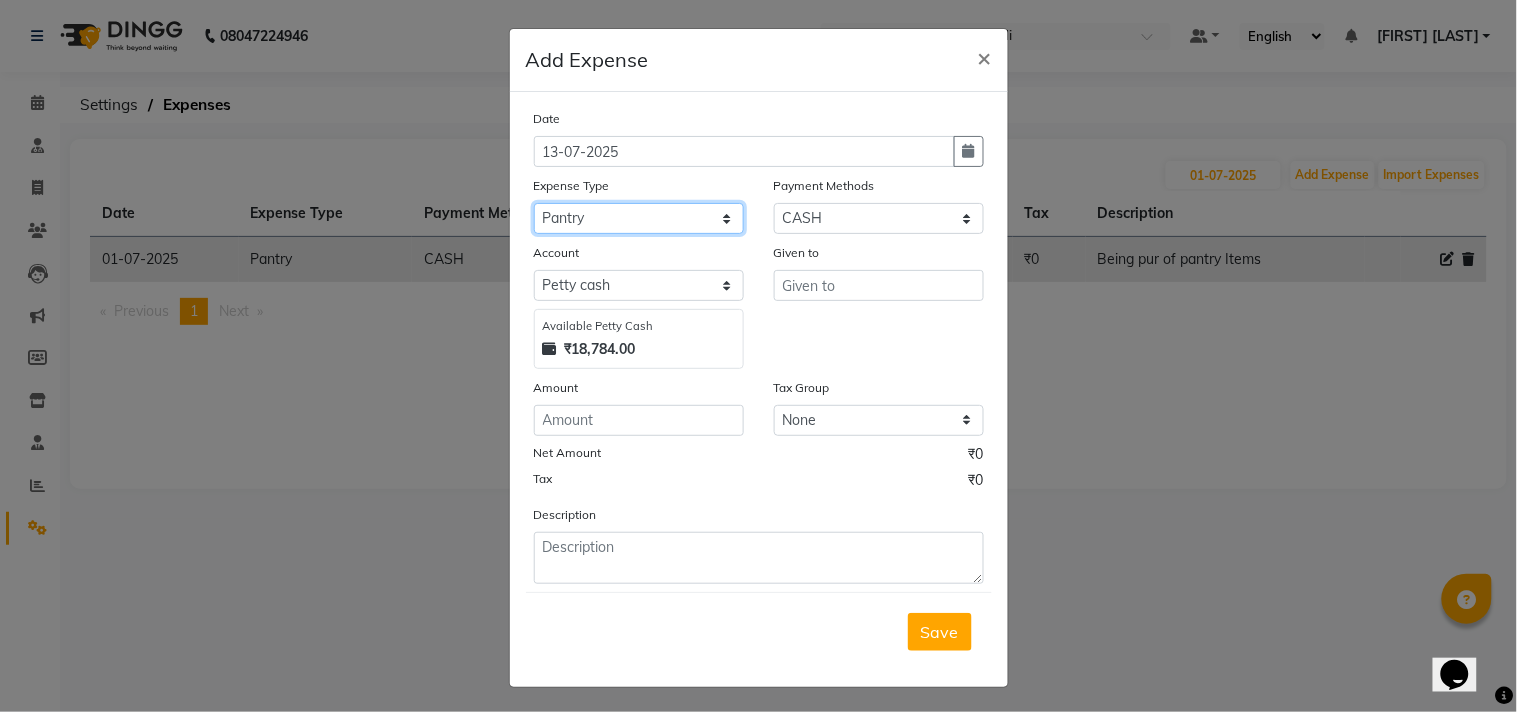 select on "7090" 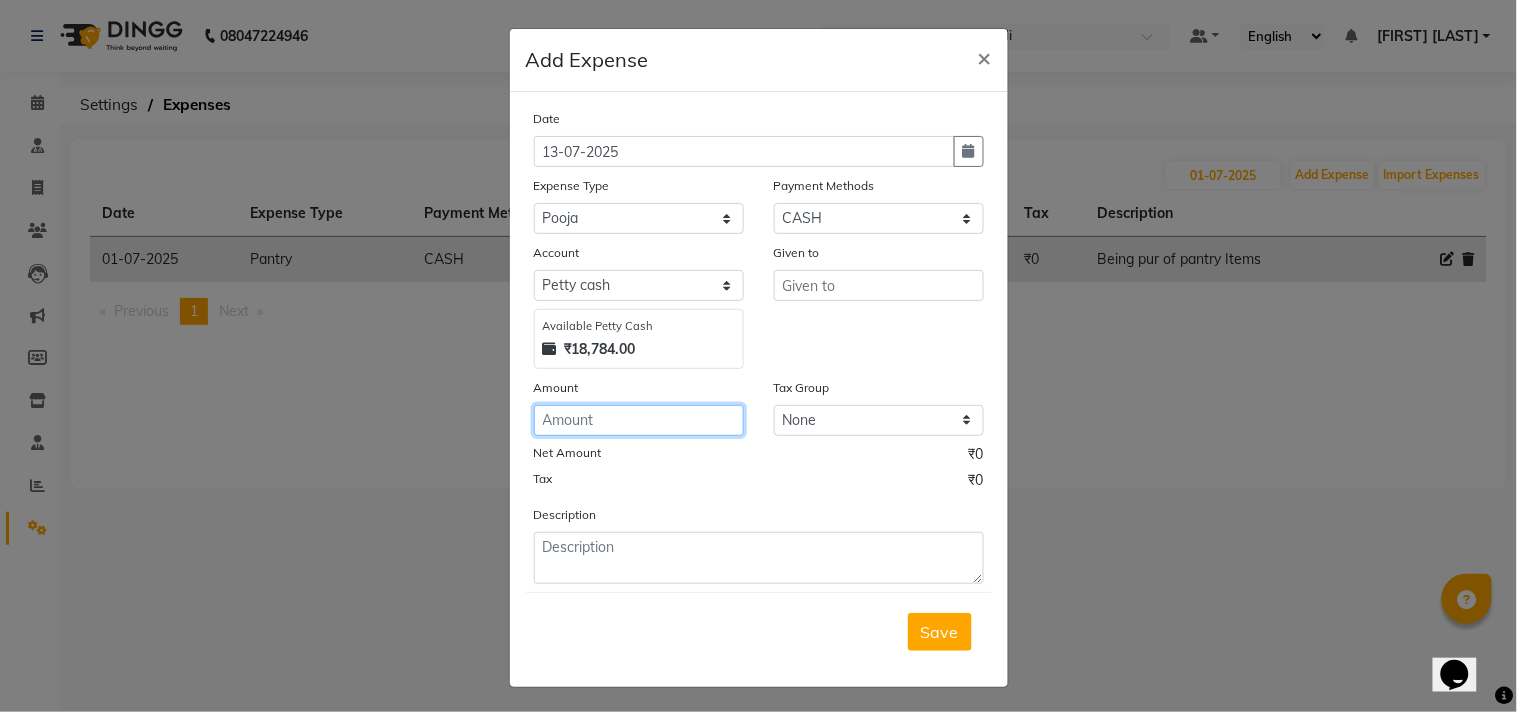 click 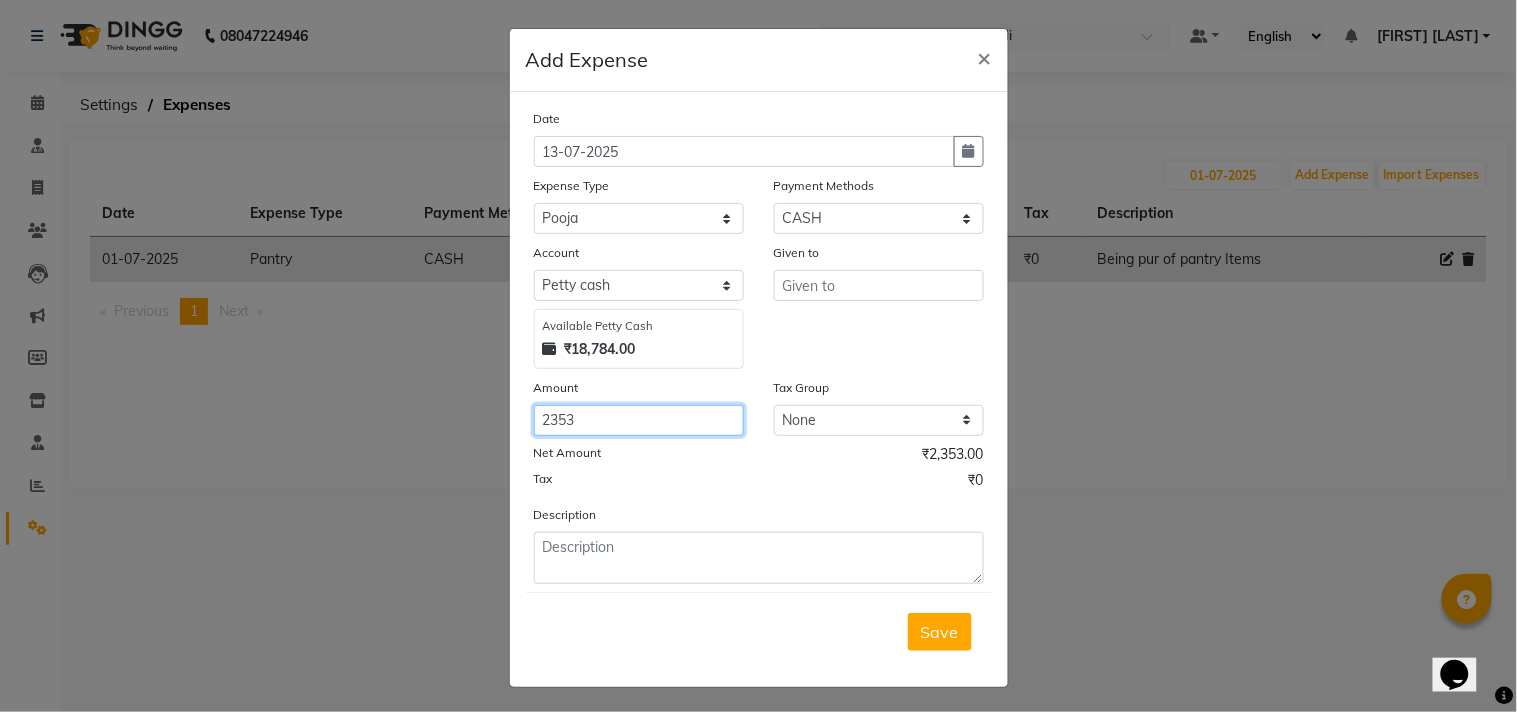 type on "2353" 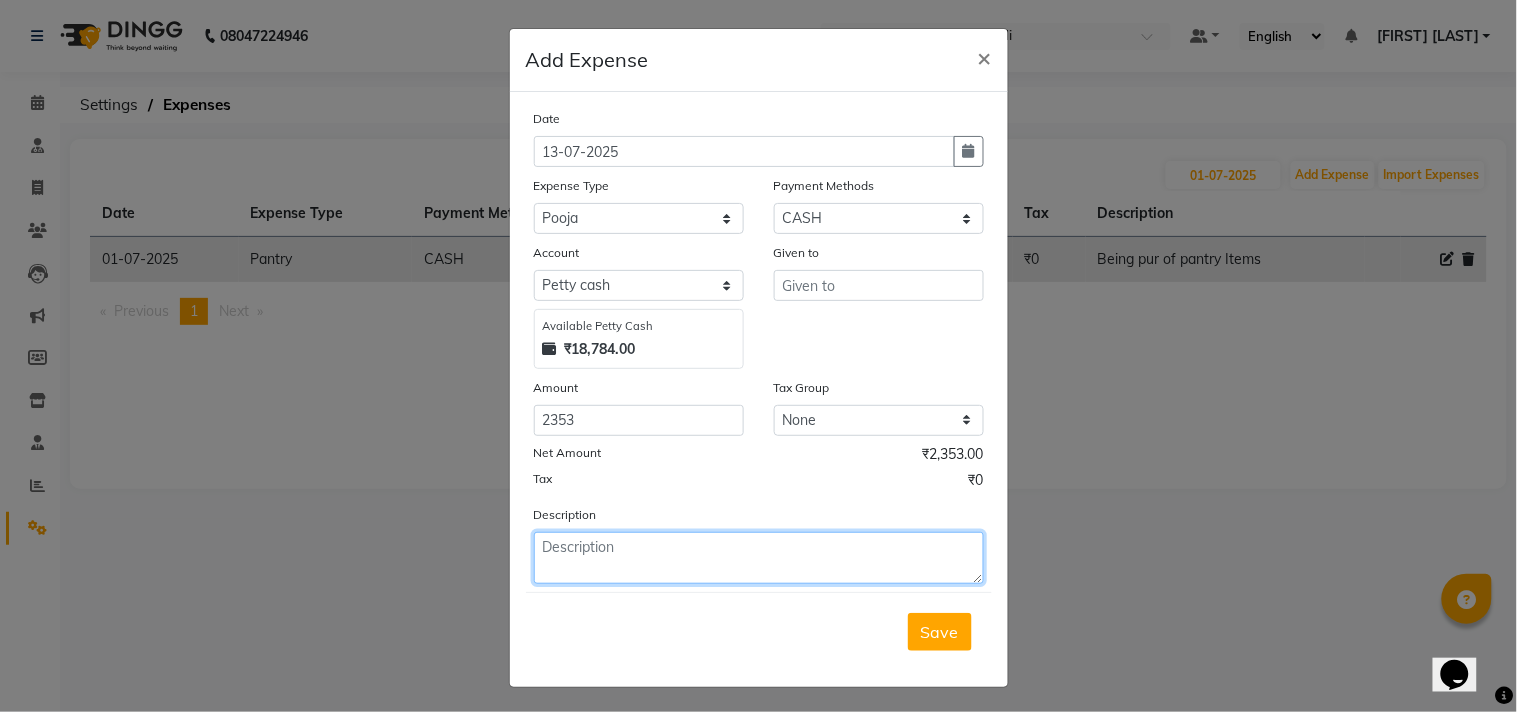 click 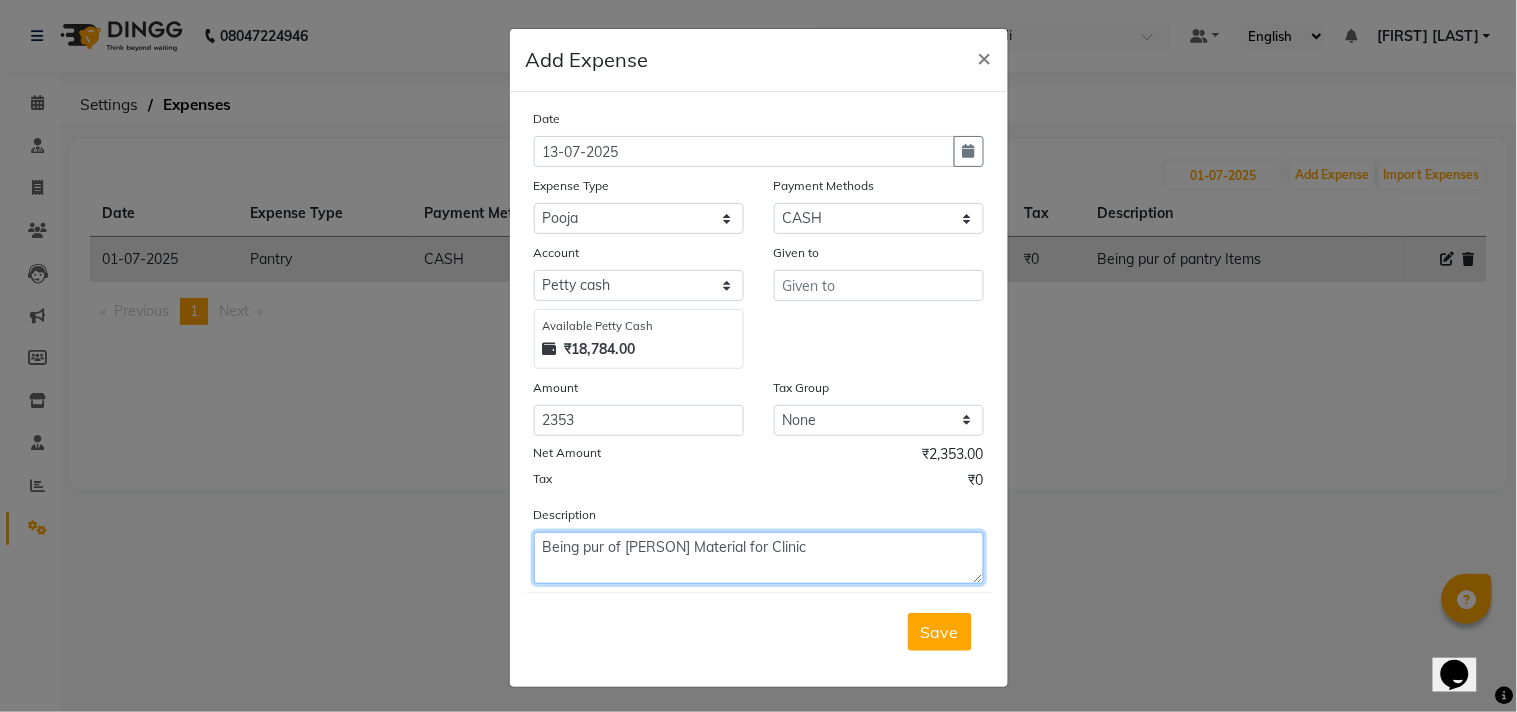 type on "Being pur of [PERSON] Material for Clinic" 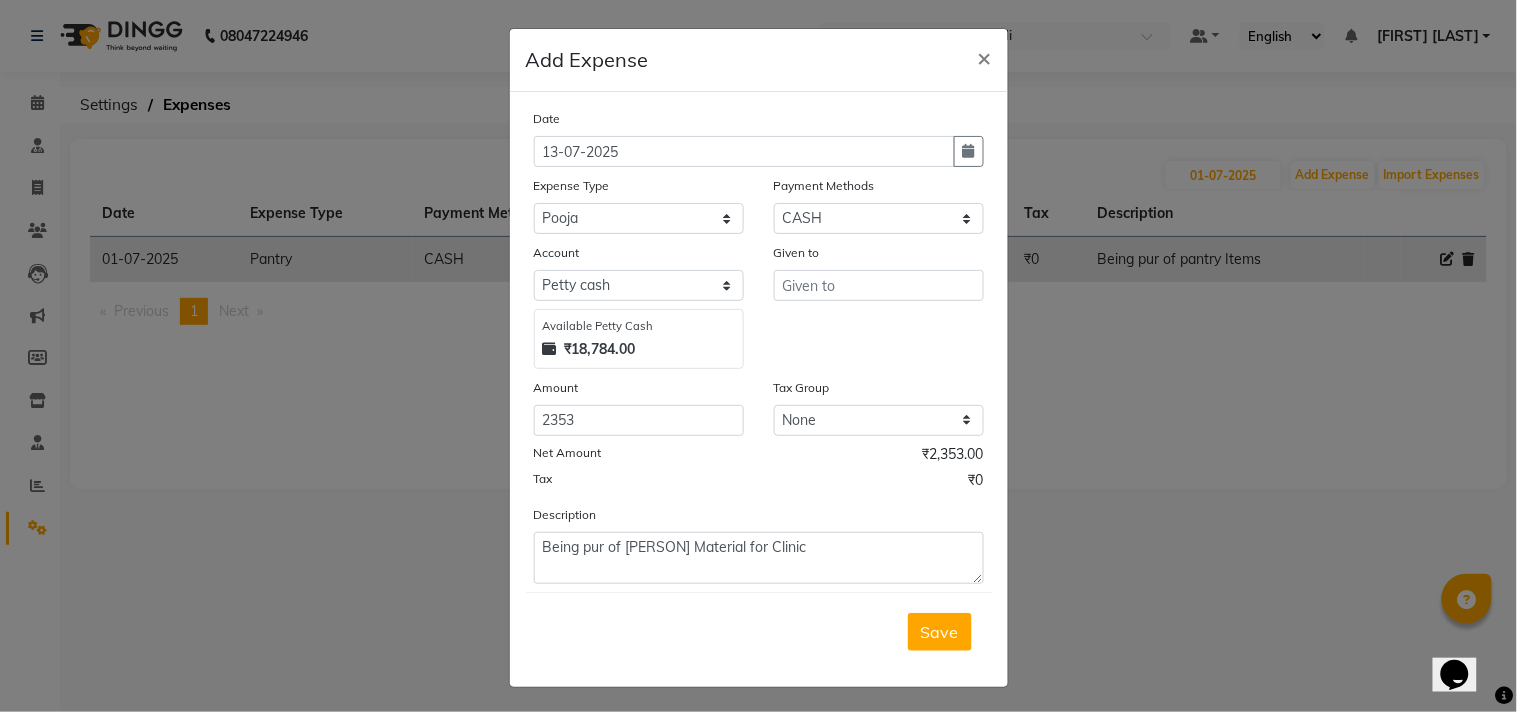 click on "Given to" 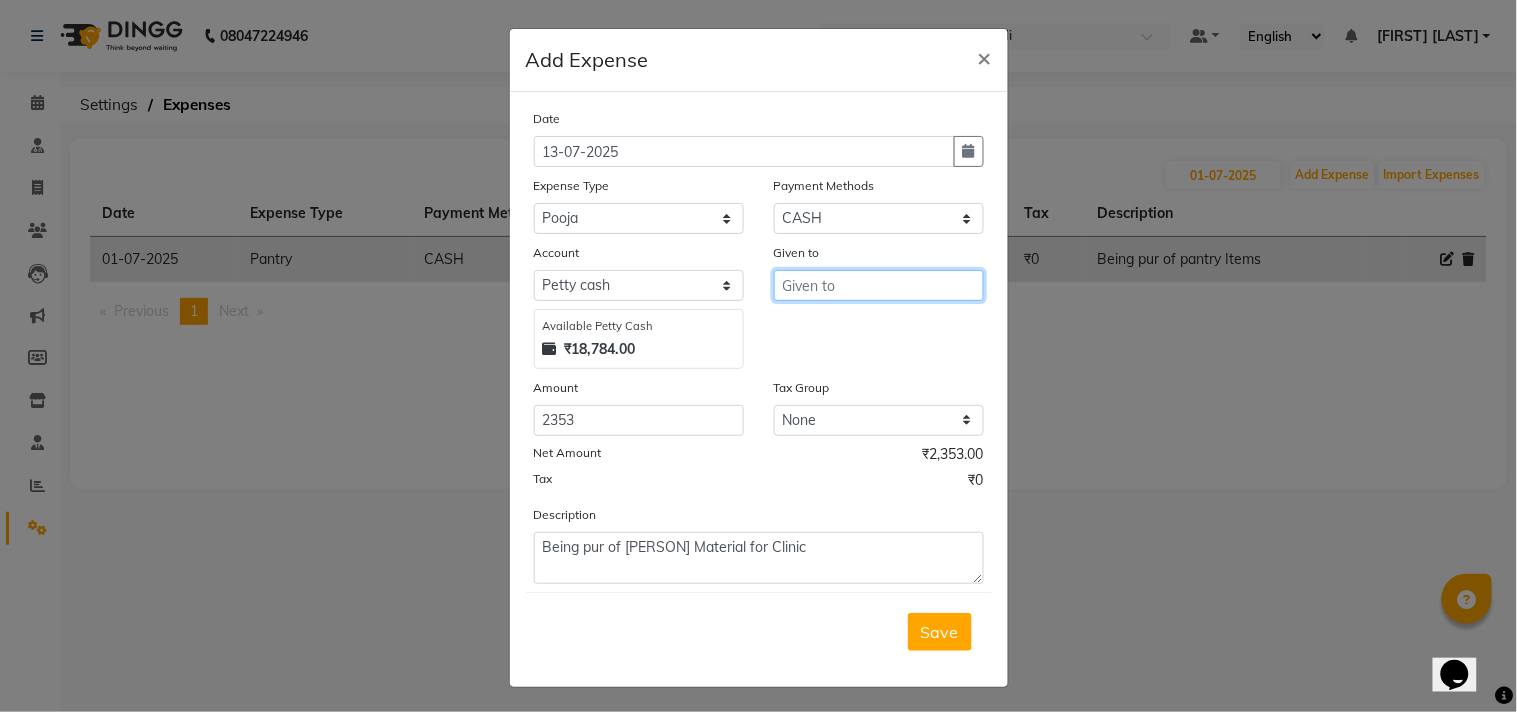 click at bounding box center (879, 285) 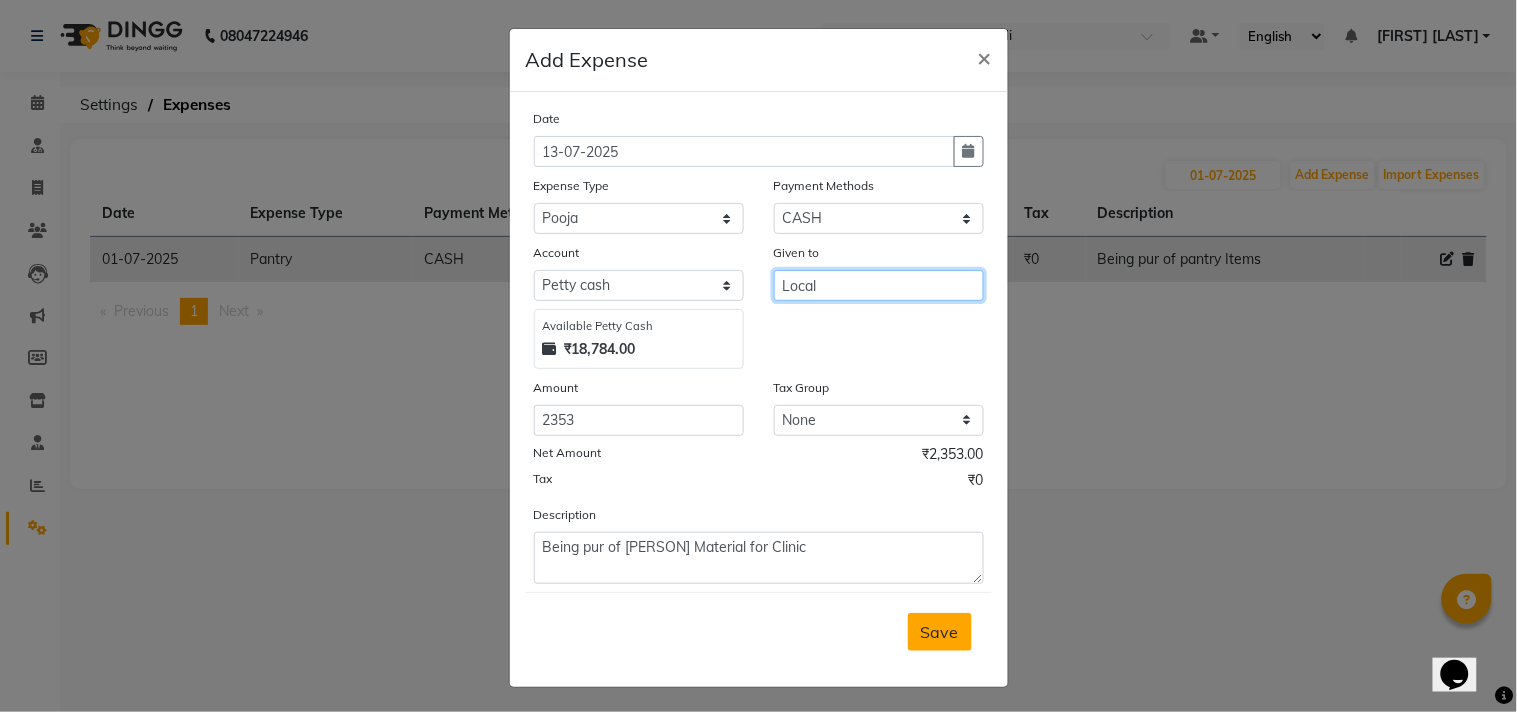 type on "Local" 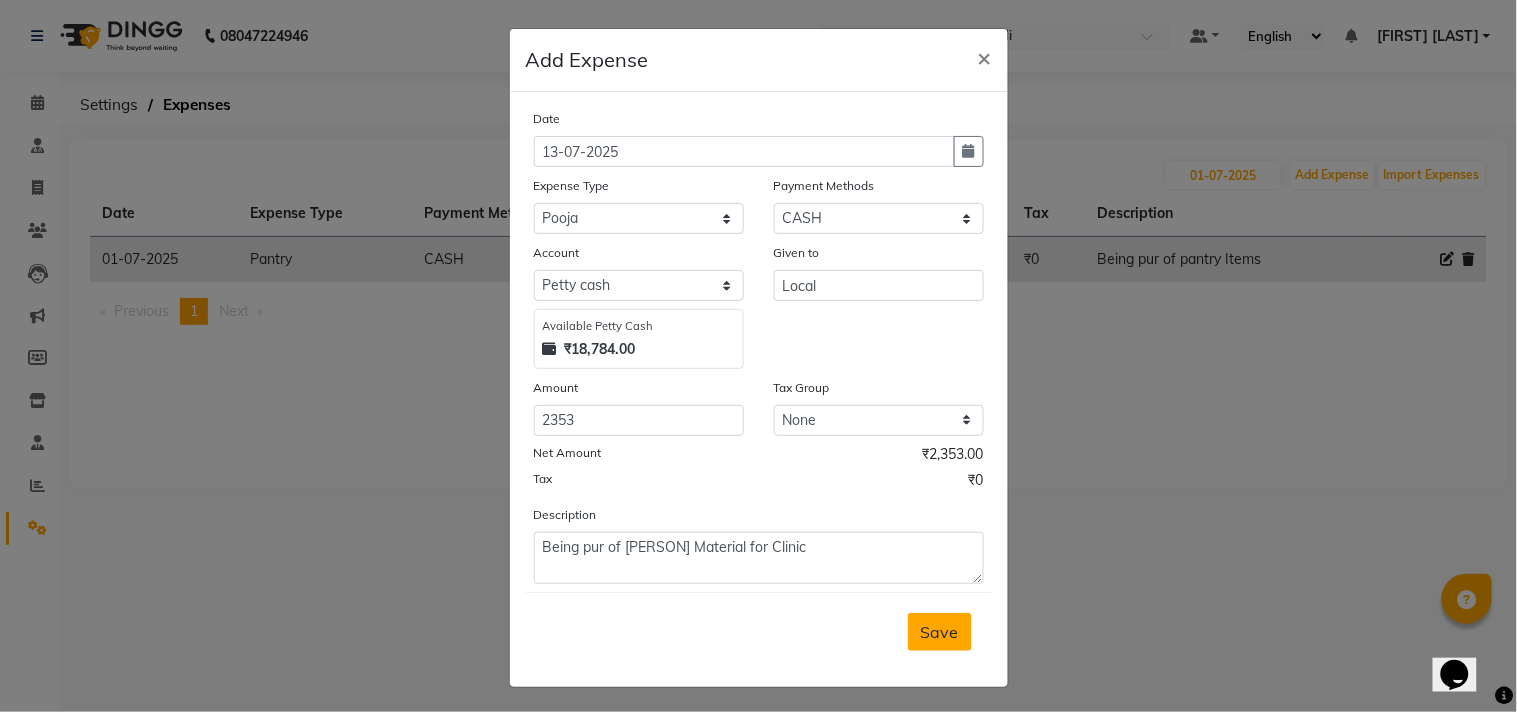 click on "Save" at bounding box center (940, 632) 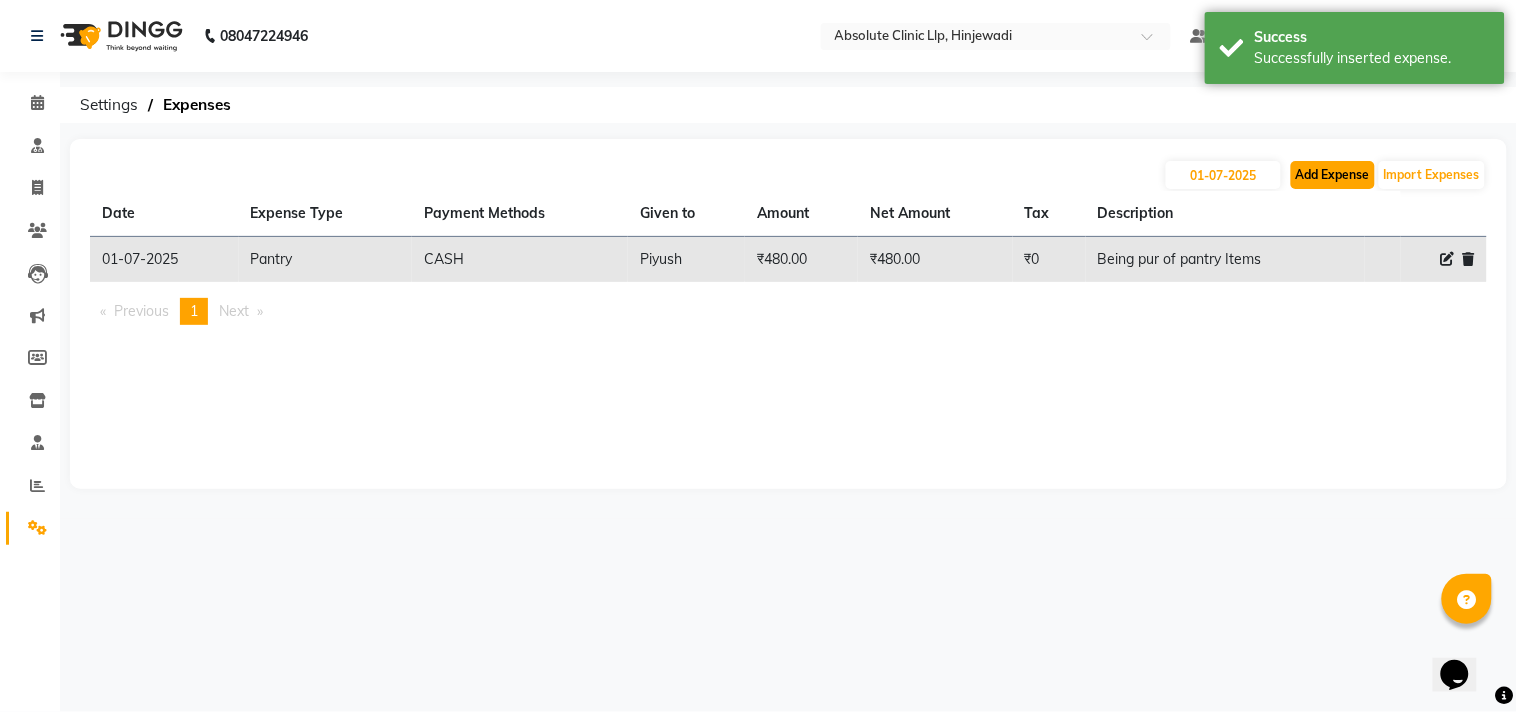 click on "Add Expense" 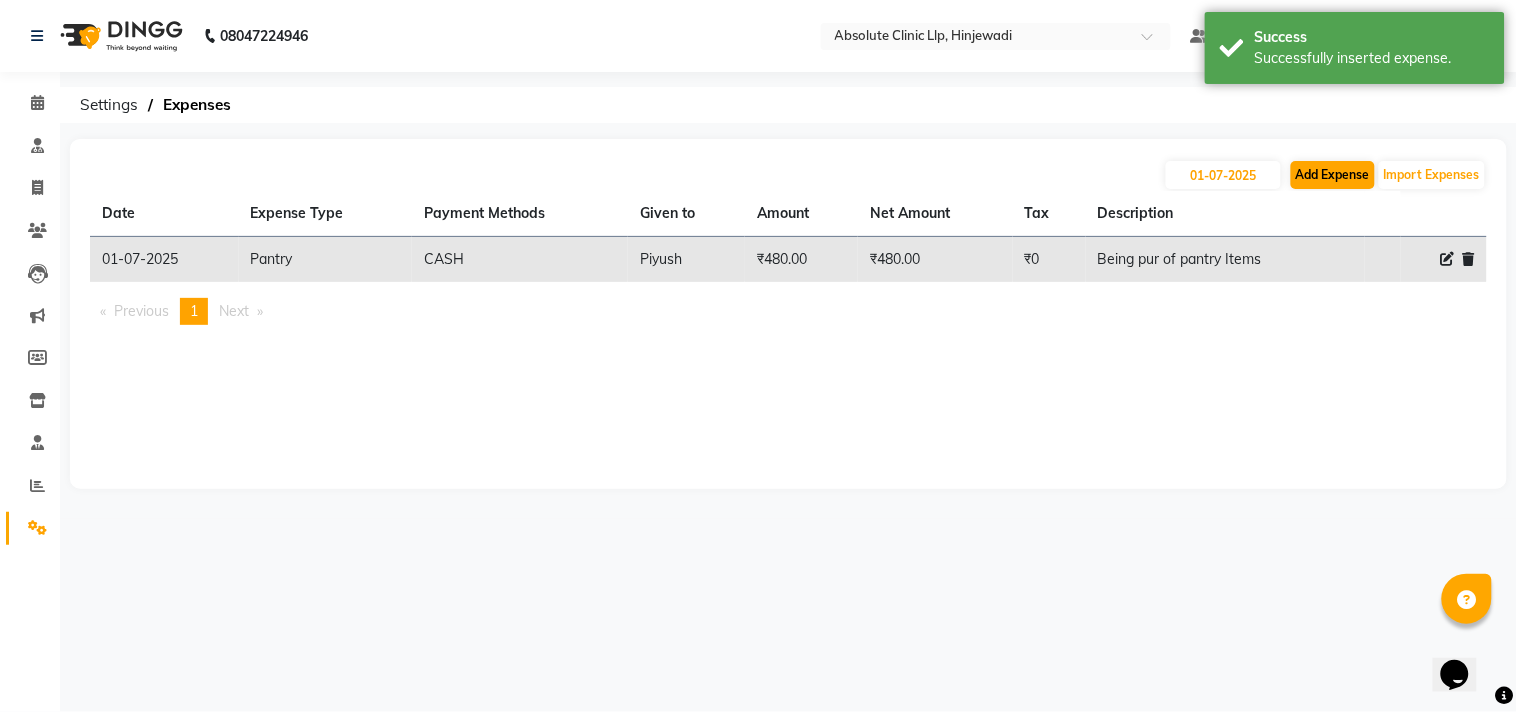 select on "1" 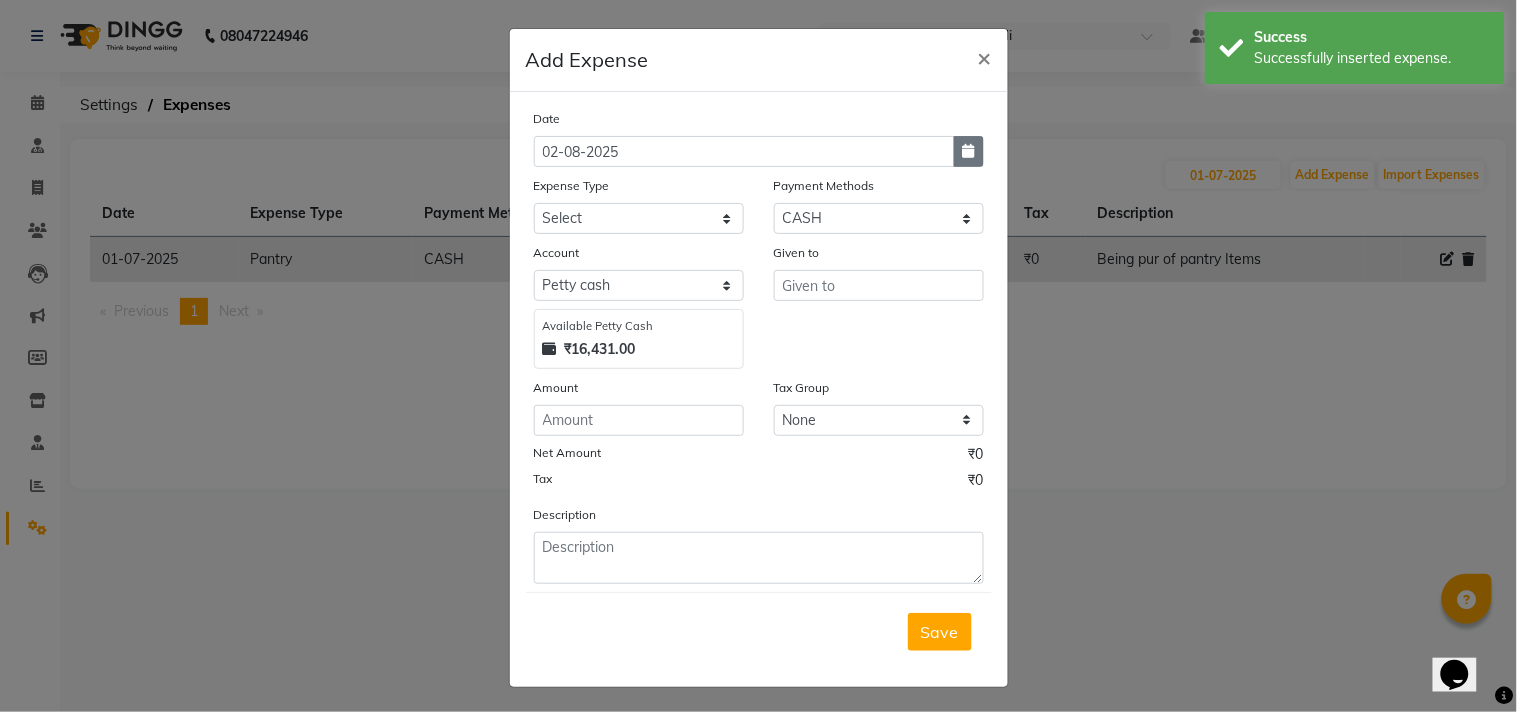click 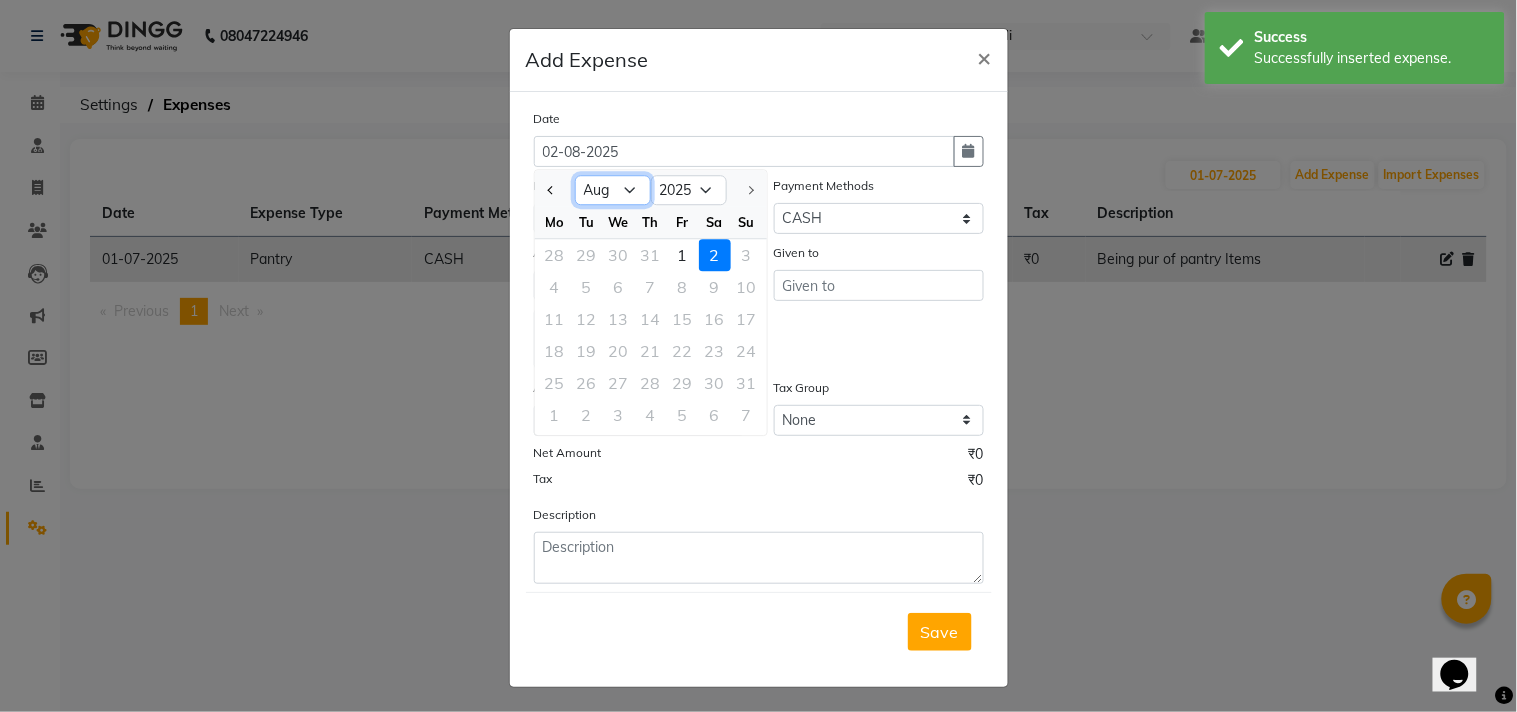 click on "Jan Feb Mar Apr May Jun Jul Aug" 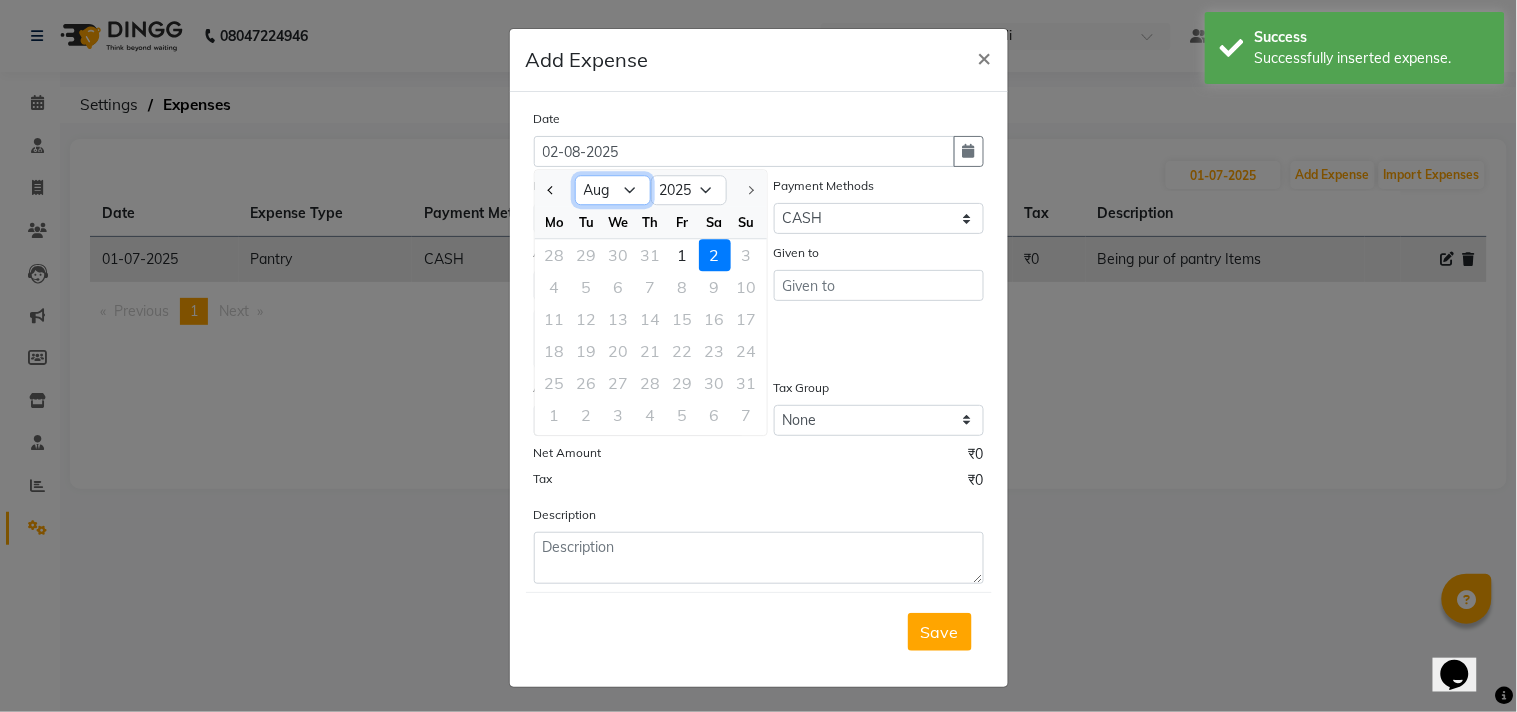 select on "7" 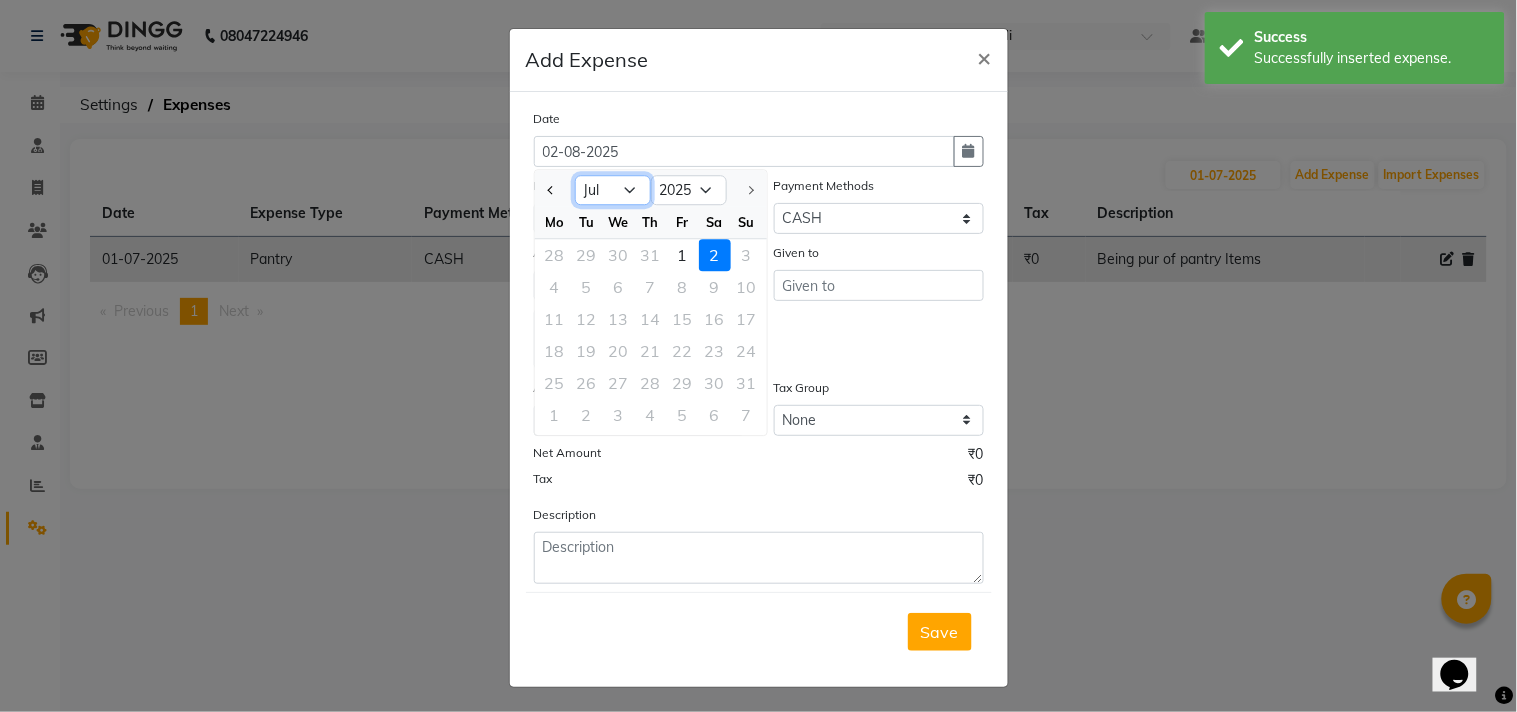 click on "Jan Feb Mar Apr May Jun Jul Aug" 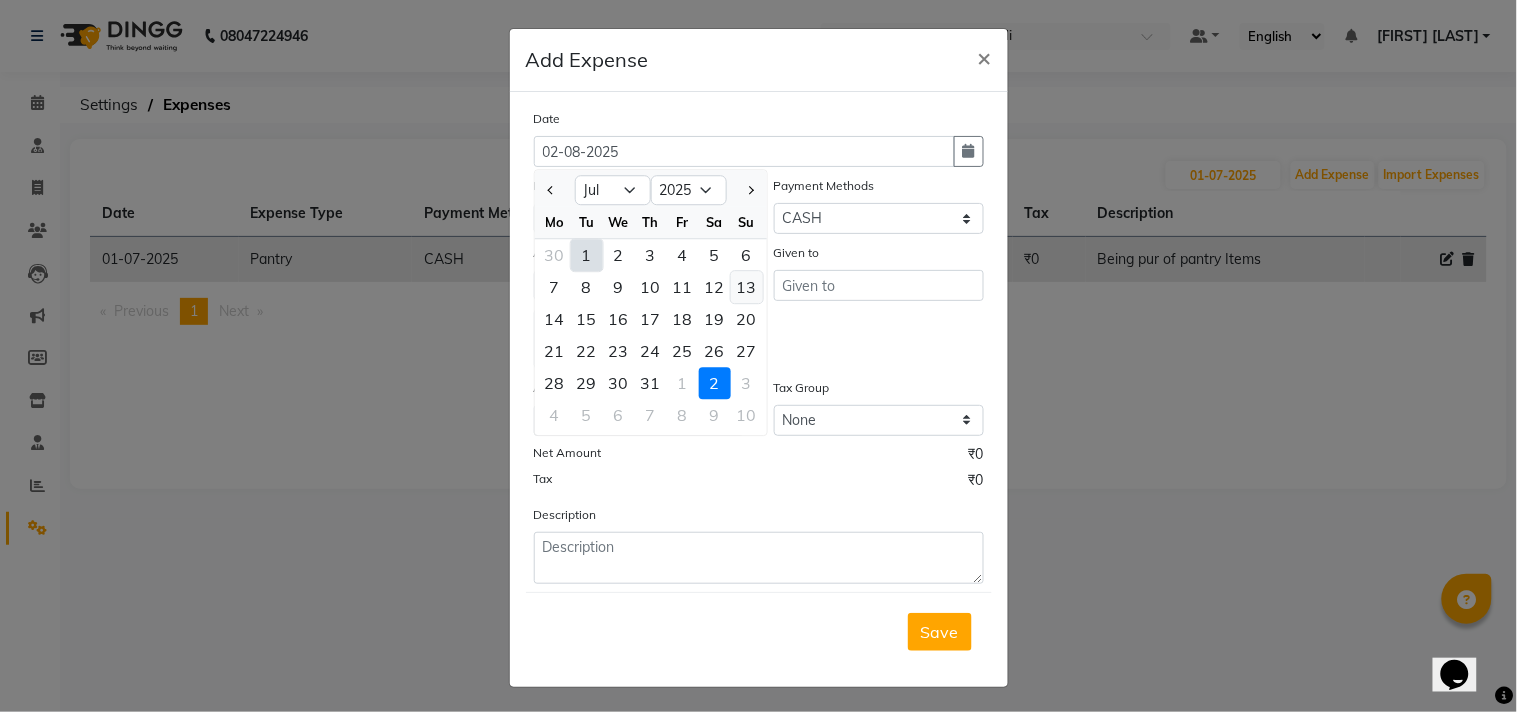 click on "13" 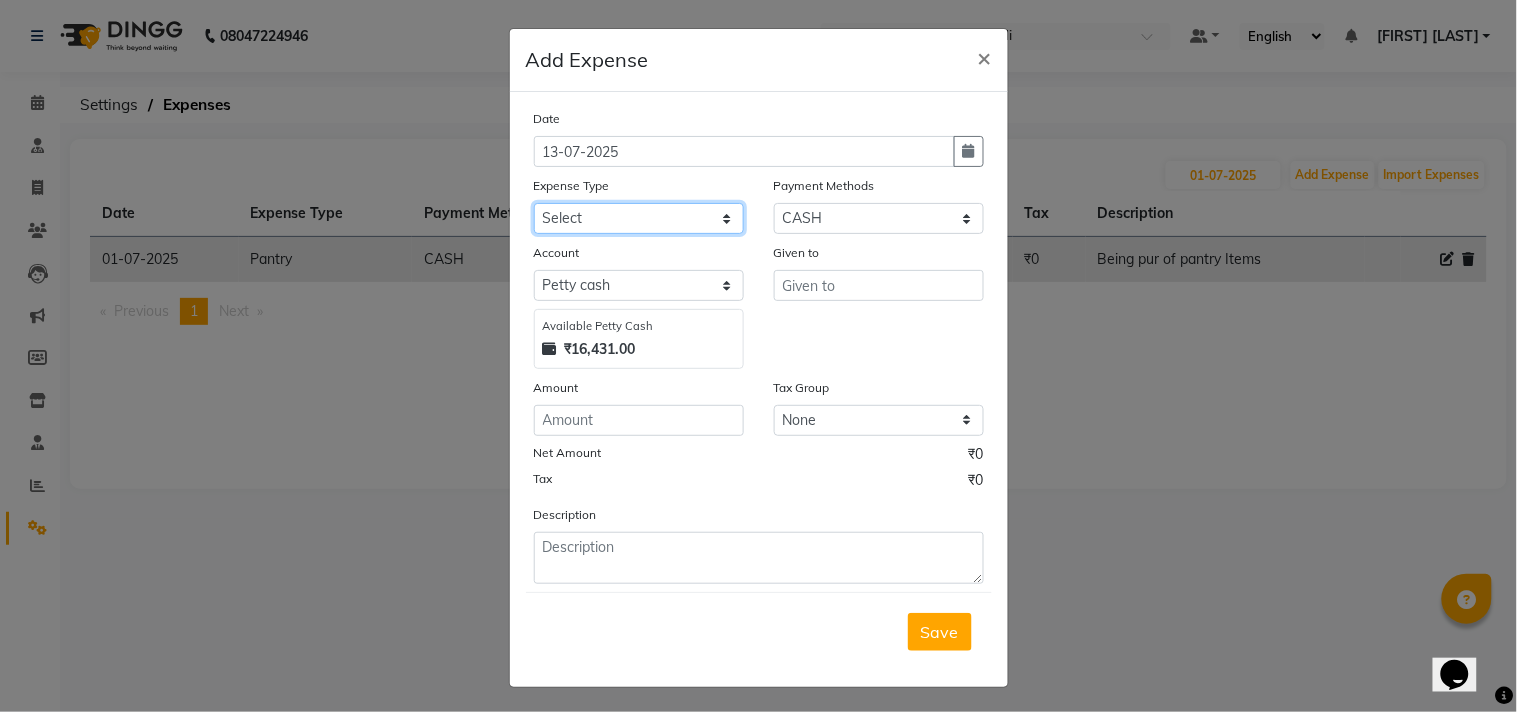 click on "Select Advance Salary Bank charges Car maintenance  Cash transfer to bank Cash transfer to hub Client Snacks Clinical charges Consultant Fees Courier Charges Electricity Exp Equipment Fuel Govt fee Housekeeping Charges Labour Housekeeping Material Incentive Insurance International purchase Lab Charges LAUNDRY Loan Repayment Local consumables Local Conveyance Maintenance Marketing Miscellaneous MRA Other Pantry Pantry Expenses Pooja Printing Stationery Local Product Rent Repairs Salary Staff Snacks Staff Welfare Tax Tea & Refreshment Telephone Transport Travelling Exp Utilities" 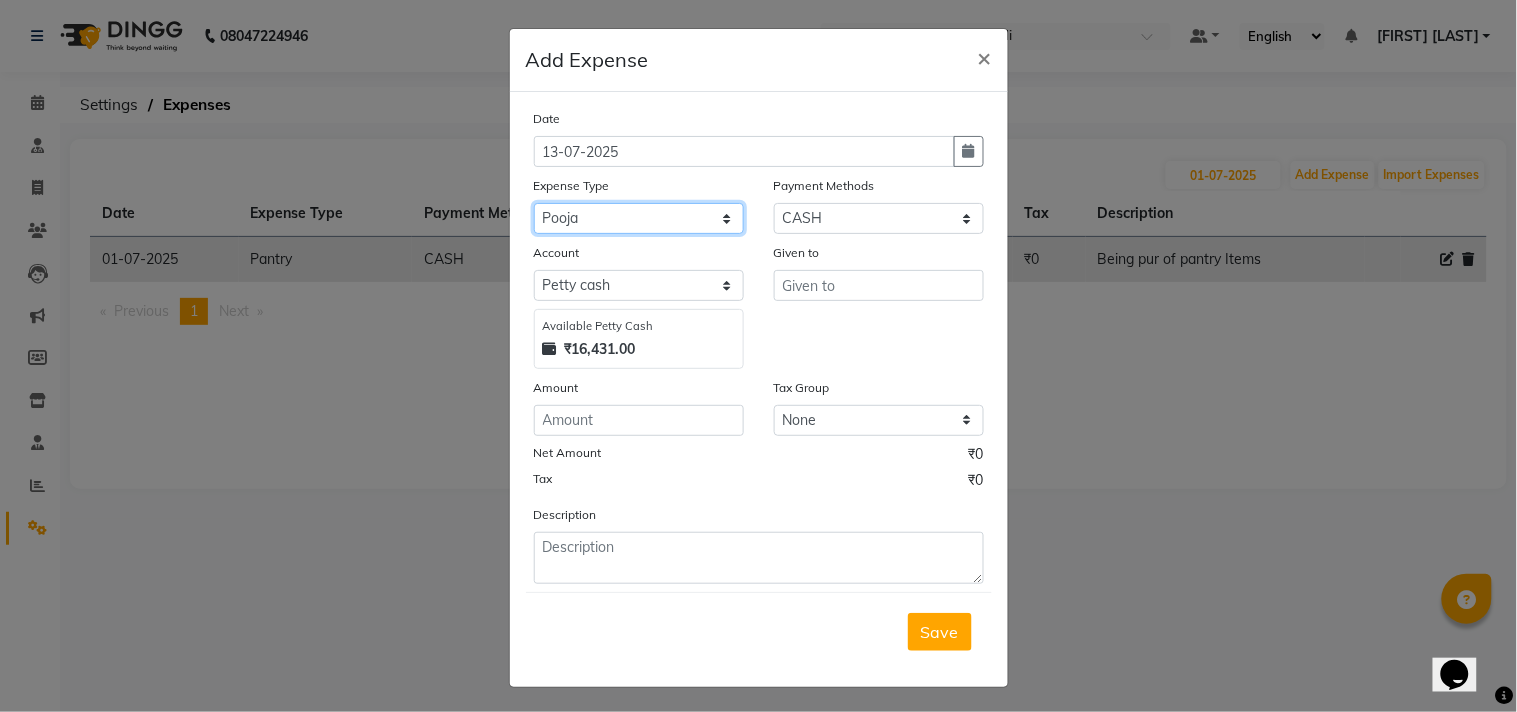 click on "Select Advance Salary Bank charges Car maintenance  Cash transfer to bank Cash transfer to hub Client Snacks Clinical charges Consultant Fees Courier Charges Electricity Exp Equipment Fuel Govt fee Housekeeping Charges Labour Housekeeping Material Incentive Insurance International purchase Lab Charges LAUNDRY Loan Repayment Local consumables Local Conveyance Maintenance Marketing Miscellaneous MRA Other Pantry Pantry Expenses Pooja Printing Stationery Local Product Rent Repairs Salary Staff Snacks Staff Welfare Tax Tea & Refreshment Telephone Transport Travelling Exp Utilities" 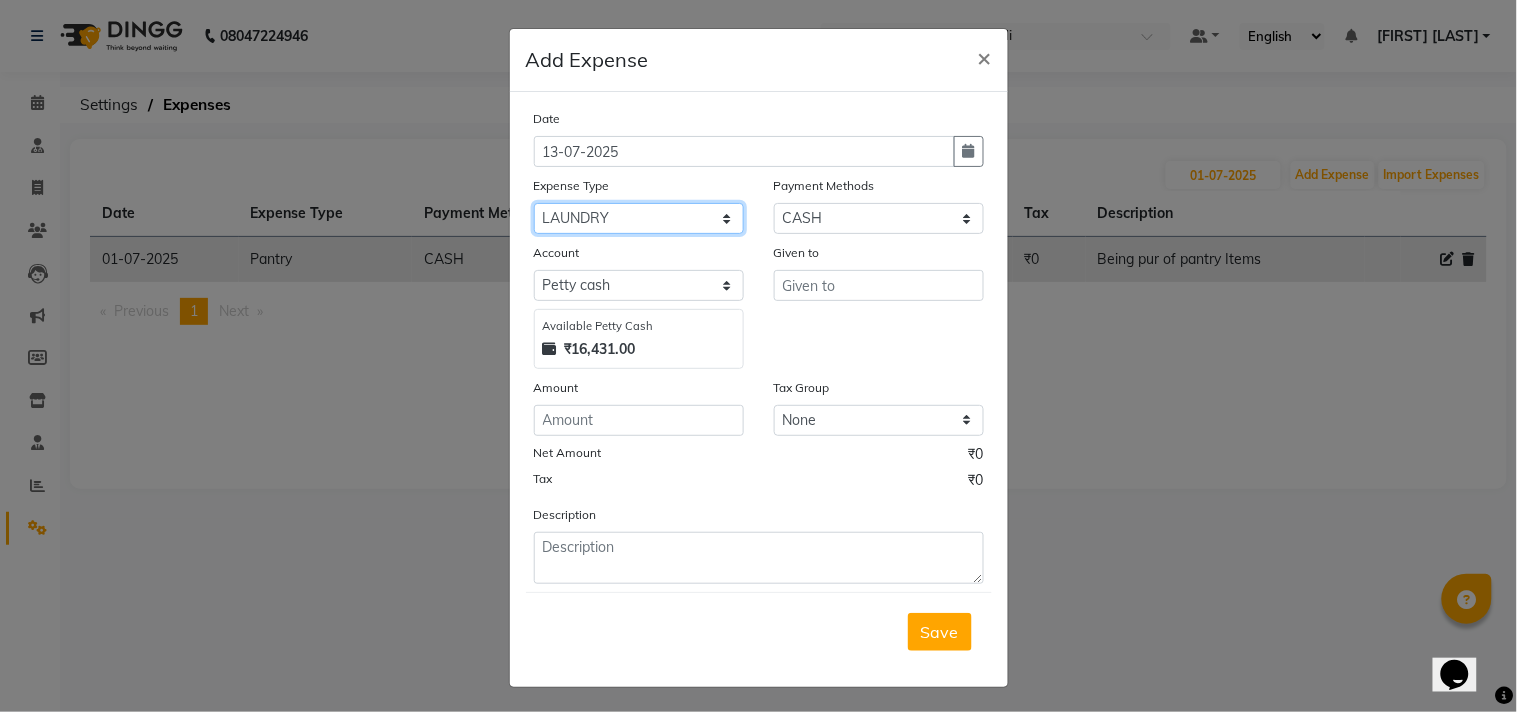 click on "Select Advance Salary Bank charges Car maintenance  Cash transfer to bank Cash transfer to hub Client Snacks Clinical charges Consultant Fees Courier Charges Electricity Exp Equipment Fuel Govt fee Housekeeping Charges Labour Housekeeping Material Incentive Insurance International purchase Lab Charges LAUNDRY Loan Repayment Local consumables Local Conveyance Maintenance Marketing Miscellaneous MRA Other Pantry Pantry Expenses Pooja Printing Stationery Local Product Rent Repairs Salary Staff Snacks Staff Welfare Tax Tea & Refreshment Telephone Transport Travelling Exp Utilities" 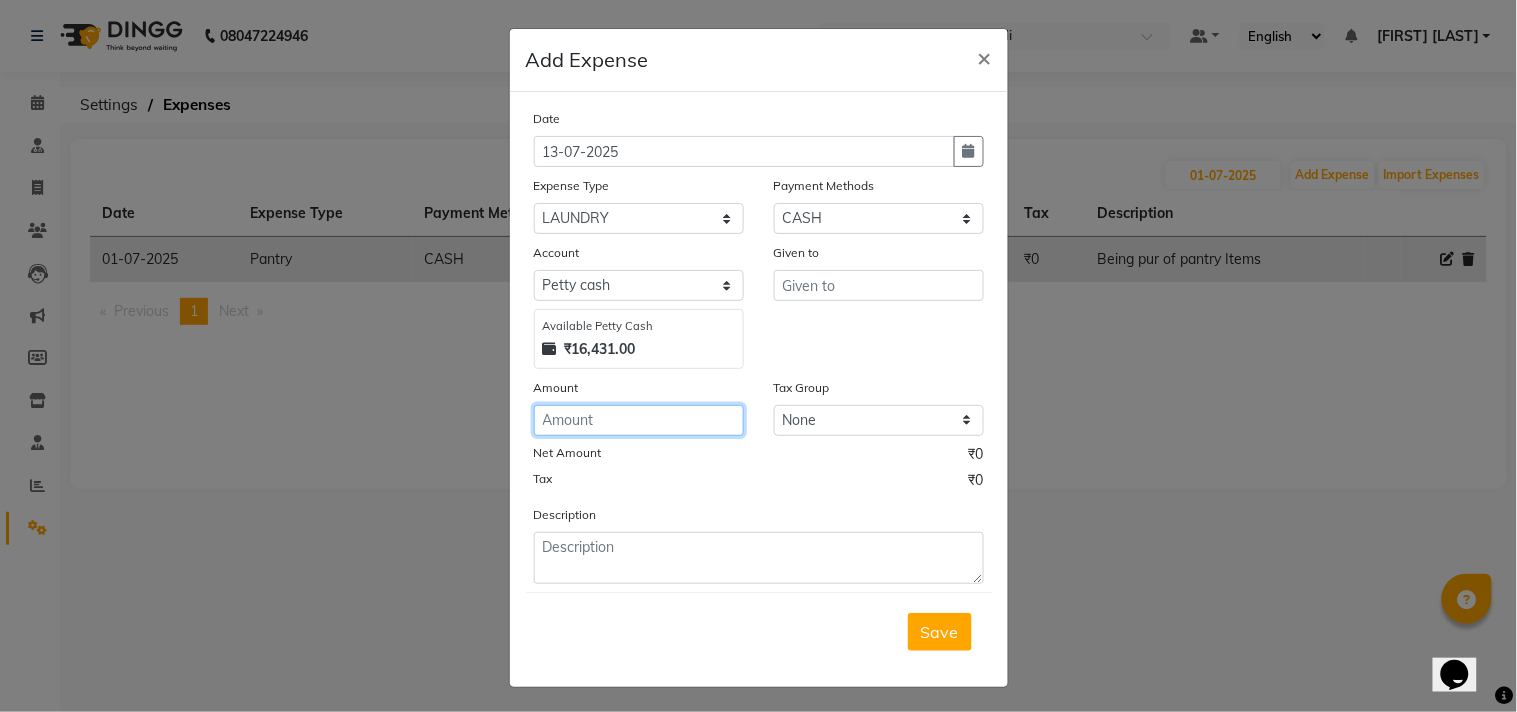 click 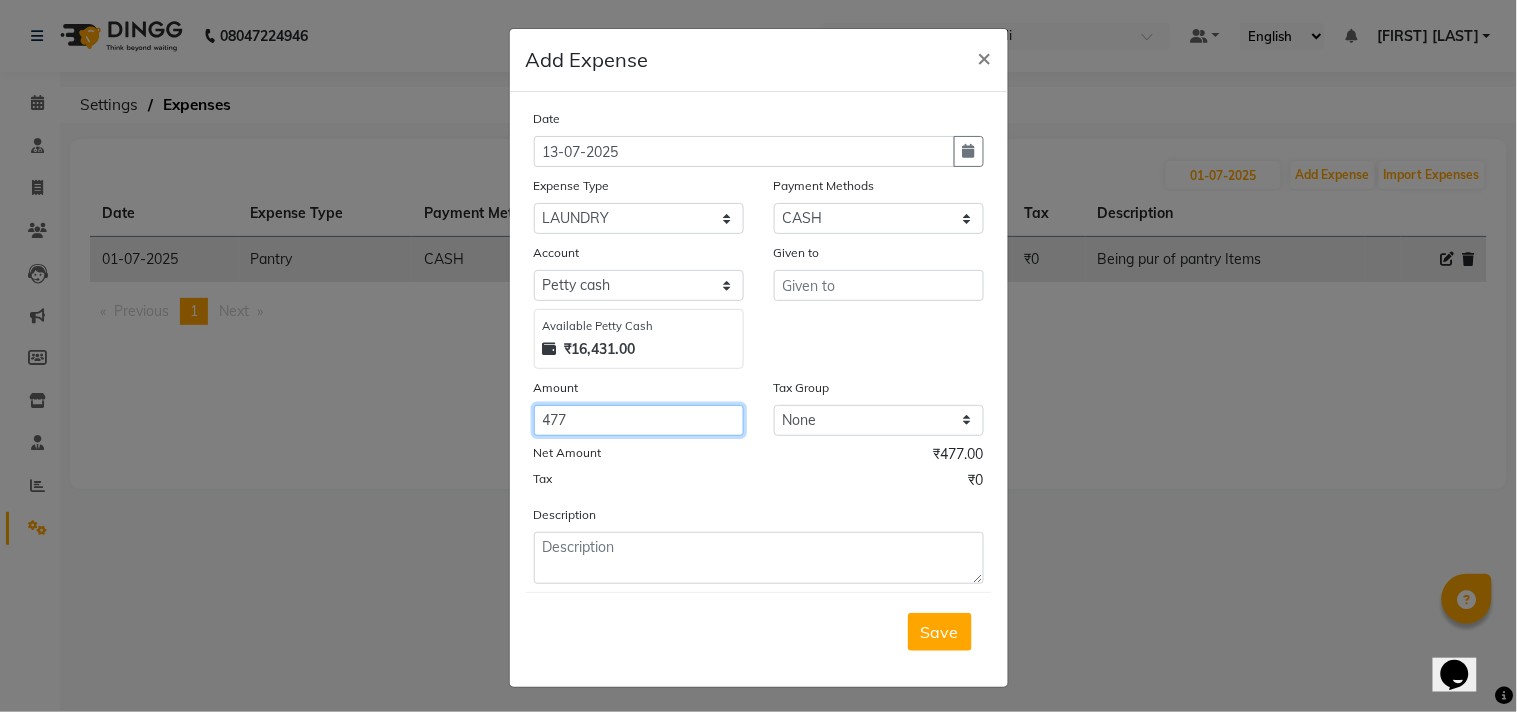 type on "477" 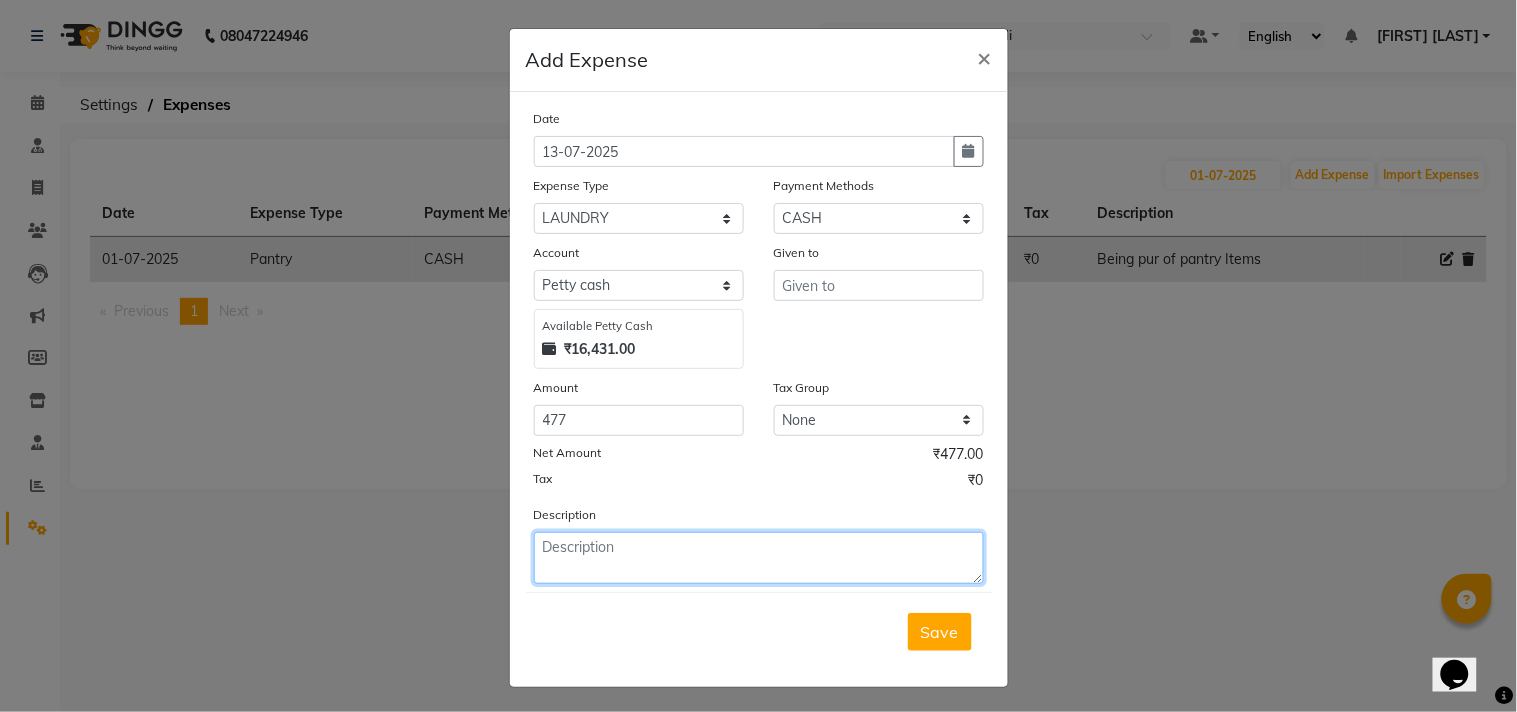 drag, startPoint x: 581, startPoint y: 558, endPoint x: 591, endPoint y: 551, distance: 12.206555 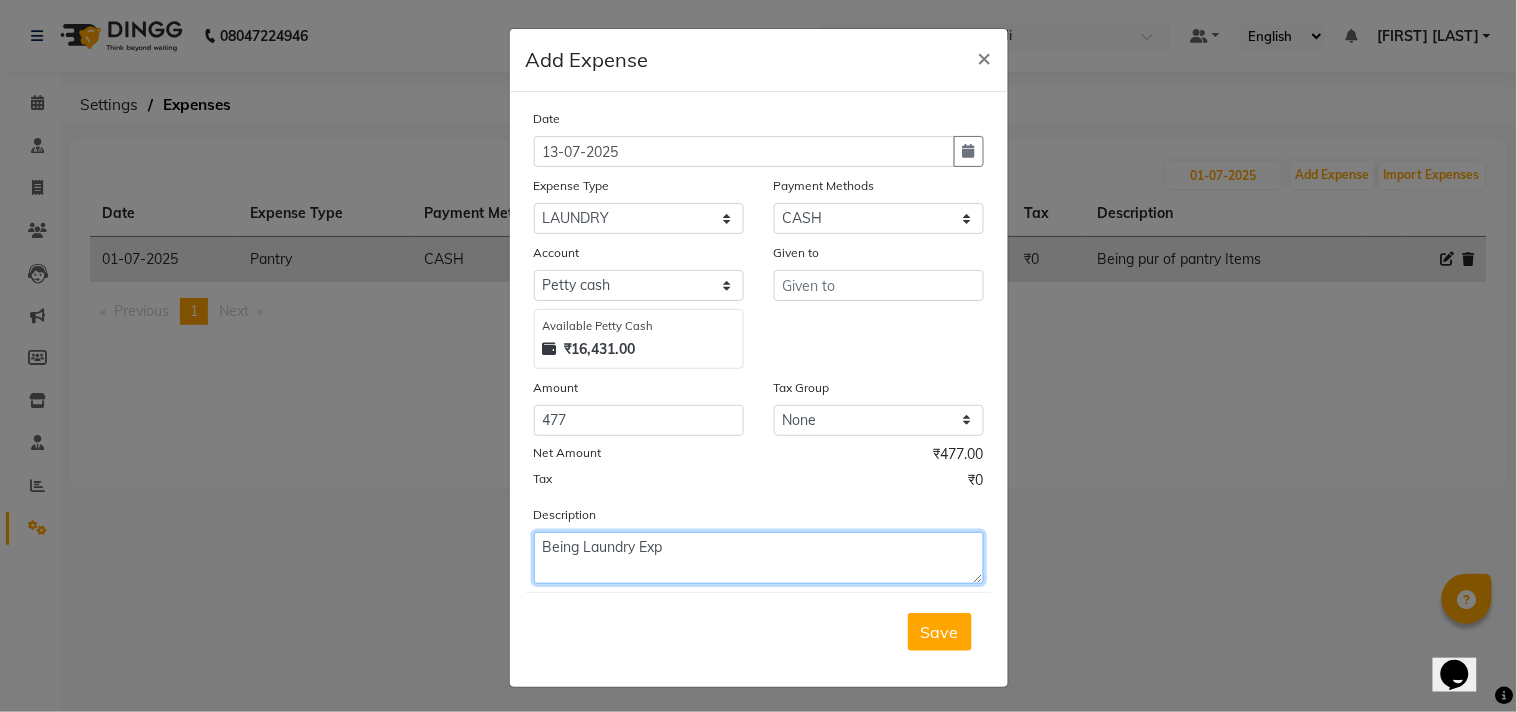 type on "Being Laundry Exp" 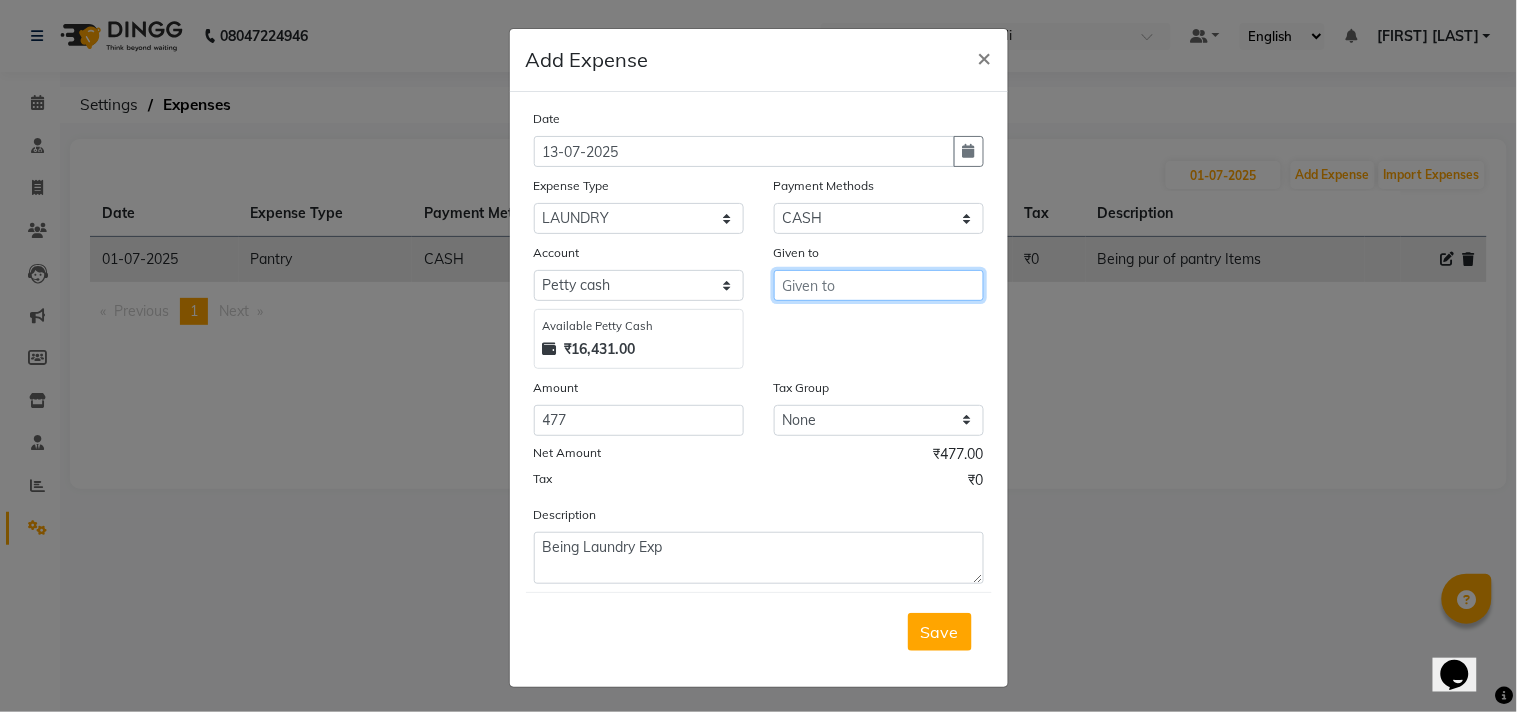 click at bounding box center (879, 285) 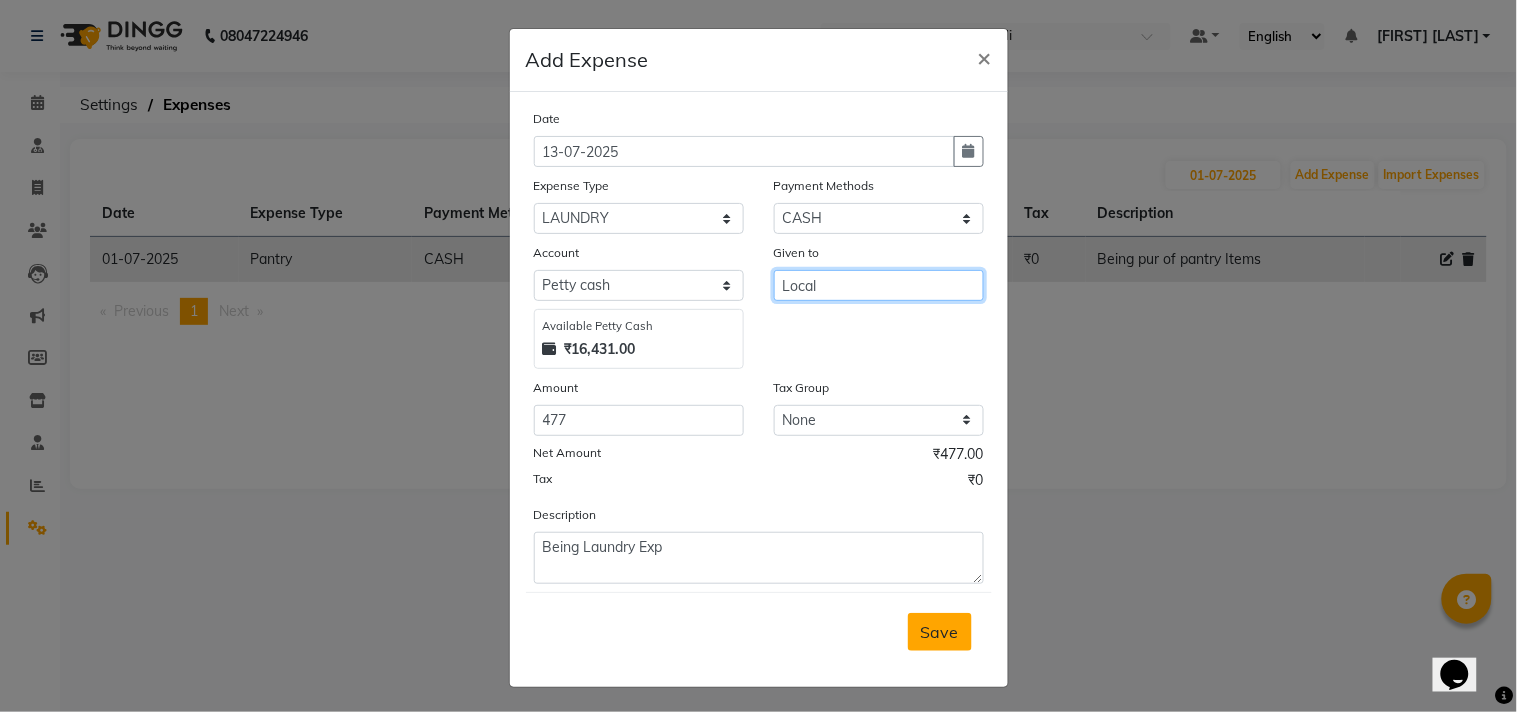 type on "Local" 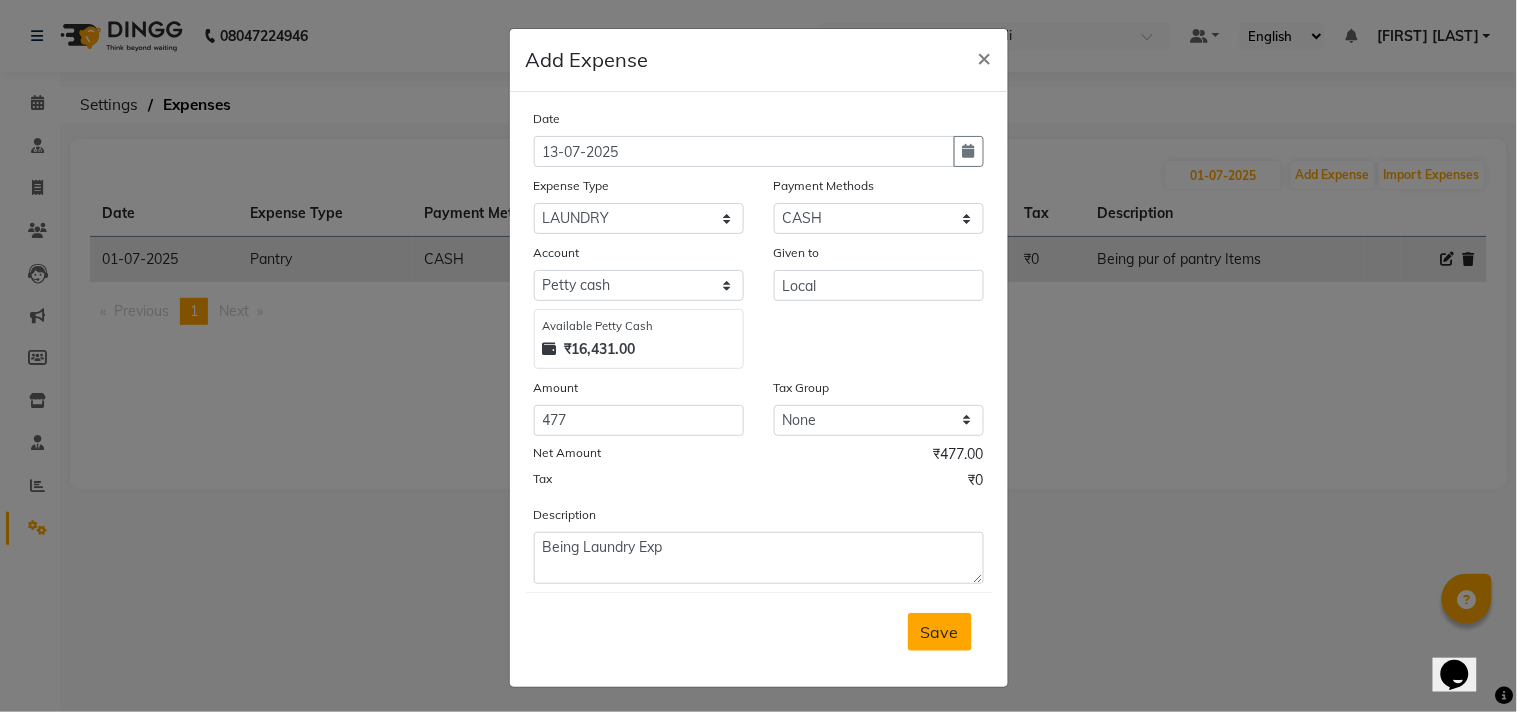 click on "Save" at bounding box center [940, 632] 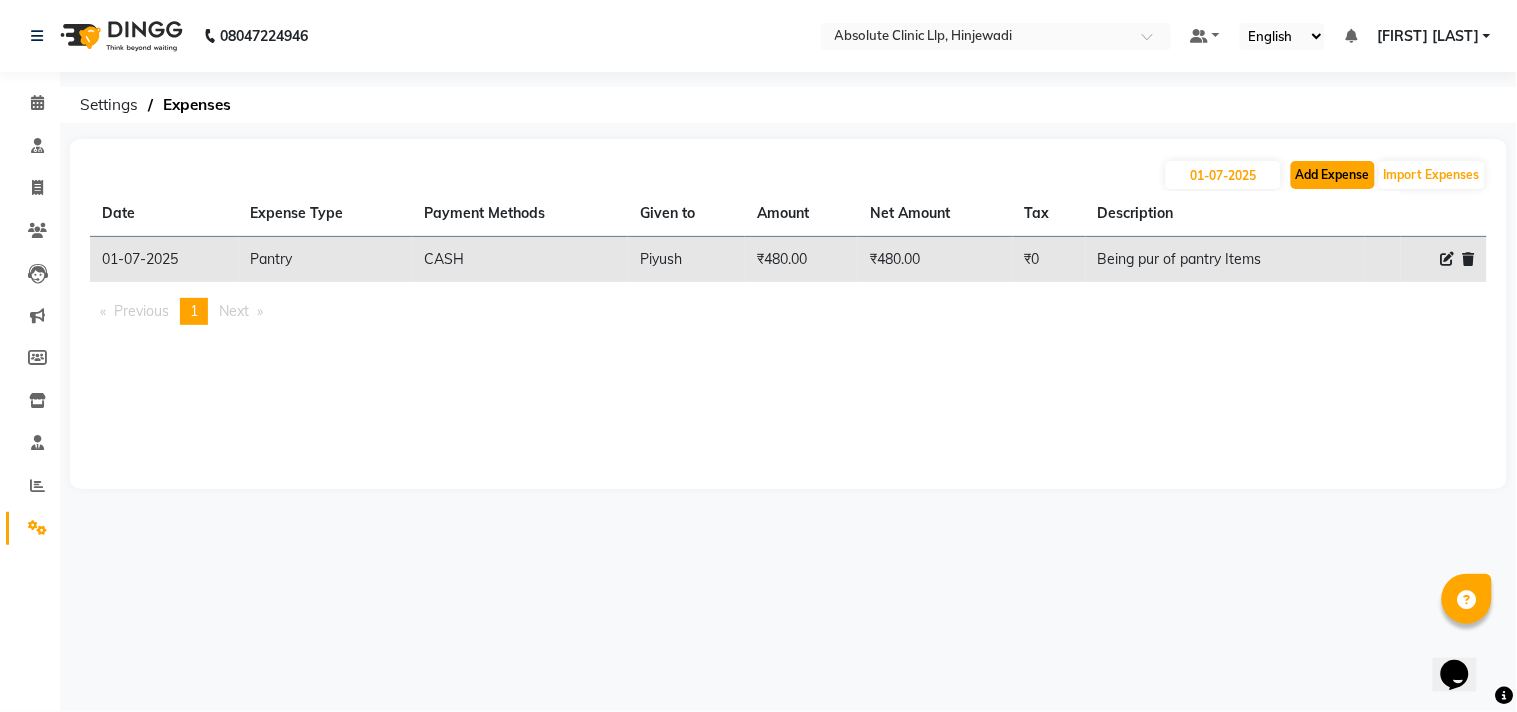 click on "Add Expense" 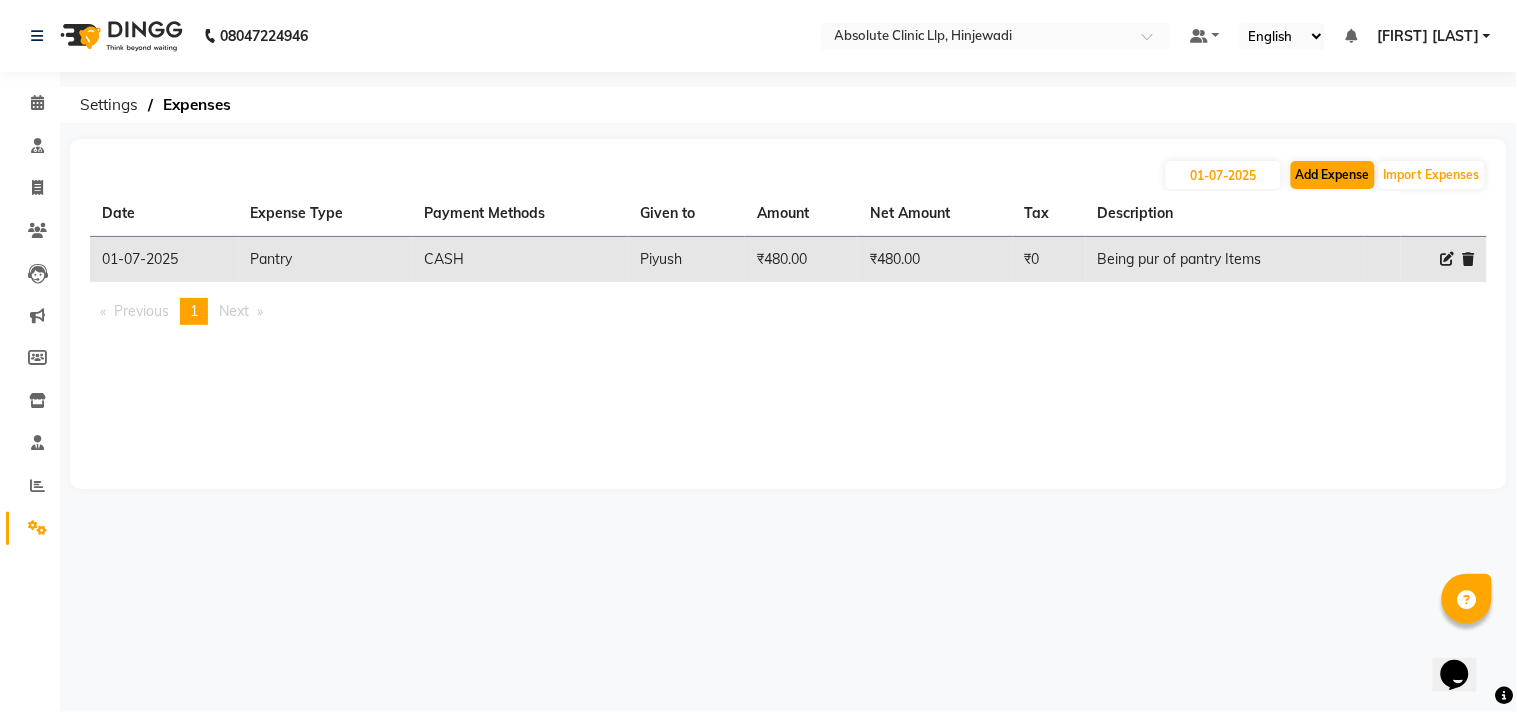 select on "1" 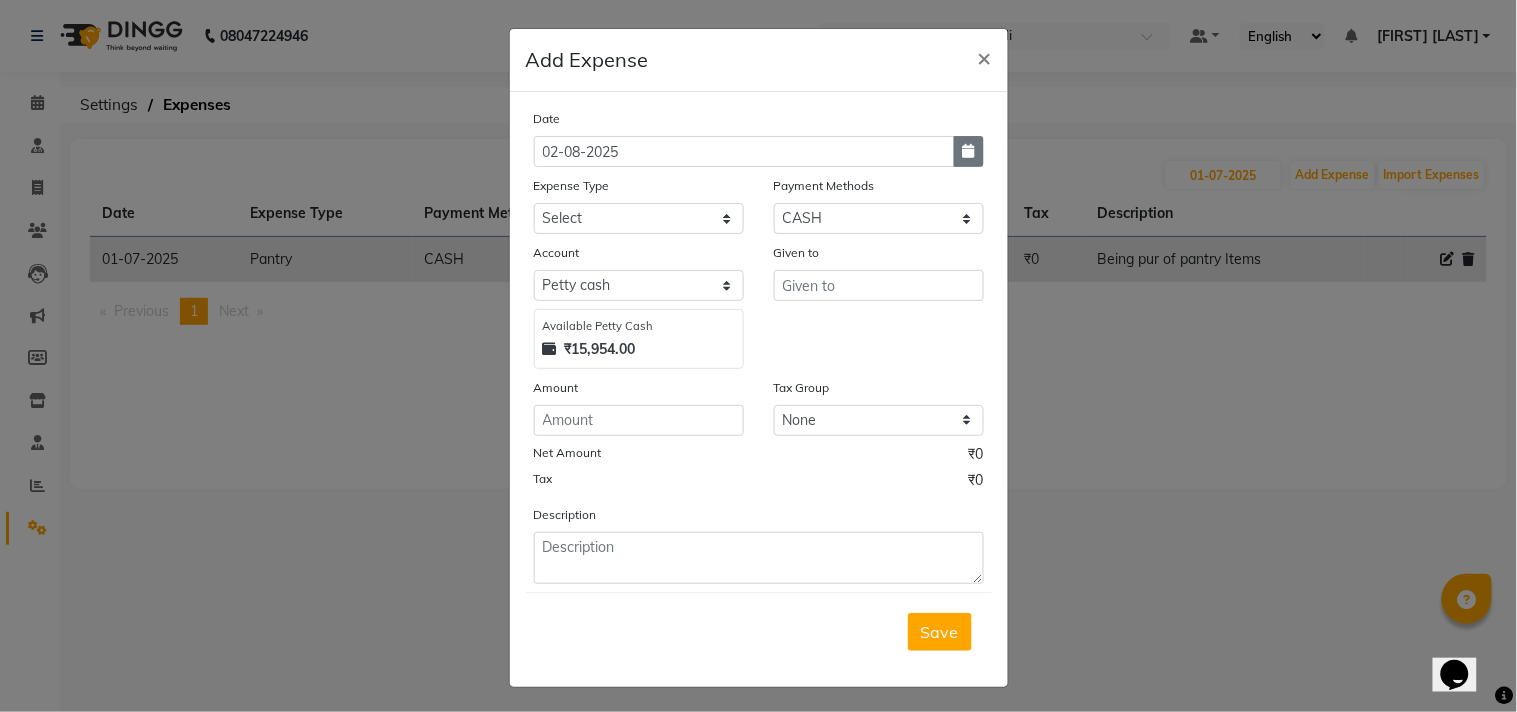 click 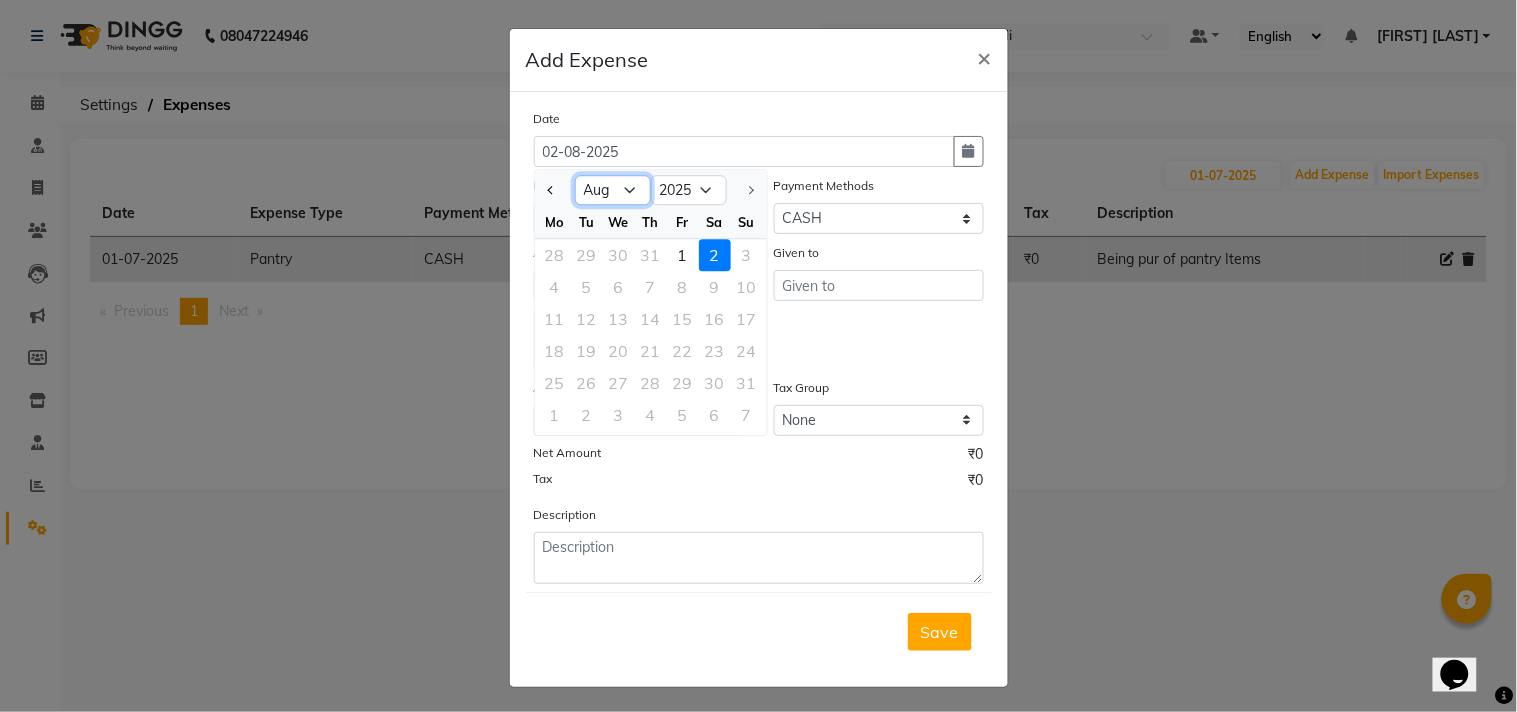 click on "Jan Feb Mar Apr May Jun Jul Aug" 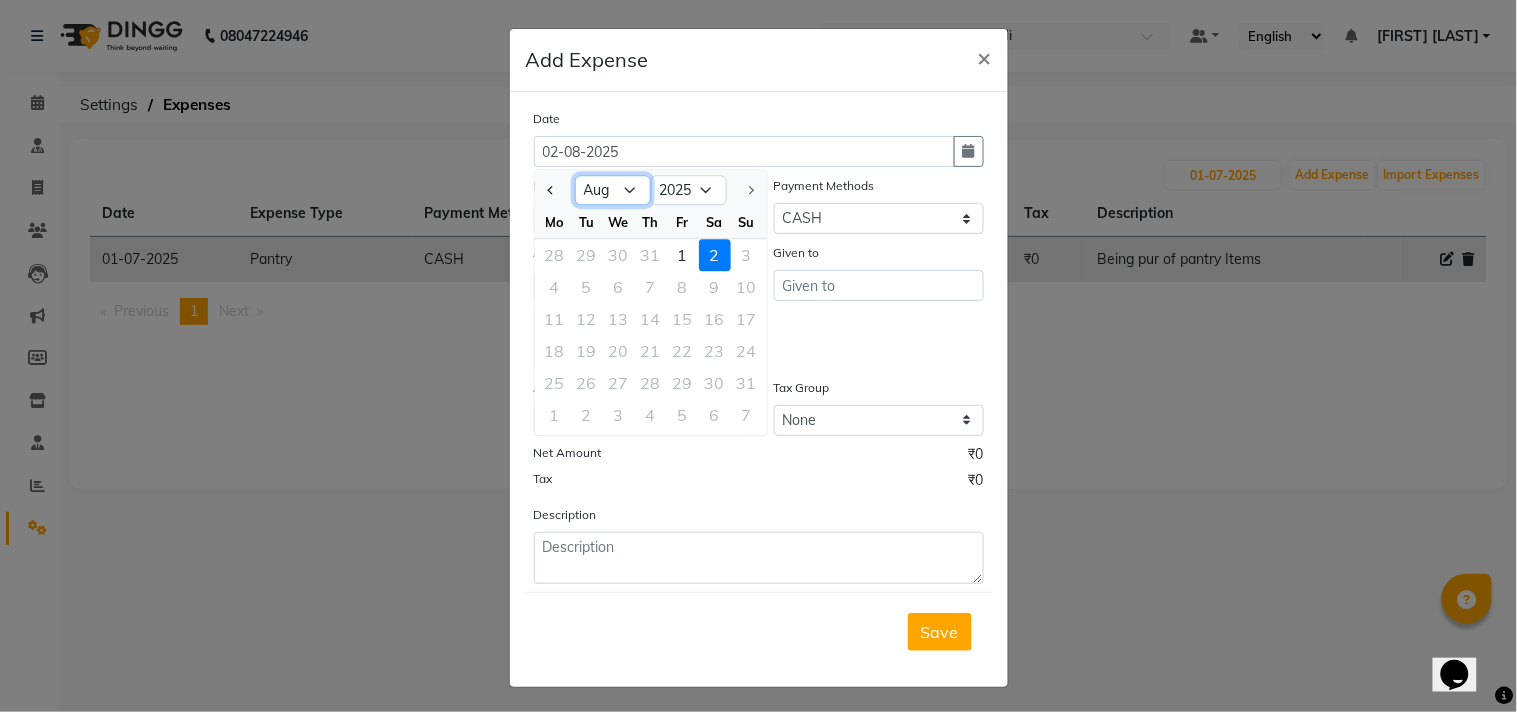 select on "7" 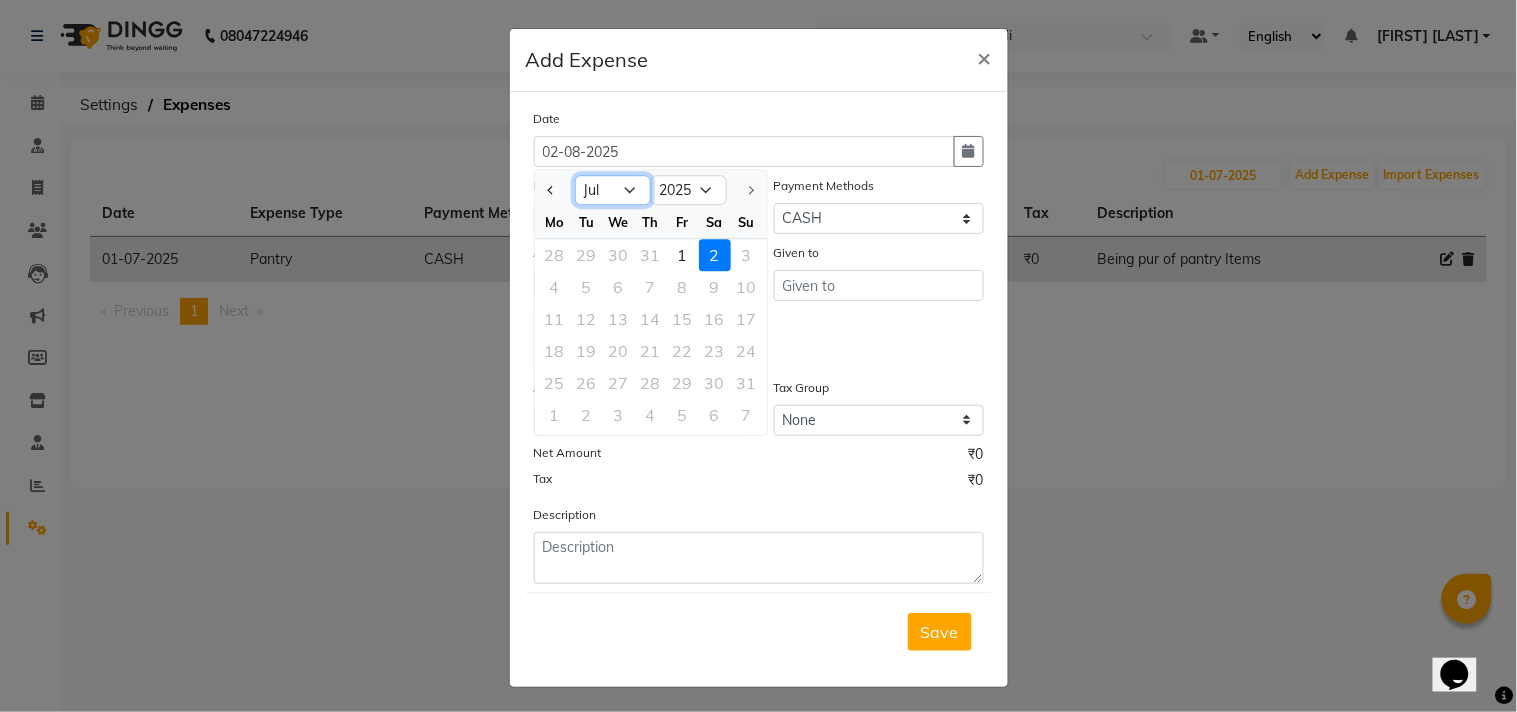 click on "Jan Feb Mar Apr May Jun Jul Aug" 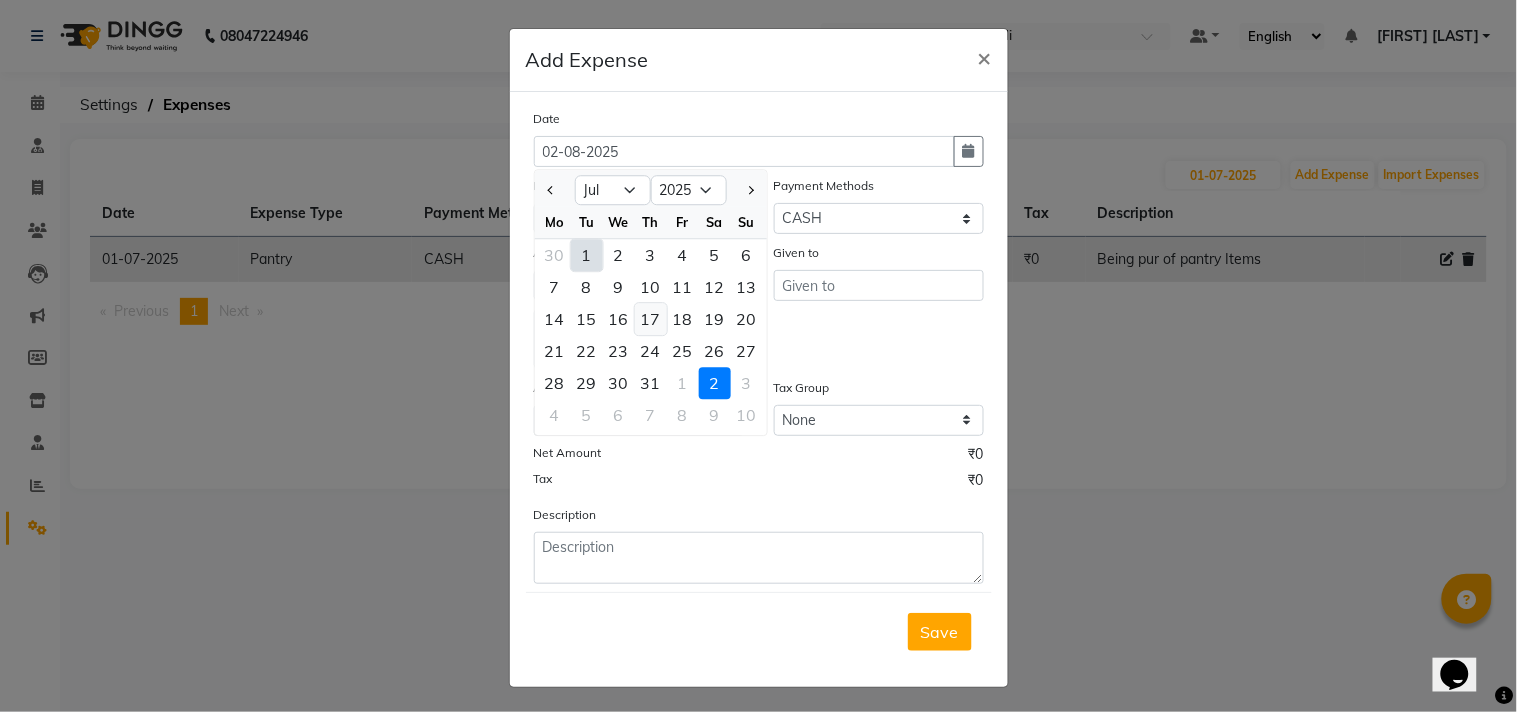 click on "17" 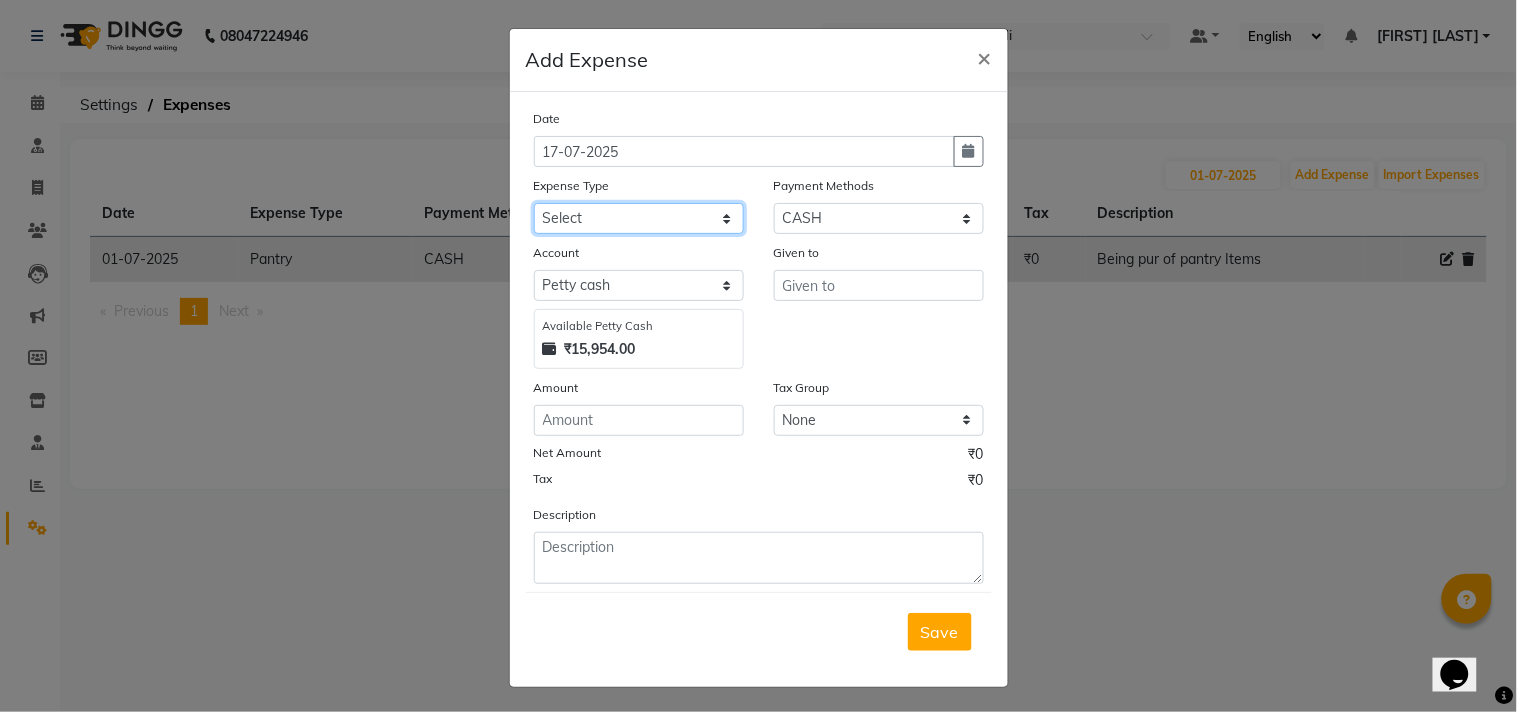 click on "Select Advance Salary Bank charges Car maintenance  Cash transfer to bank Cash transfer to hub Client Snacks Clinical charges Consultant Fees Courier Charges Electricity Exp Equipment Fuel Govt fee Housekeeping Charges Labour Housekeeping Material Incentive Insurance International purchase Lab Charges LAUNDRY Loan Repayment Local consumables Local Conveyance Maintenance Marketing Miscellaneous MRA Other Pantry Pantry Expenses Pooja Printing Stationery Local Product Rent Repairs Salary Staff Snacks Staff Welfare Tax Tea & Refreshment Telephone Transport Travelling Exp Utilities" 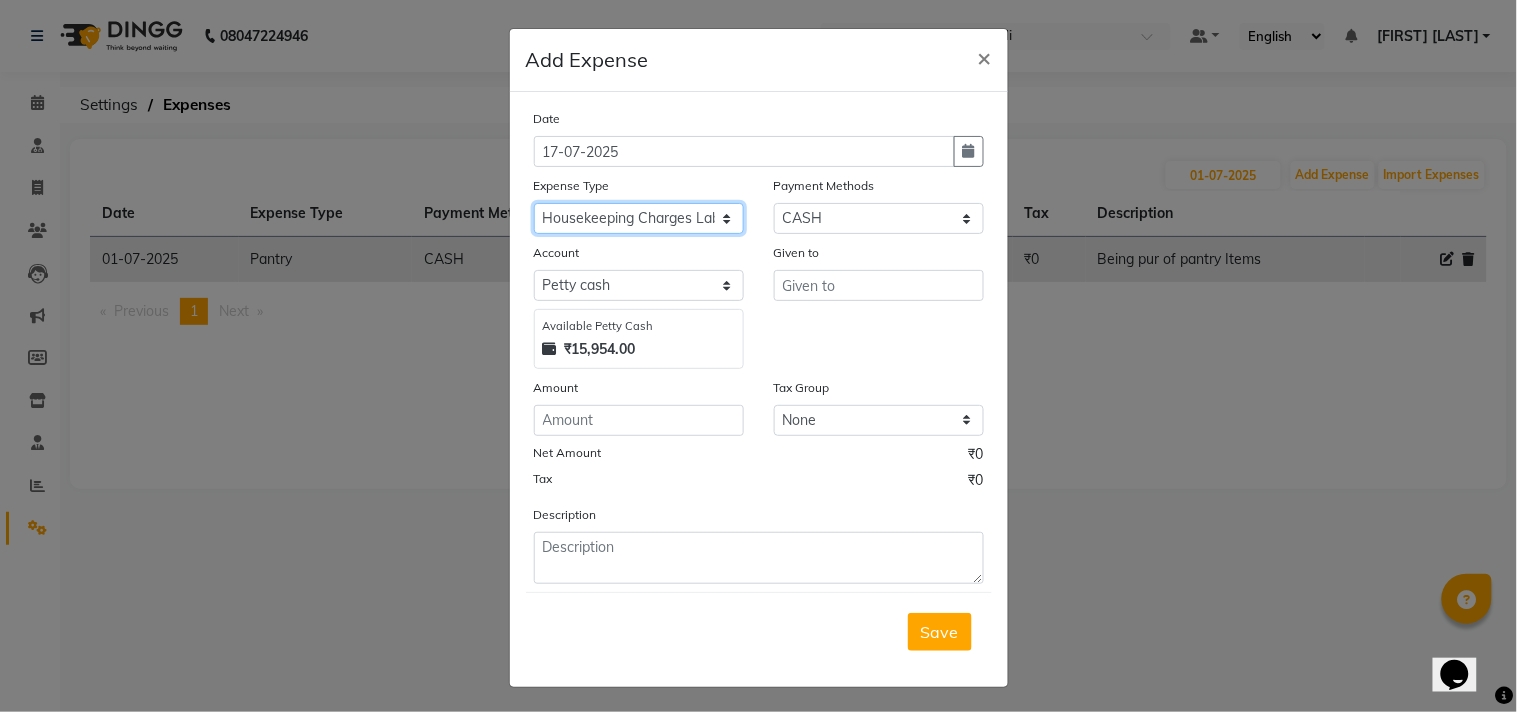 click on "Select Advance Salary Bank charges Car maintenance  Cash transfer to bank Cash transfer to hub Client Snacks Clinical charges Consultant Fees Courier Charges Electricity Exp Equipment Fuel Govt fee Housekeeping Charges Labour Housekeeping Material Incentive Insurance International purchase Lab Charges LAUNDRY Loan Repayment Local consumables Local Conveyance Maintenance Marketing Miscellaneous MRA Other Pantry Pantry Expenses Pooja Printing Stationery Local Product Rent Repairs Salary Staff Snacks Staff Welfare Tax Tea & Refreshment Telephone Transport Travelling Exp Utilities" 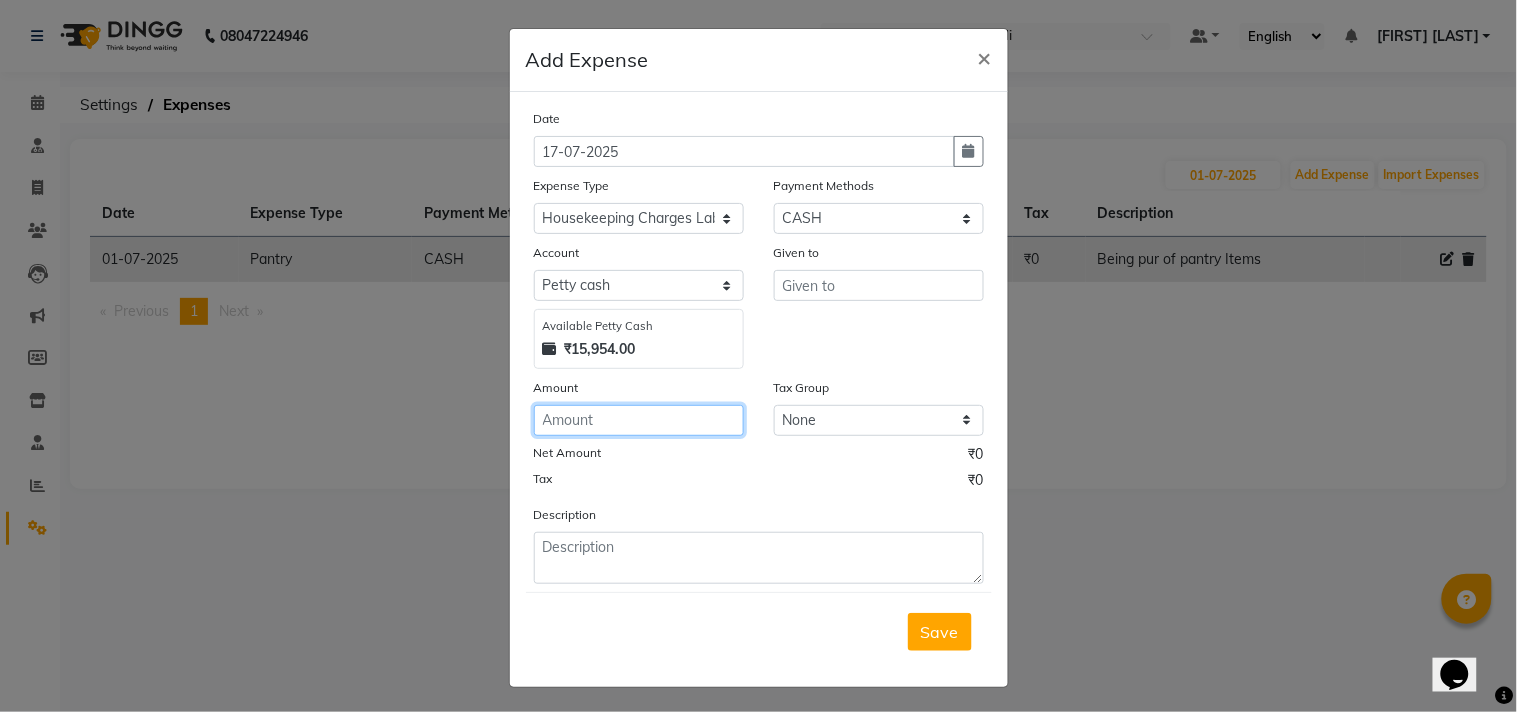 click 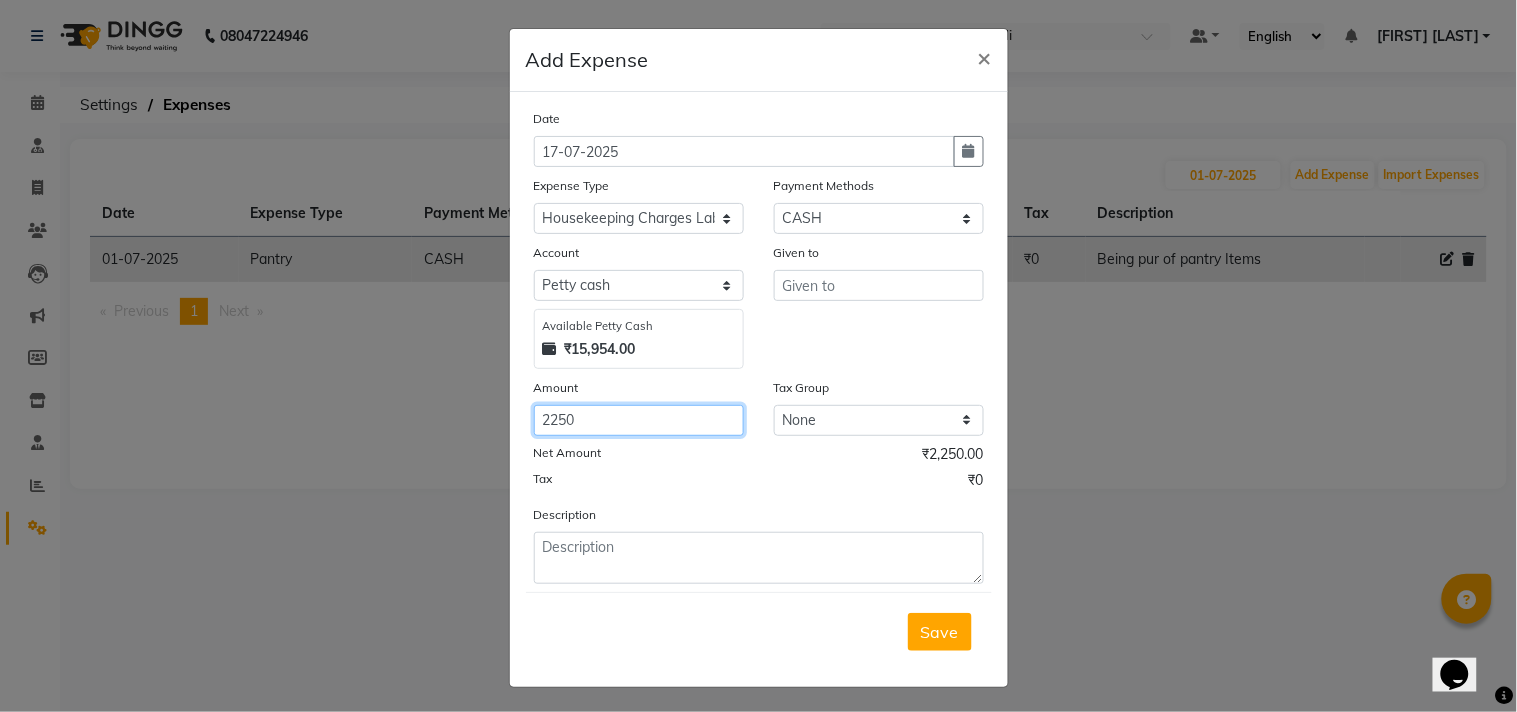 type on "2250" 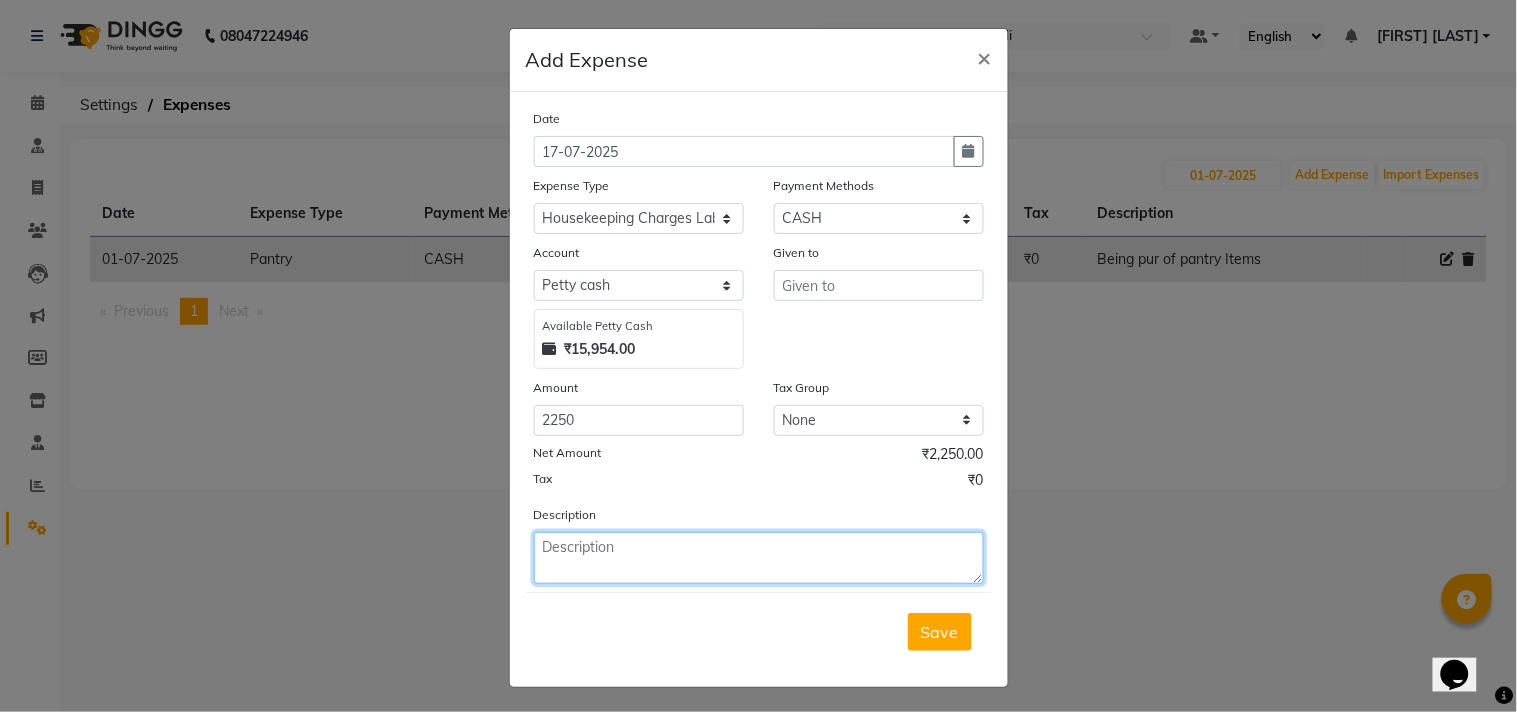 click 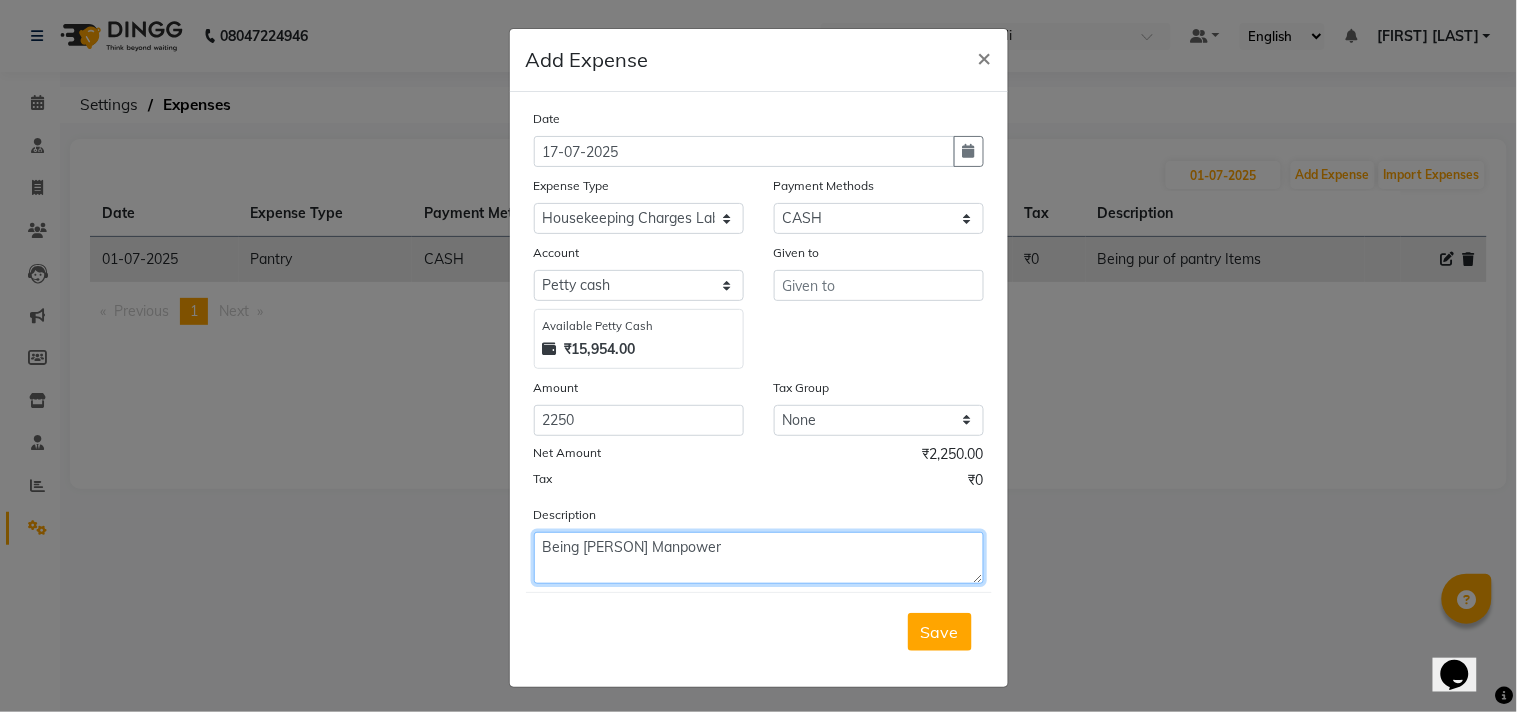 type on "Being [PERSON] Manpower" 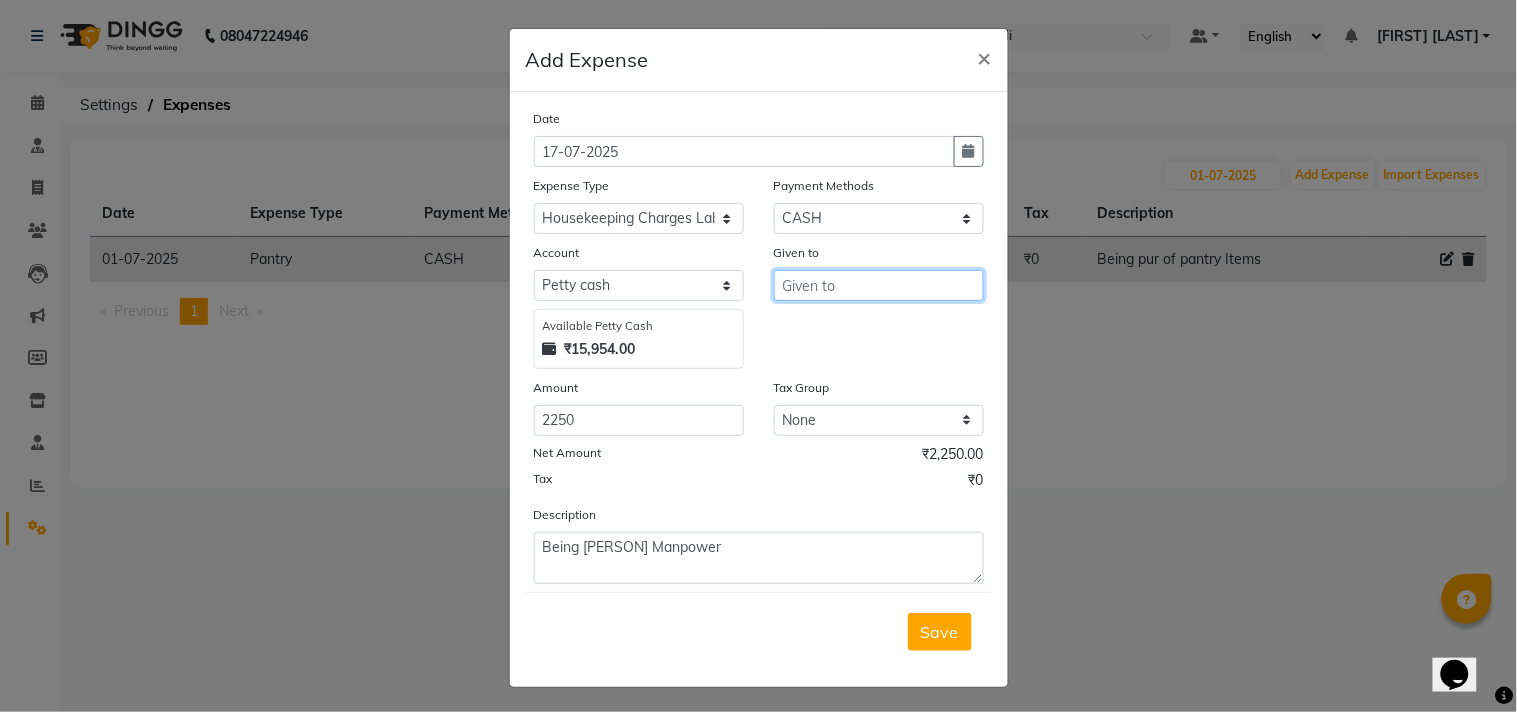 click at bounding box center (879, 285) 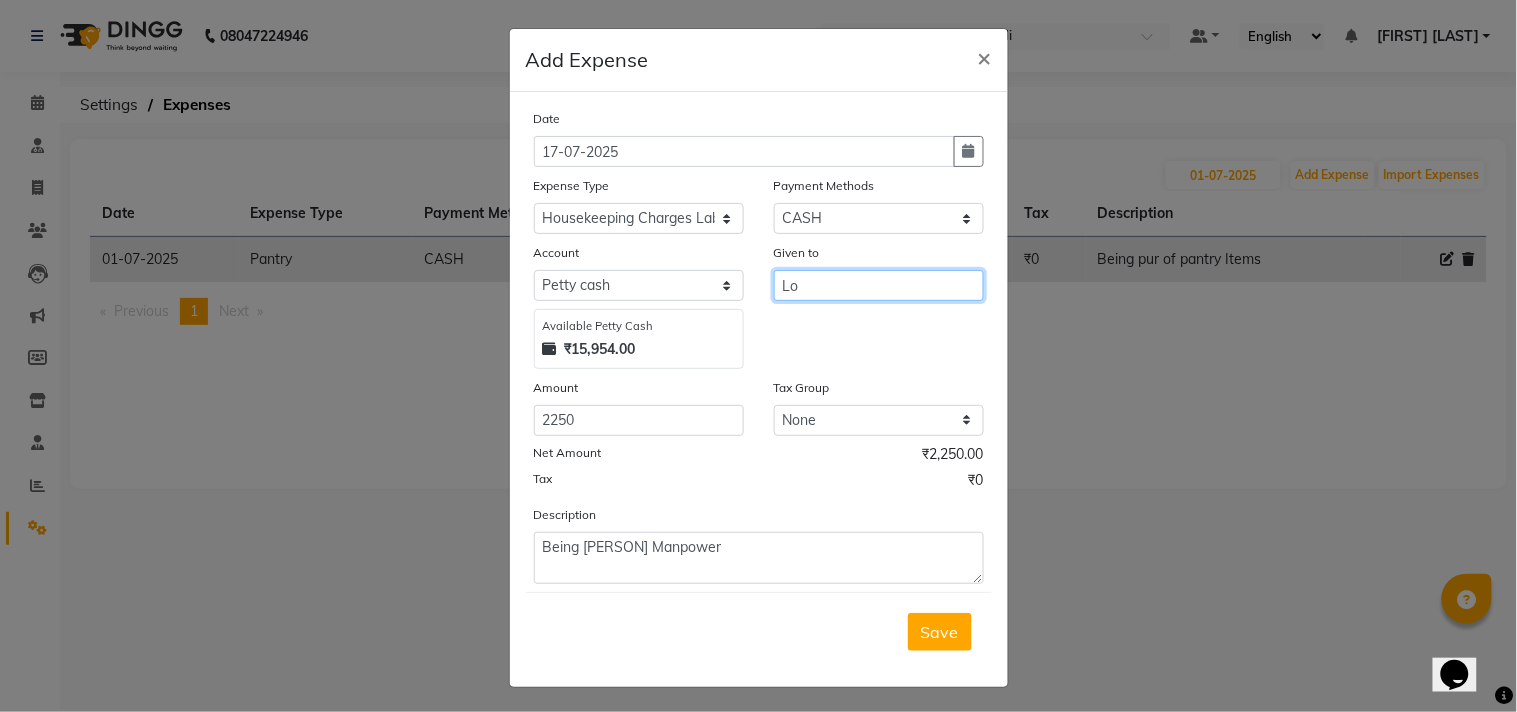 type on "L" 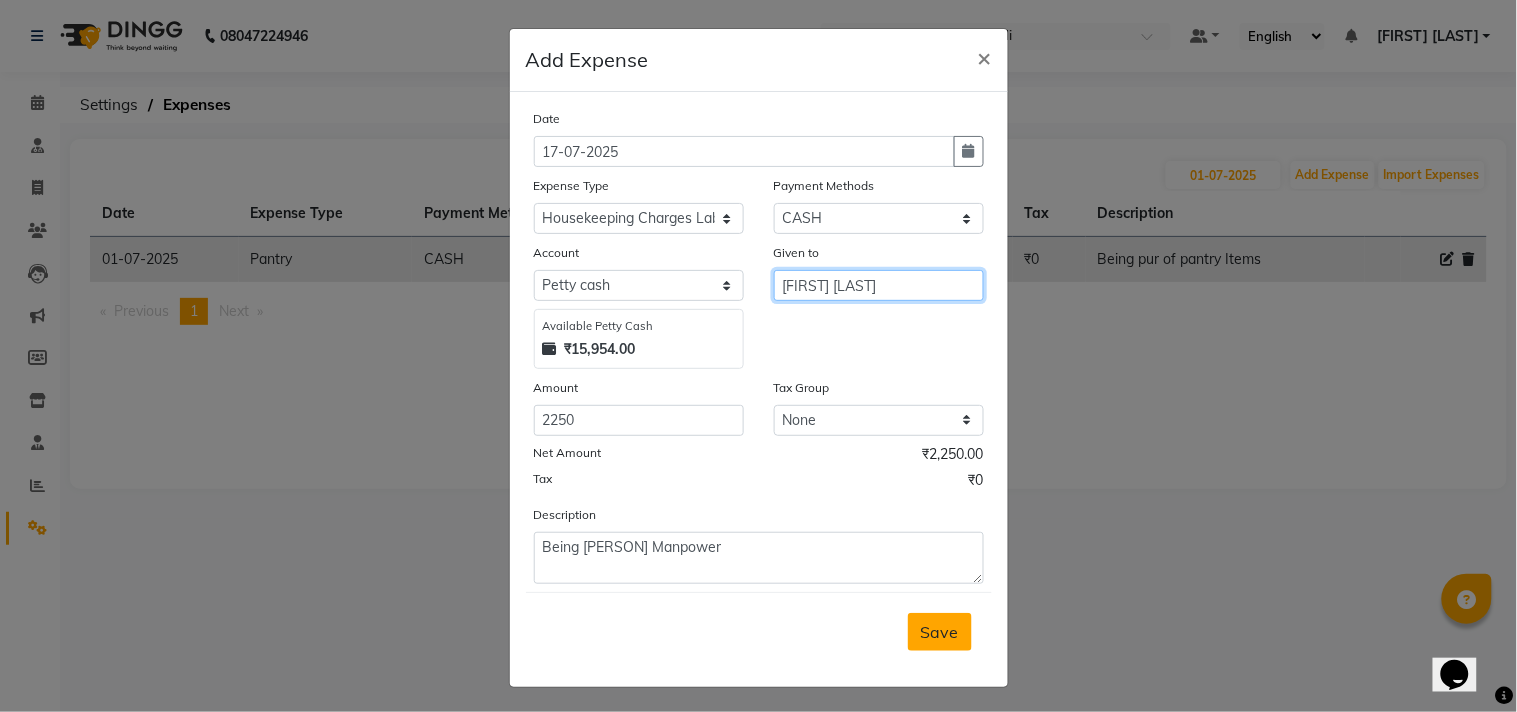 type on "[FIRST] [LAST]" 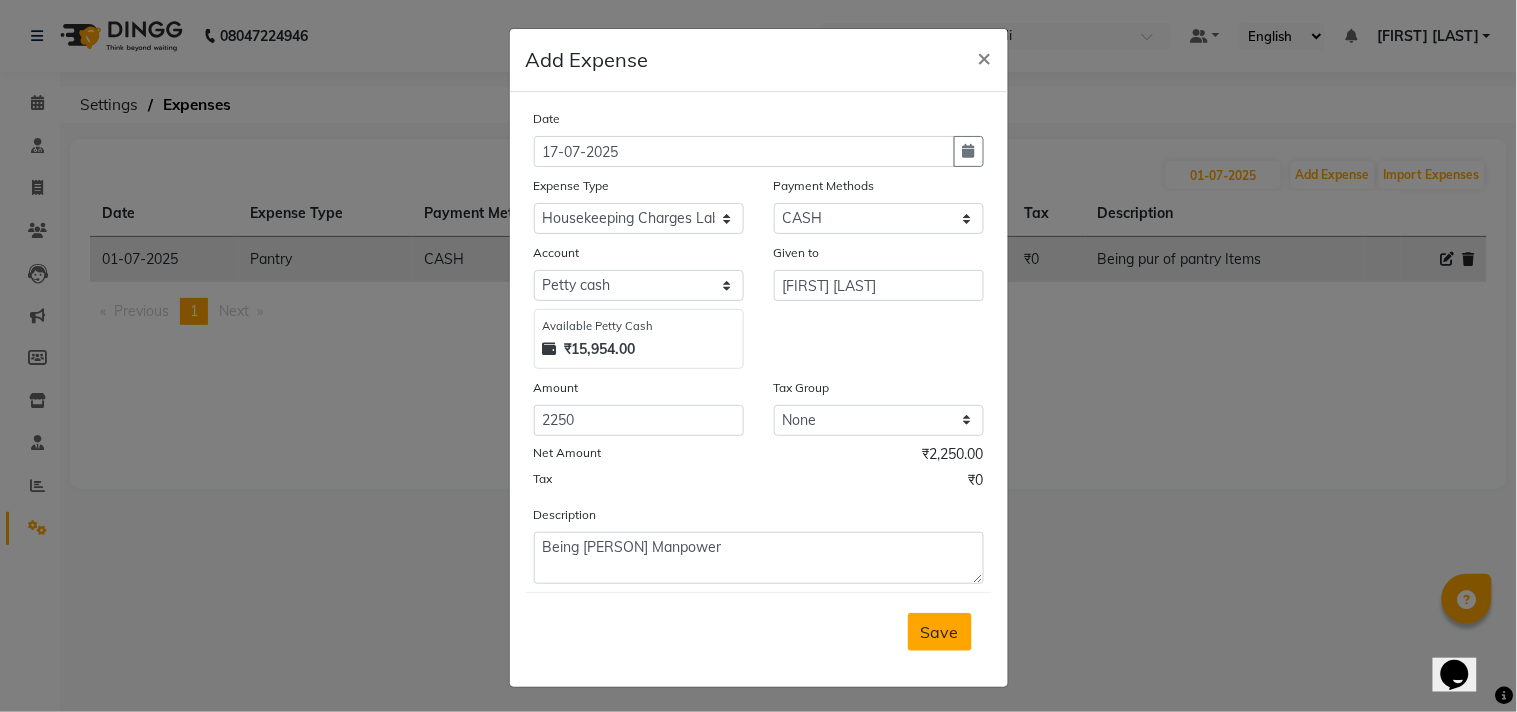 click on "Save" at bounding box center [940, 632] 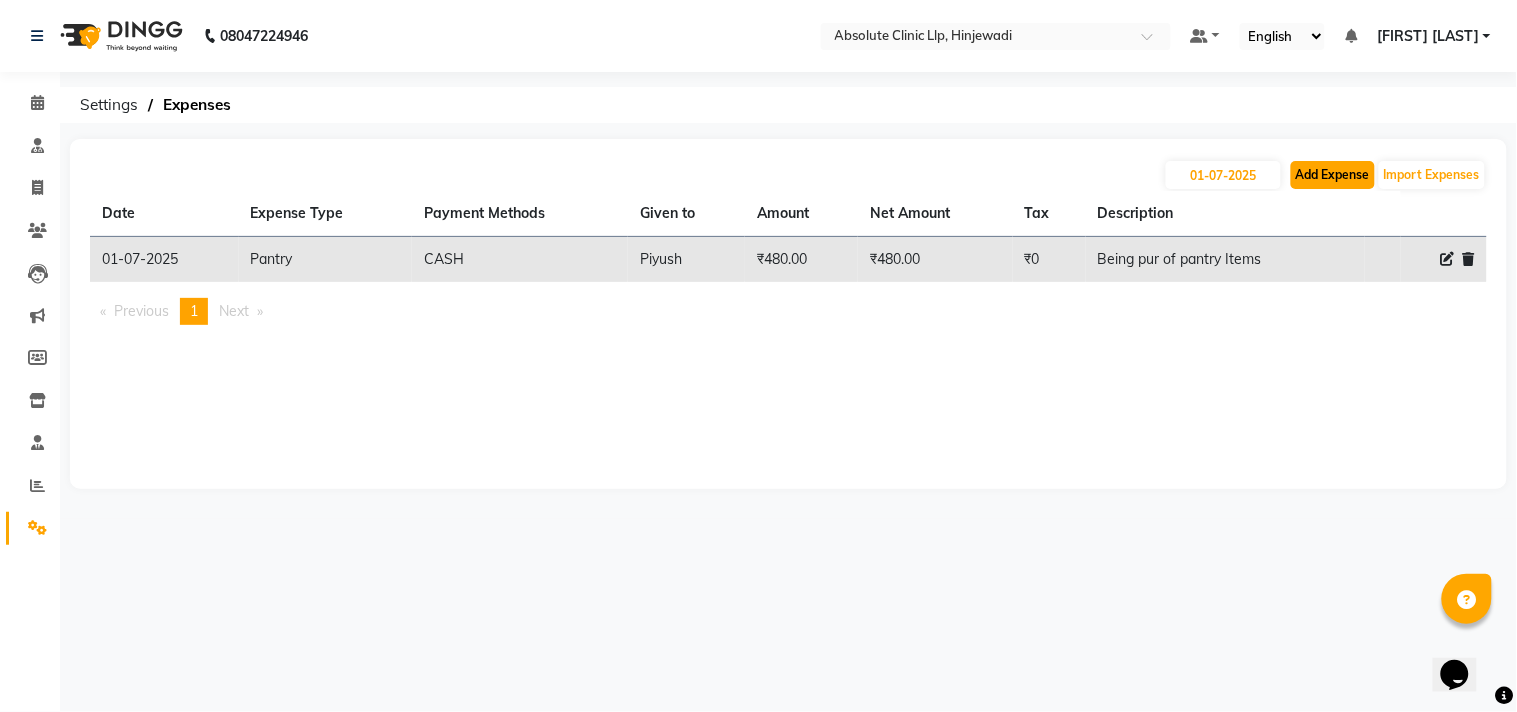 click on "Add Expense" 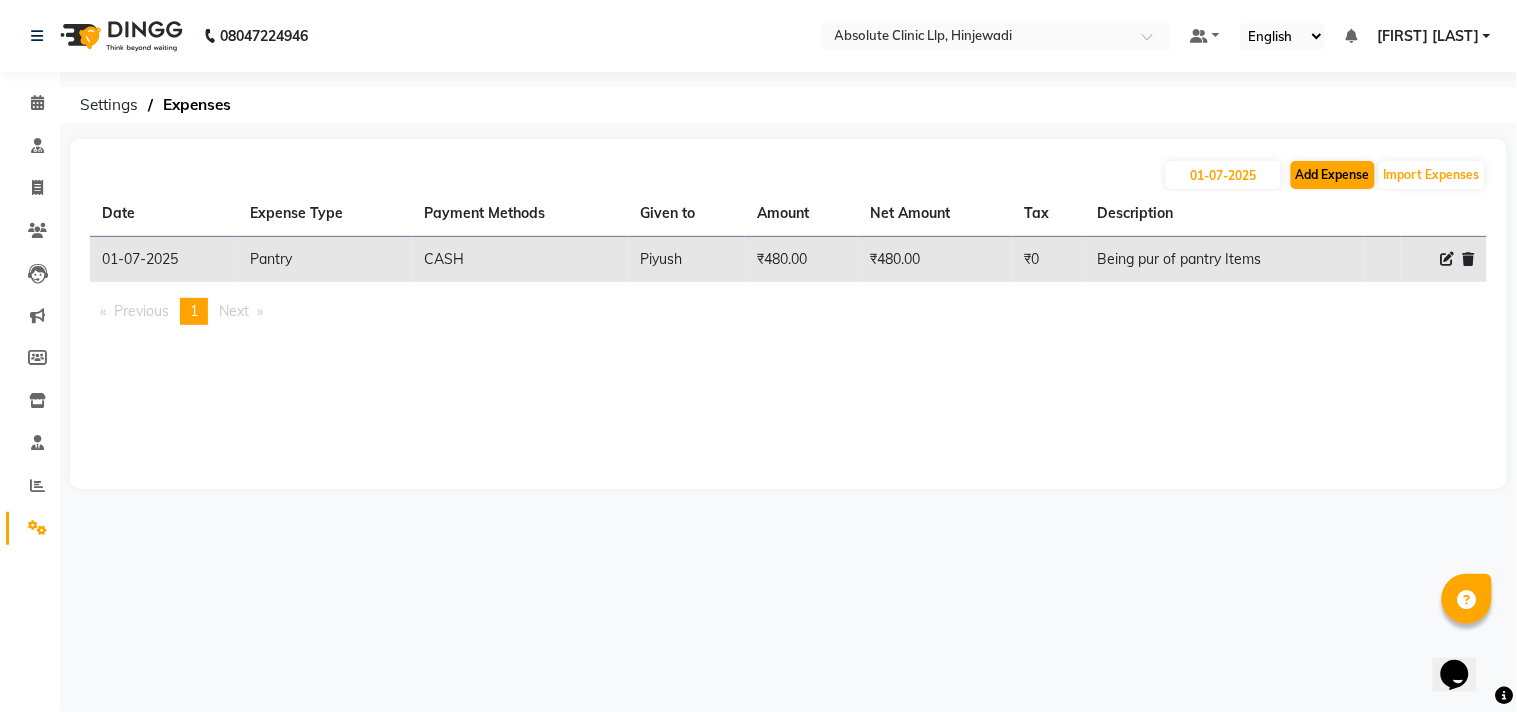 select on "1" 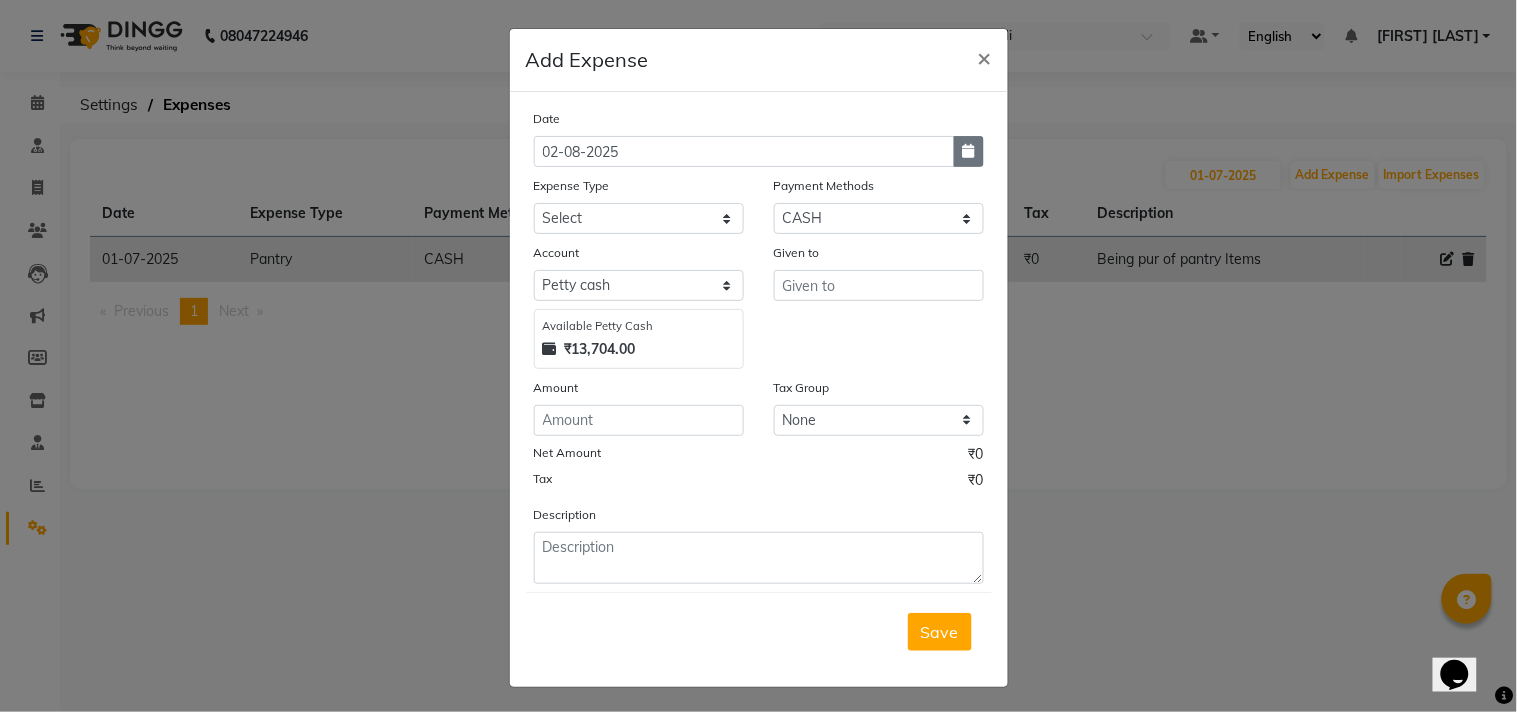 type 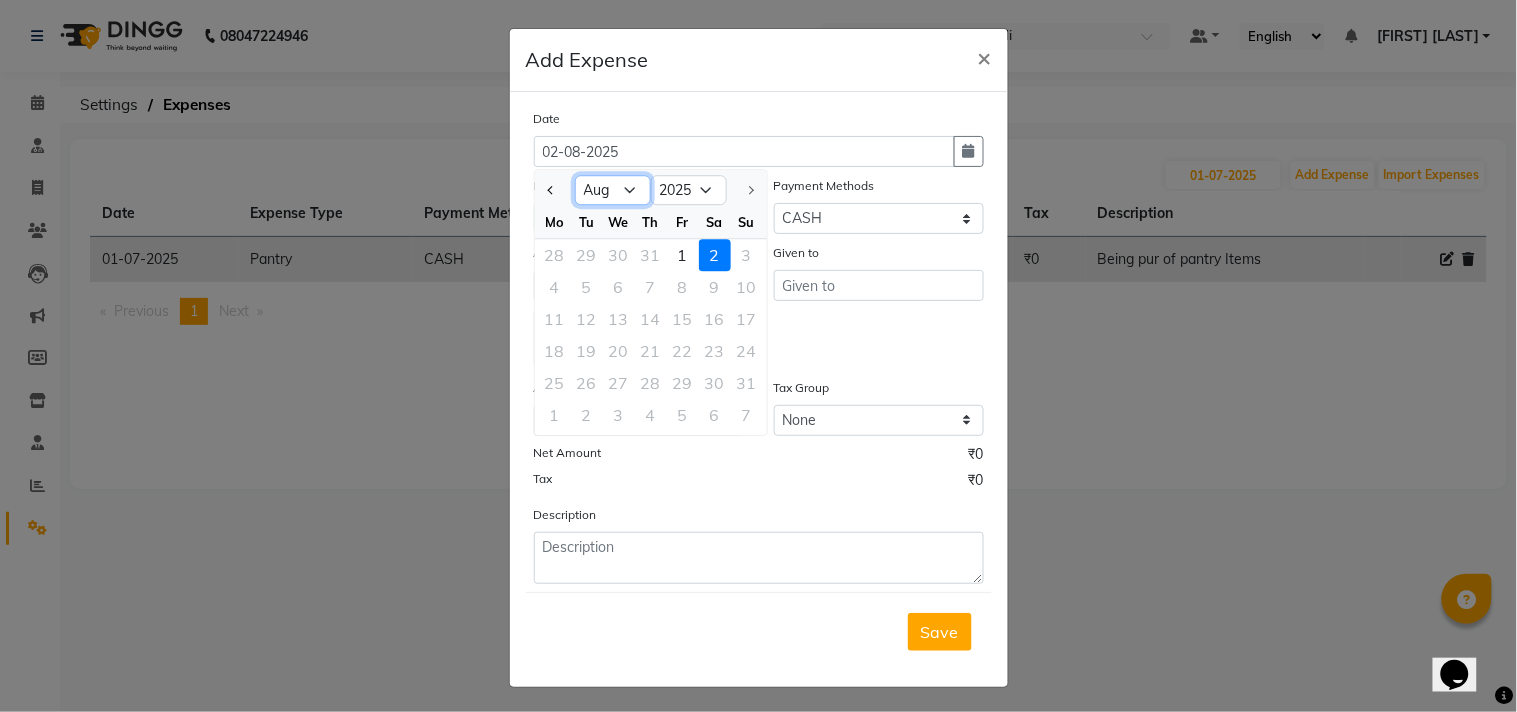 click on "Jan Feb Mar Apr May Jun Jul Aug" 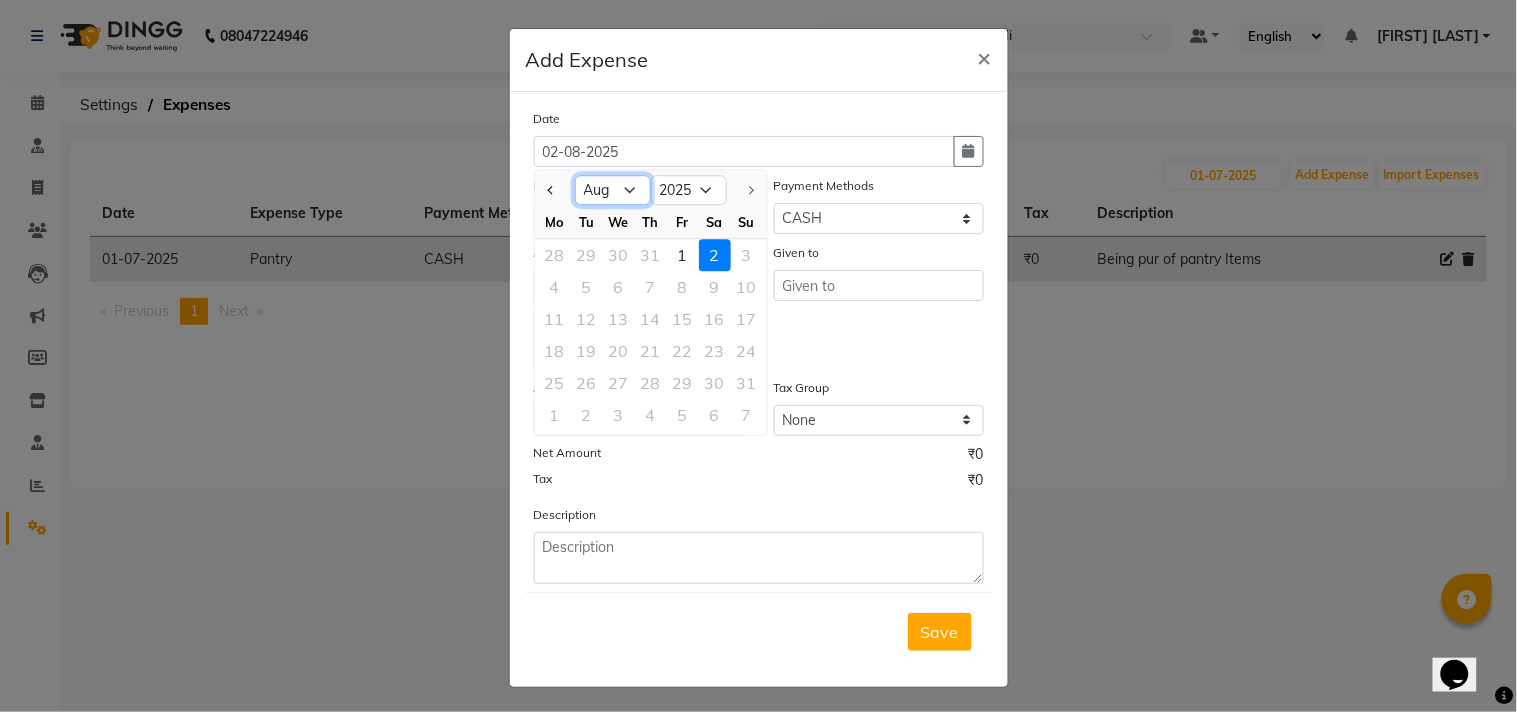 select on "7" 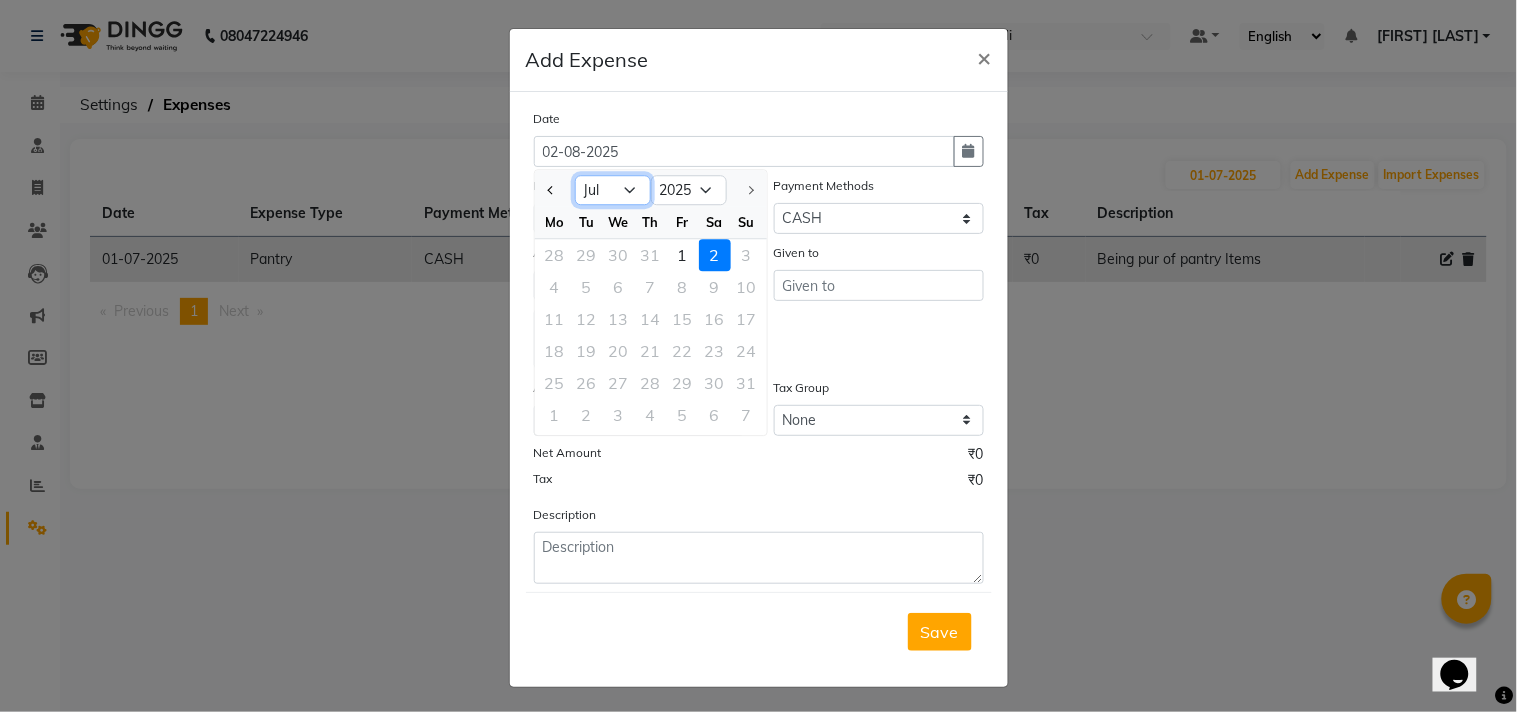 click on "Jan Feb Mar Apr May Jun Jul Aug" 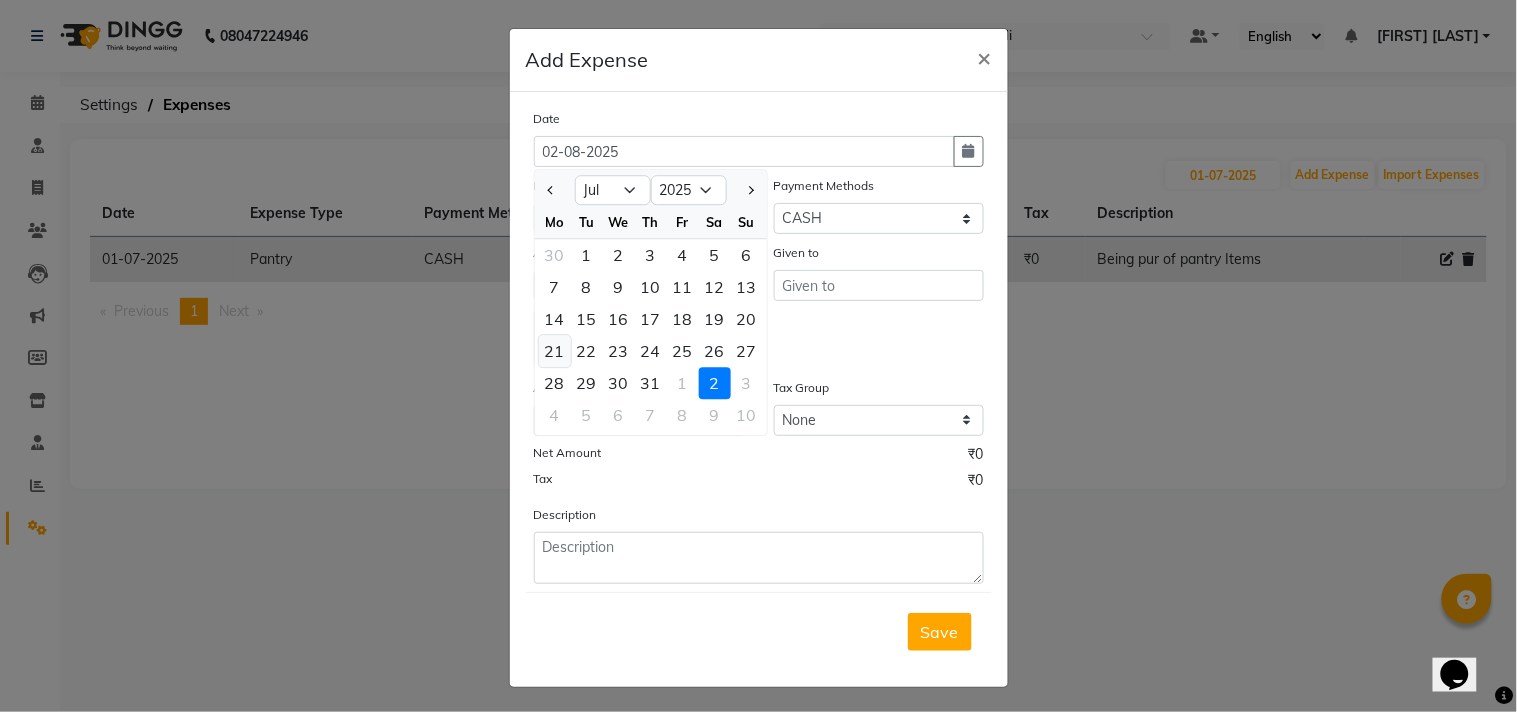 click on "21" 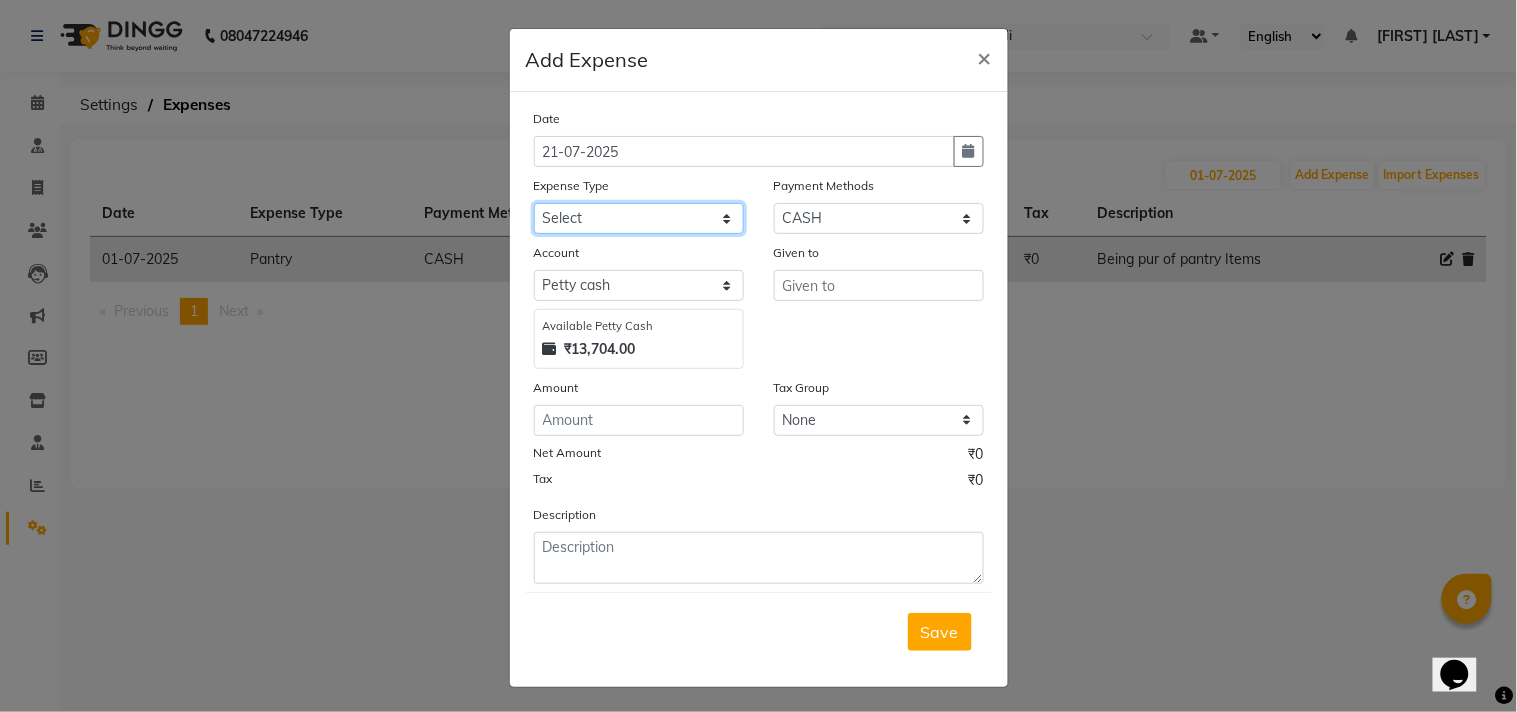 click on "Select Advance Salary Bank charges Car maintenance  Cash transfer to bank Cash transfer to hub Client Snacks Clinical charges Consultant Fees Courier Charges Electricity Exp Equipment Fuel Govt fee Housekeeping Charges Labour Housekeeping Material Incentive Insurance International purchase Lab Charges LAUNDRY Loan Repayment Local consumables Local Conveyance Maintenance Marketing Miscellaneous MRA Other Pantry Pantry Expenses Pooja Printing Stationery Local Product Rent Repairs Salary Staff Snacks Staff Welfare Tax Tea & Refreshment Telephone Transport Travelling Exp Utilities" 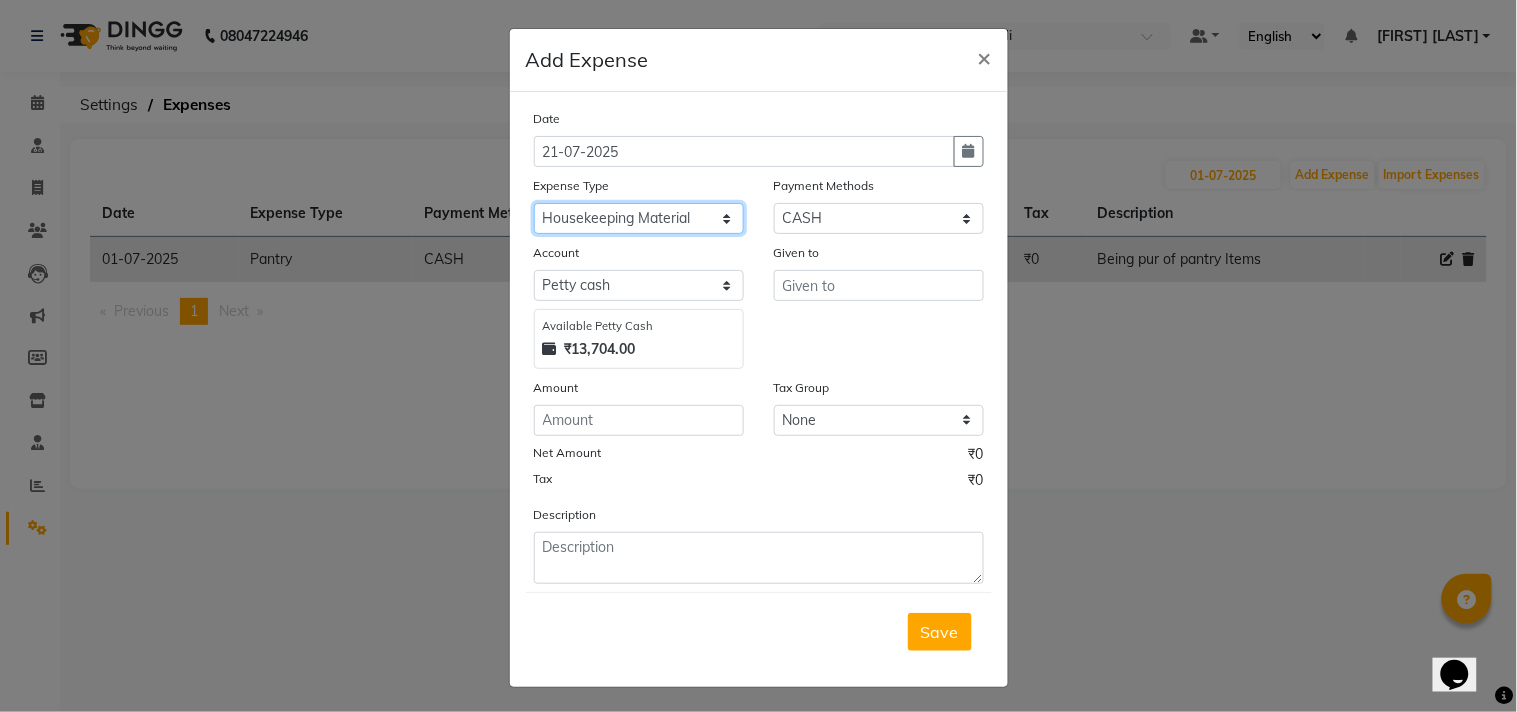 click on "Select Advance Salary Bank charges Car maintenance  Cash transfer to bank Cash transfer to hub Client Snacks Clinical charges Consultant Fees Courier Charges Electricity Exp Equipment Fuel Govt fee Housekeeping Charges Labour Housekeeping Material Incentive Insurance International purchase Lab Charges LAUNDRY Loan Repayment Local consumables Local Conveyance Maintenance Marketing Miscellaneous MRA Other Pantry Pantry Expenses Pooja Printing Stationery Local Product Rent Repairs Salary Staff Snacks Staff Welfare Tax Tea & Refreshment Telephone Transport Travelling Exp Utilities" 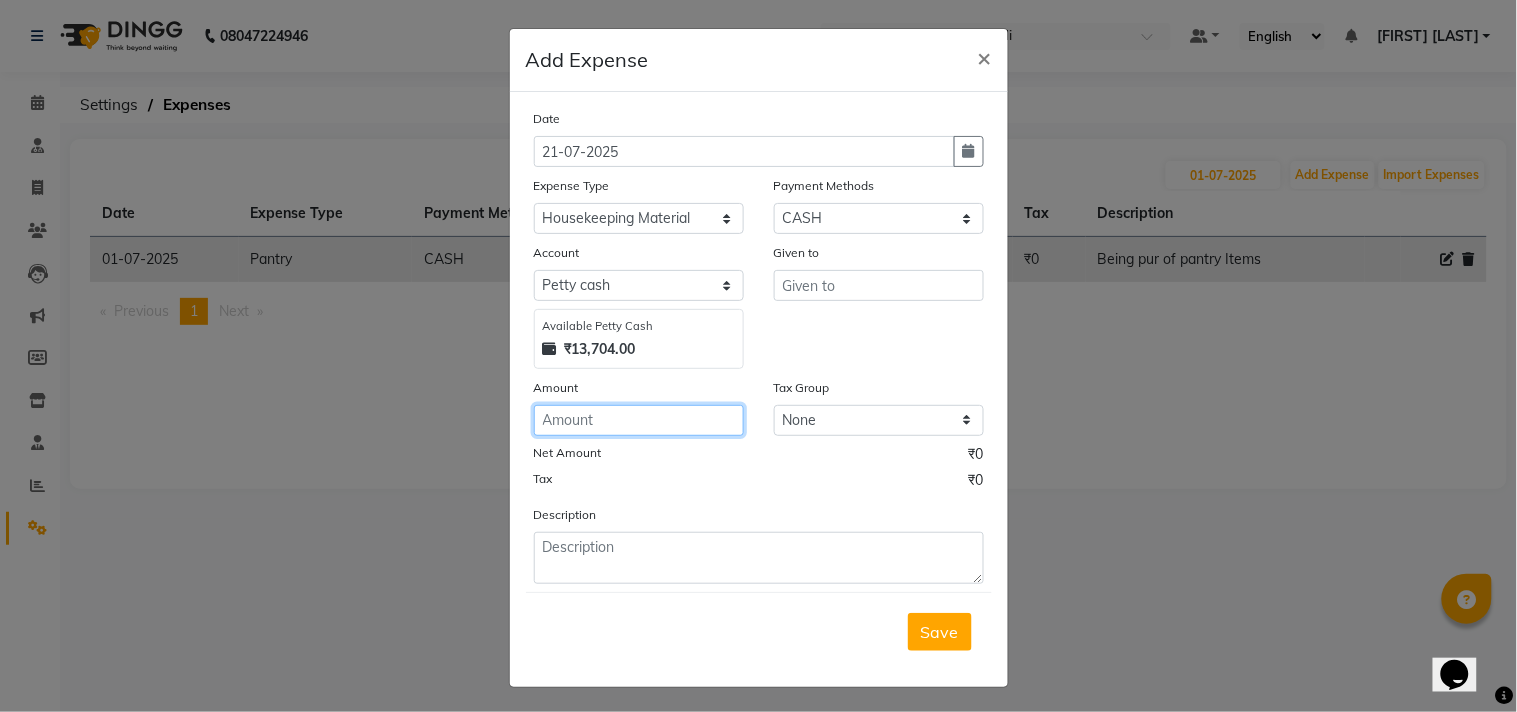click 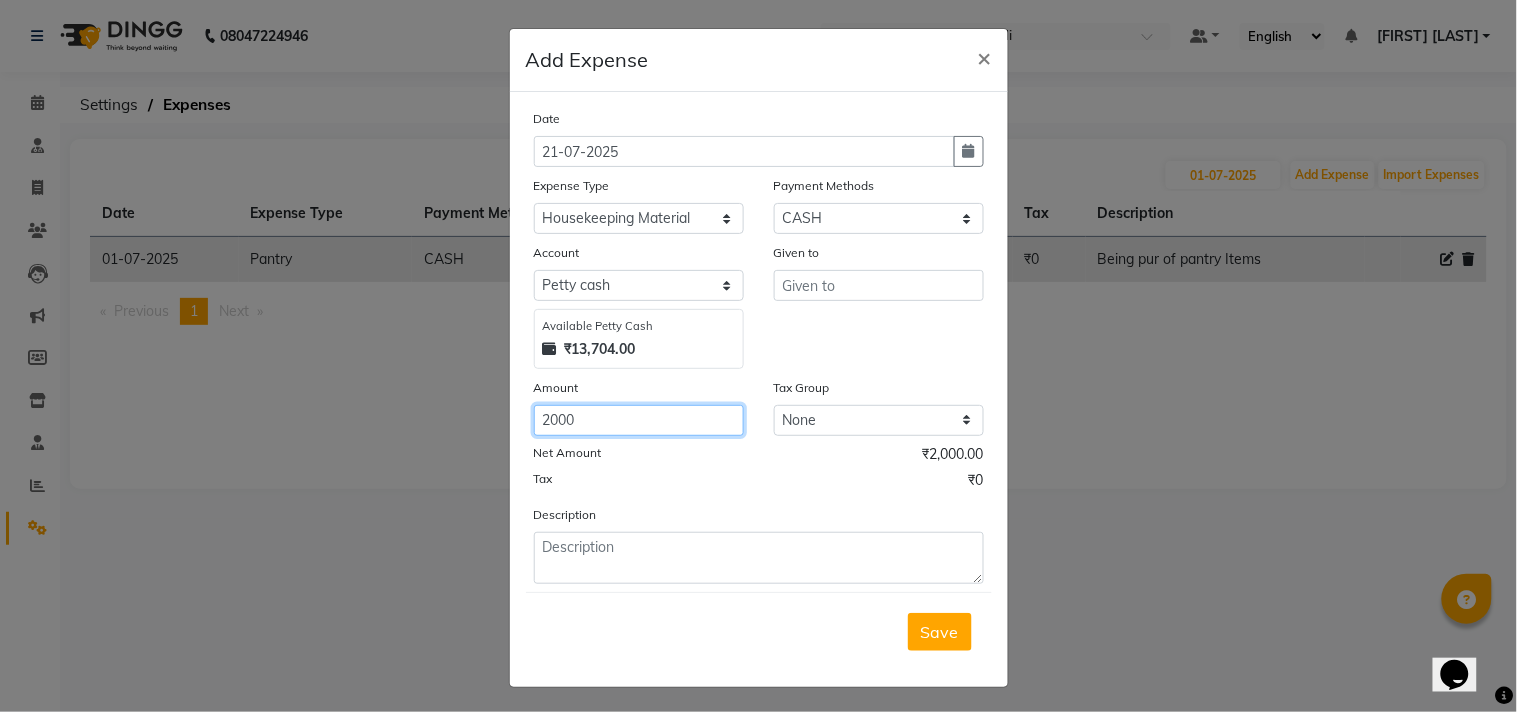 type on "2000" 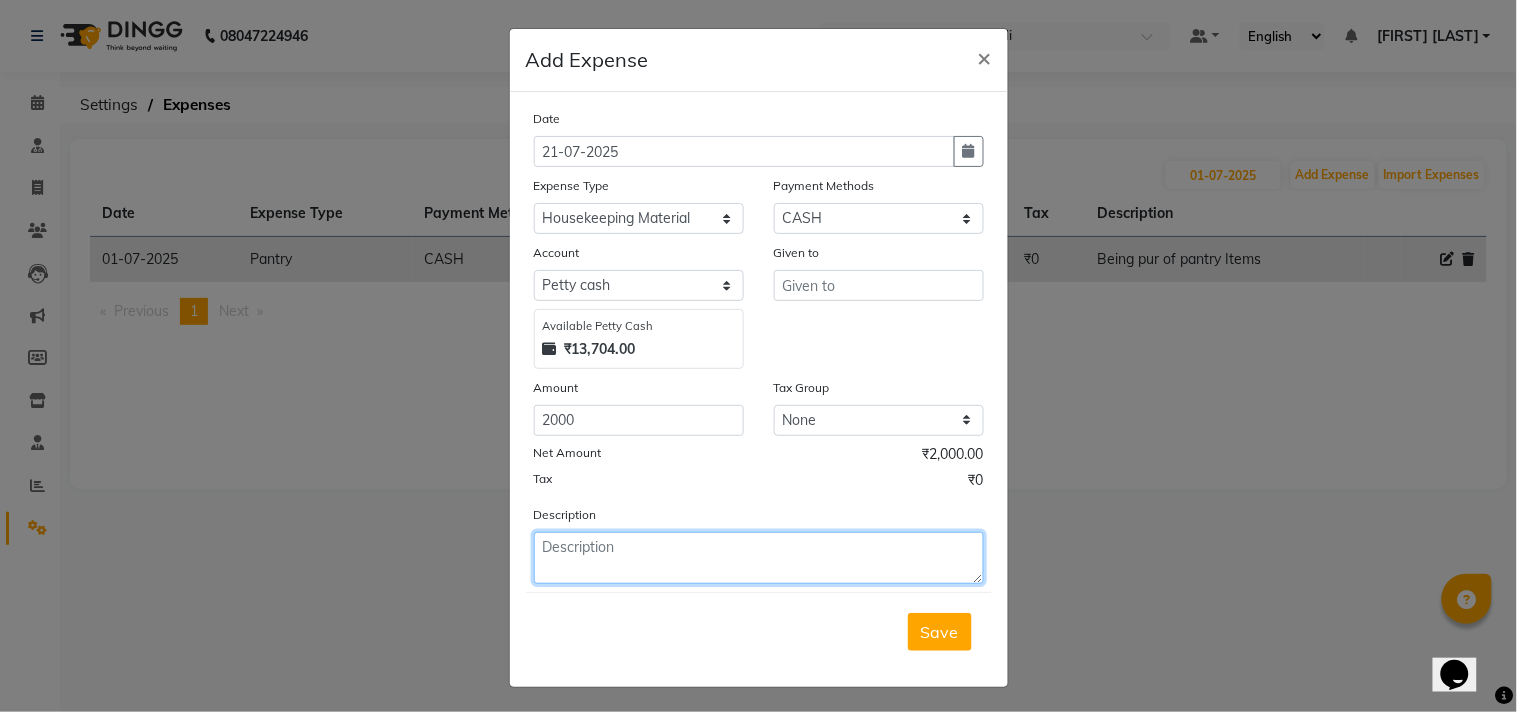 click 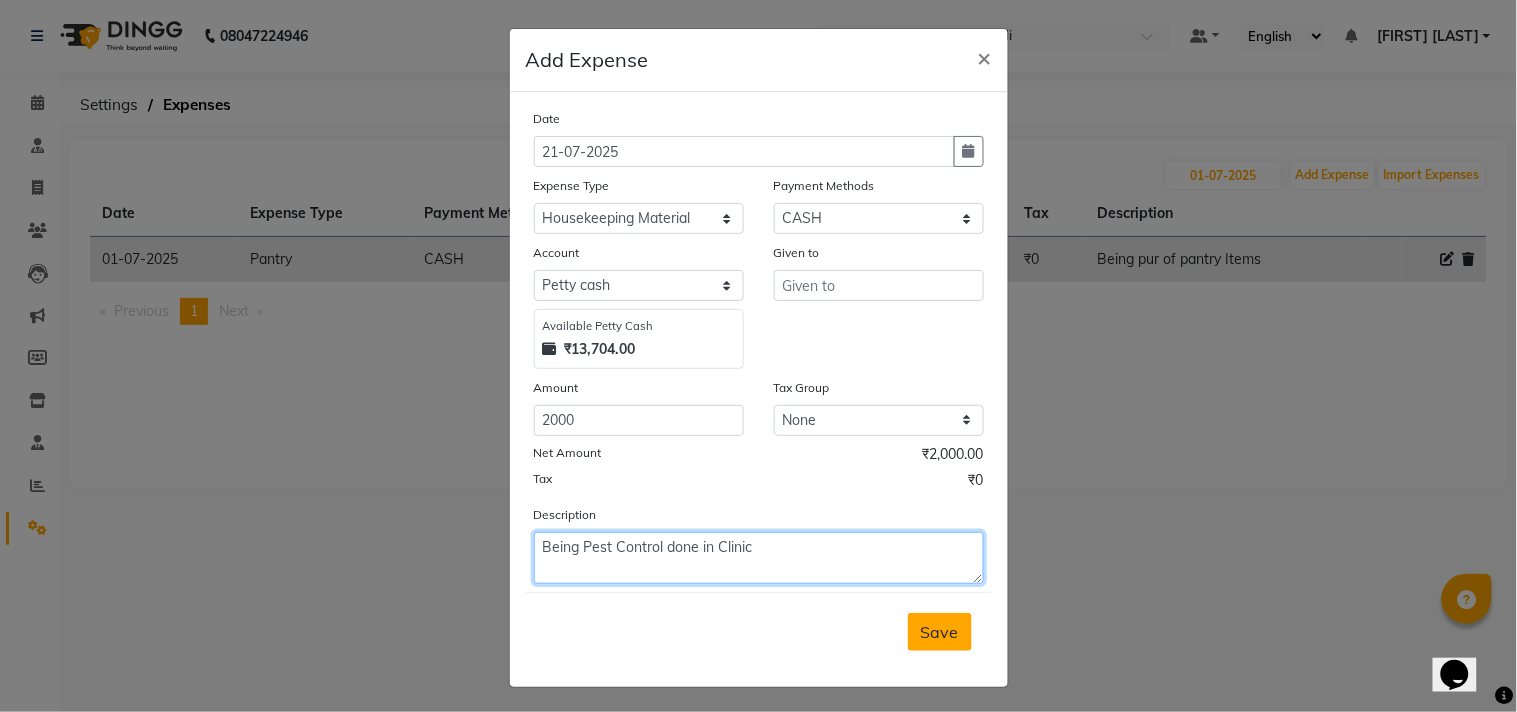 type on "Being Pest Control done in Clinic" 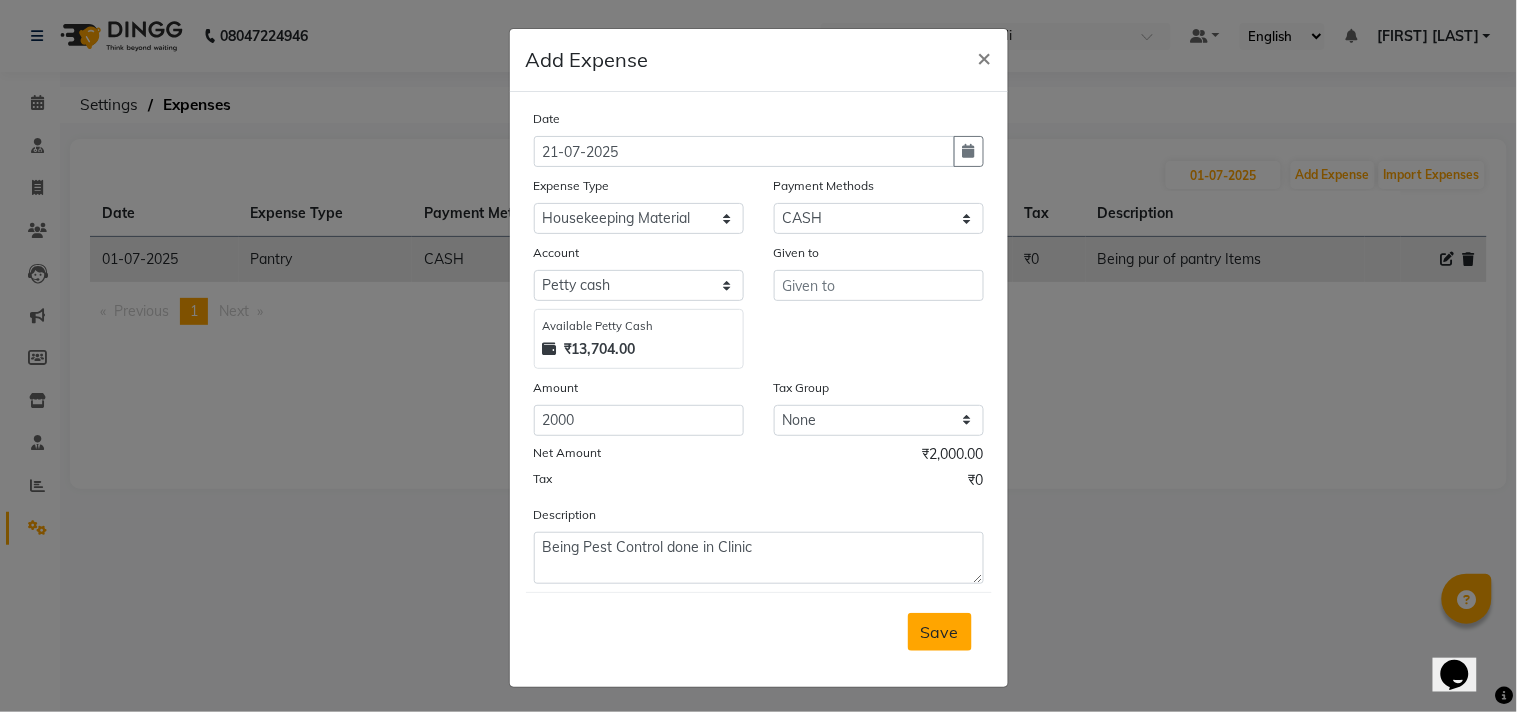 click on "Save" at bounding box center [940, 632] 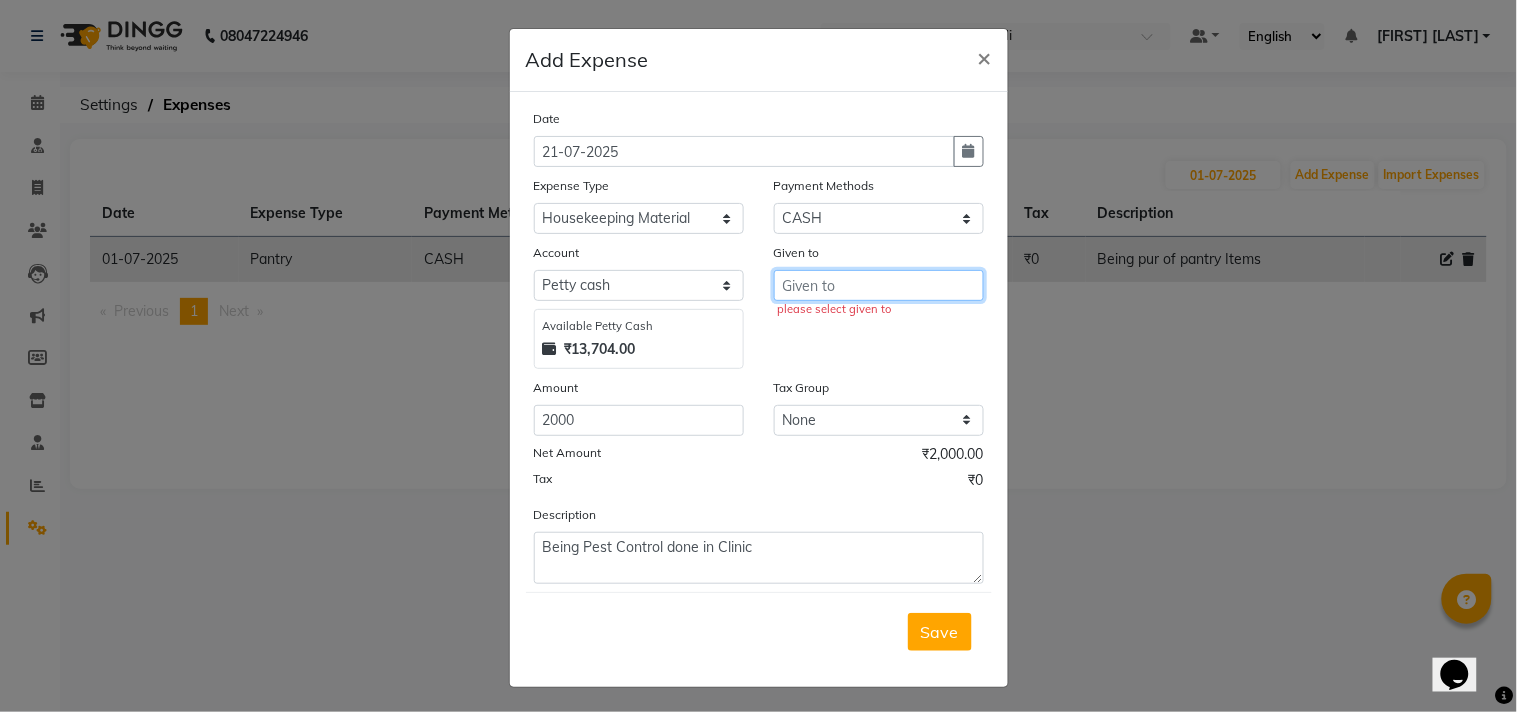 click at bounding box center [879, 285] 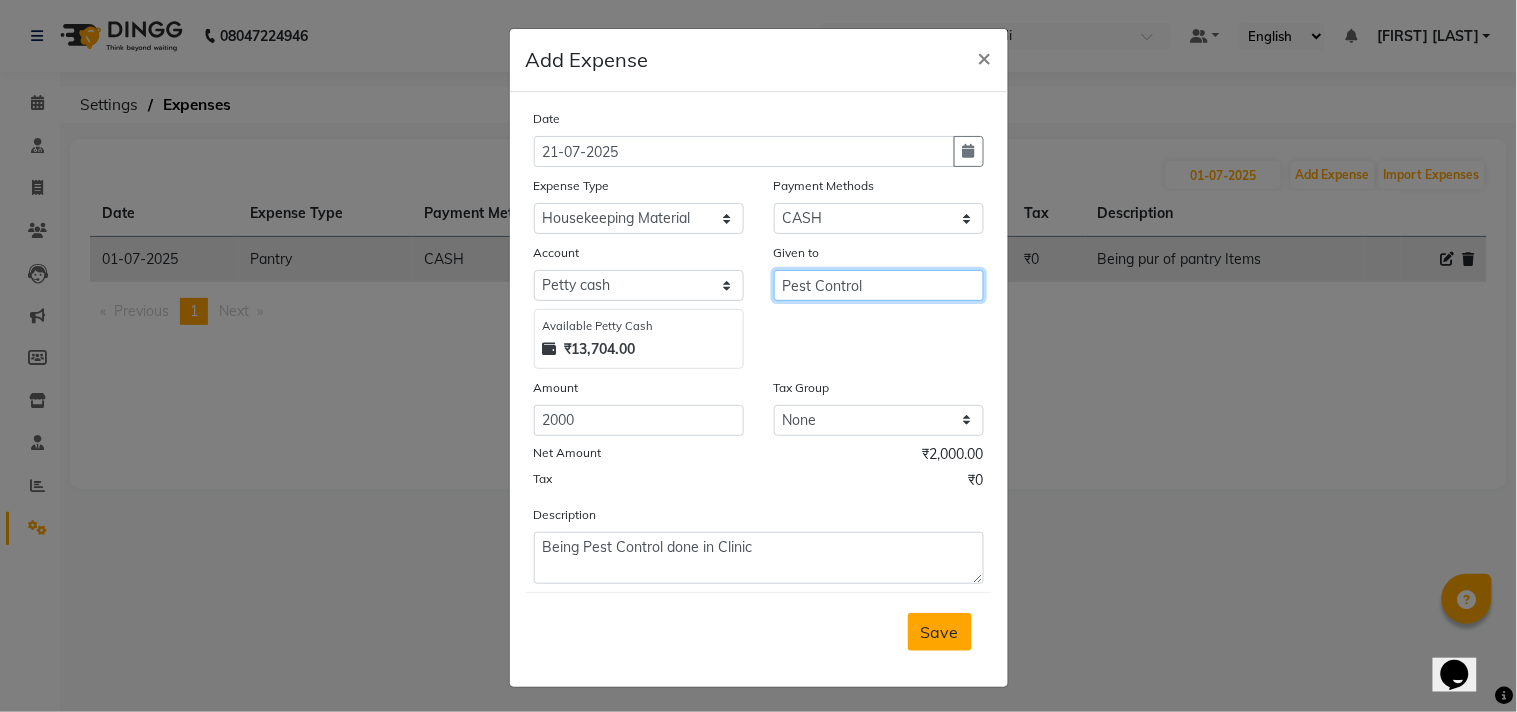 type on "Pest Control" 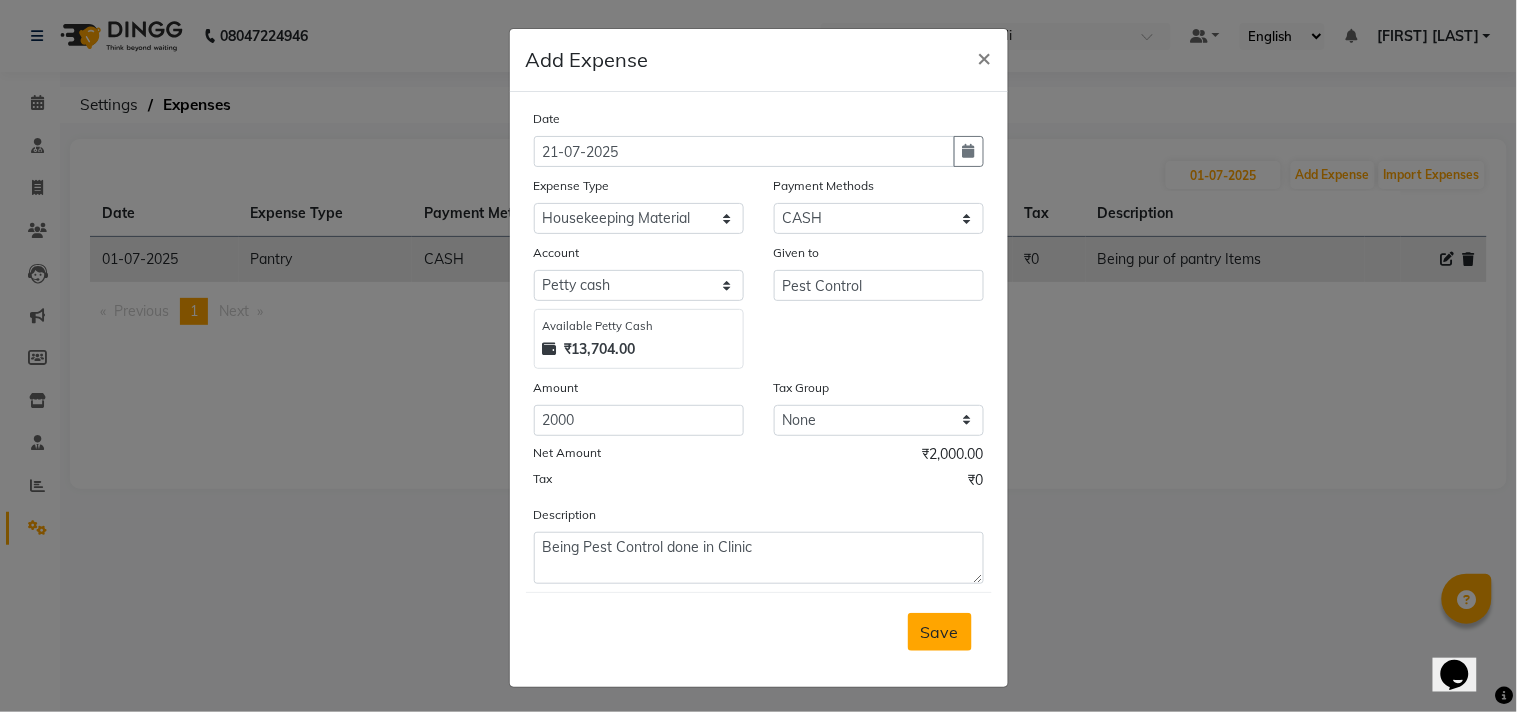 click on "Save" at bounding box center [940, 632] 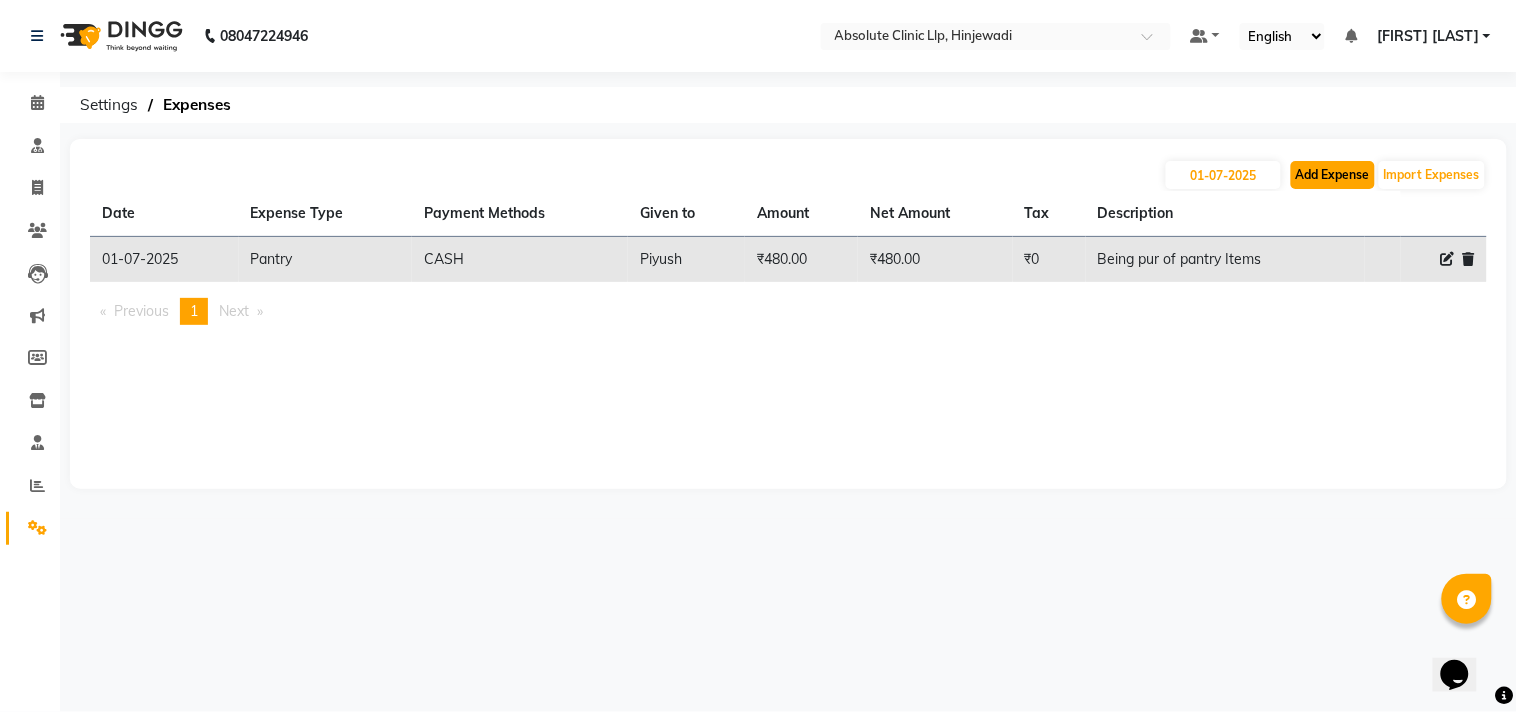 click on "Add Expense" 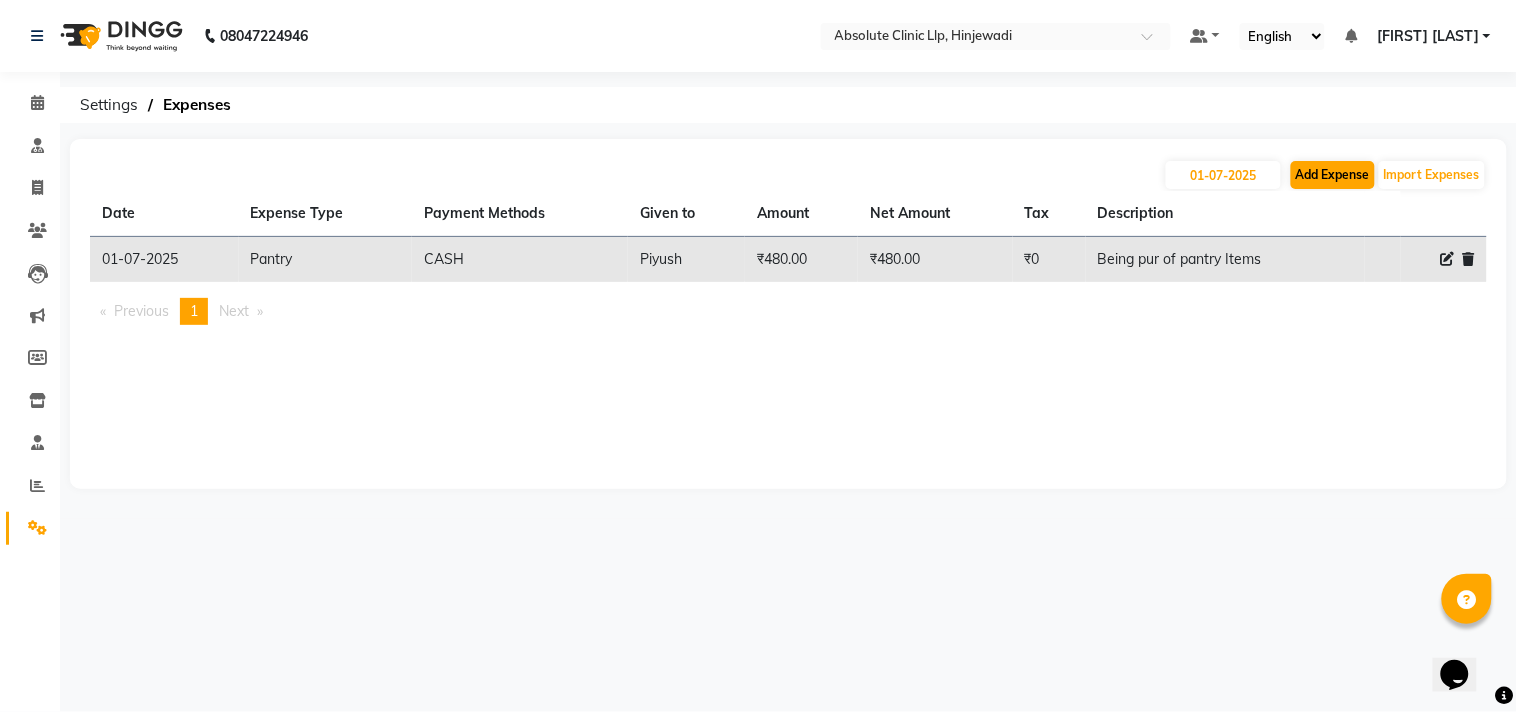 select on "1" 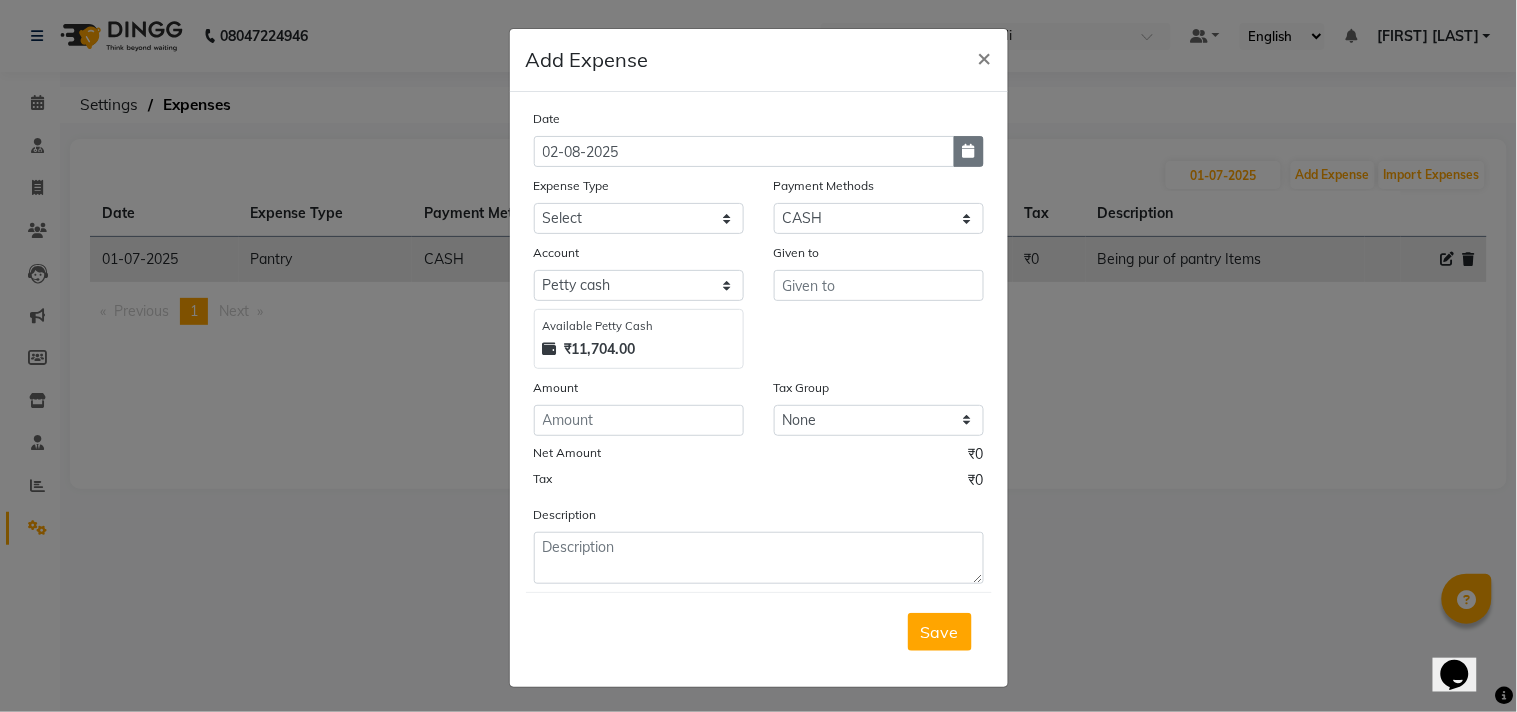 click 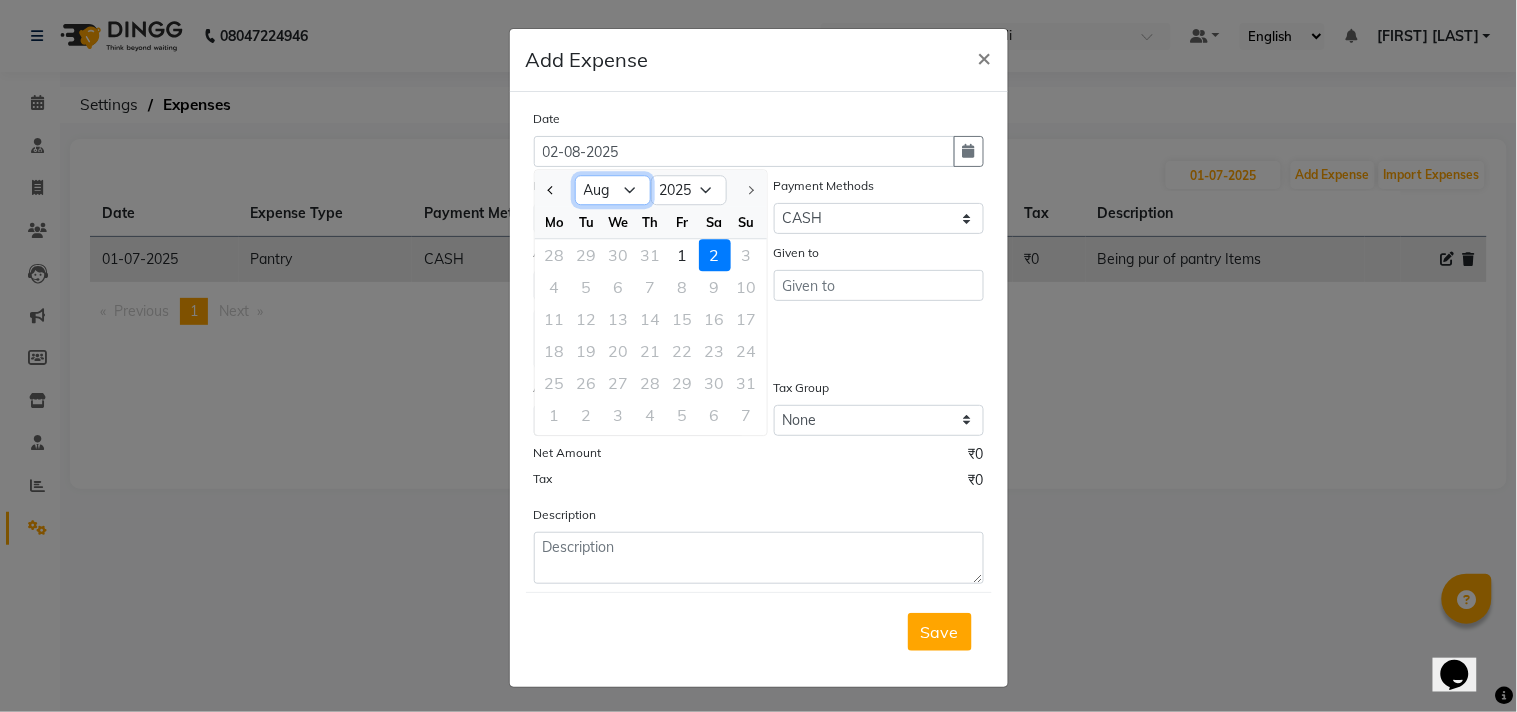 click on "Jan Feb Mar Apr May Jun Jul Aug" 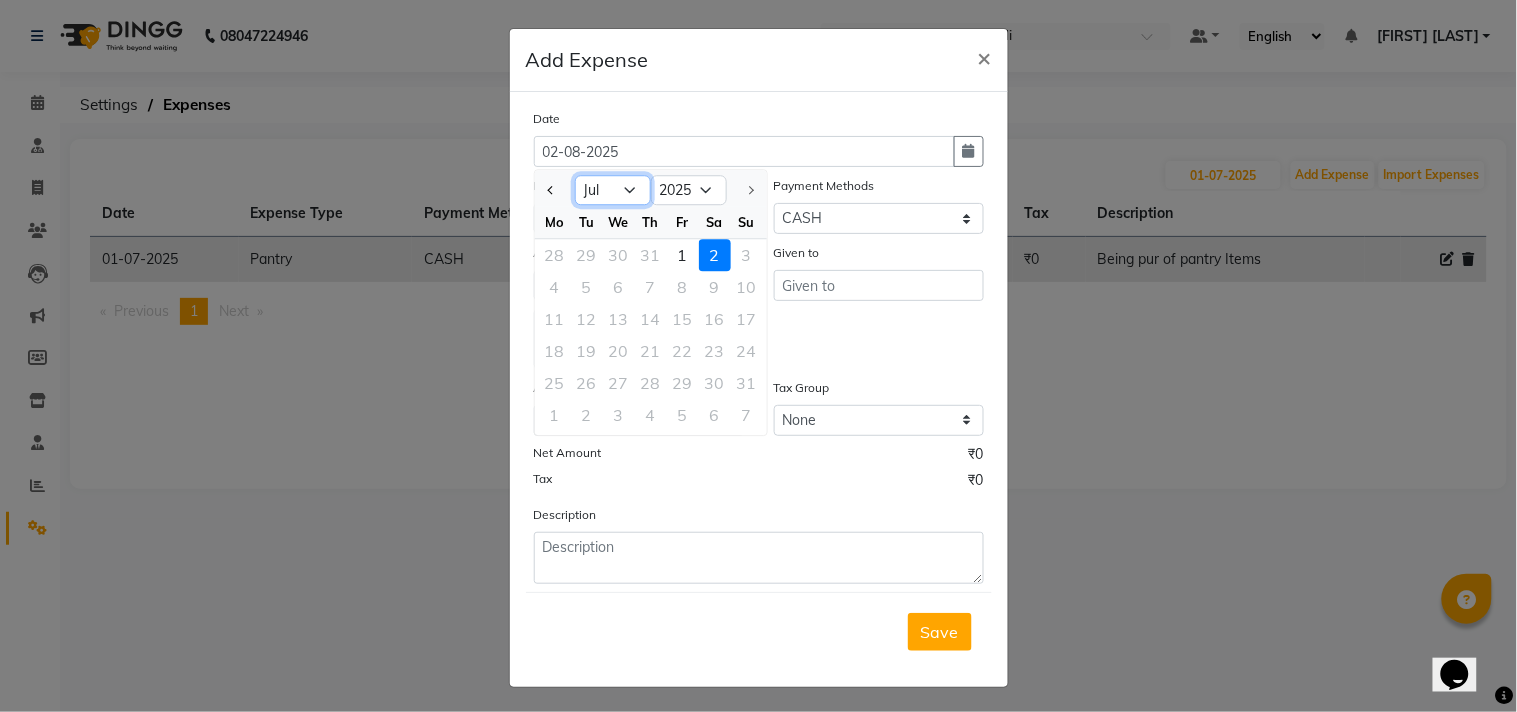 click on "Jan Feb Mar Apr May Jun Jul Aug" 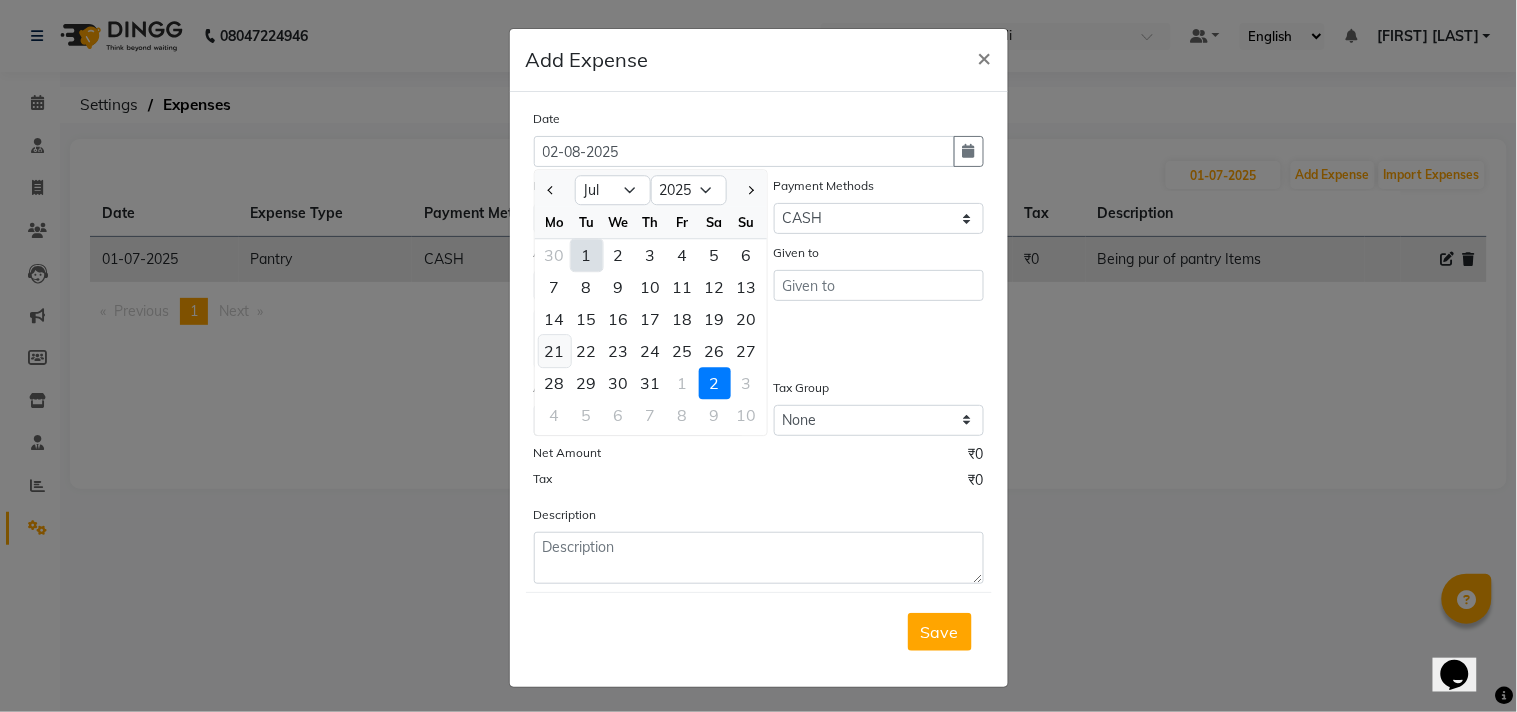 click on "21" 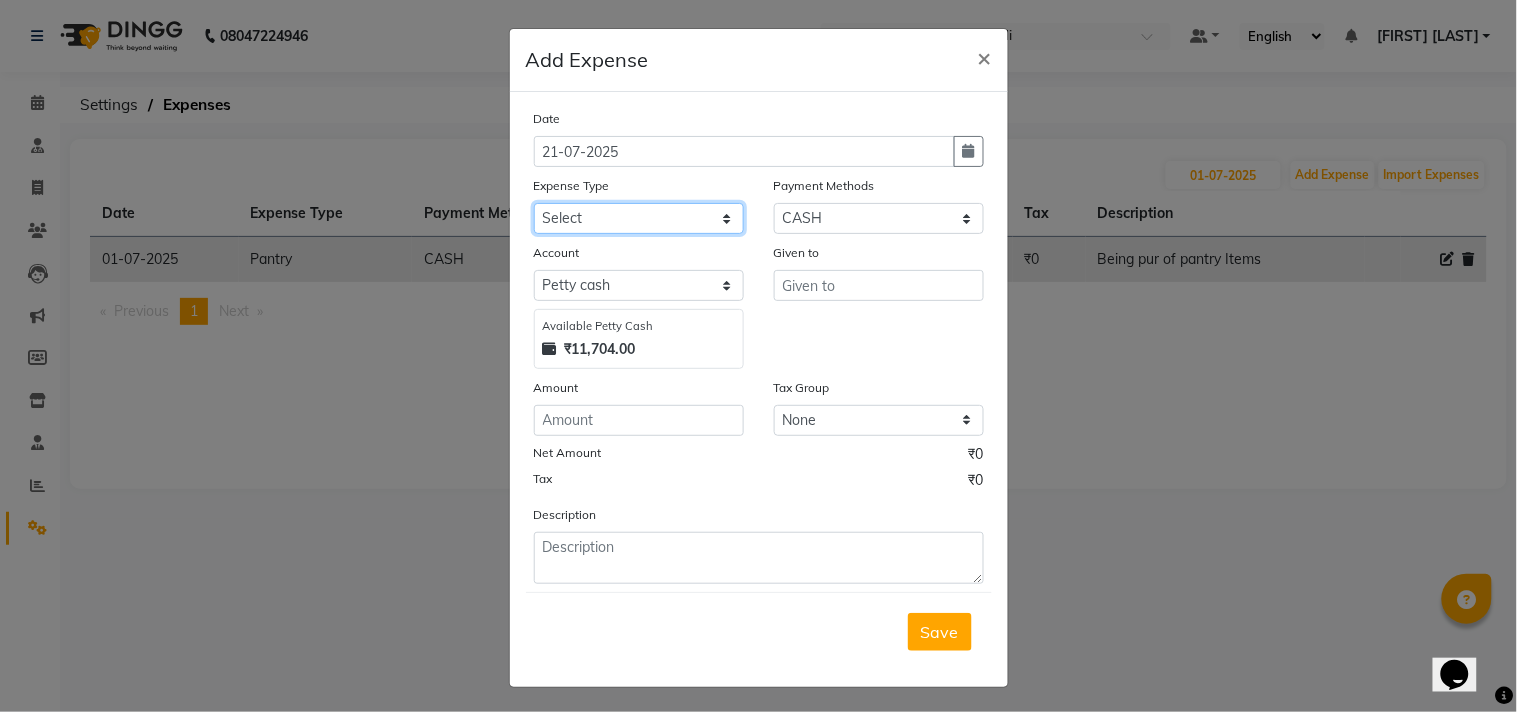 click on "Select Advance Salary Bank charges Car maintenance  Cash transfer to bank Cash transfer to hub Client Snacks Clinical charges Consultant Fees Courier Charges Electricity Exp Equipment Fuel Govt fee Housekeeping Charges Labour Housekeeping Material Incentive Insurance International purchase Lab Charges LAUNDRY Loan Repayment Local consumables Local Conveyance Maintenance Marketing Miscellaneous MRA Other Pantry Pantry Expenses Pooja Printing Stationery Local Product Rent Repairs Salary Staff Snacks Staff Welfare Tax Tea & Refreshment Telephone Transport Travelling Exp Utilities" 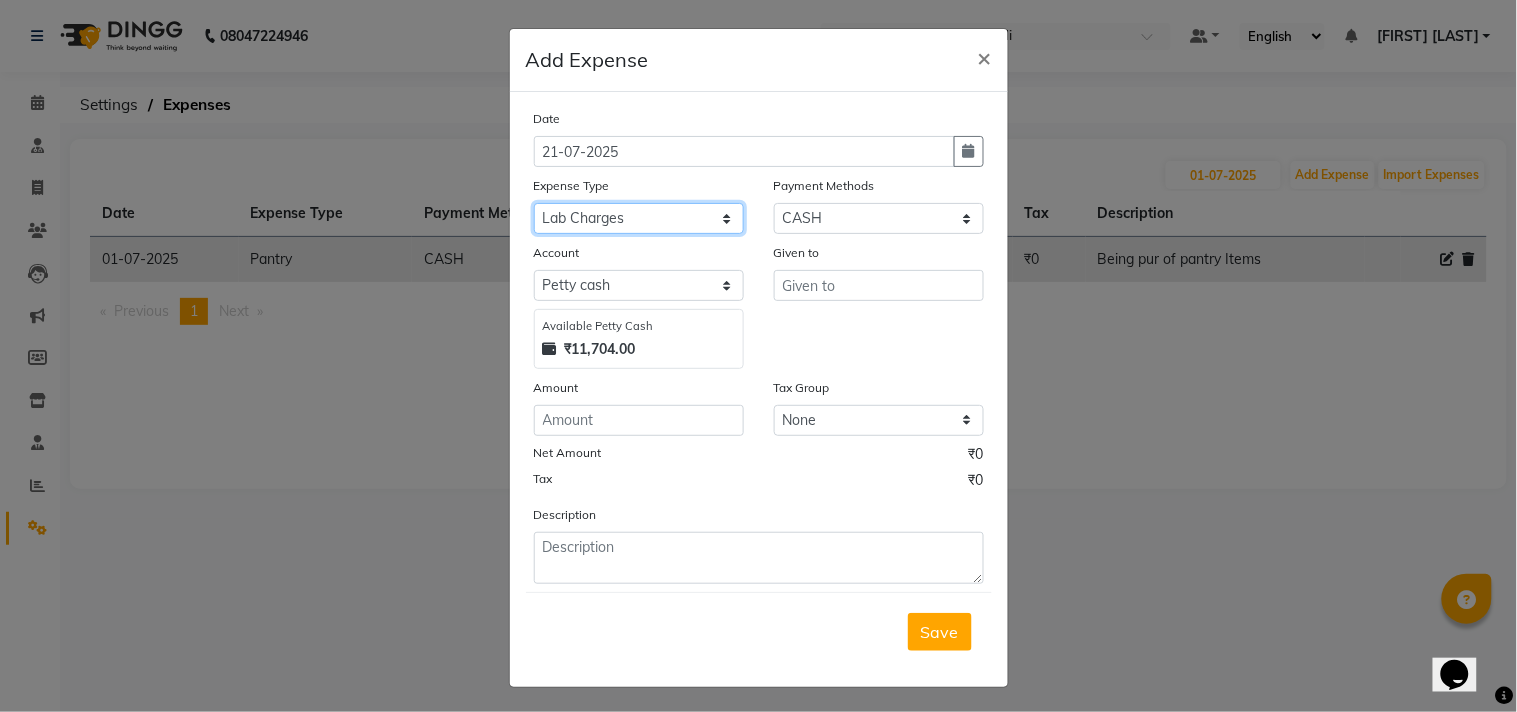 click on "Select Advance Salary Bank charges Car maintenance  Cash transfer to bank Cash transfer to hub Client Snacks Clinical charges Consultant Fees Courier Charges Electricity Exp Equipment Fuel Govt fee Housekeeping Charges Labour Housekeeping Material Incentive Insurance International purchase Lab Charges LAUNDRY Loan Repayment Local consumables Local Conveyance Maintenance Marketing Miscellaneous MRA Other Pantry Pantry Expenses Pooja Printing Stationery Local Product Rent Repairs Salary Staff Snacks Staff Welfare Tax Tea & Refreshment Telephone Transport Travelling Exp Utilities" 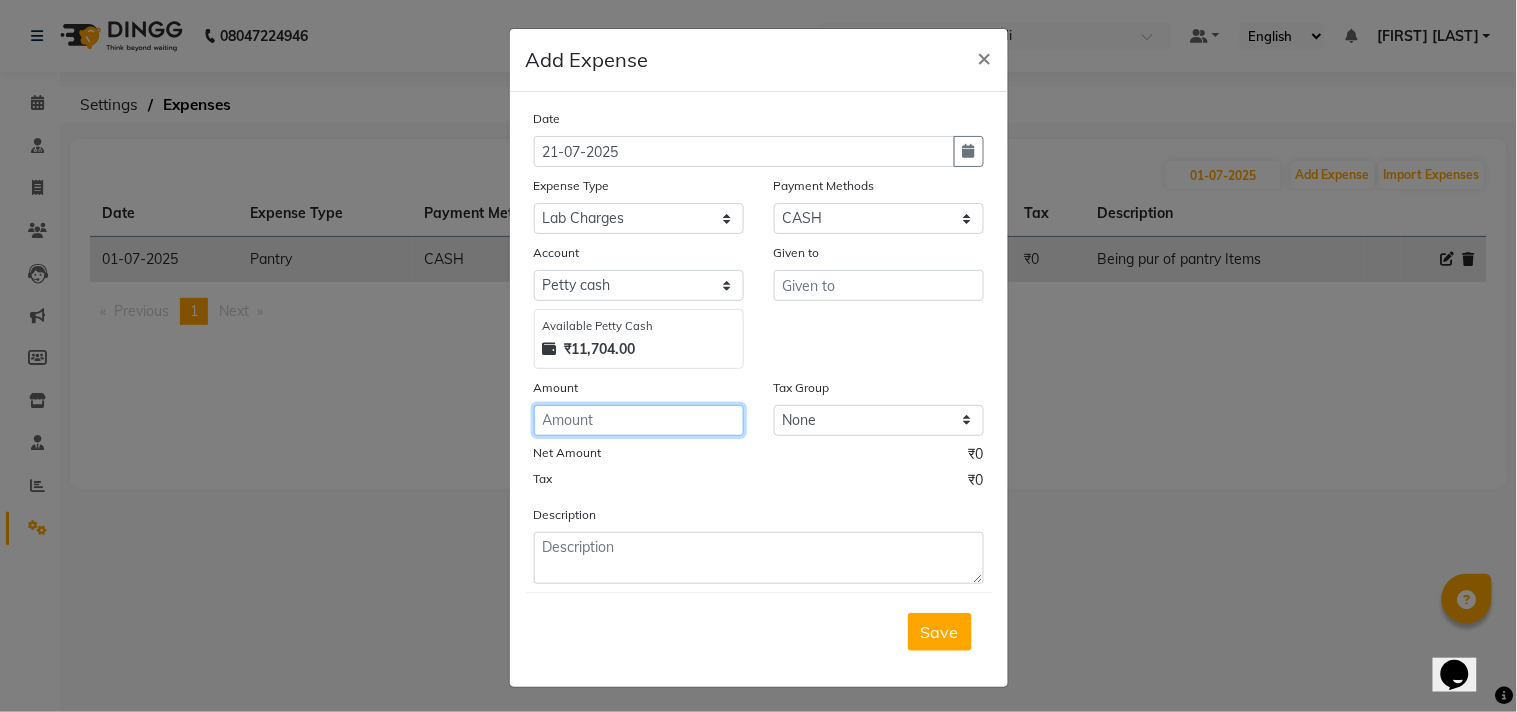 click 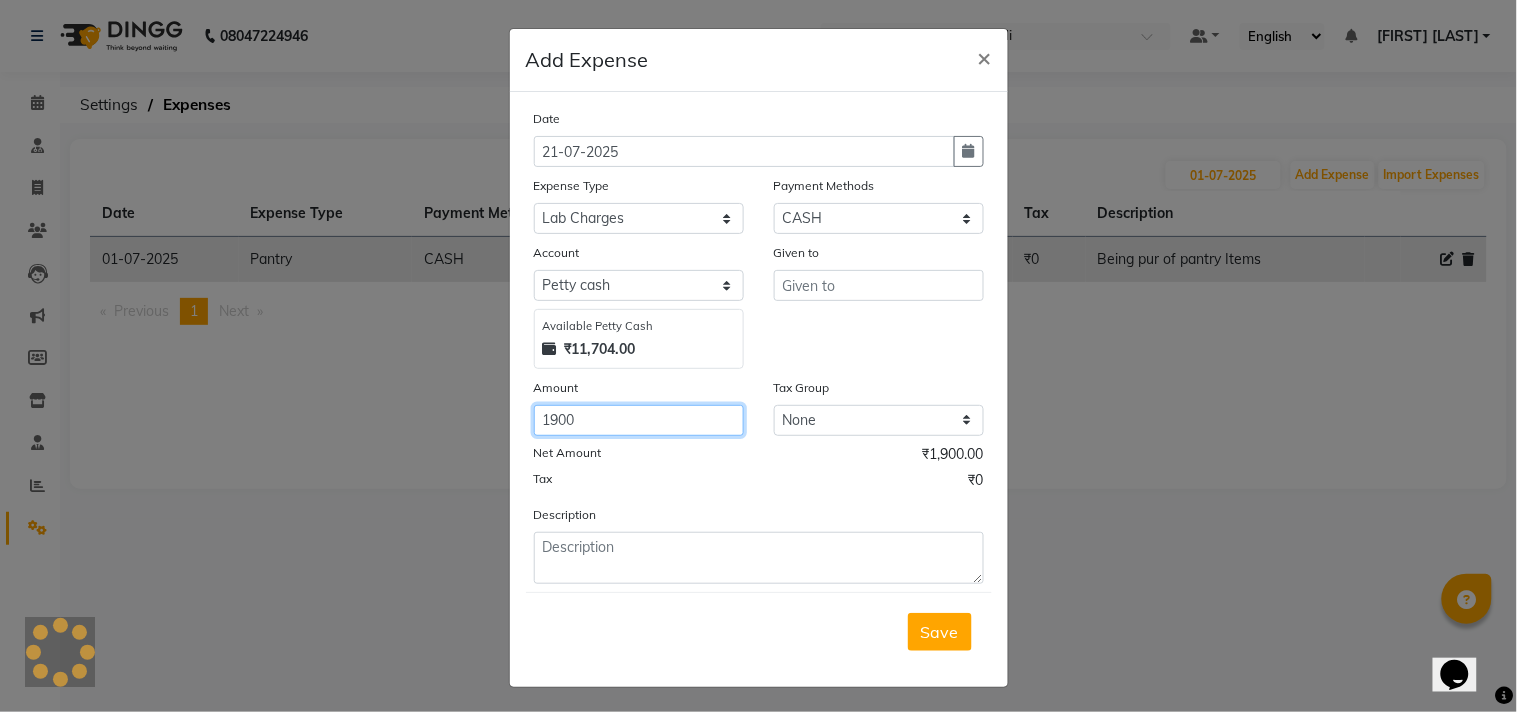 type on "1900" 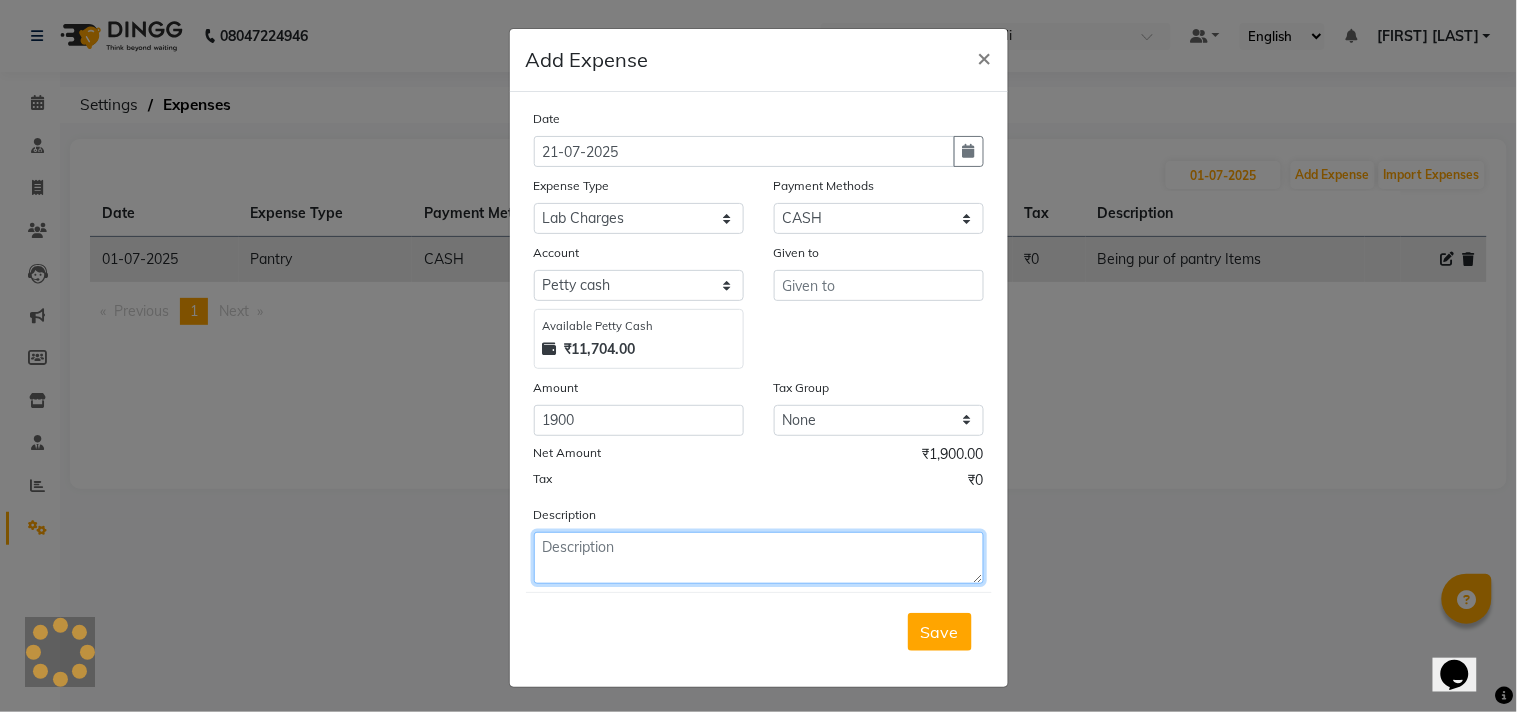 click 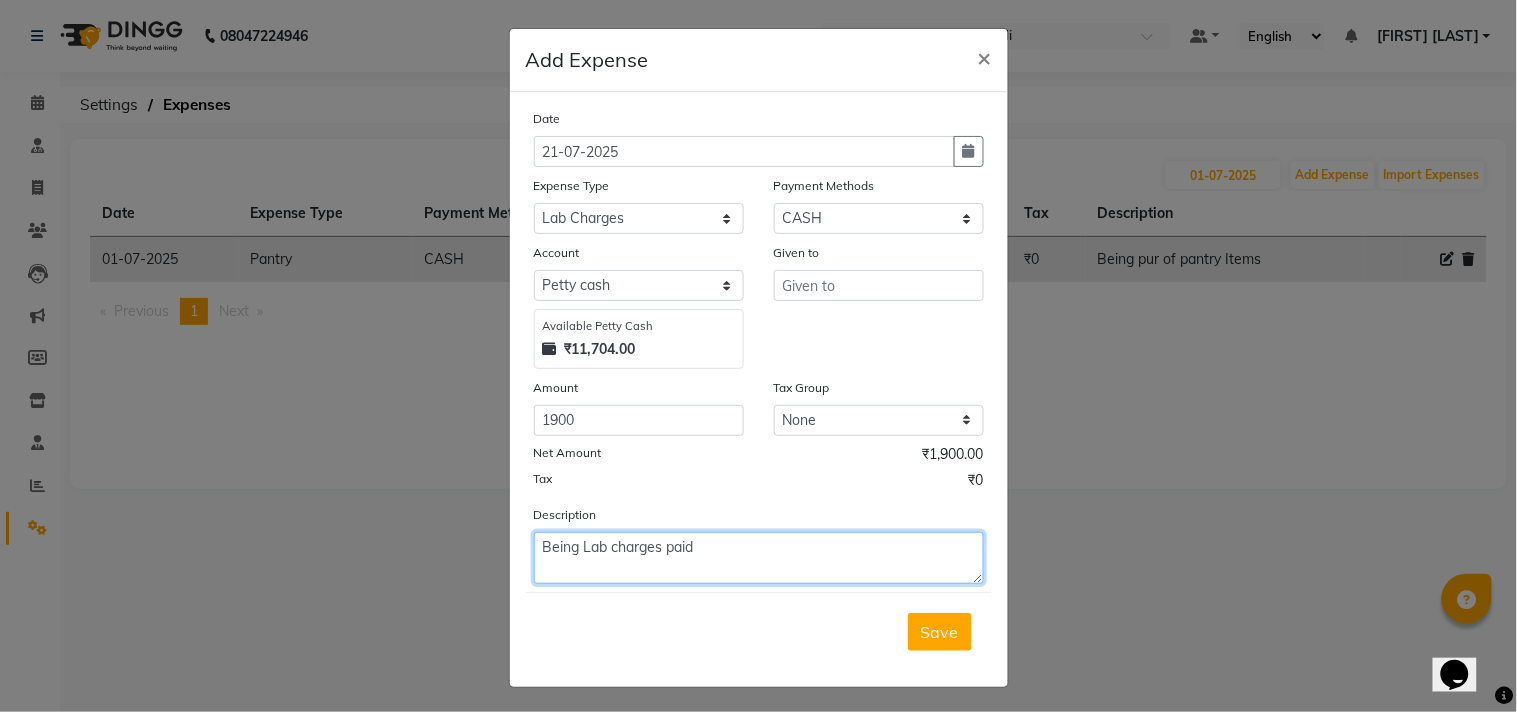 type on "Being Lab charges paid" 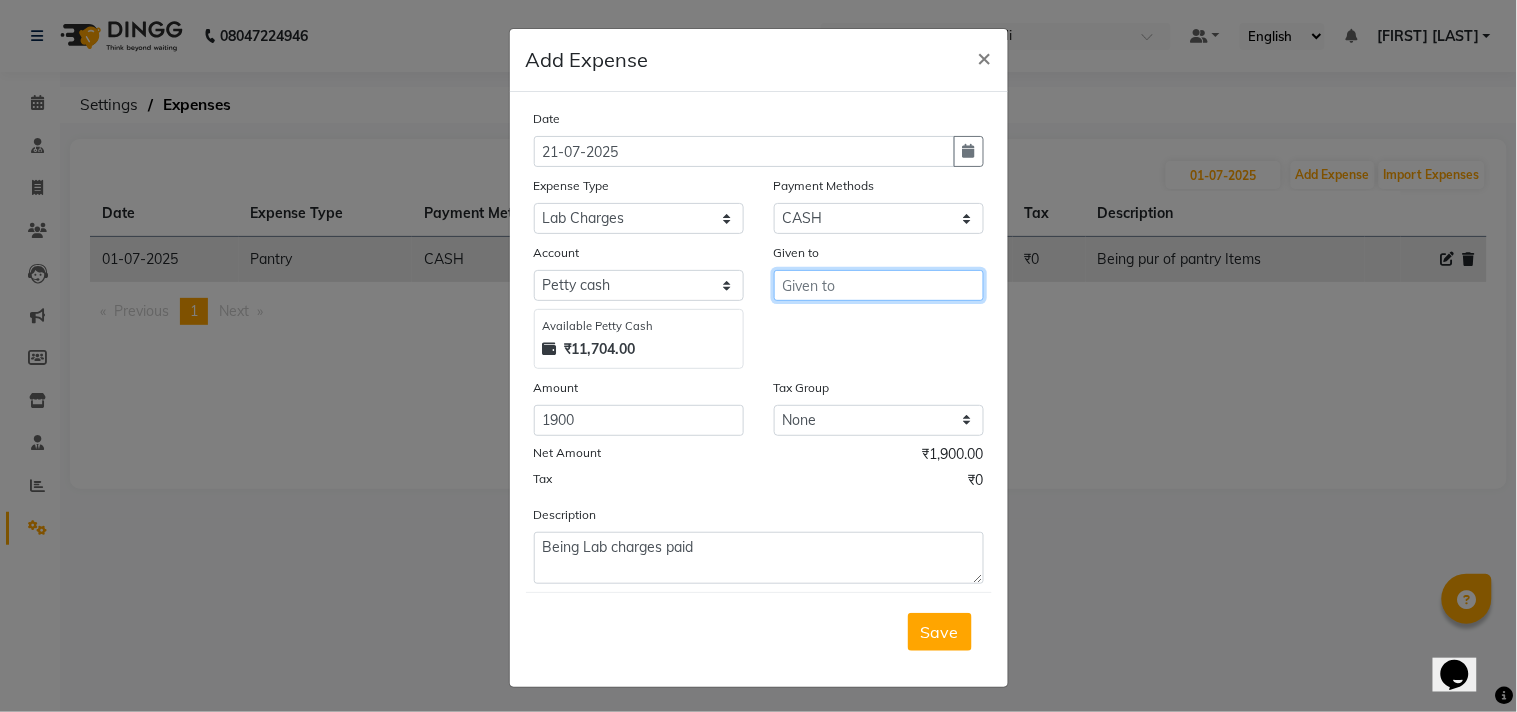 click at bounding box center (879, 285) 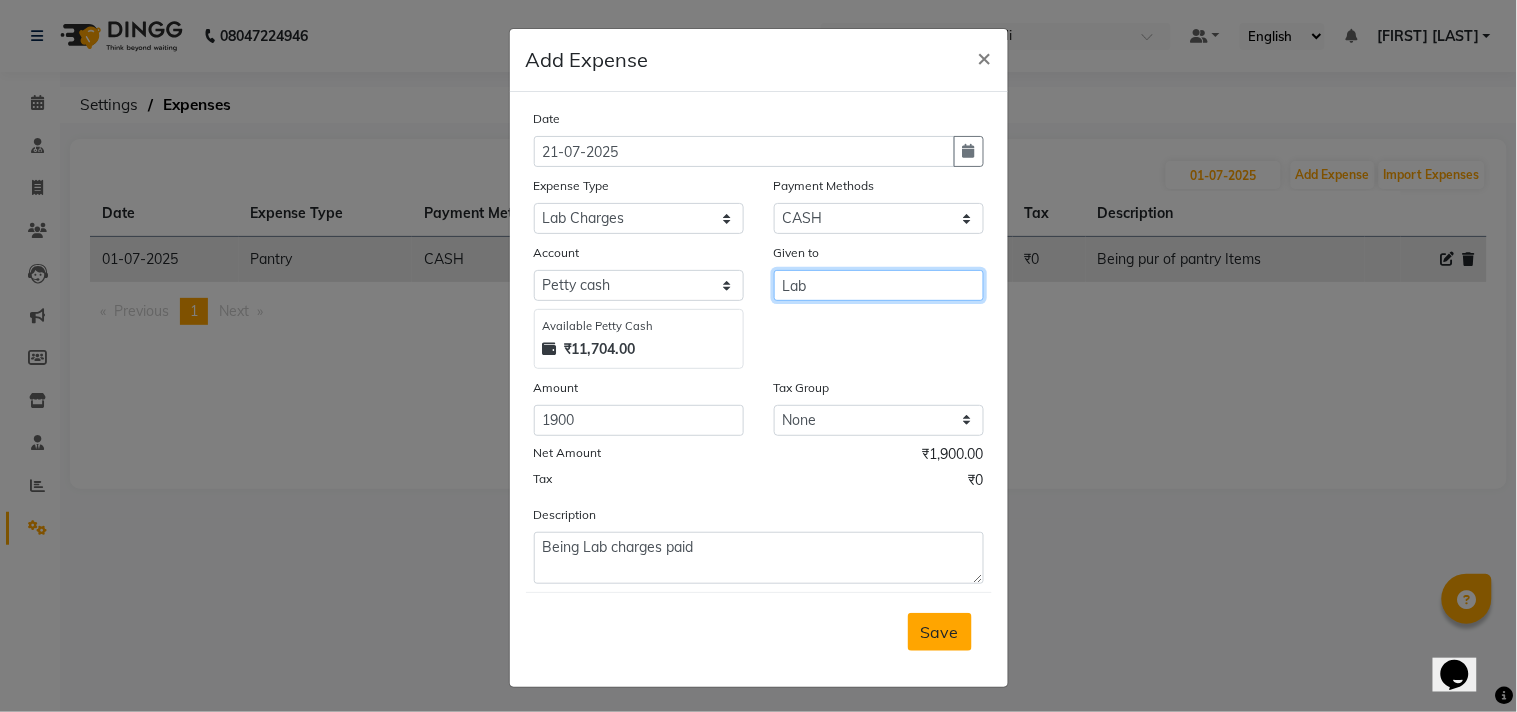 type on "Lab" 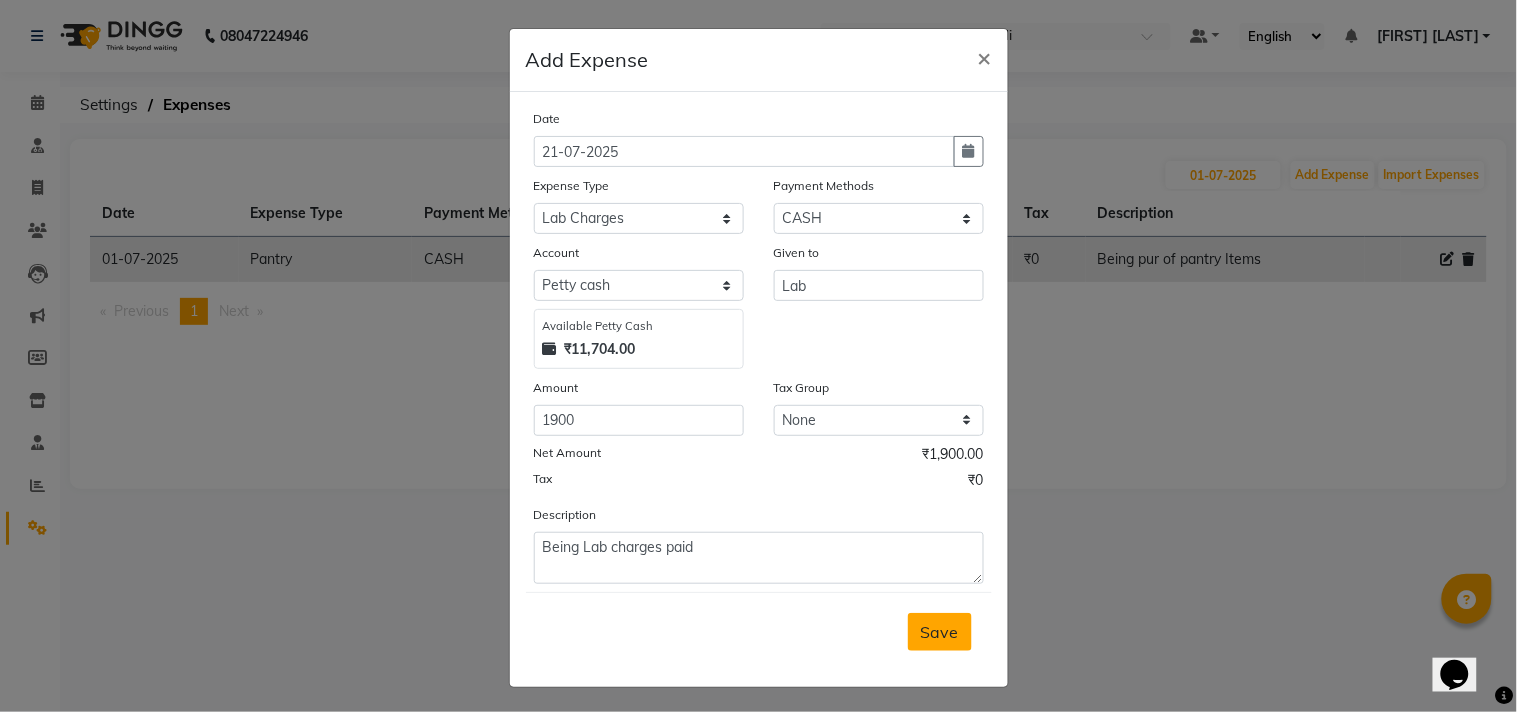 click on "Save" at bounding box center (940, 632) 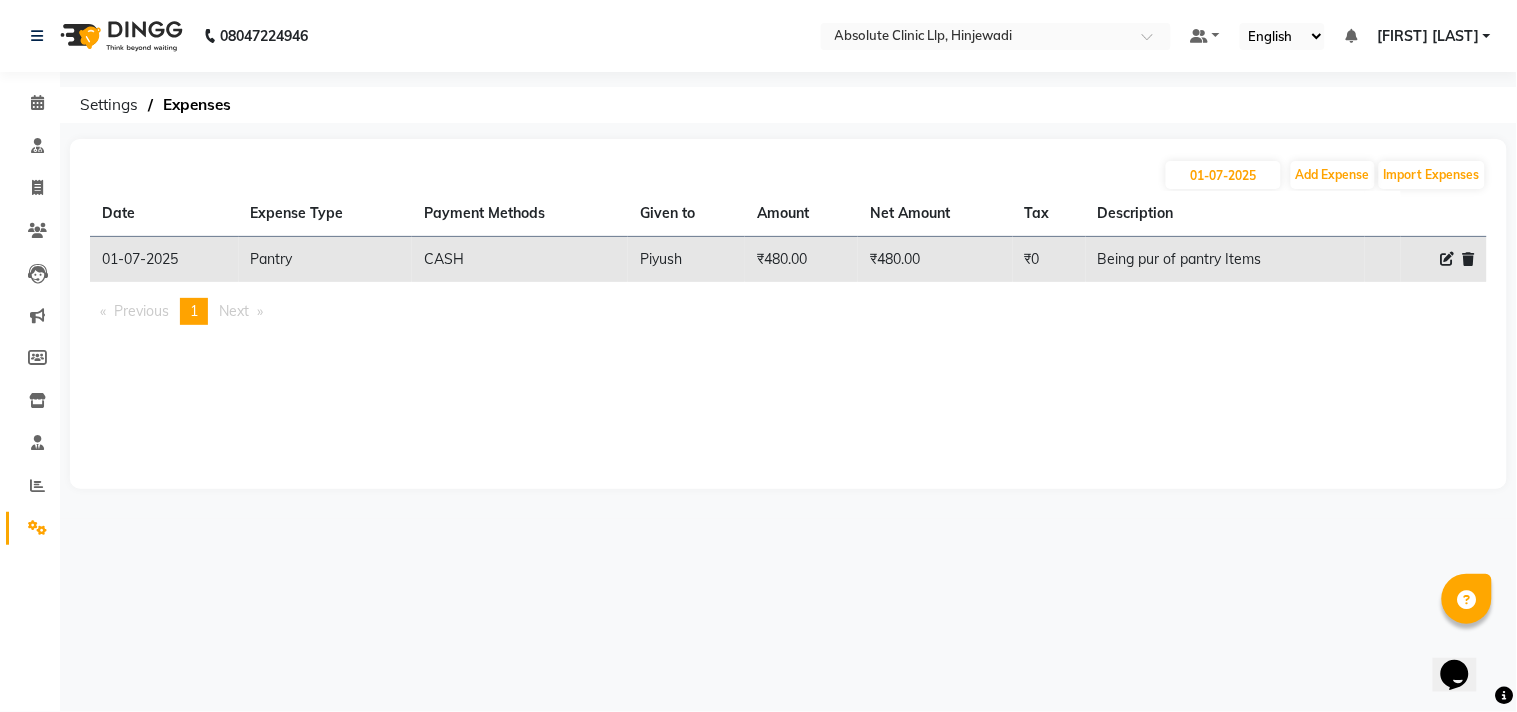 click 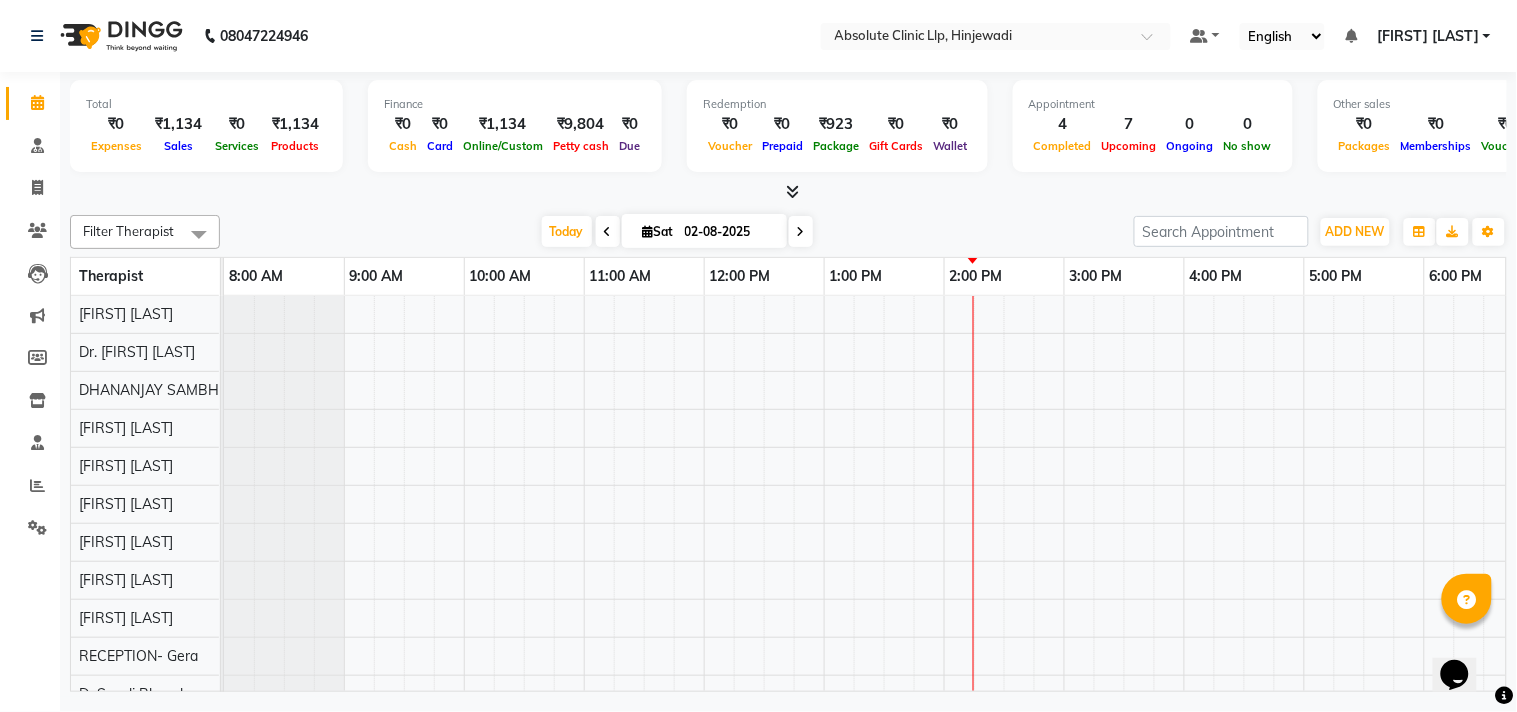 scroll, scrollTop: 0, scrollLeft: 0, axis: both 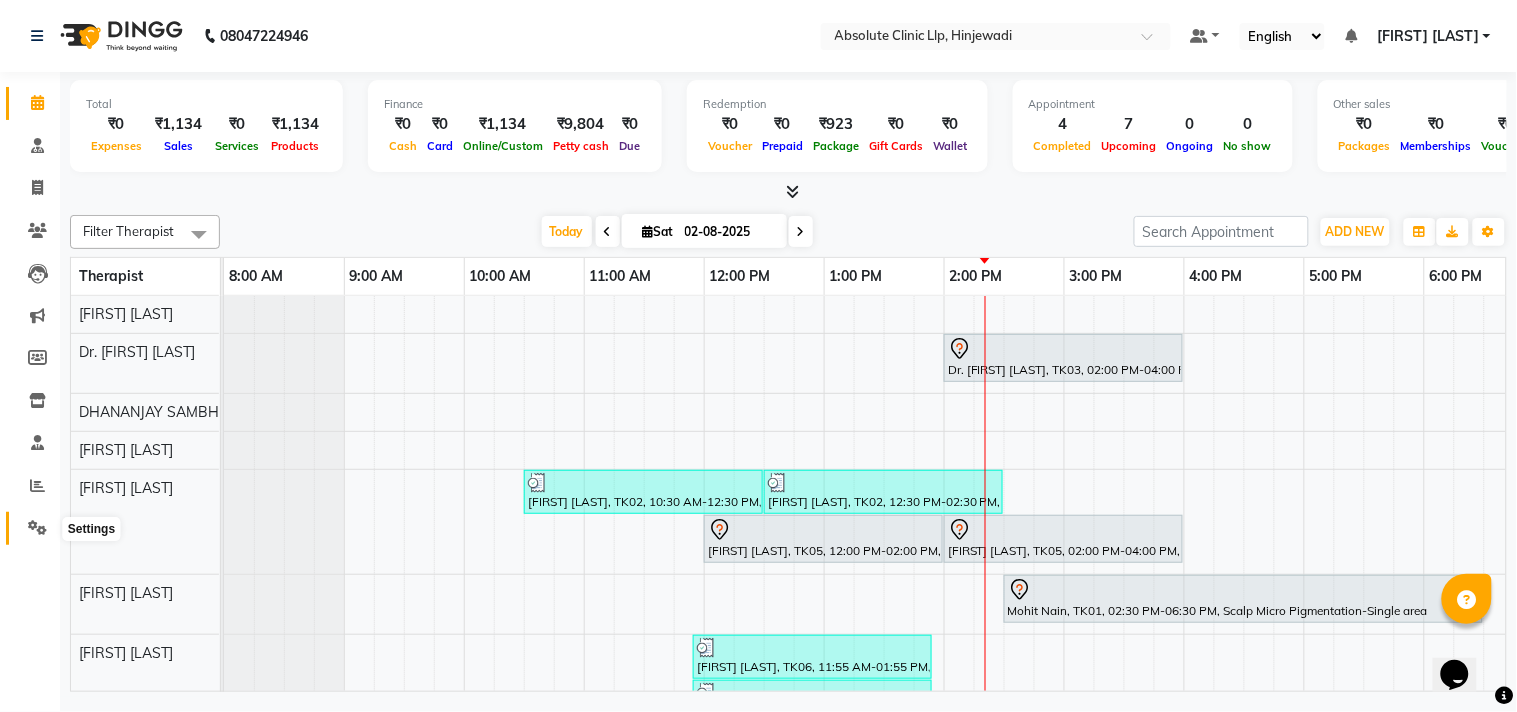 click 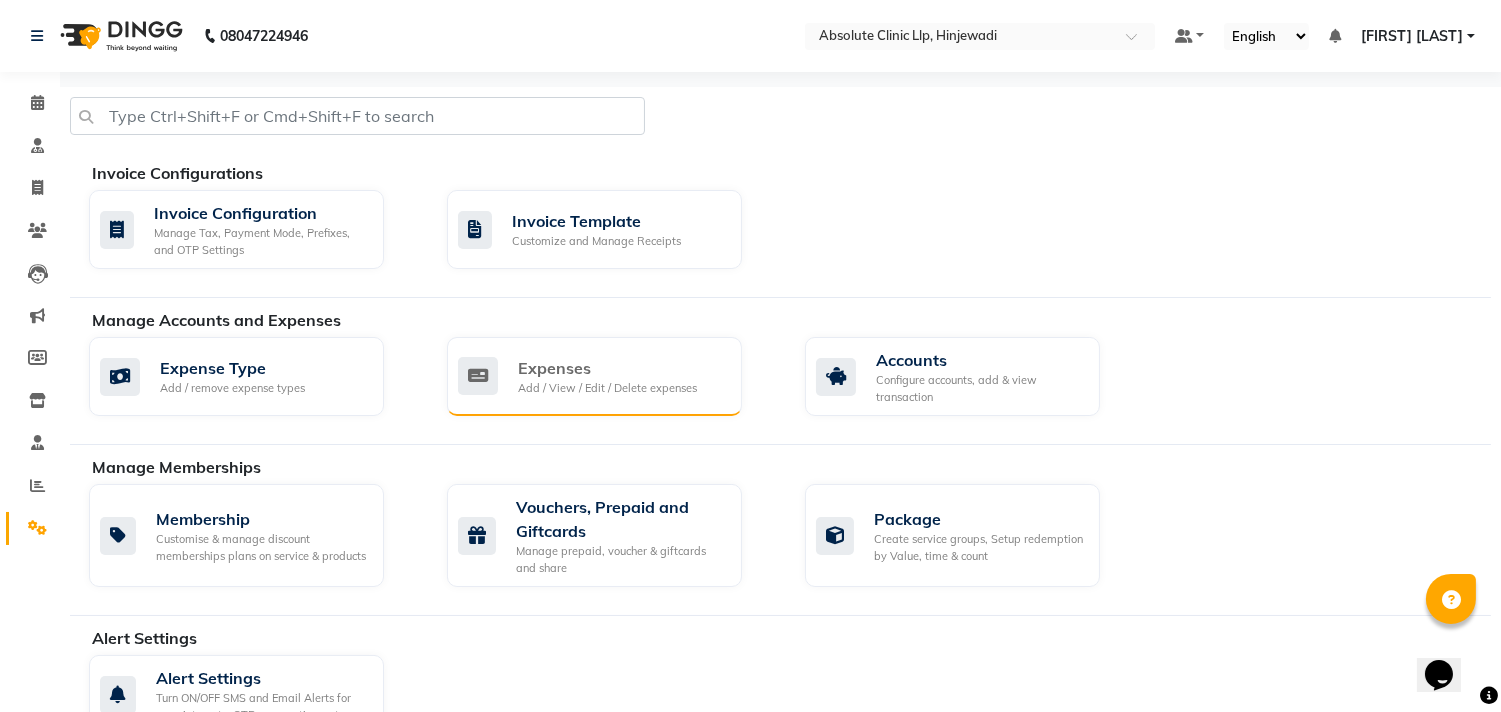 click on "Expenses" 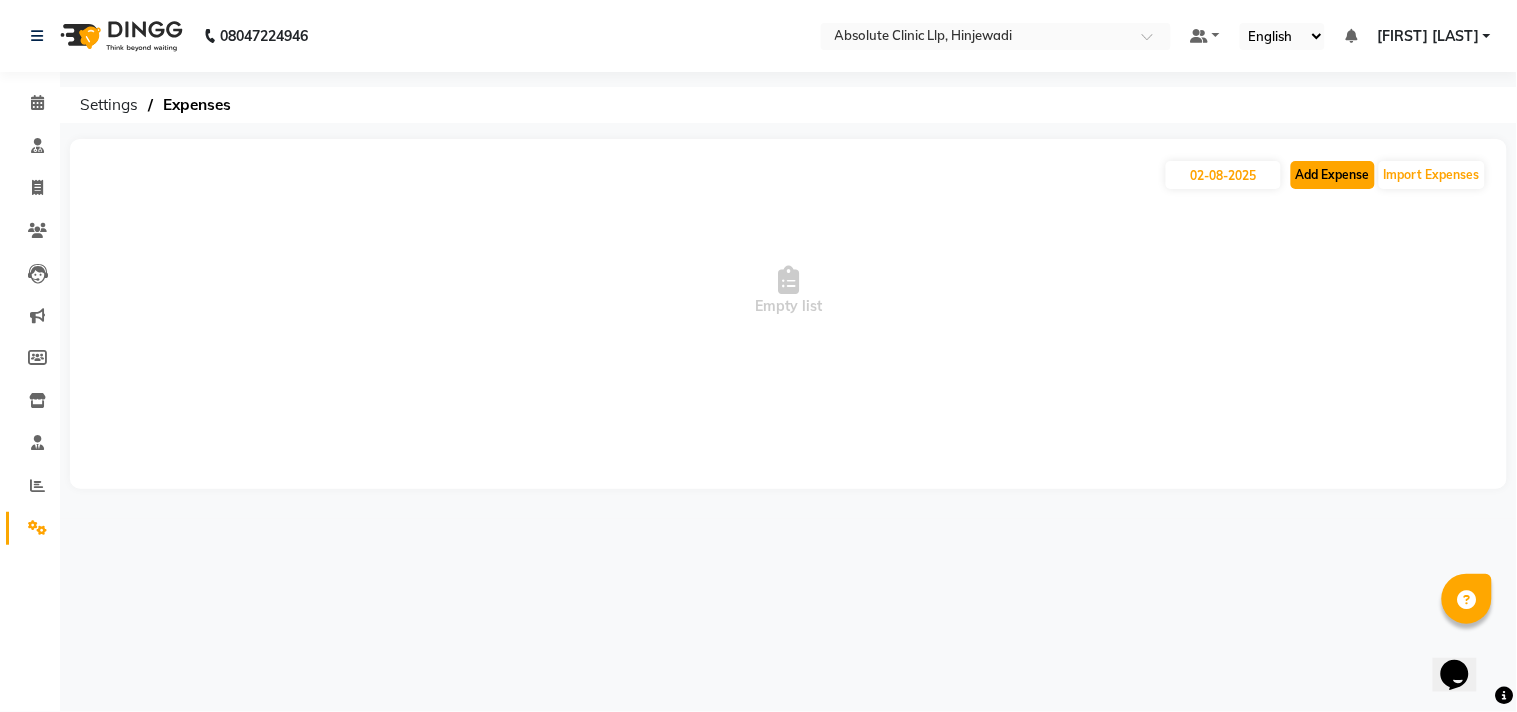 click on "Add Expense" 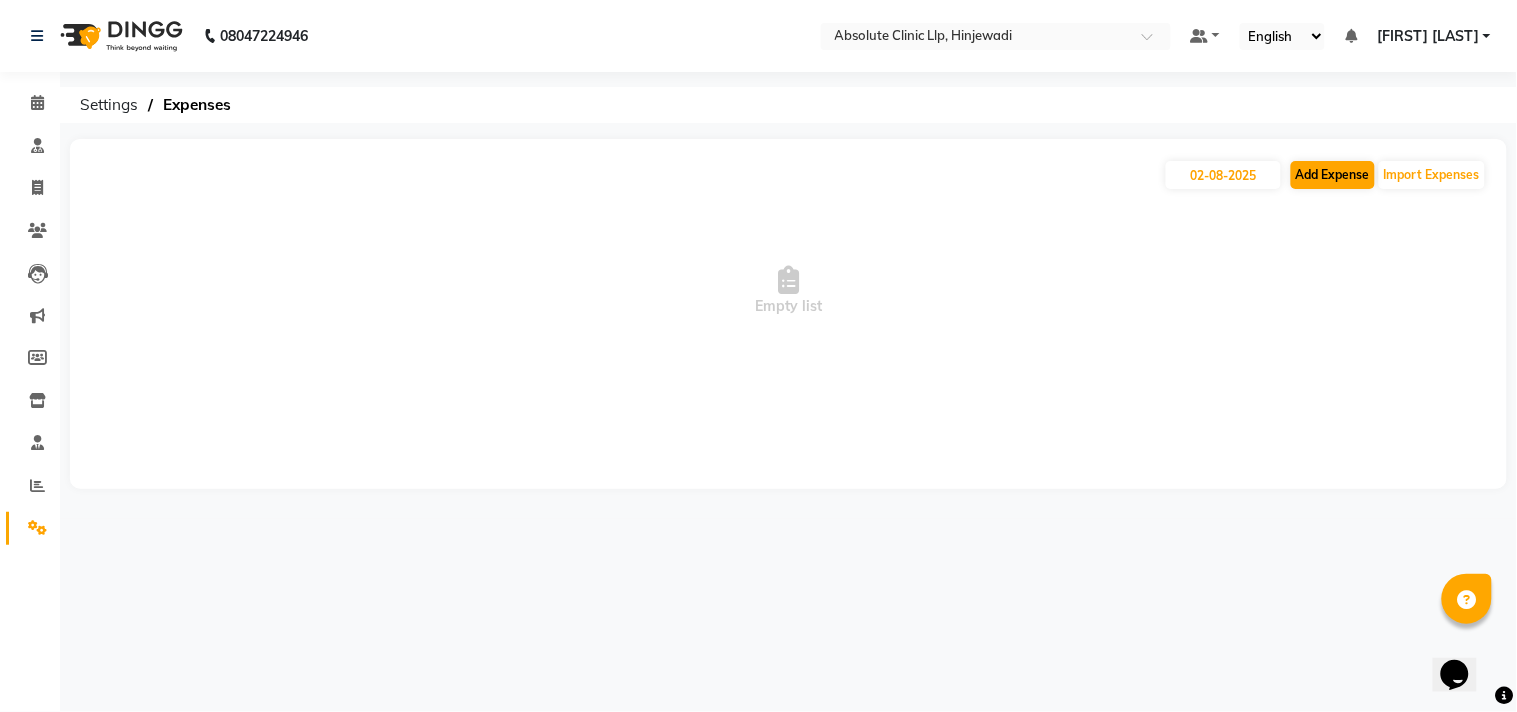 select on "1" 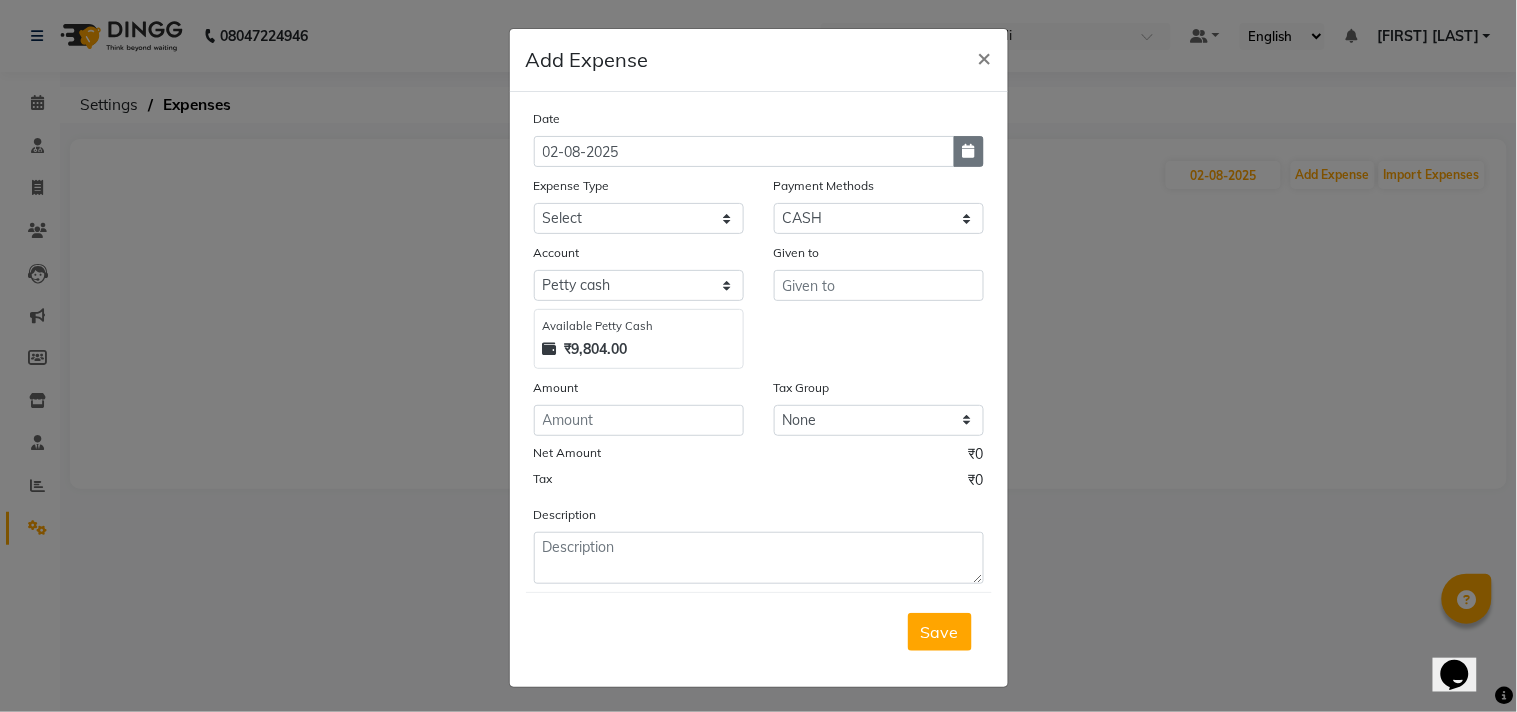 click 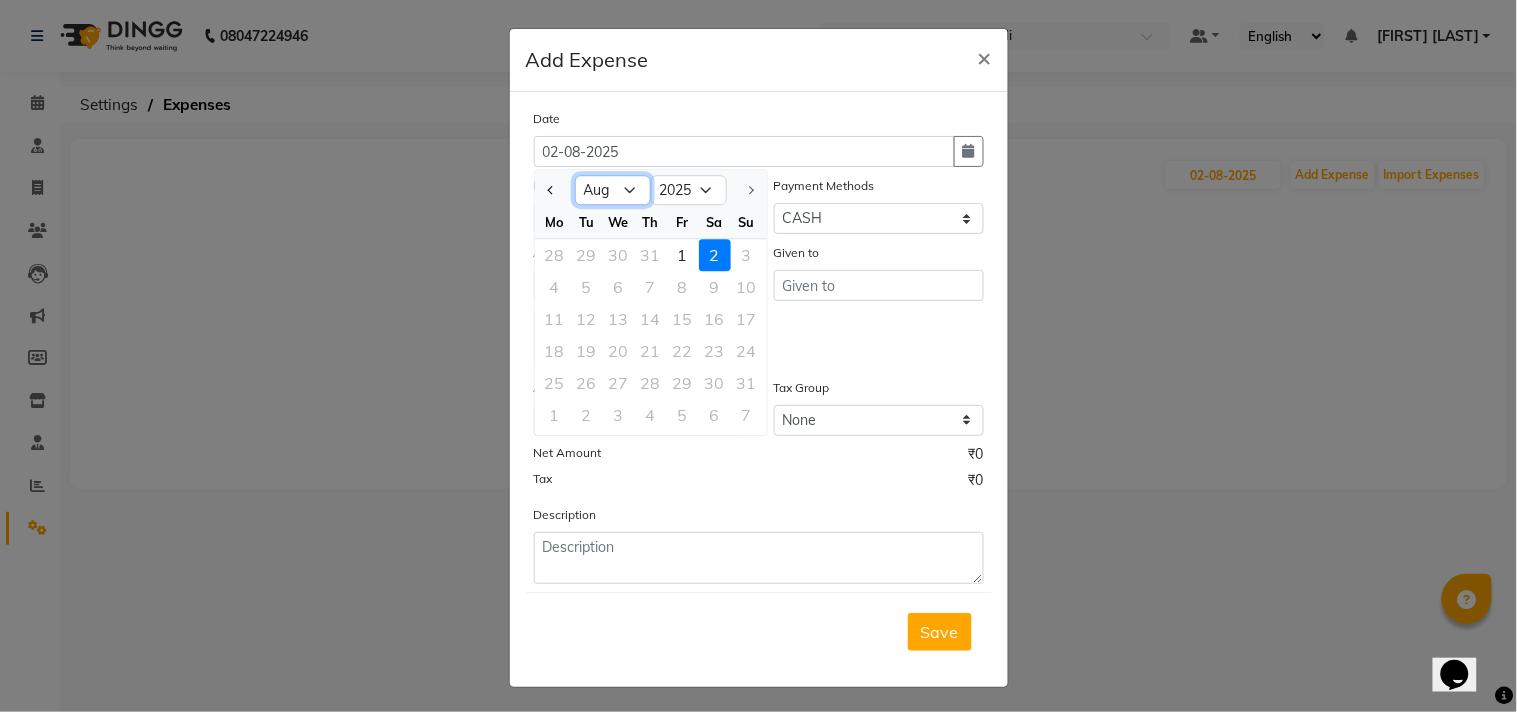 click on "Jan Feb Mar Apr May Jun Jul Aug" 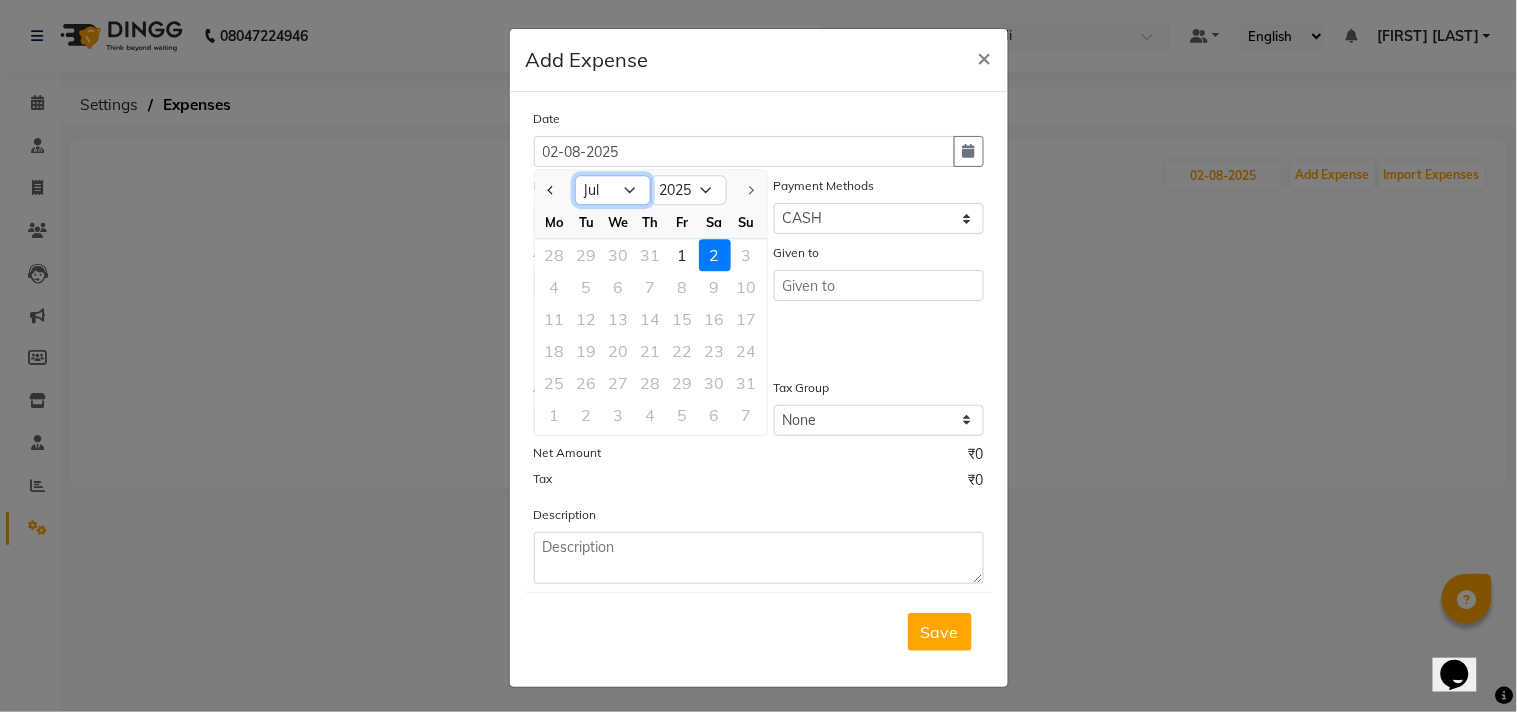 click on "Jan Feb Mar Apr May Jun Jul Aug" 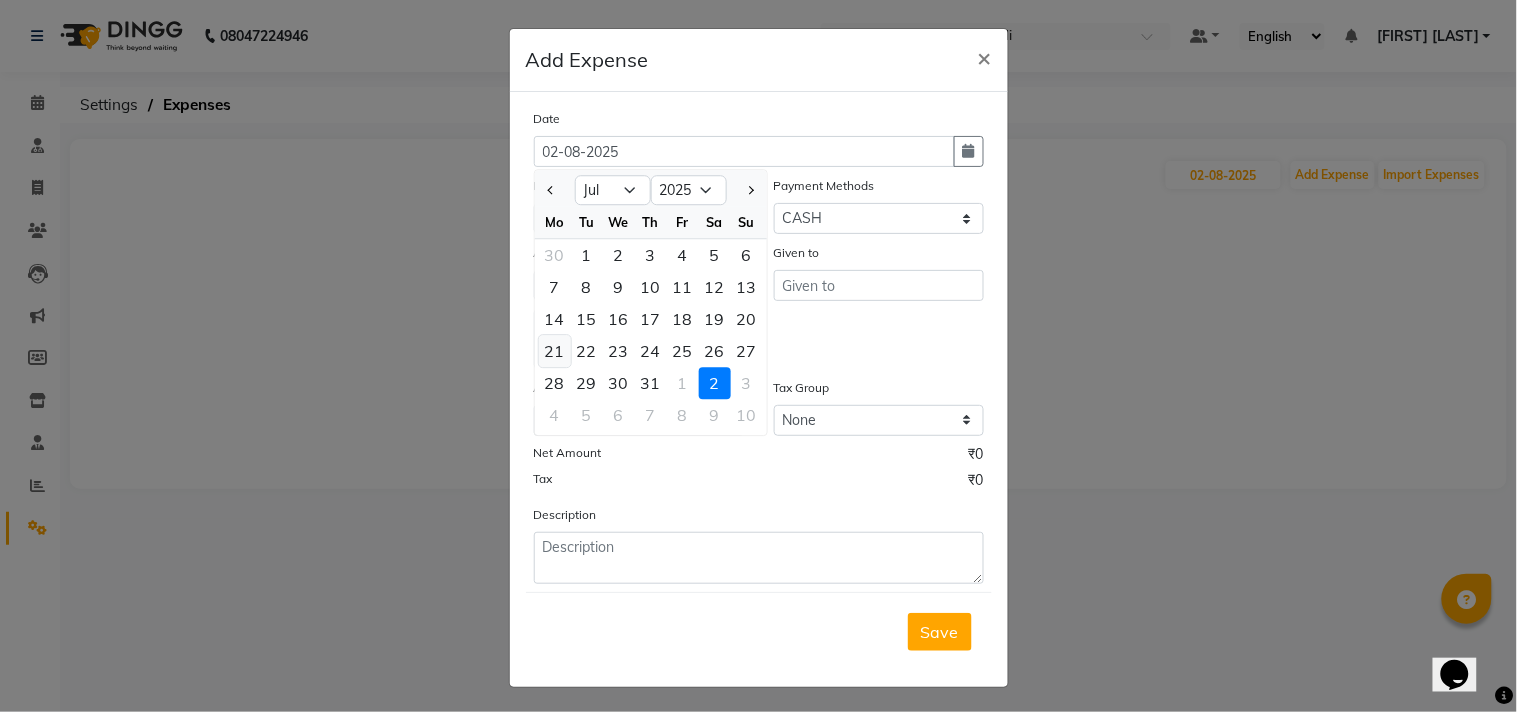 click on "21" 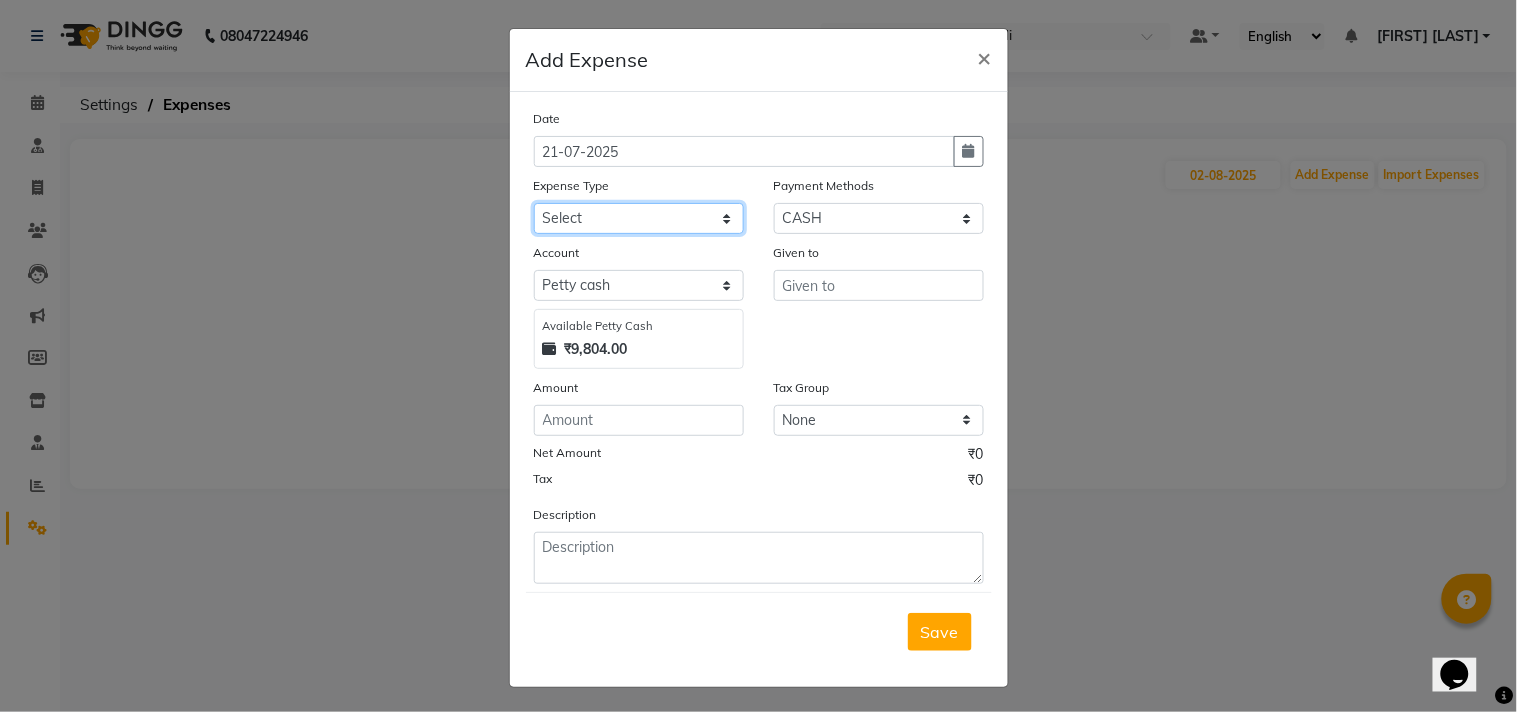 click on "Select Advance Salary Bank charges Car maintenance  Cash transfer to bank Cash transfer to hub Client Snacks Clinical charges Consultant Fees Courier Charges Electricity Exp Equipment Fuel Govt fee Housekeeping Charges Labour Housekeeping Material Incentive Insurance International purchase Lab Charges LAUNDRY Loan Repayment Local consumables Local Conveyance Maintenance Marketing Miscellaneous MRA Other Pantry Pantry Expenses Pooja Printing Stationery Local Product Rent Repairs Salary Staff Snacks Staff Welfare Tax Tea & Refreshment Telephone Transport Travelling Exp Utilities" 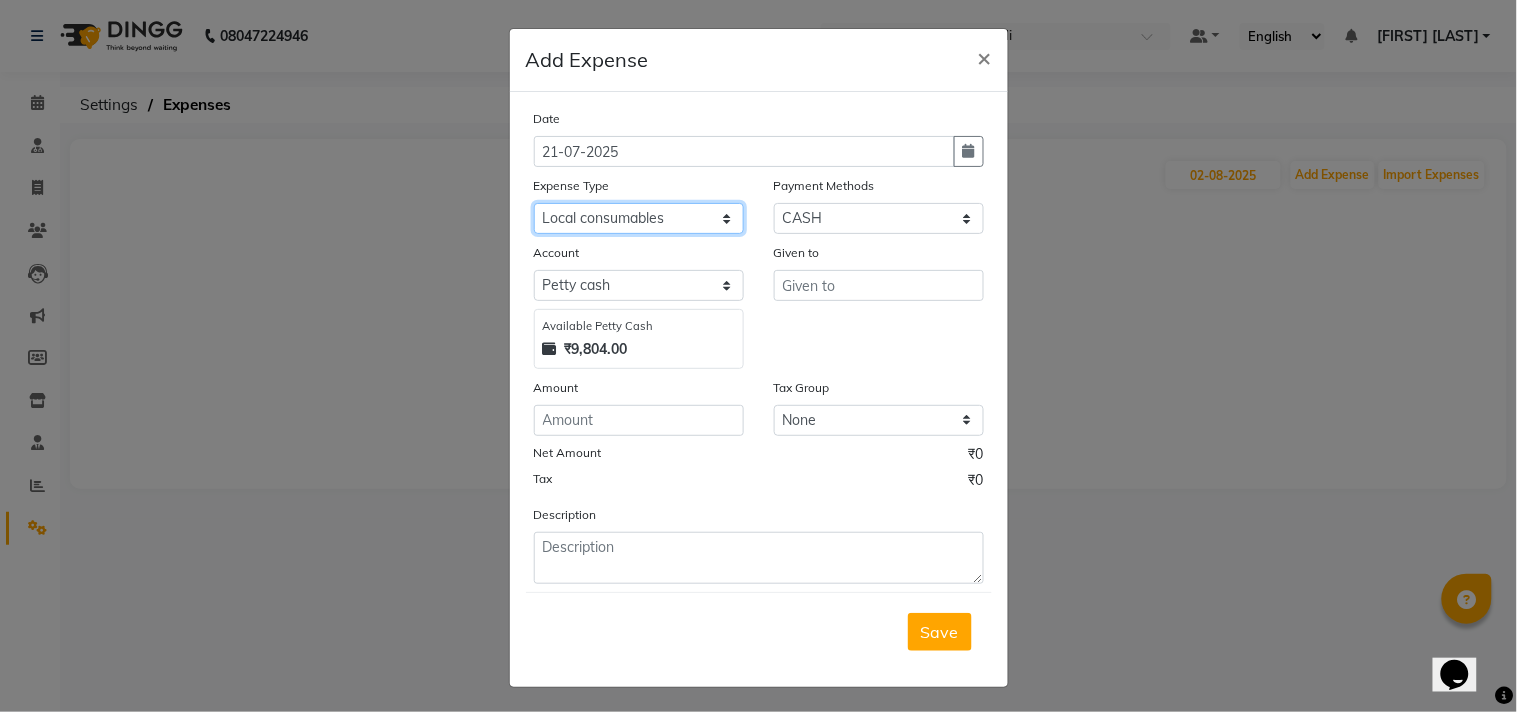 click on "Select Advance Salary Bank charges Car maintenance  Cash transfer to bank Cash transfer to hub Client Snacks Clinical charges Consultant Fees Courier Charges Electricity Exp Equipment Fuel Govt fee Housekeeping Charges Labour Housekeeping Material Incentive Insurance International purchase Lab Charges LAUNDRY Loan Repayment Local consumables Local Conveyance Maintenance Marketing Miscellaneous MRA Other Pantry Pantry Expenses Pooja Printing Stationery Local Product Rent Repairs Salary Staff Snacks Staff Welfare Tax Tea & Refreshment Telephone Transport Travelling Exp Utilities" 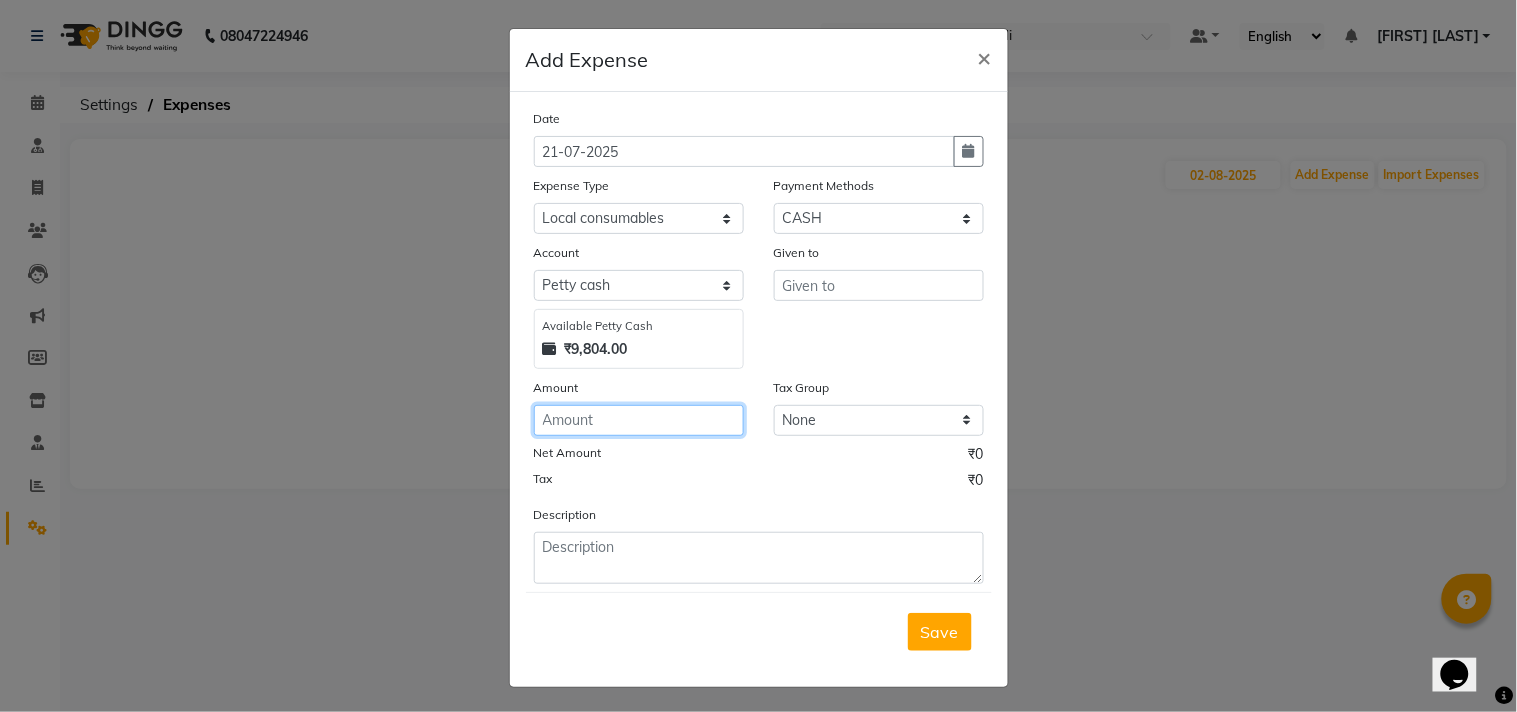 click 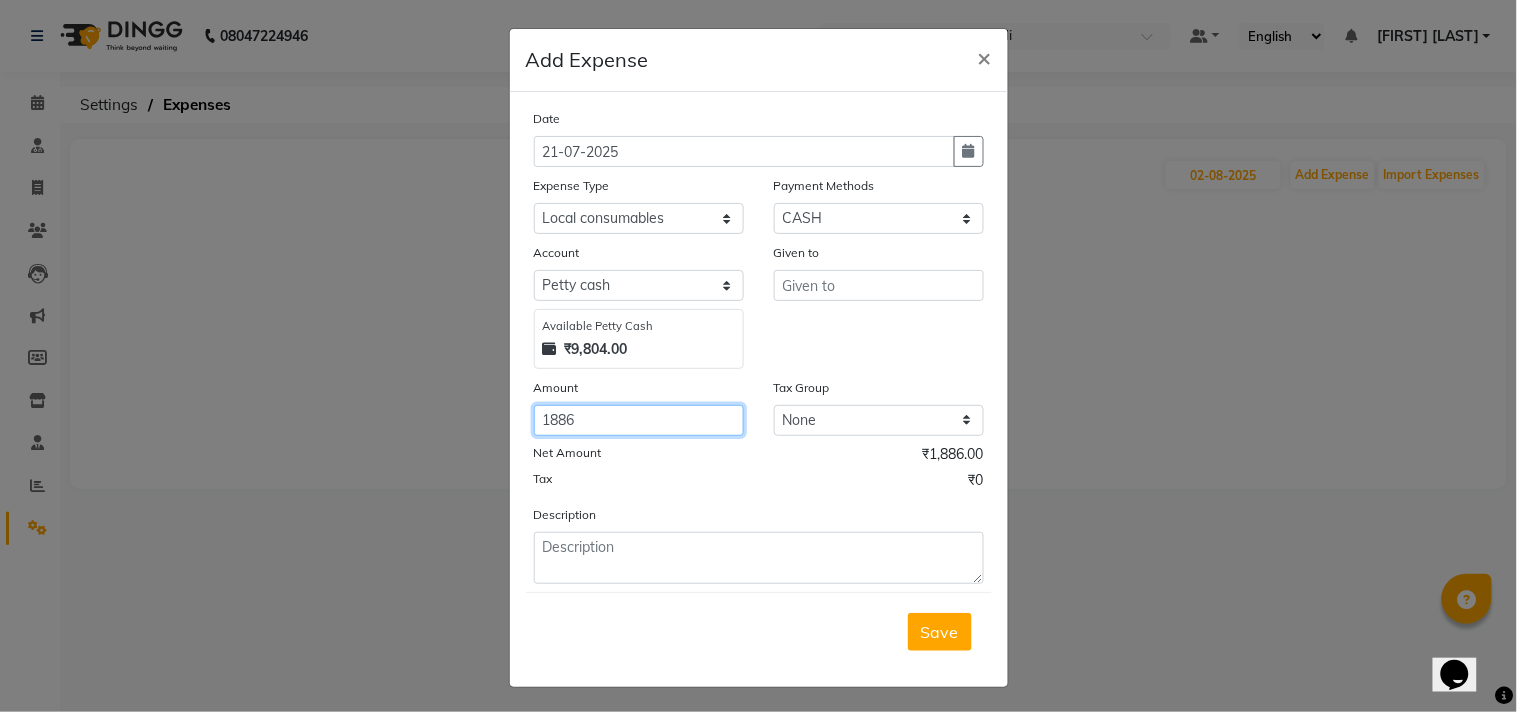 type on "1886" 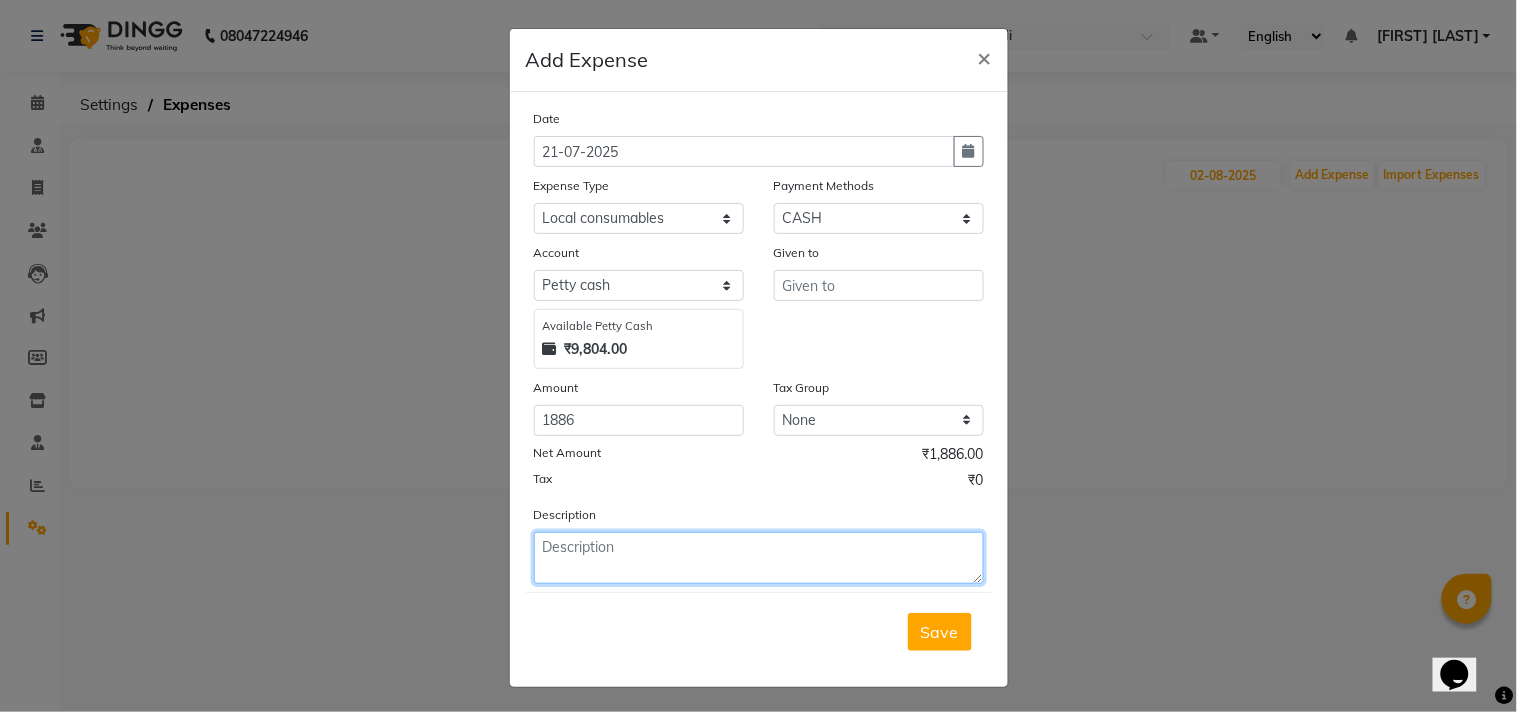 click 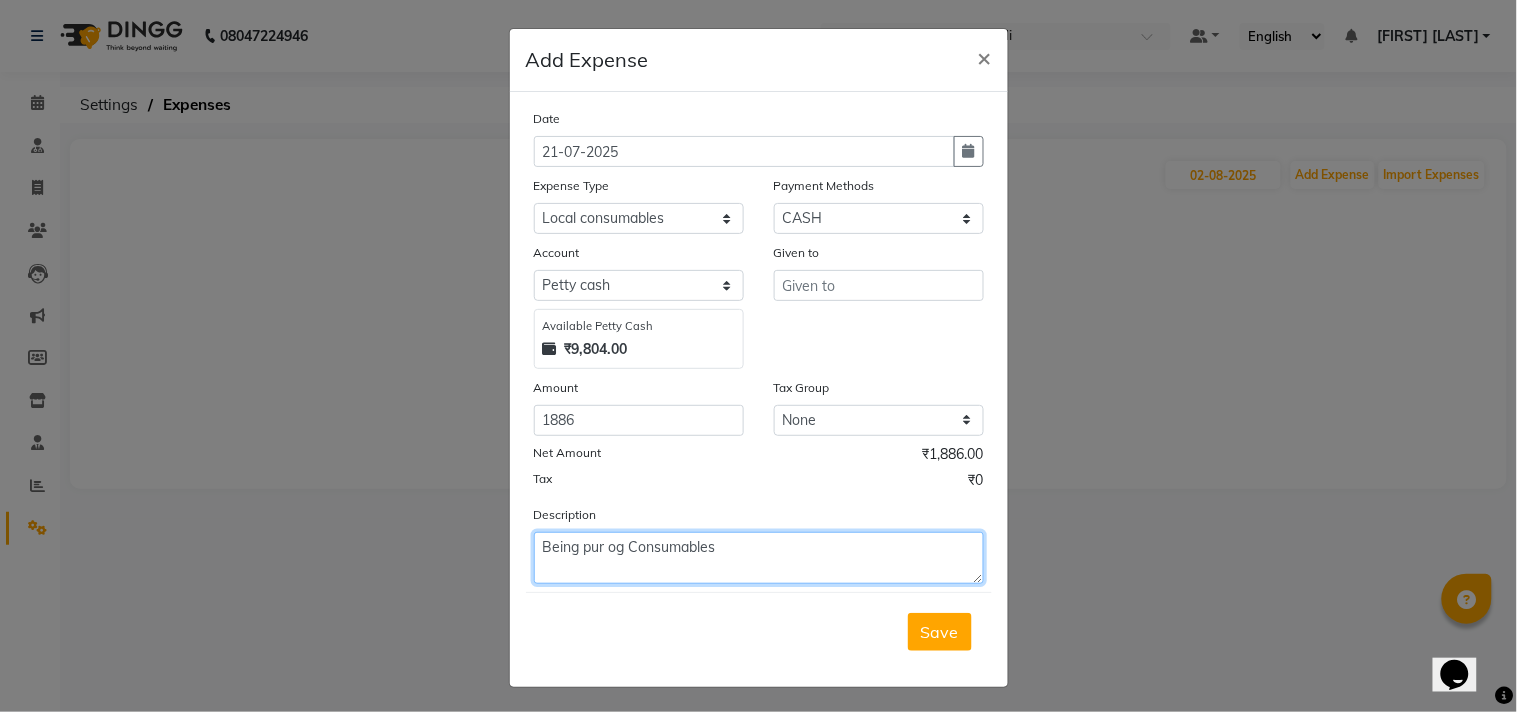 type on "Being pur og Consumables" 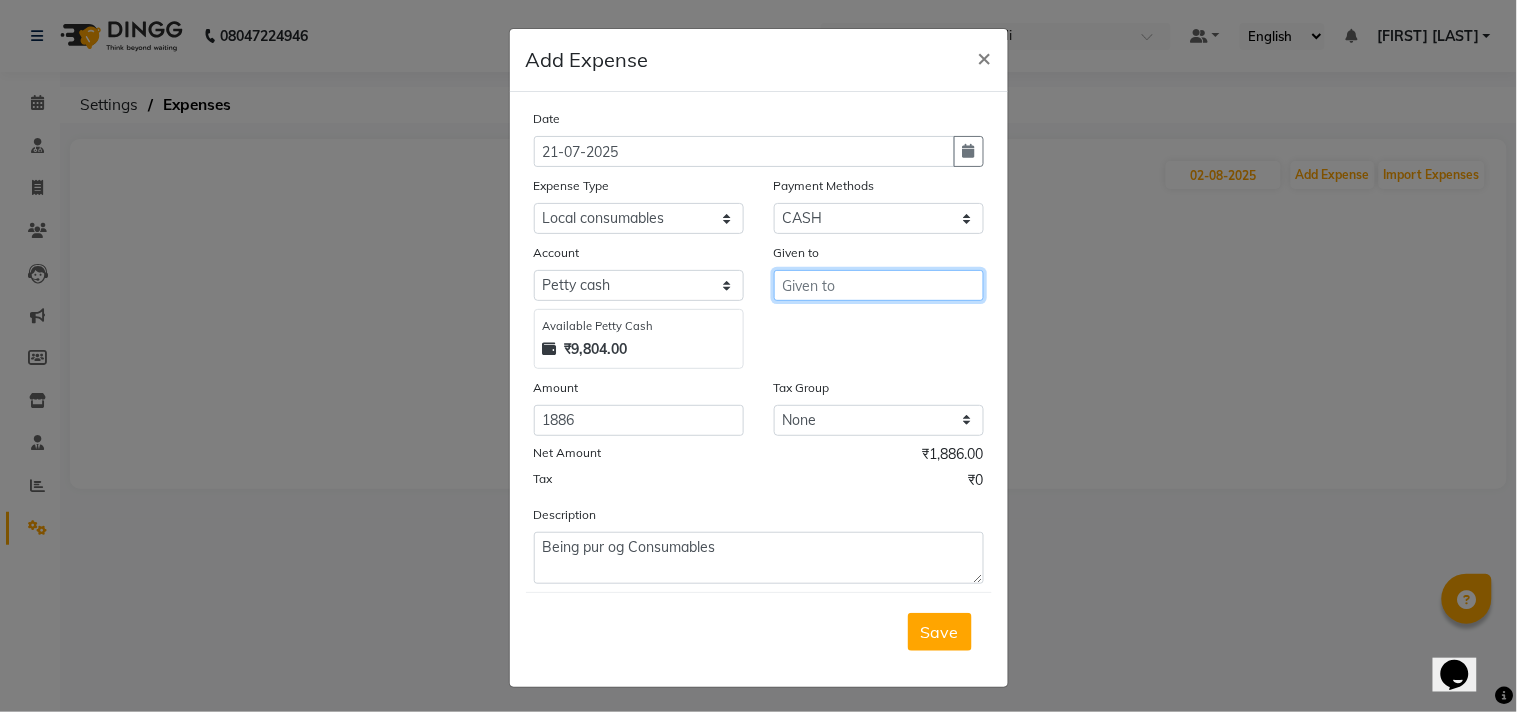 click at bounding box center [879, 285] 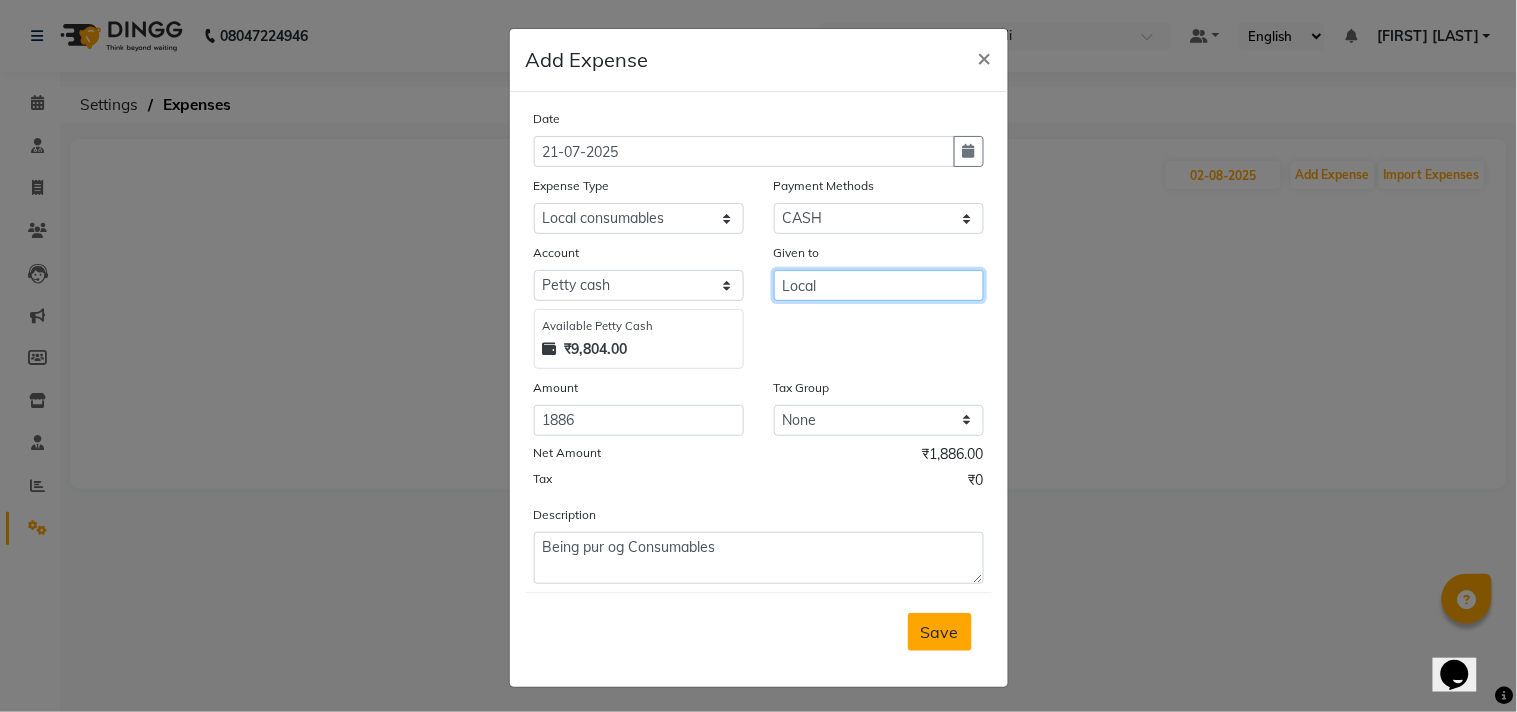 type on "Local" 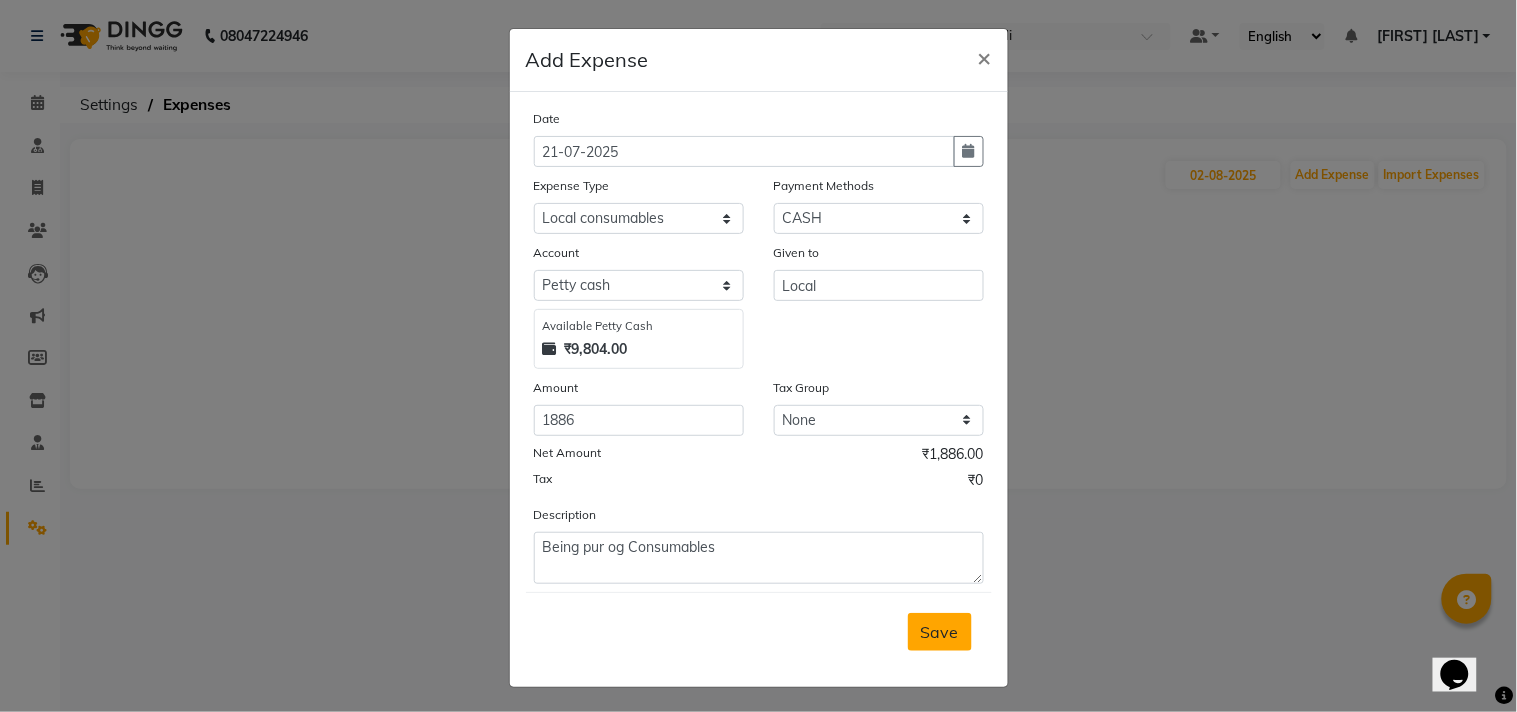 click on "Save" at bounding box center [940, 632] 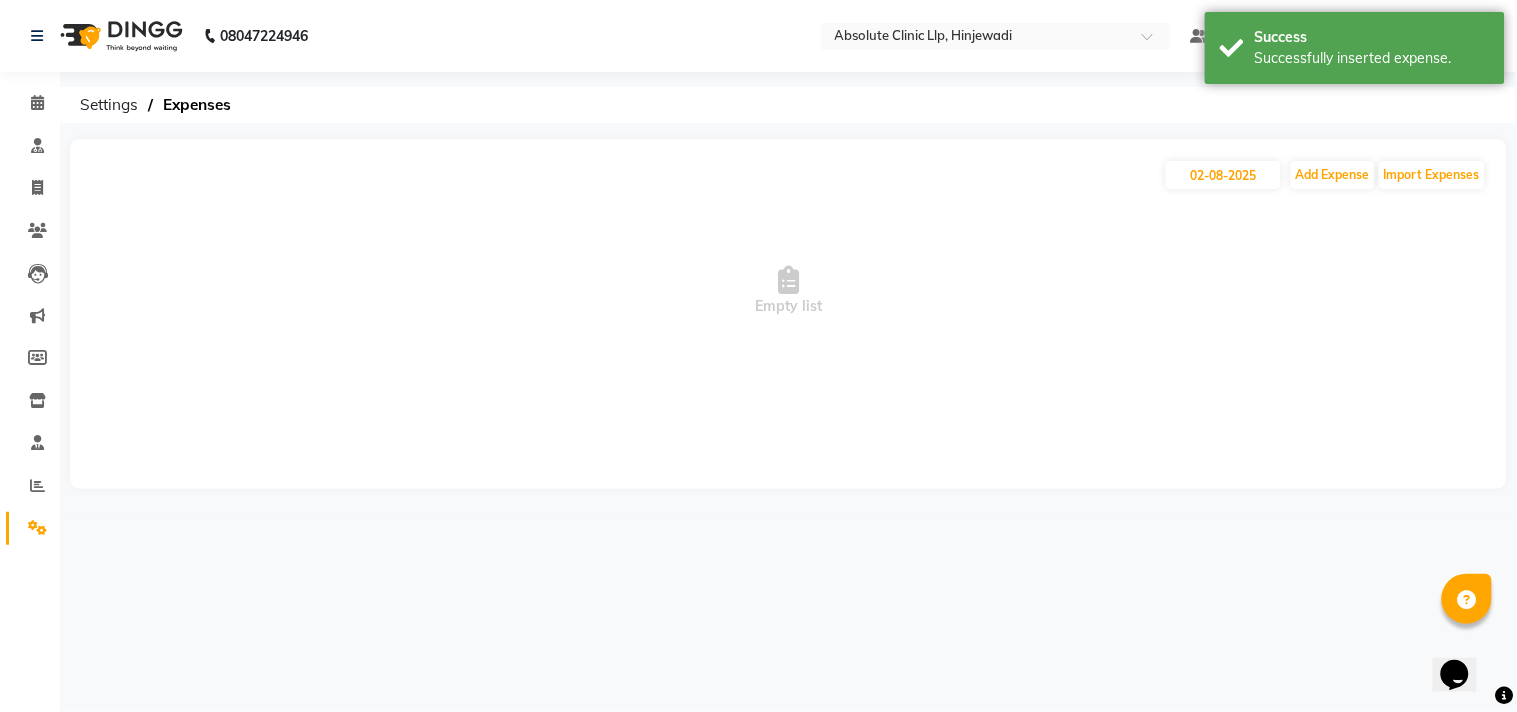 click on "08047224946 Select Location × Absolute Clinic Llp, Hinjewadi Default Panel My Panel English ENGLISH Español العربية मराठी हिंदी ગુજરાતી தமிழ் 中文 Notifications nothing to show [FIRST] [LAST] Manage Profile Change Password Sign out  Version:3.15.11  ☀ Absolute Clinic LLP, Bhosari ☀ Absolute Clinic LLP, Hinjewadi  Calendar  Consultation  Invoice  Clients  Leads   Marketing  Members  Inventory  Staff  Reports  Settings Completed InProgress Upcoming Dropped Tentative Check-In Confirm Bookings Generate Report Segments Page Builder Settings  Expenses  02-08-2025 Add Expense Import Expenses  Empty list" at bounding box center (758, 356) 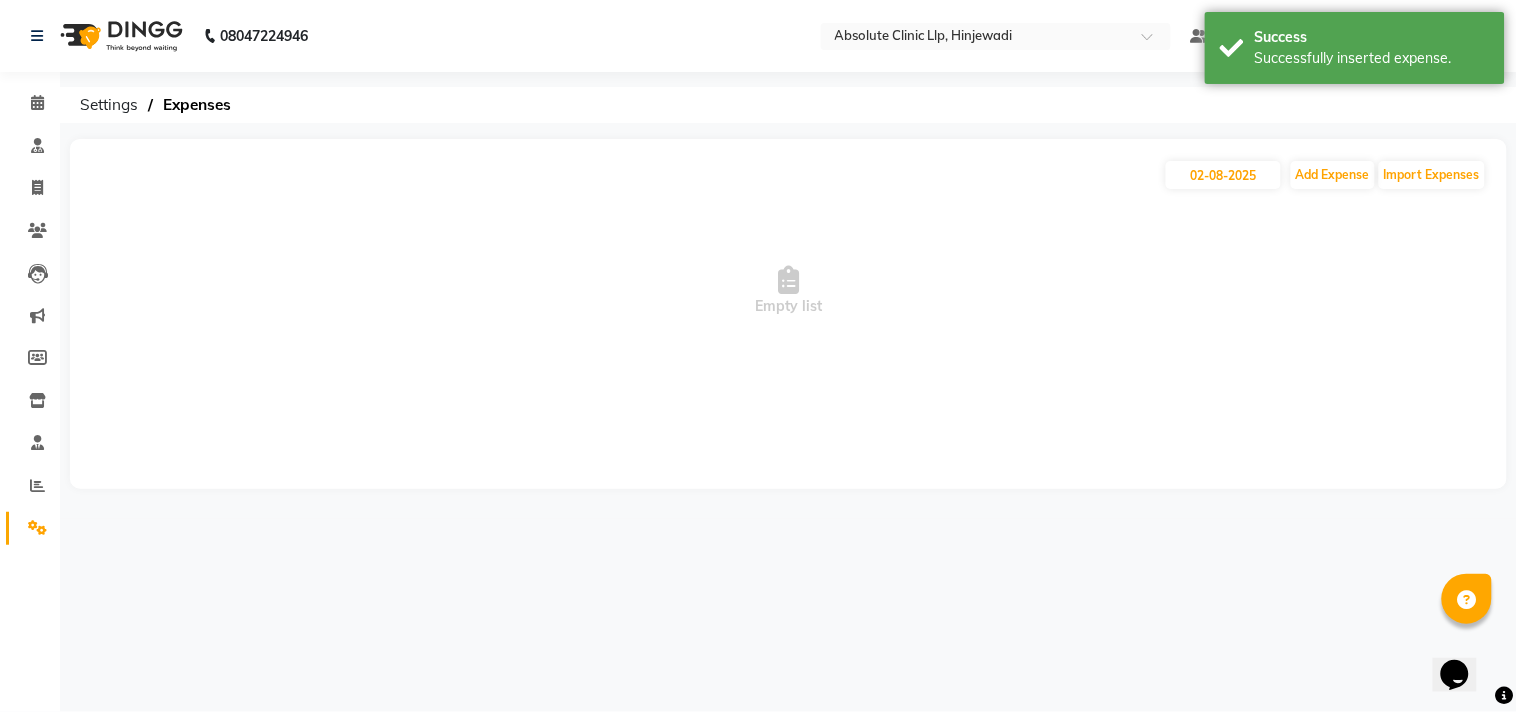 click 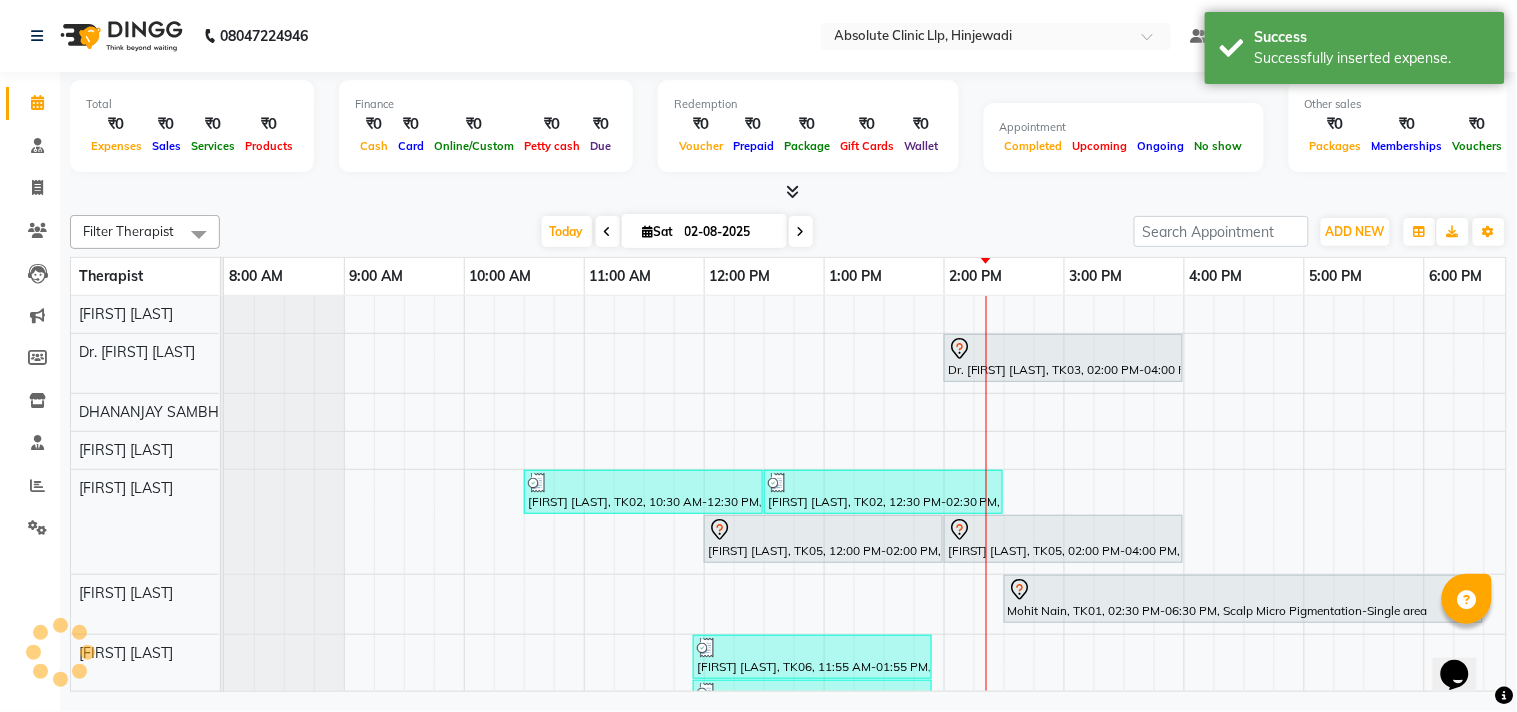 scroll, scrollTop: 0, scrollLeft: 0, axis: both 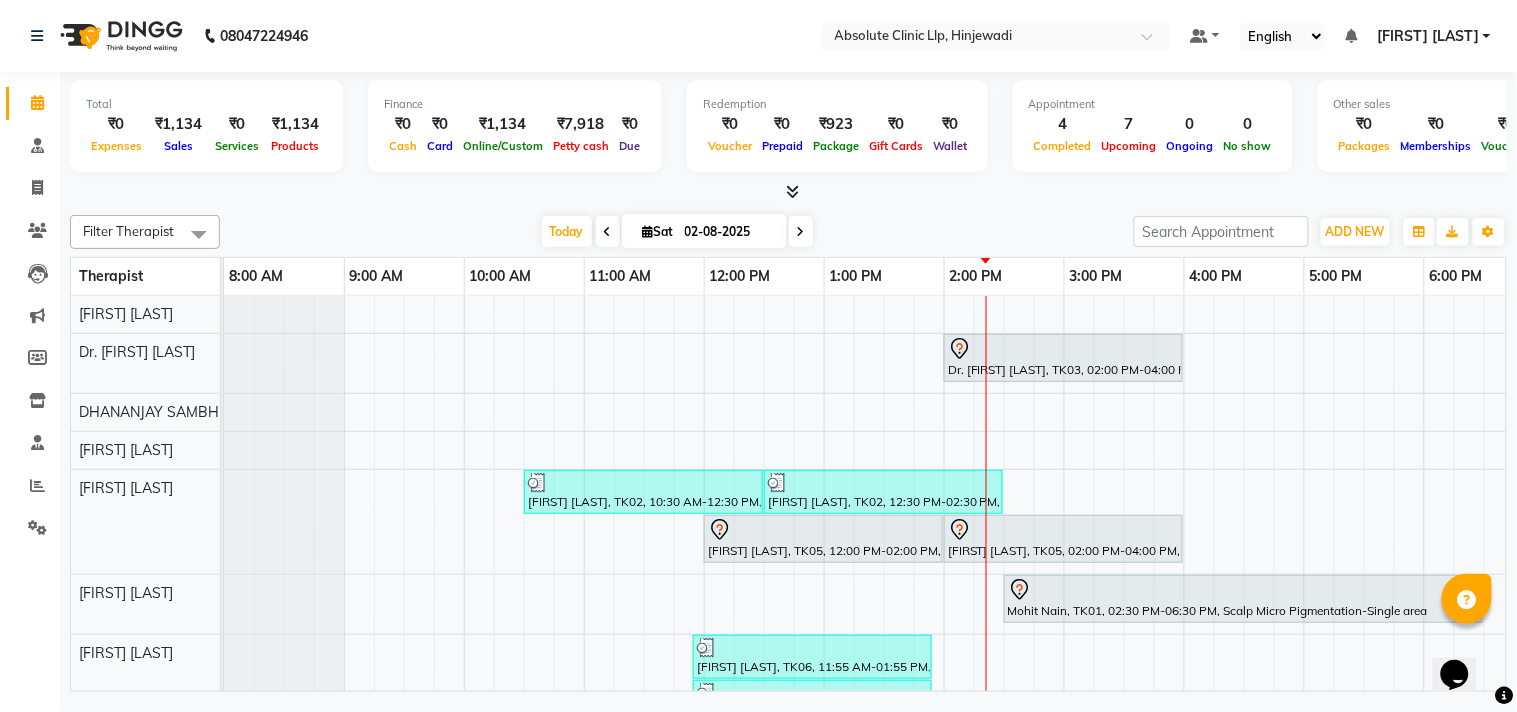 click 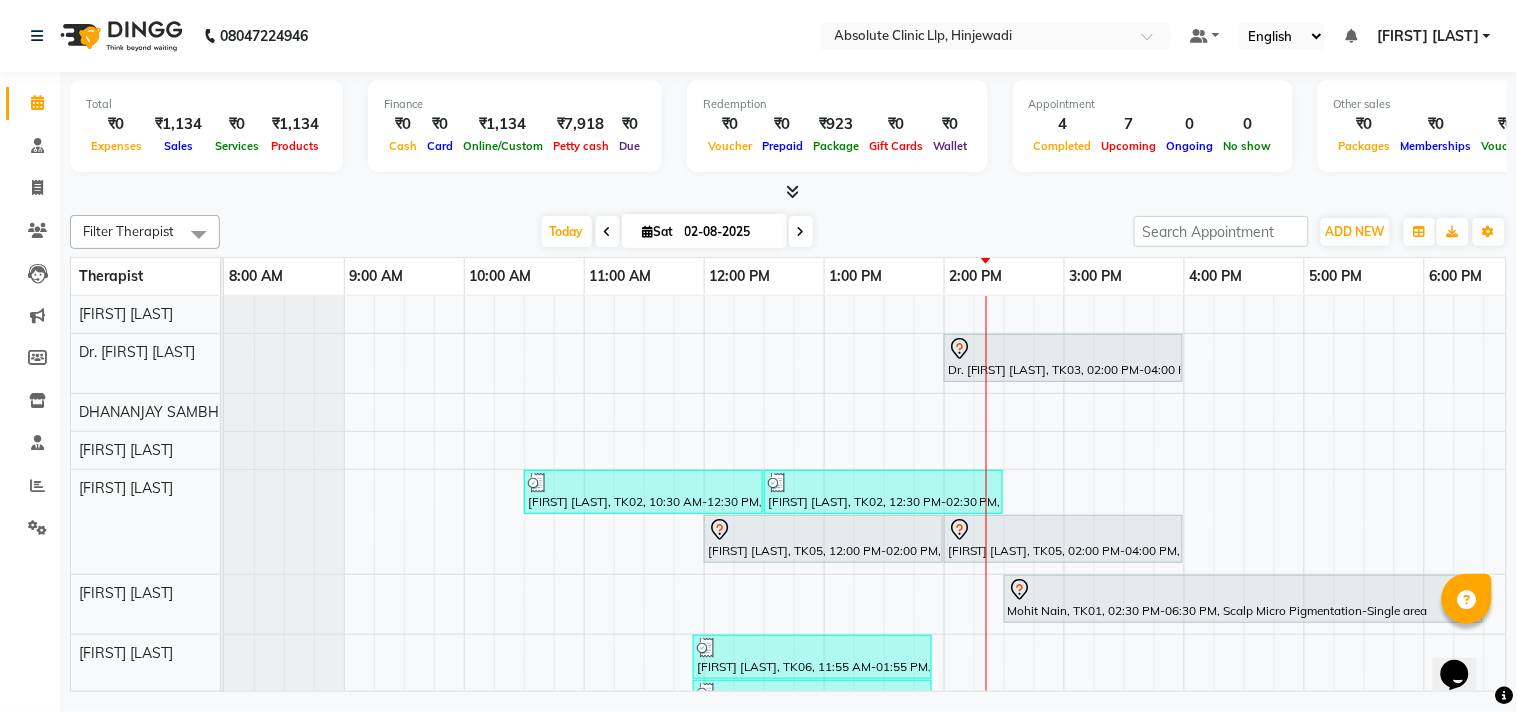 click 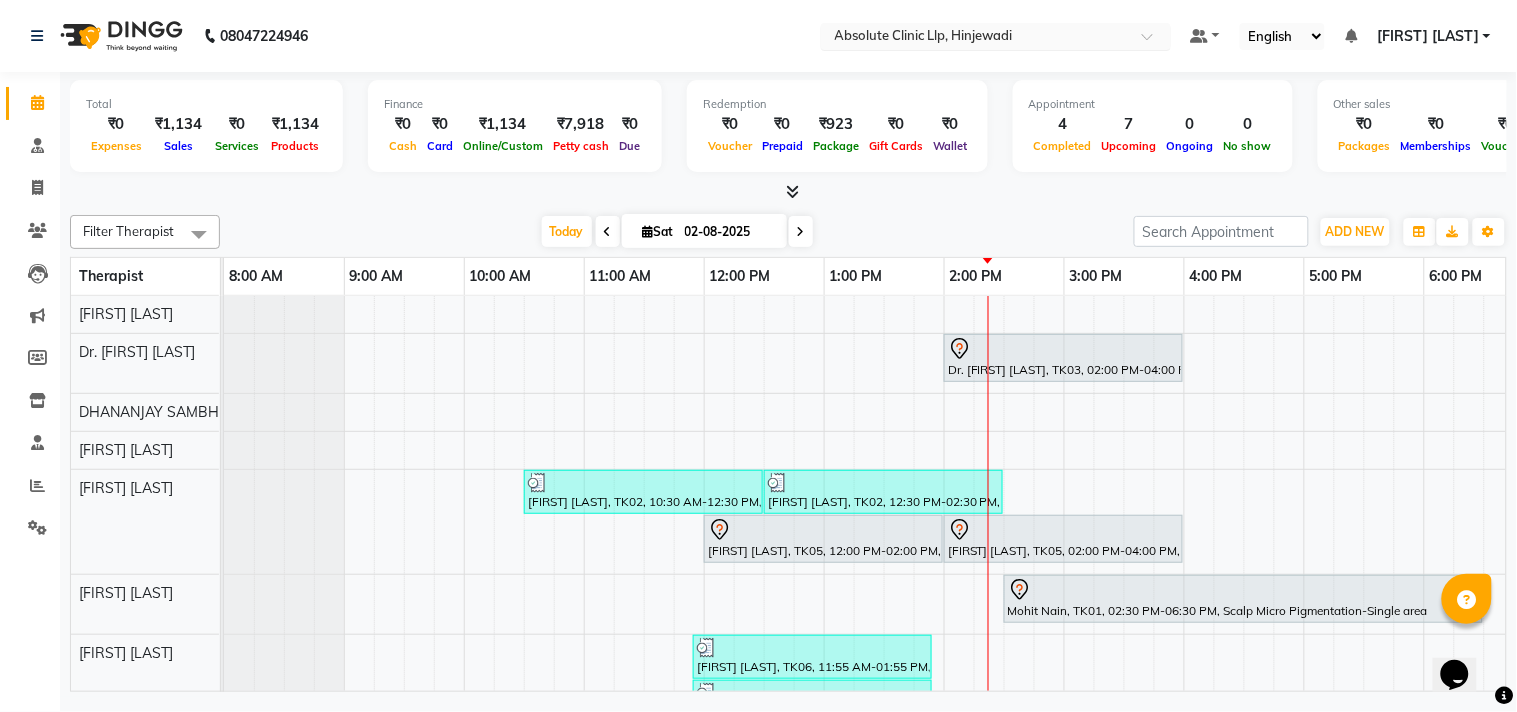 click at bounding box center (976, 38) 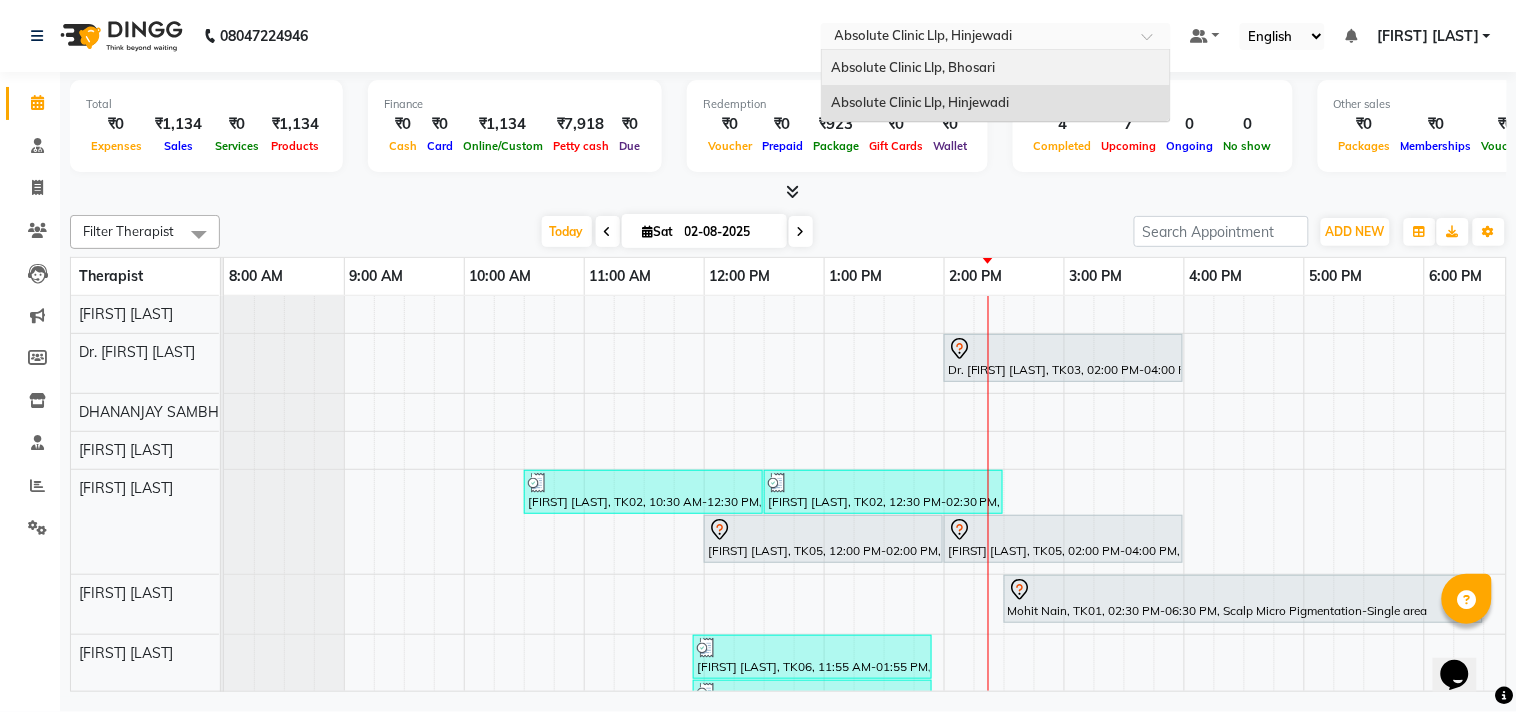 click on "Absolute Clinic Llp, Bhosari" at bounding box center [914, 67] 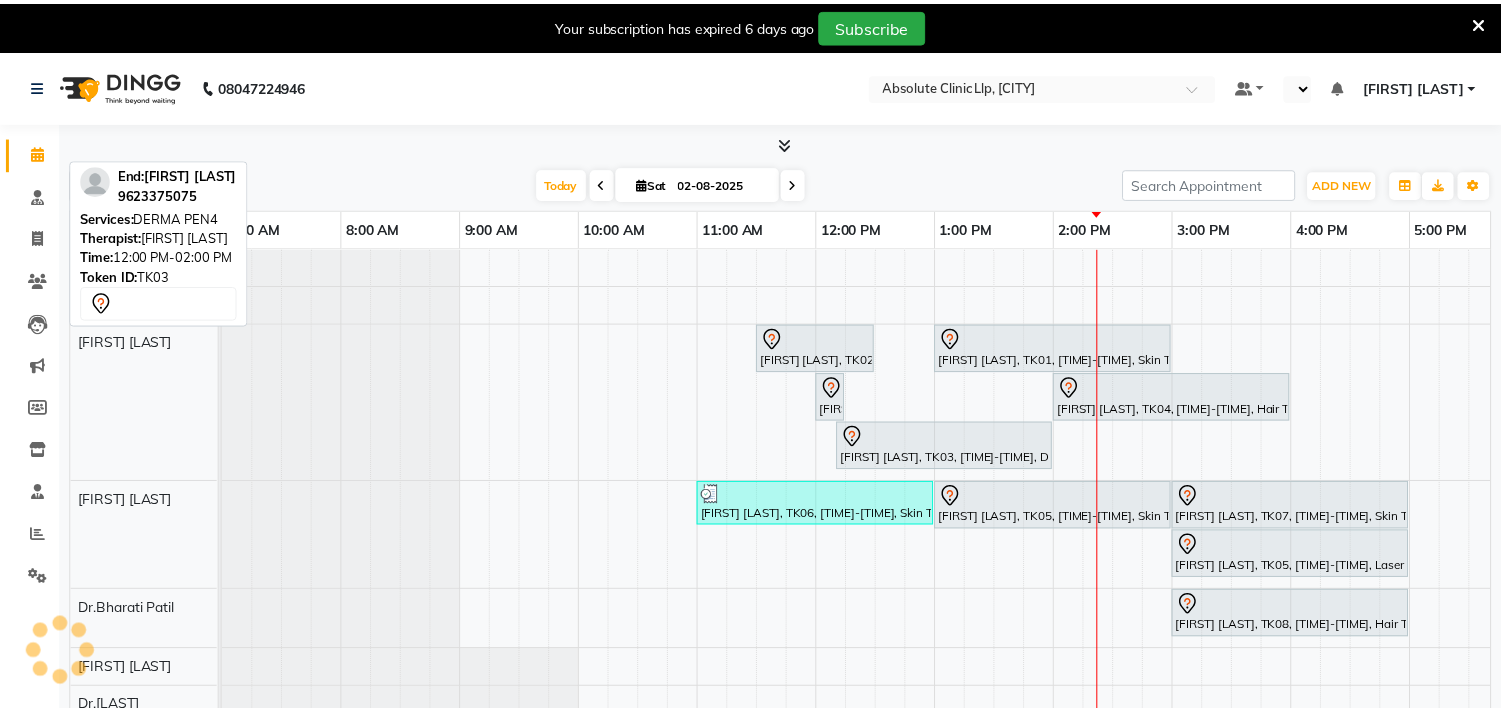 scroll, scrollTop: 0, scrollLeft: 0, axis: both 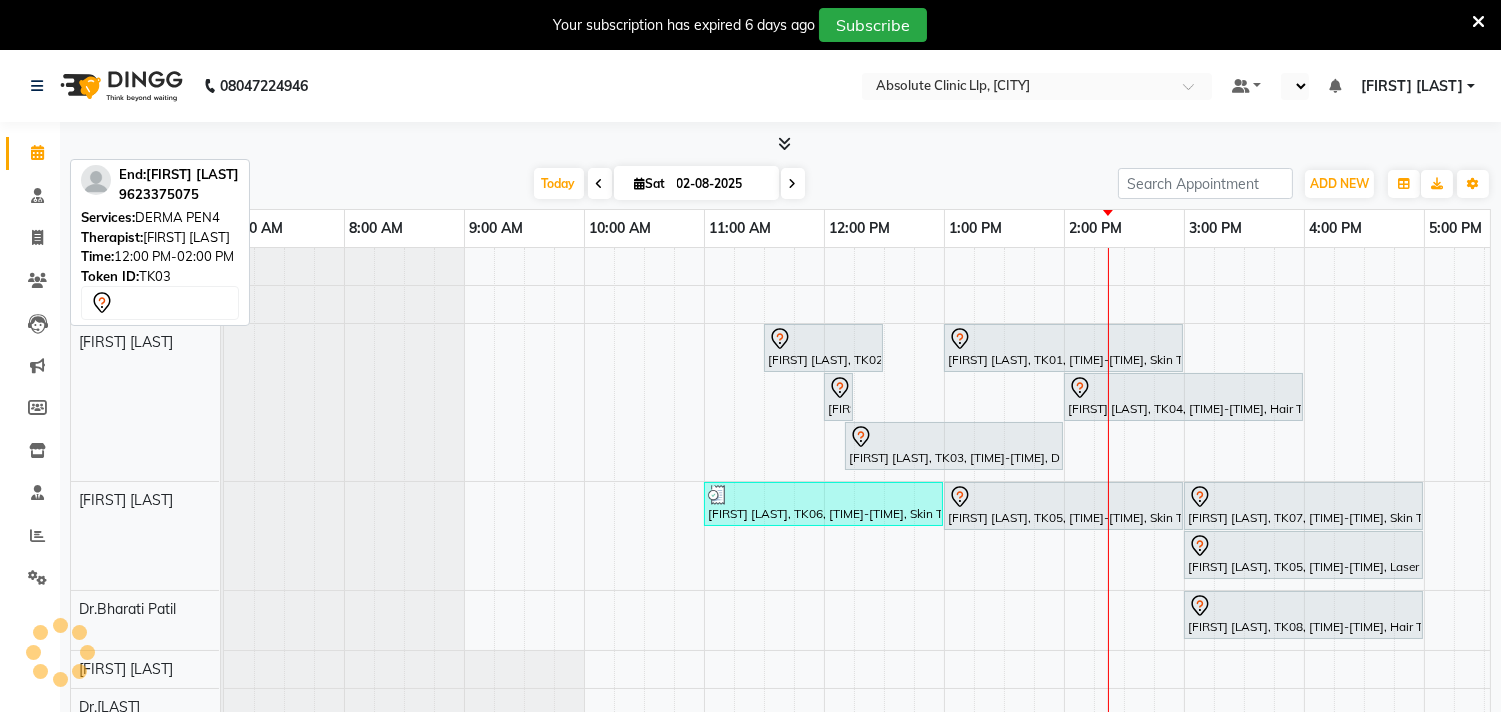 select on "en" 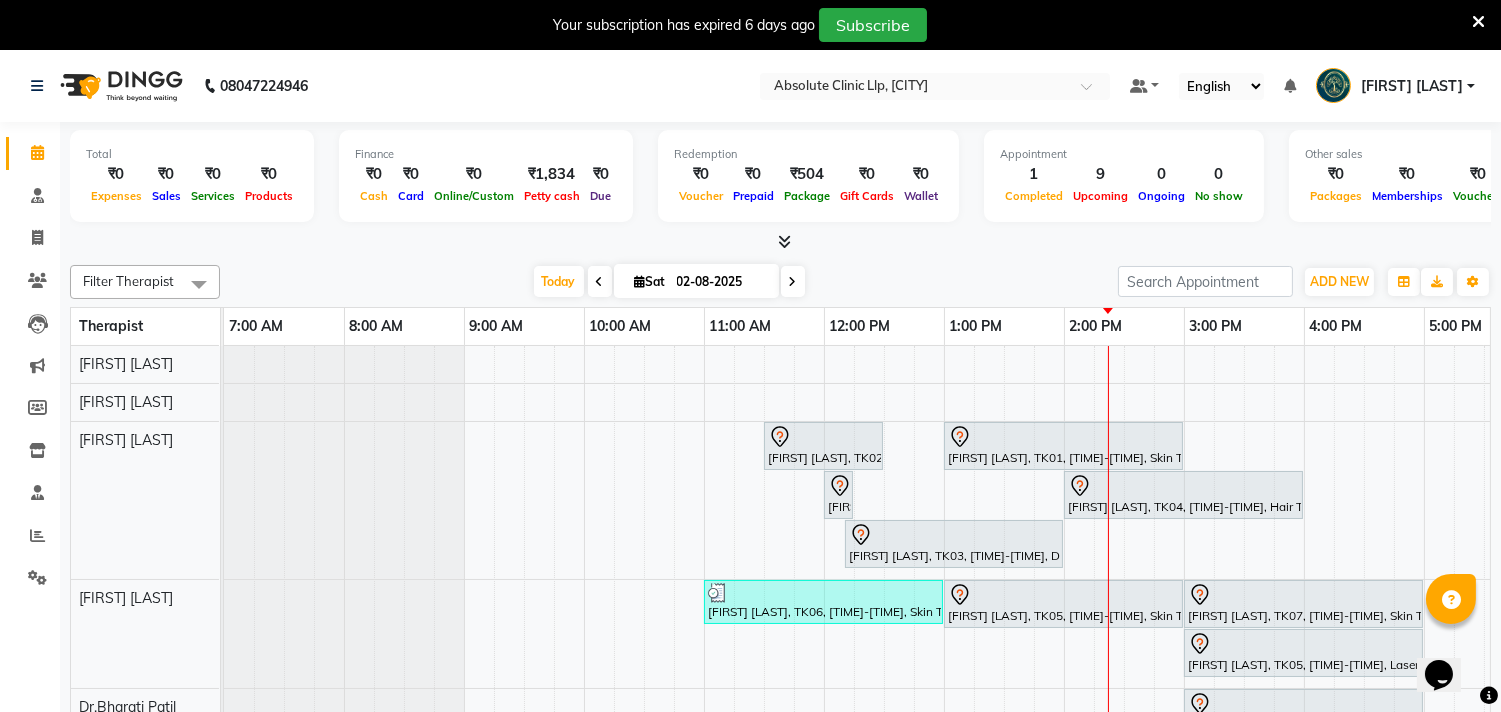 scroll, scrollTop: 0, scrollLeft: 0, axis: both 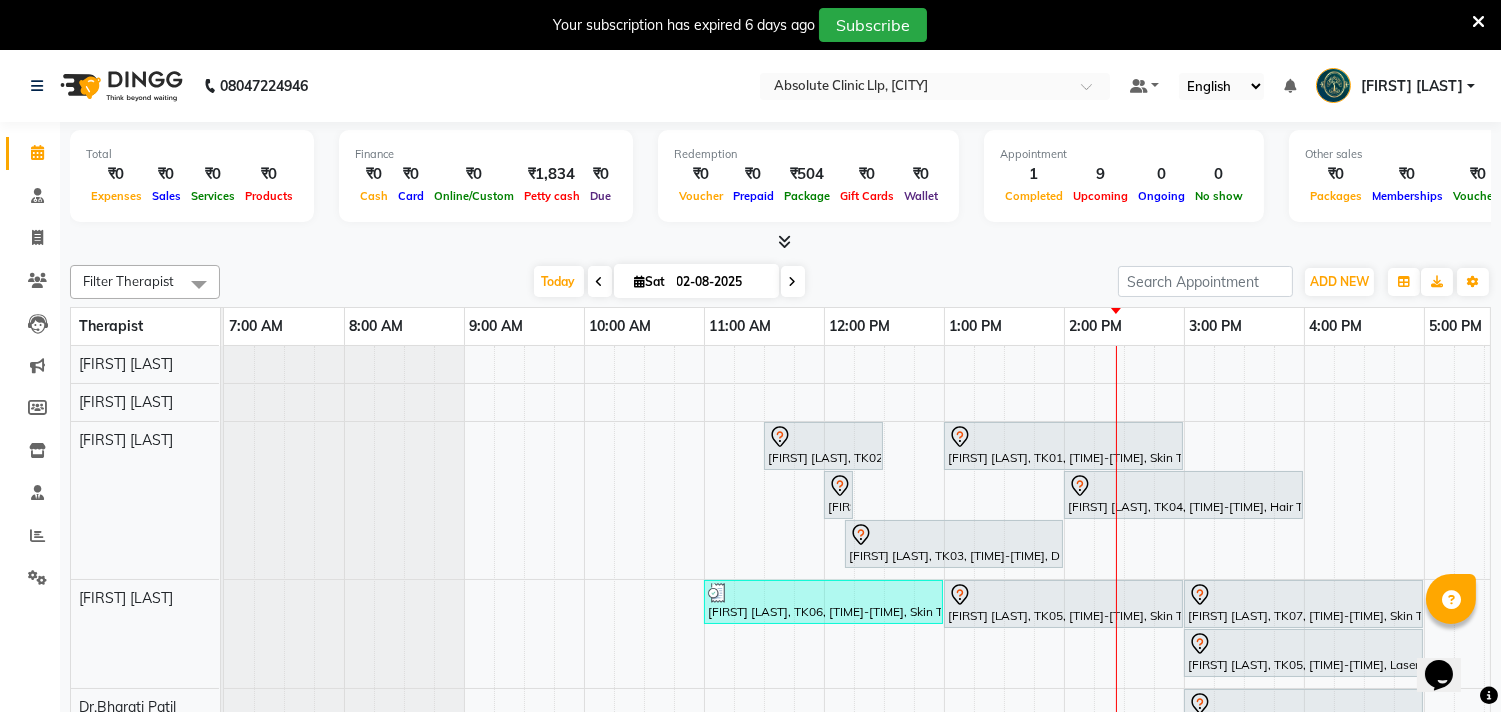 click at bounding box center [1478, 22] 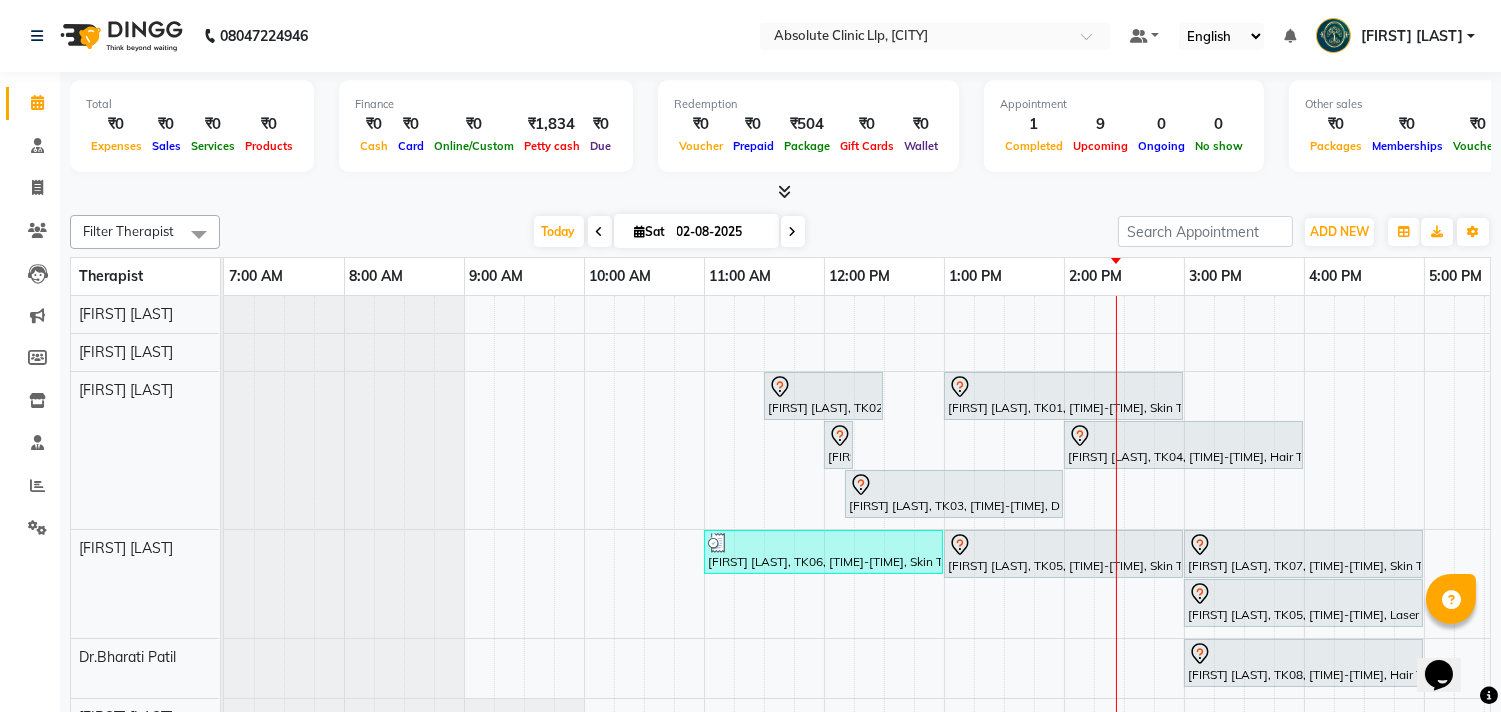 click 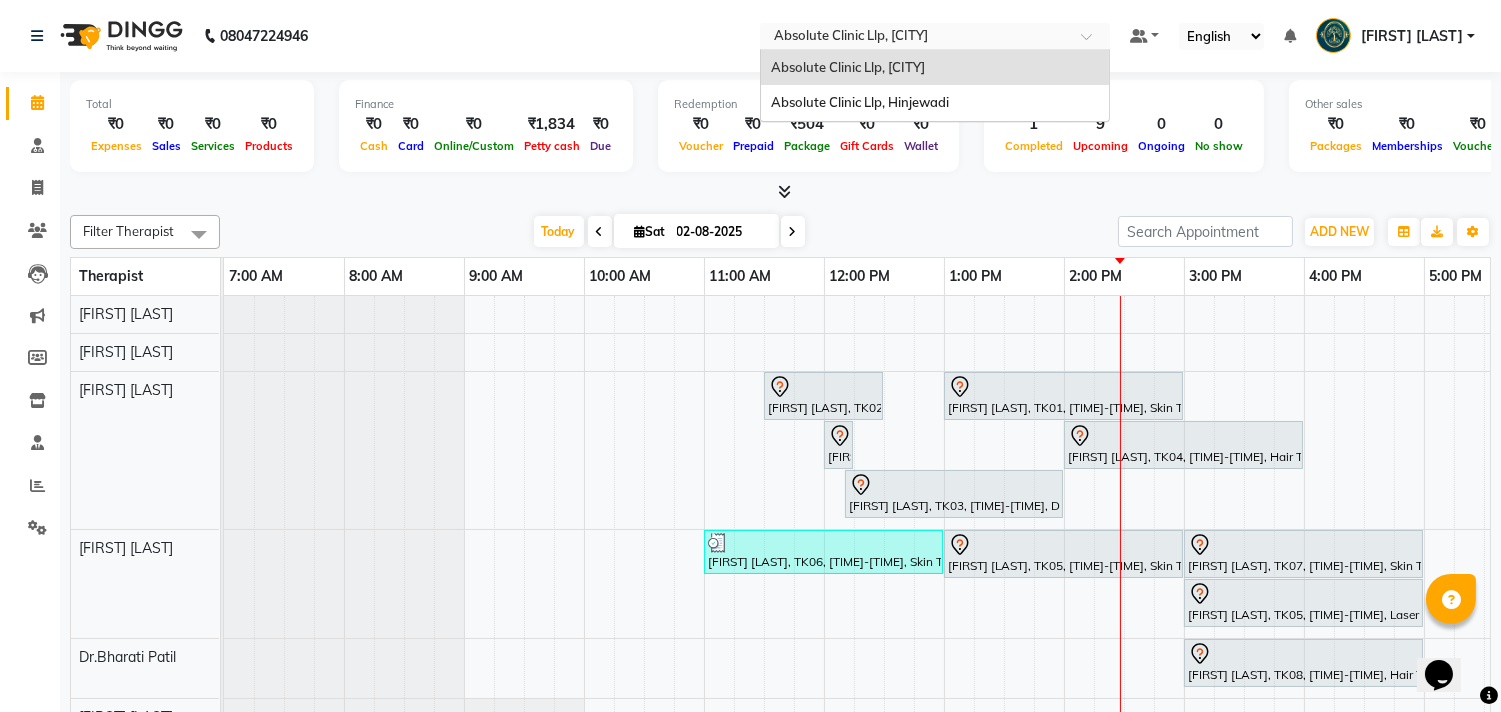 click at bounding box center [915, 38] 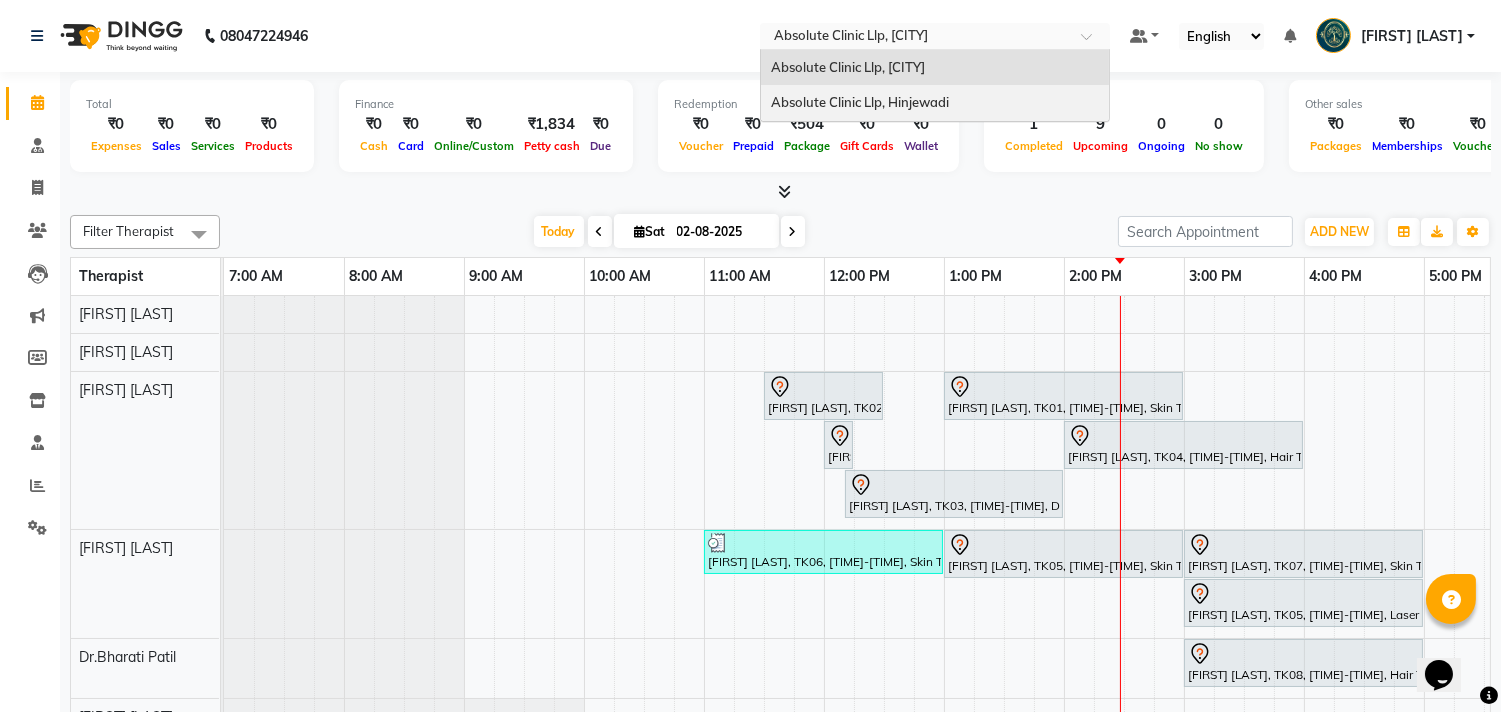 click on "Absolute Clinic Llp, Hinjewadi" at bounding box center (860, 102) 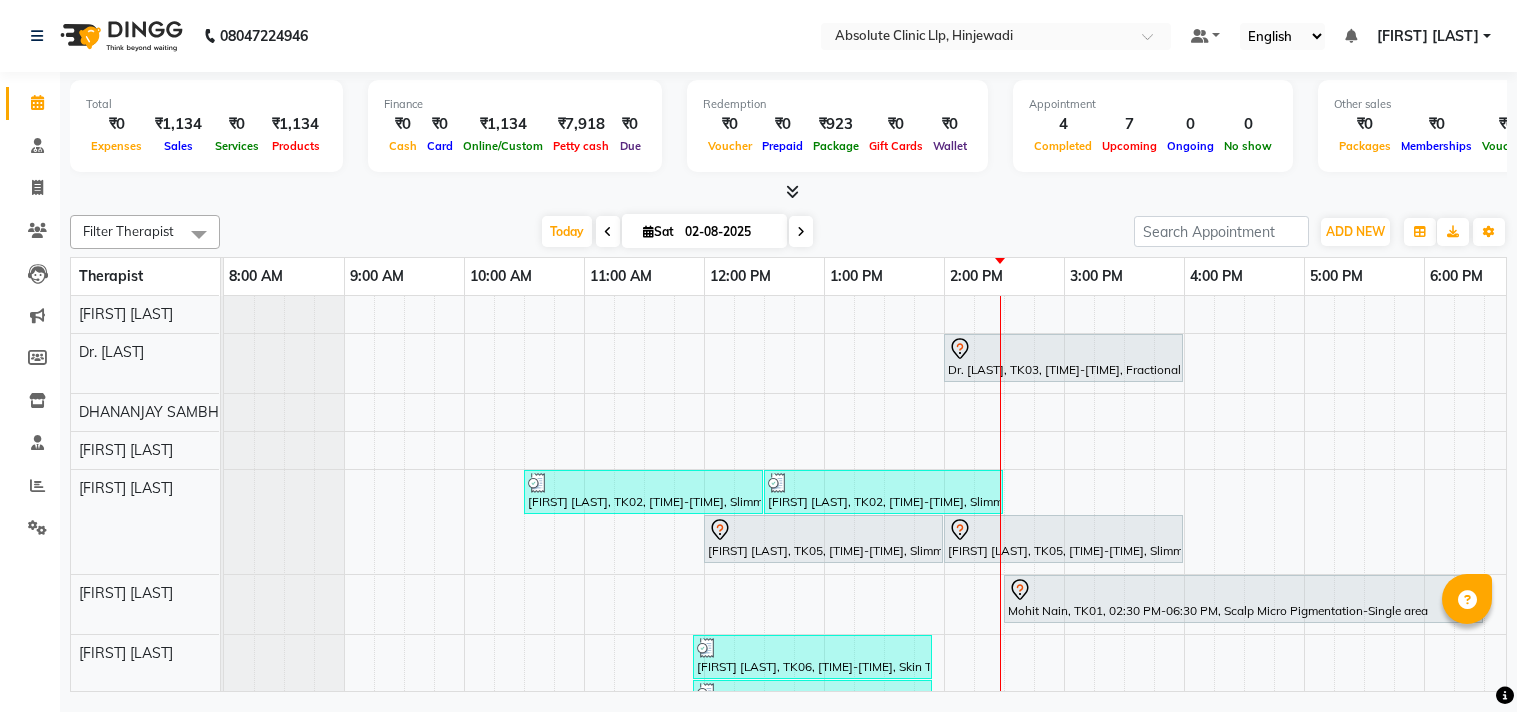 scroll, scrollTop: 0, scrollLeft: 0, axis: both 